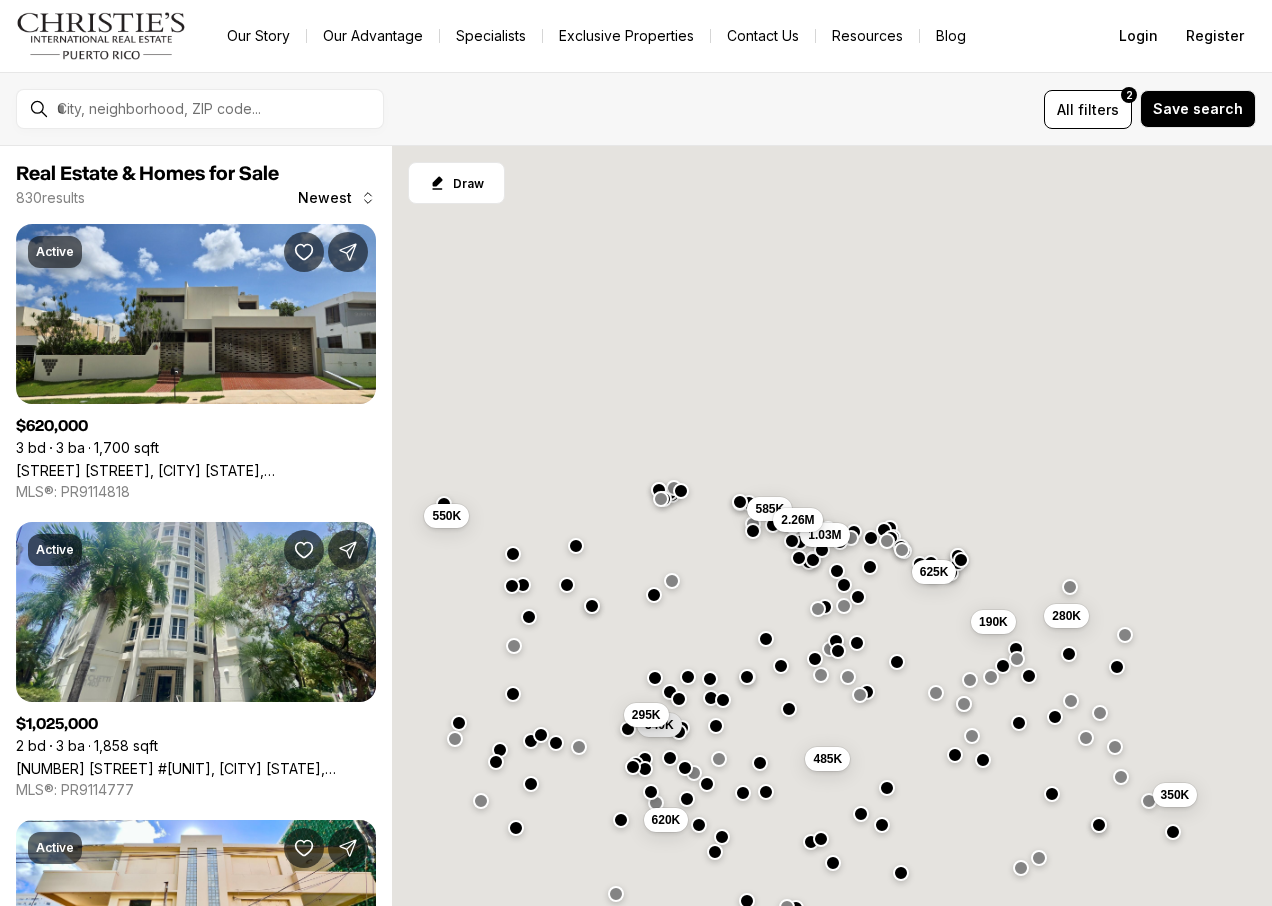 scroll, scrollTop: 0, scrollLeft: 0, axis: both 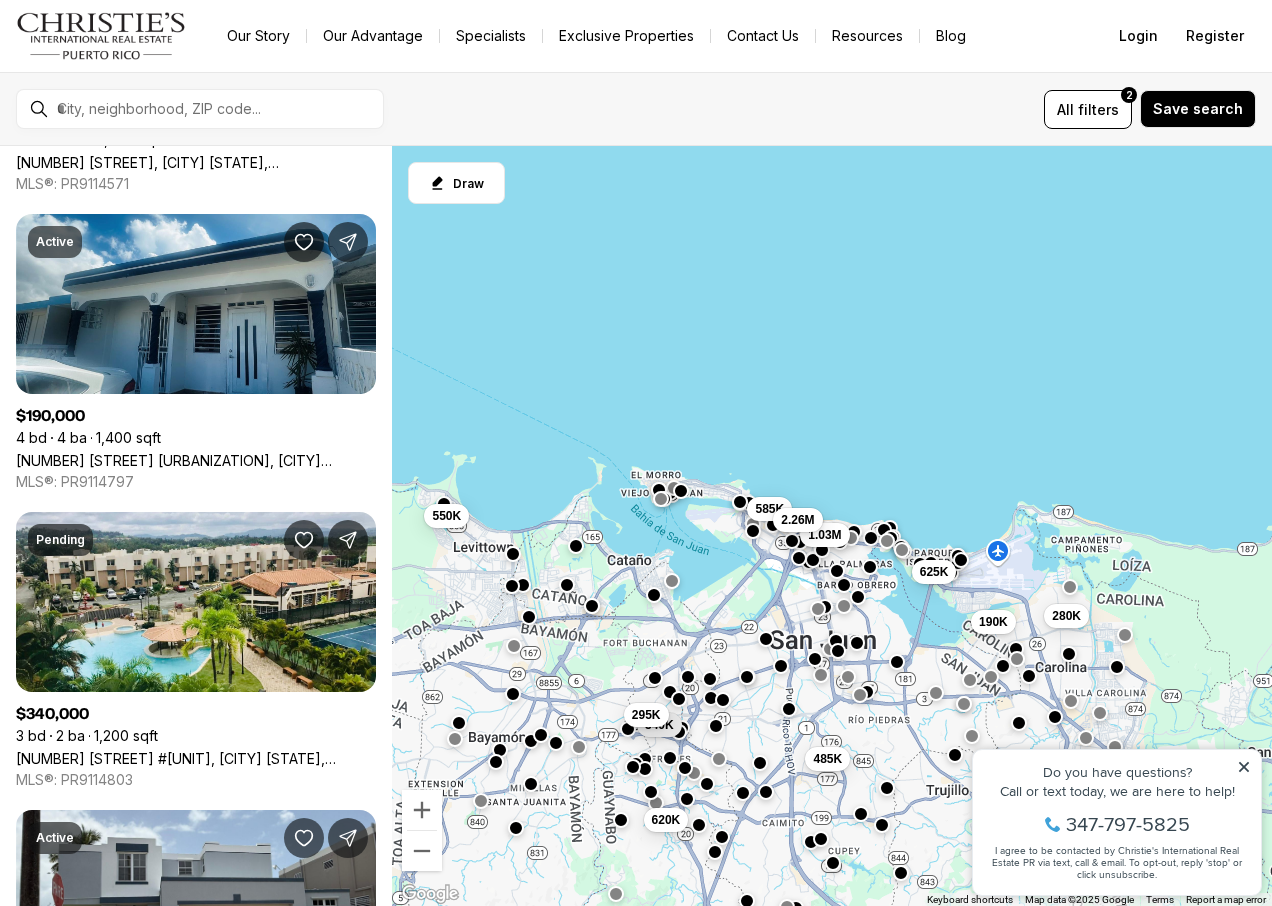 click 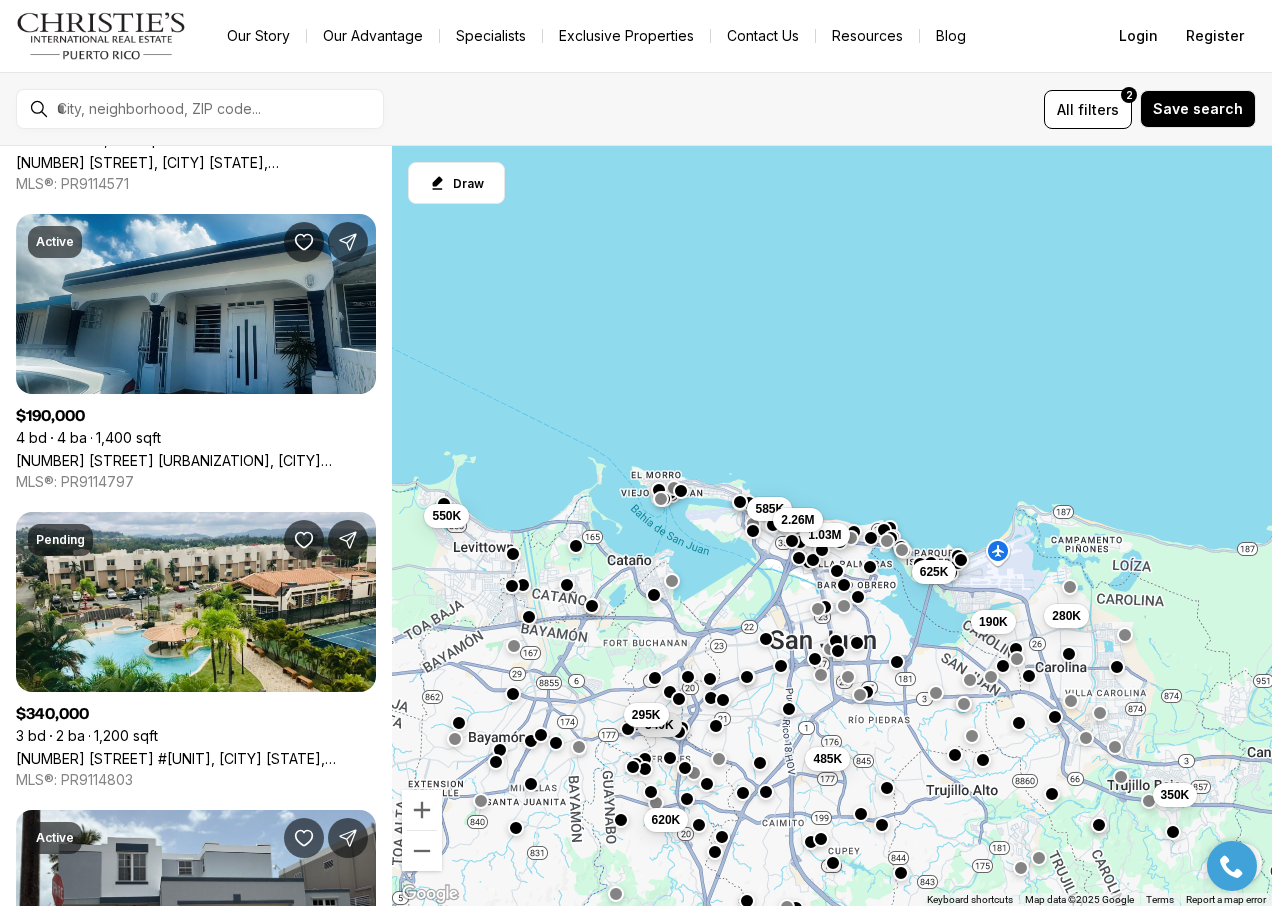 click on "190K 485K 350K 625K 280K 340K 295K 620K 1.03M 550K 585K 2.26M" at bounding box center [832, 526] 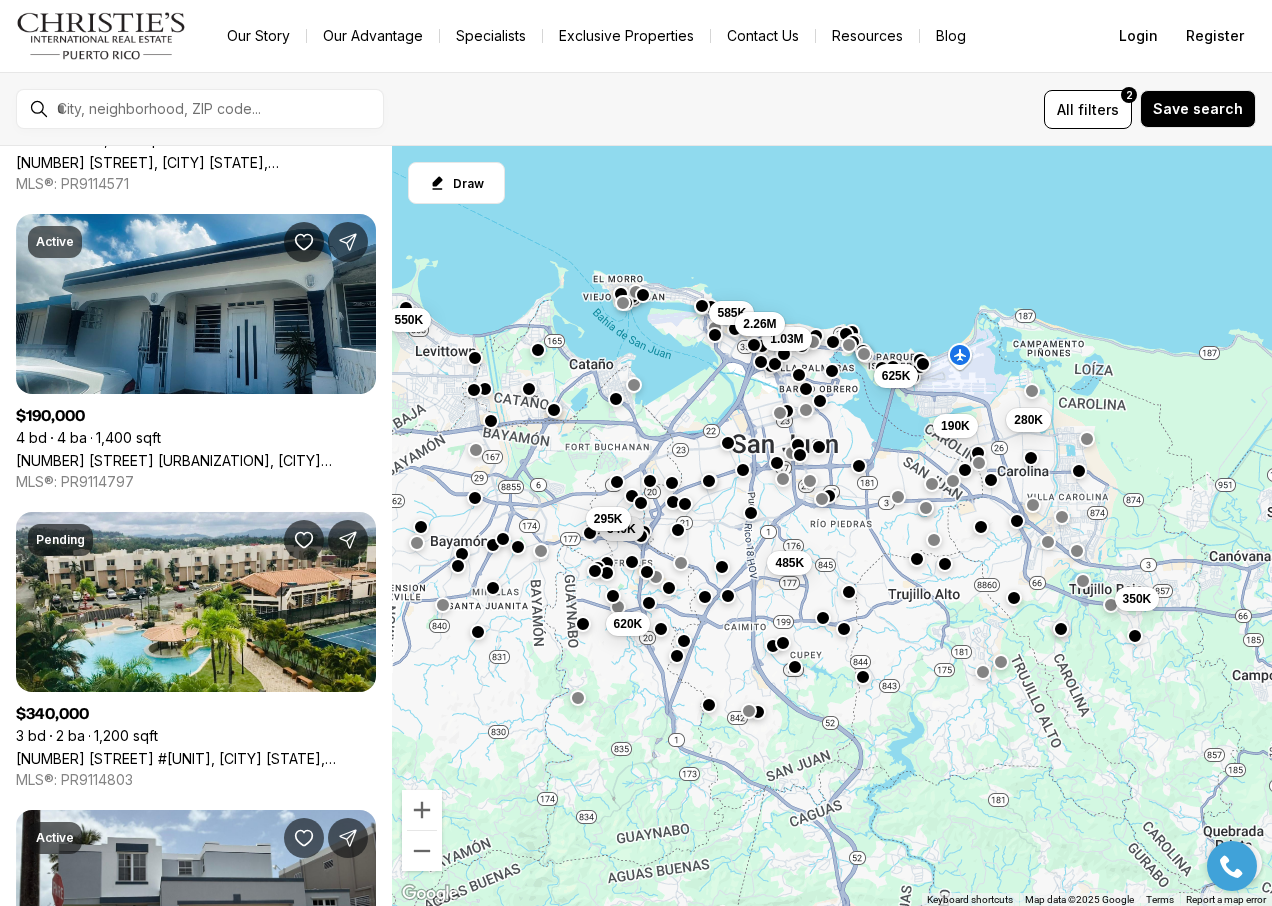 drag, startPoint x: 1155, startPoint y: 728, endPoint x: 1114, endPoint y: 533, distance: 199.26364 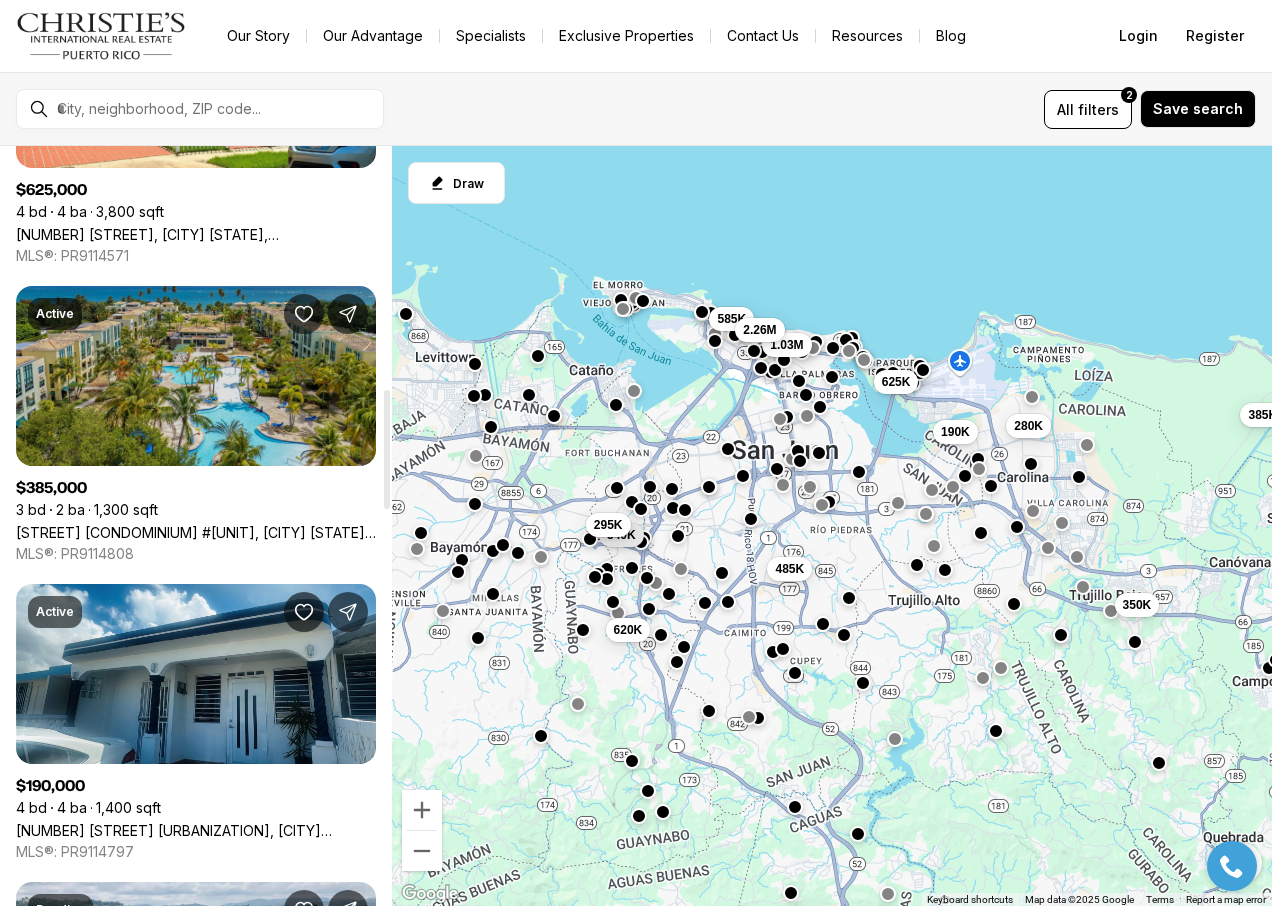 scroll, scrollTop: 1600, scrollLeft: 0, axis: vertical 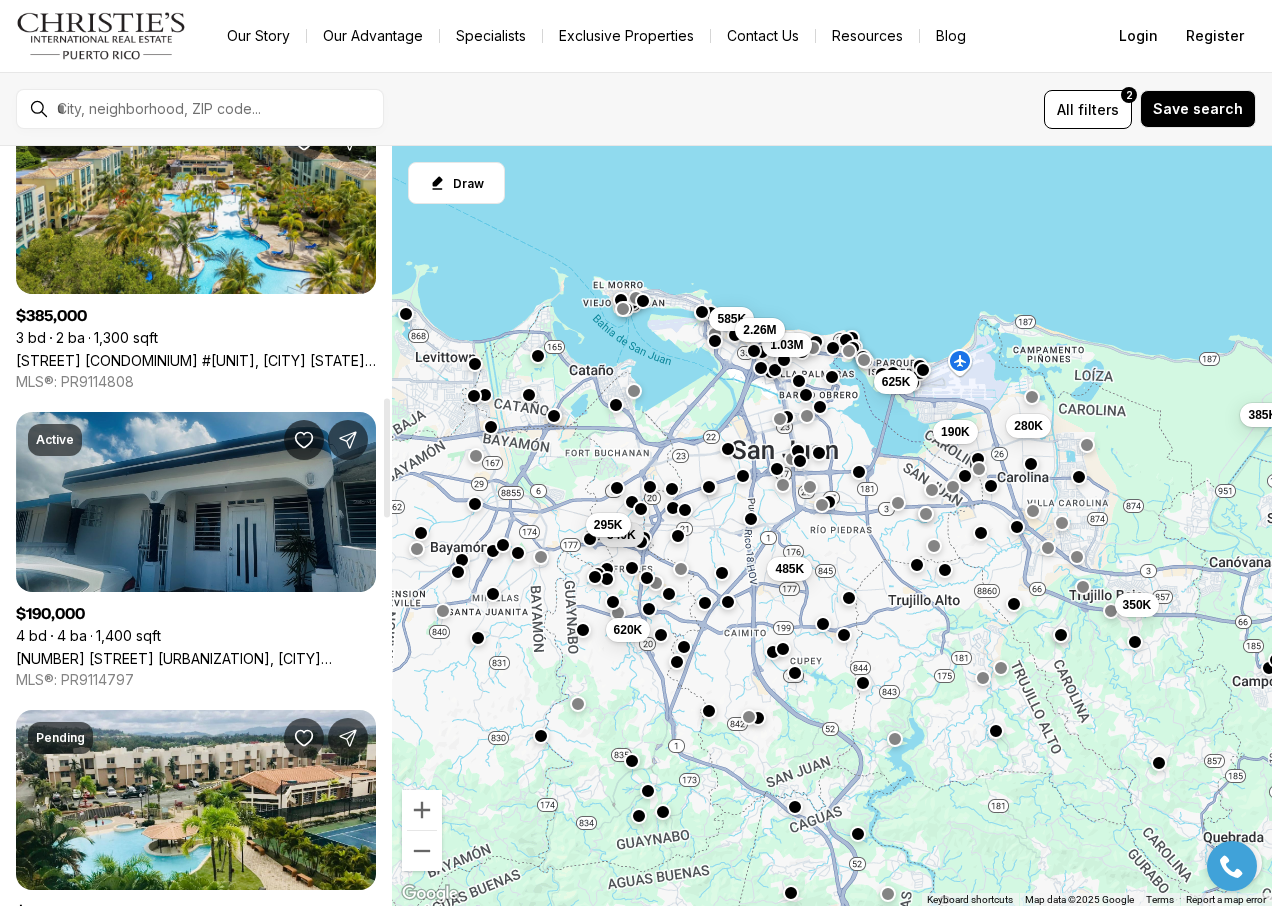 drag, startPoint x: 219, startPoint y: 584, endPoint x: 224, endPoint y: 557, distance: 27.45906 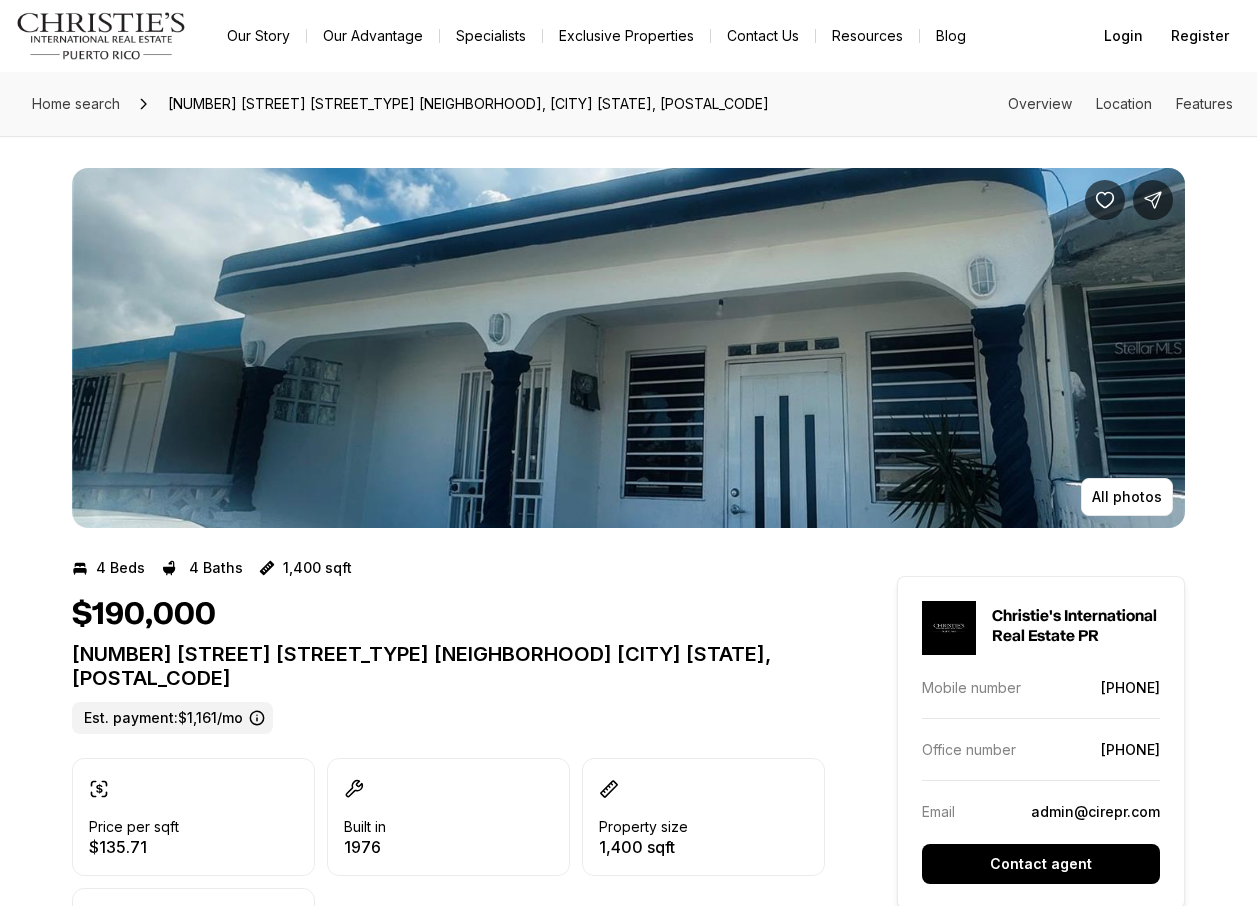 scroll, scrollTop: 0, scrollLeft: 0, axis: both 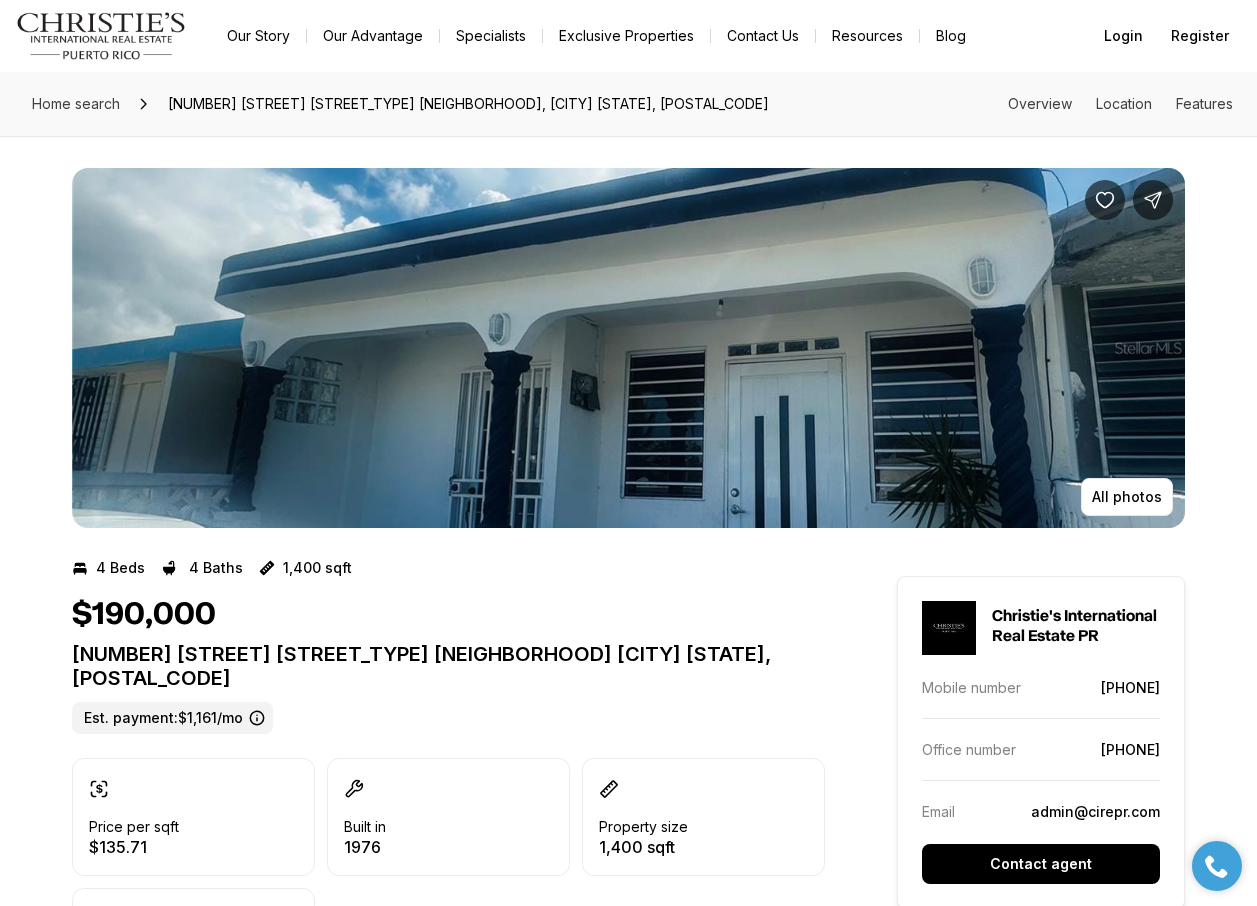 drag, startPoint x: 1010, startPoint y: 382, endPoint x: 453, endPoint y: 382, distance: 557 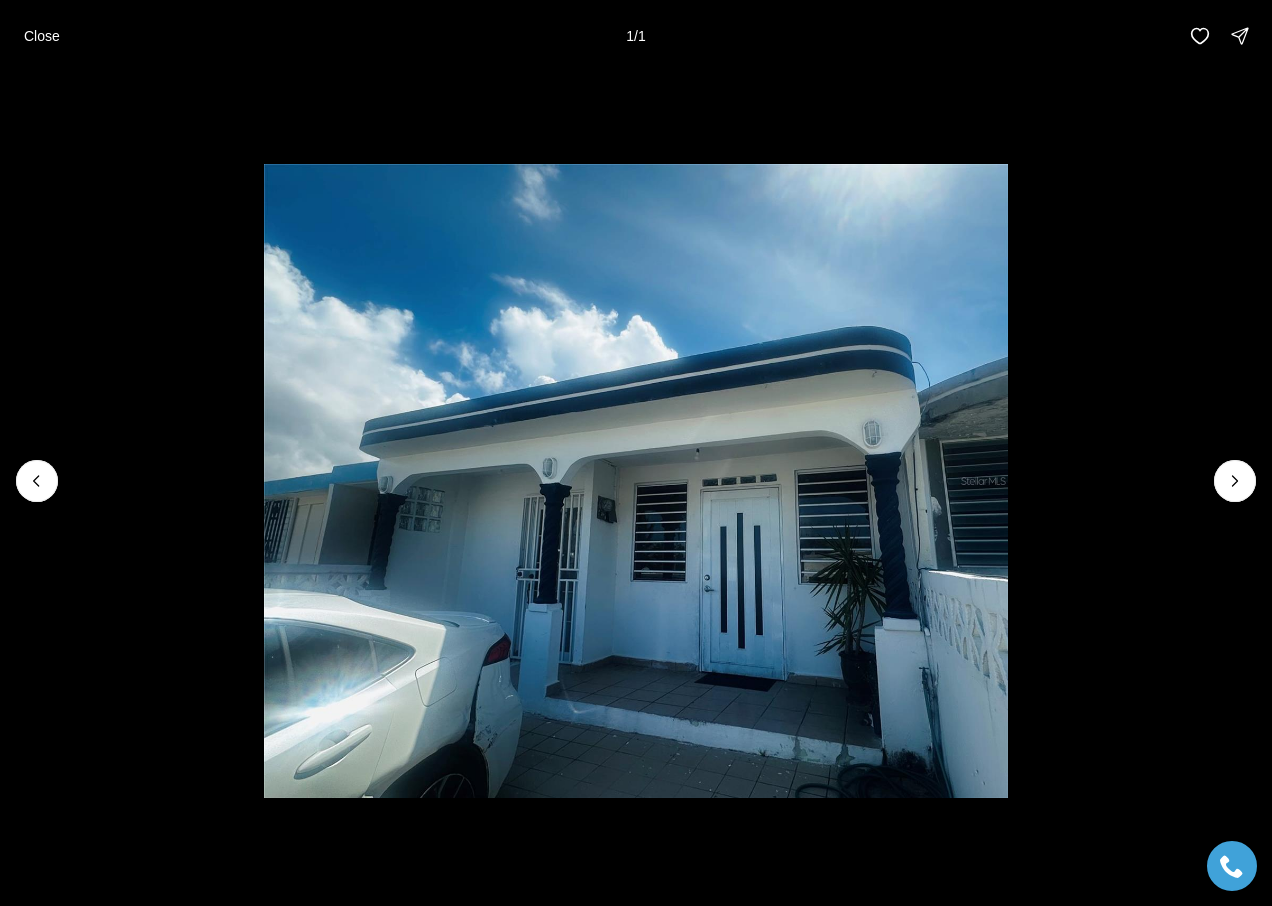 click at bounding box center [1235, 481] 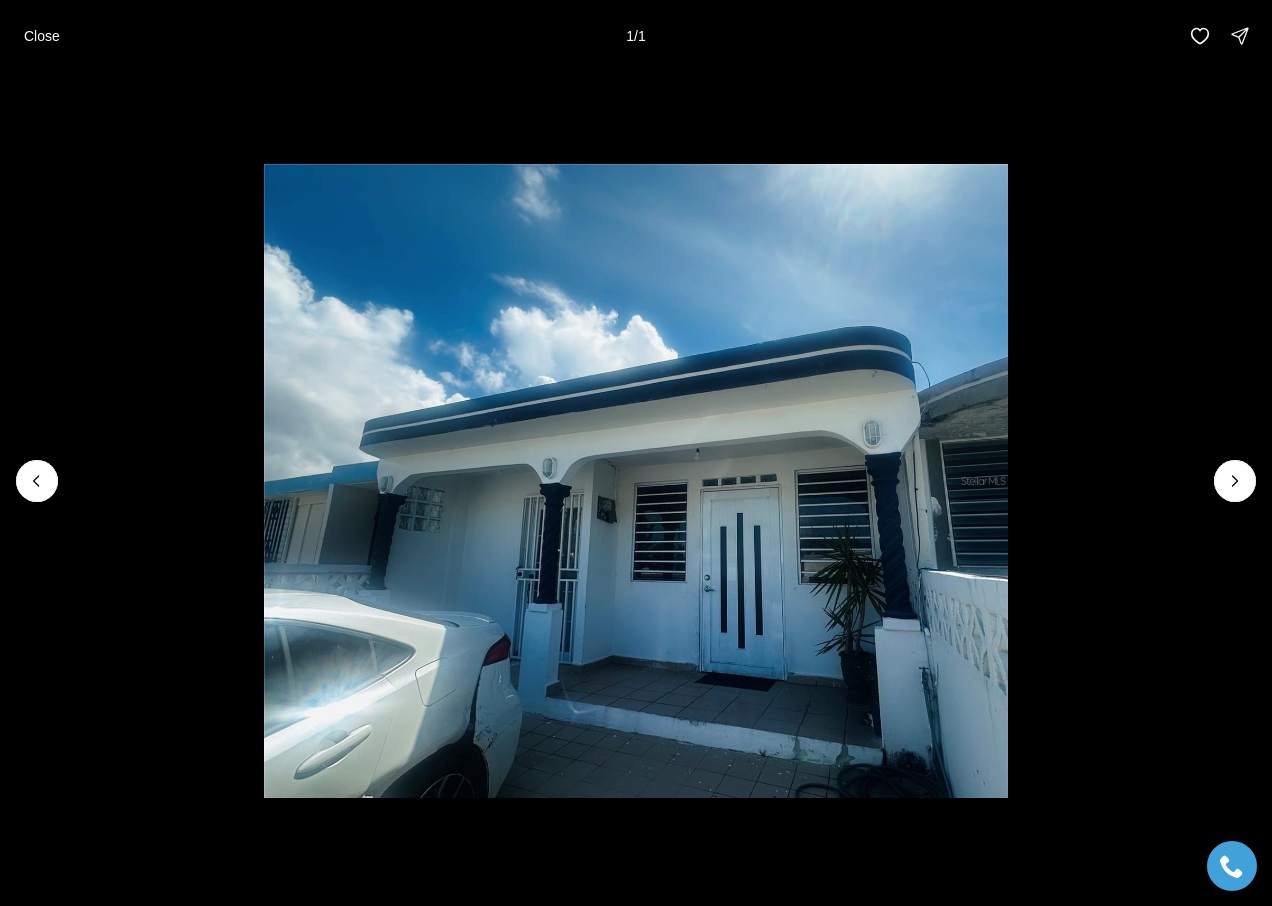click at bounding box center [1235, 481] 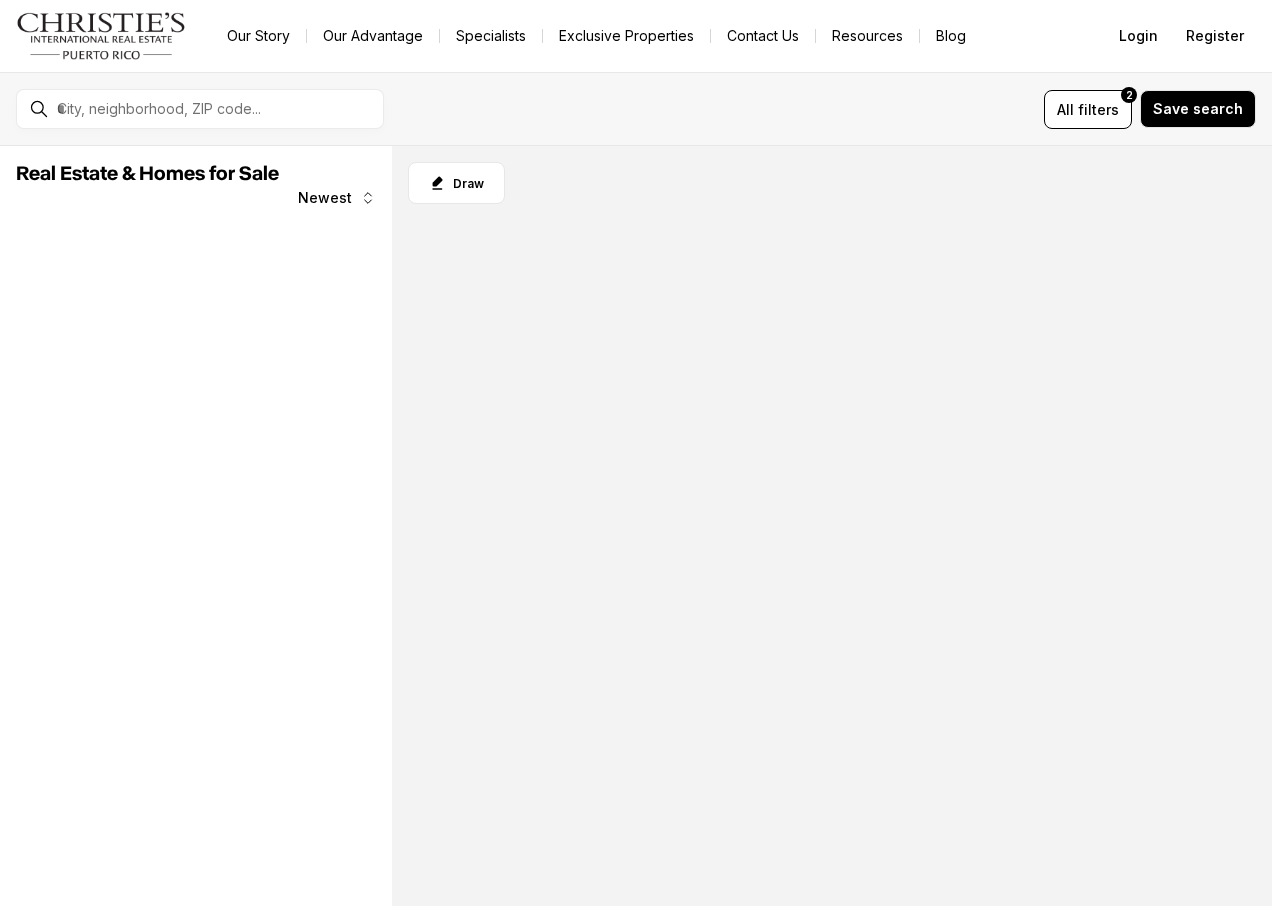 scroll, scrollTop: 0, scrollLeft: 0, axis: both 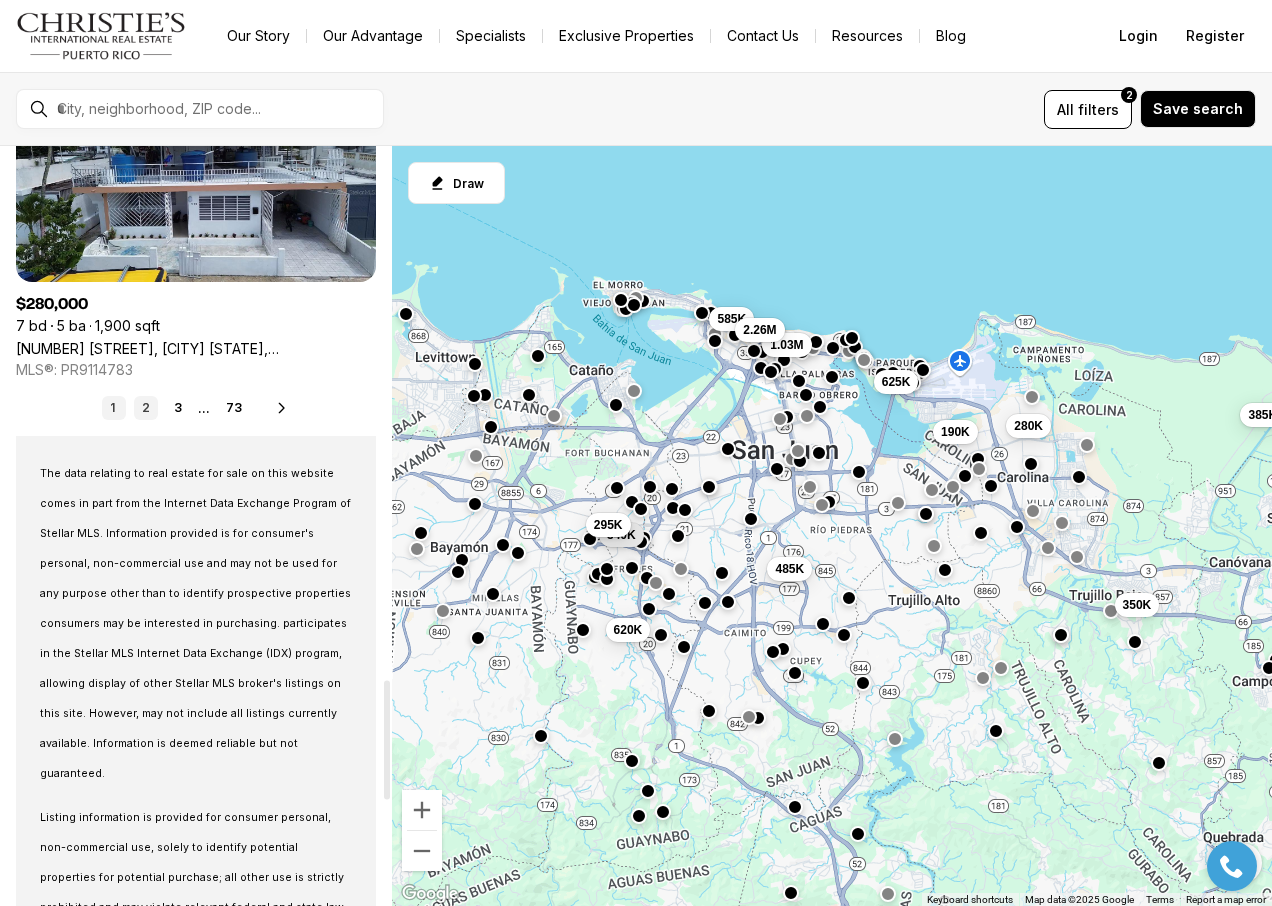 click on "2" at bounding box center [146, 408] 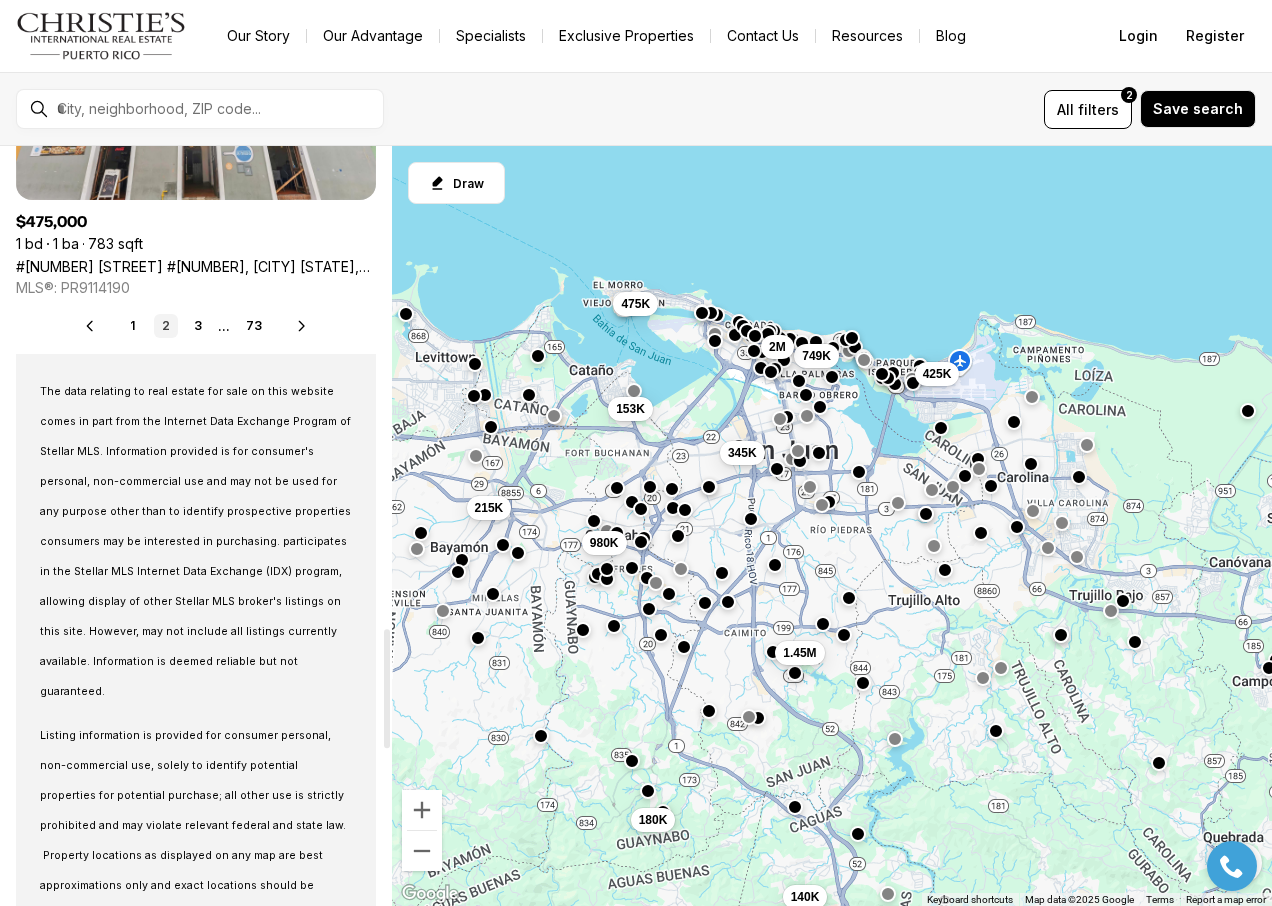 scroll, scrollTop: 3500, scrollLeft: 0, axis: vertical 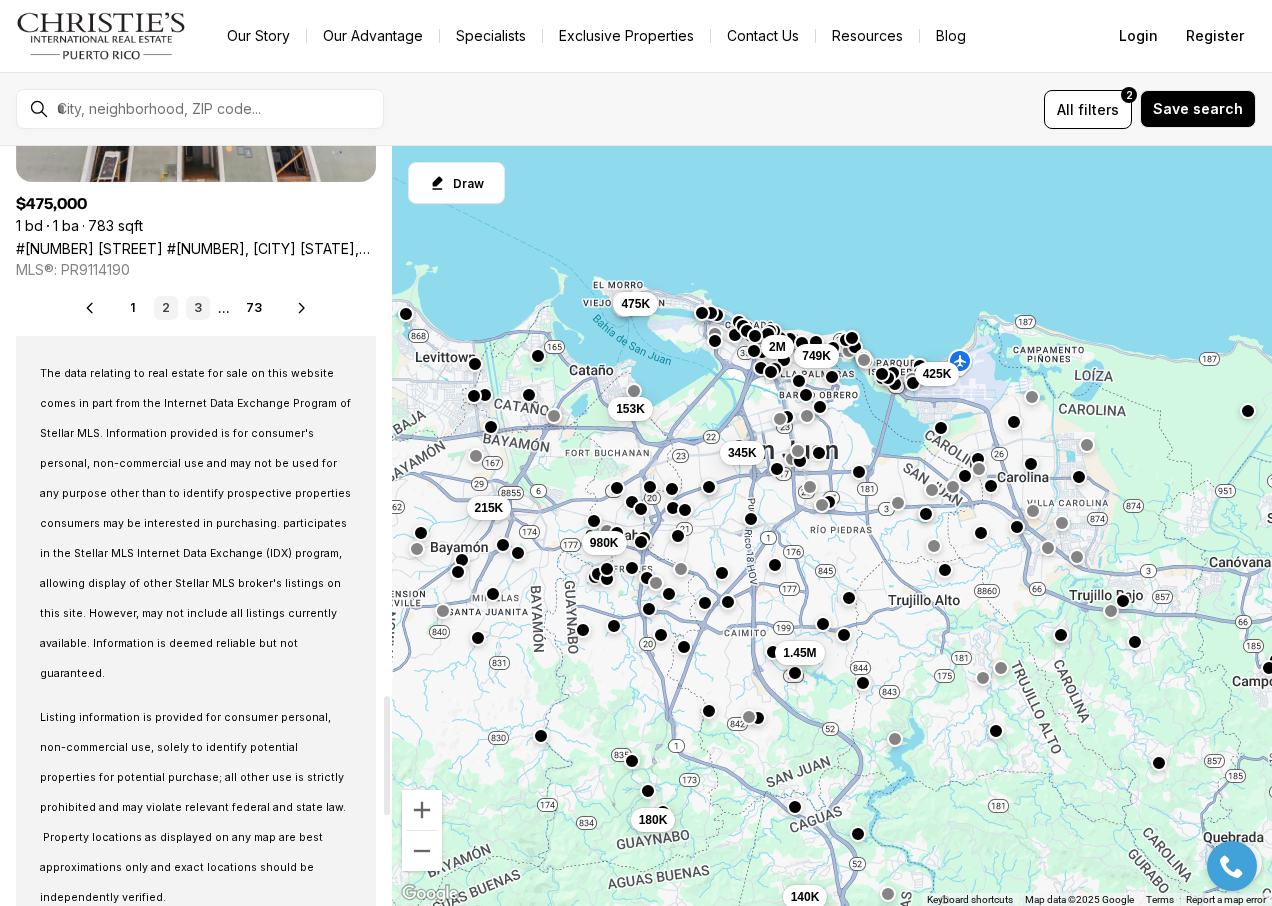click on "3" at bounding box center (198, 308) 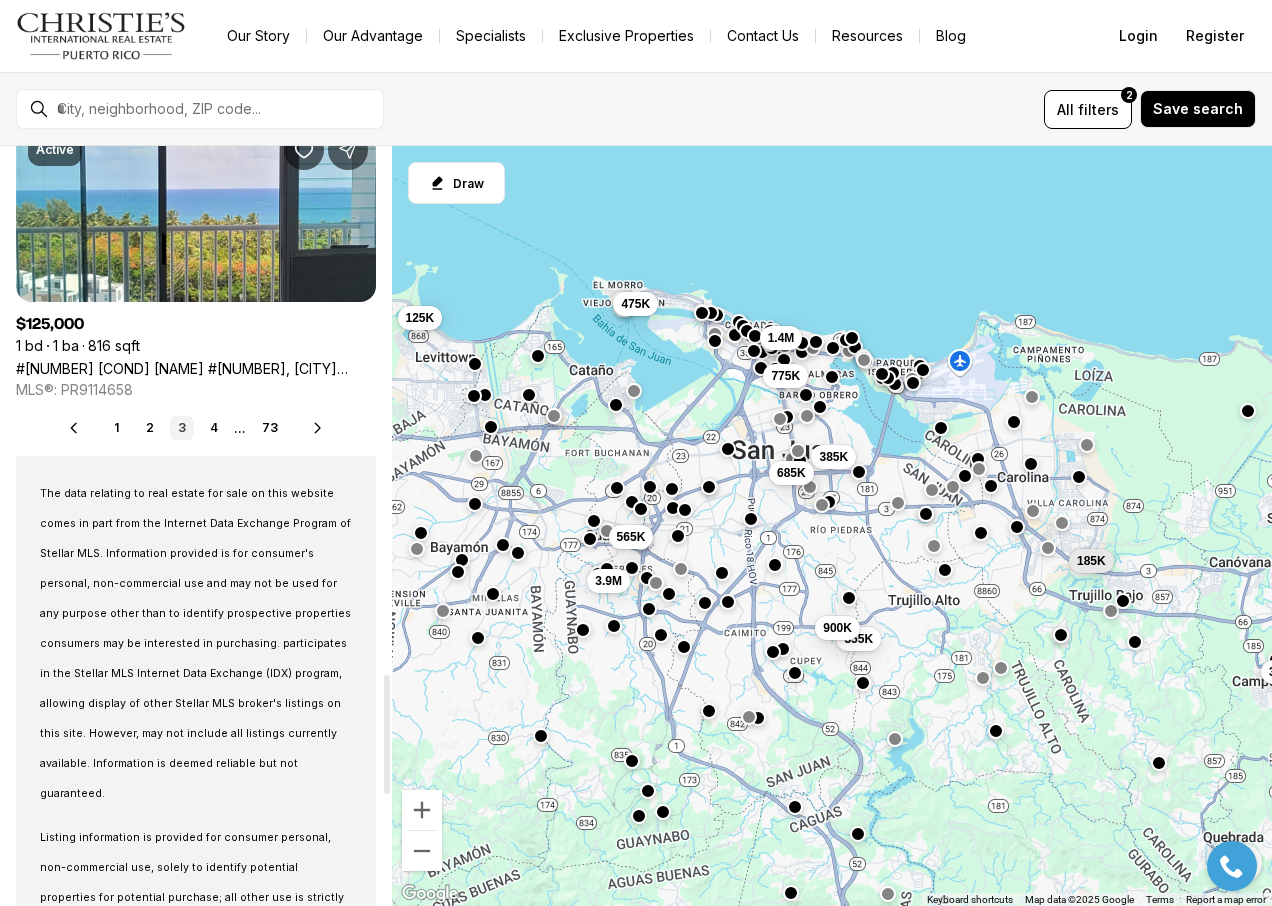 scroll, scrollTop: 3400, scrollLeft: 0, axis: vertical 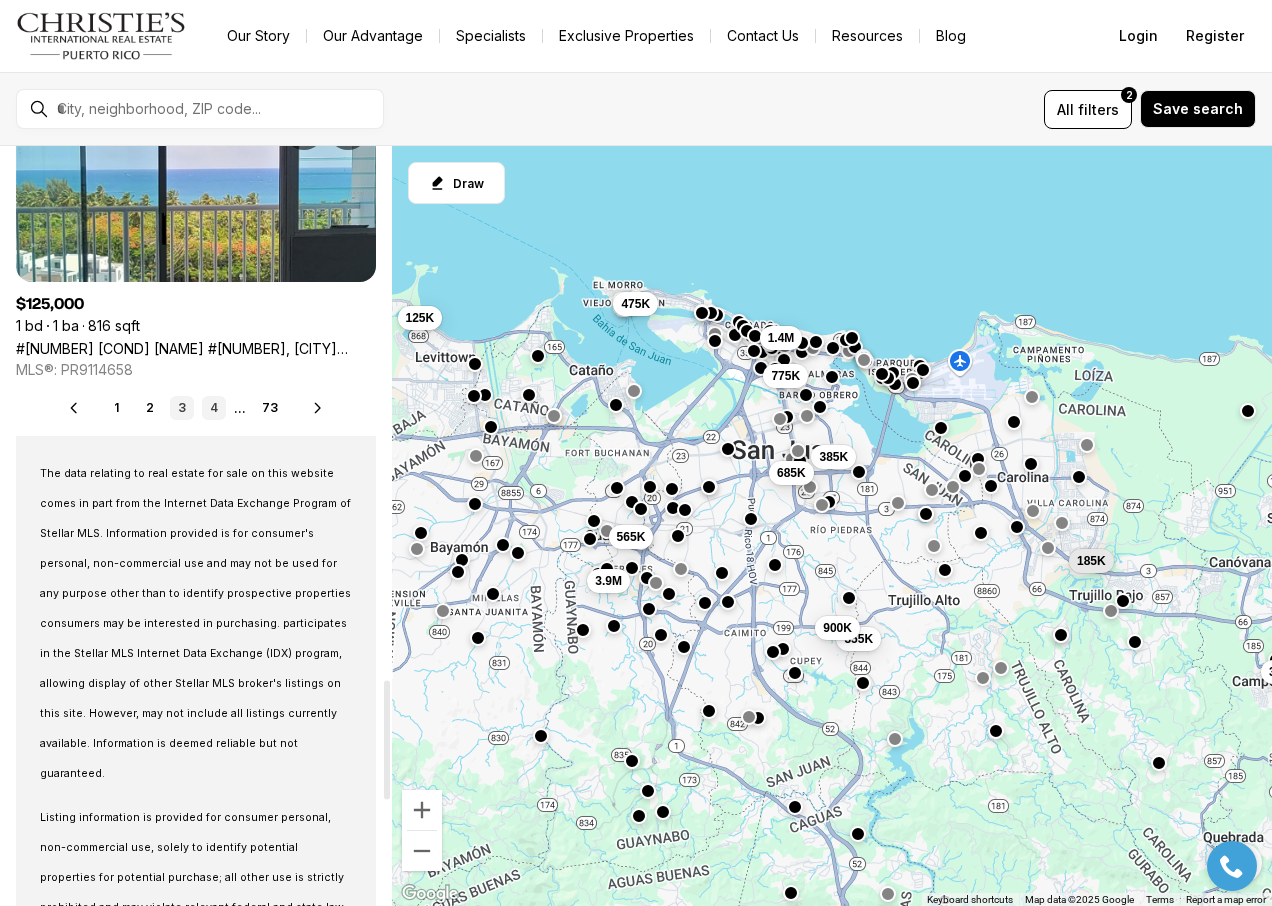 click on "4" at bounding box center (214, 408) 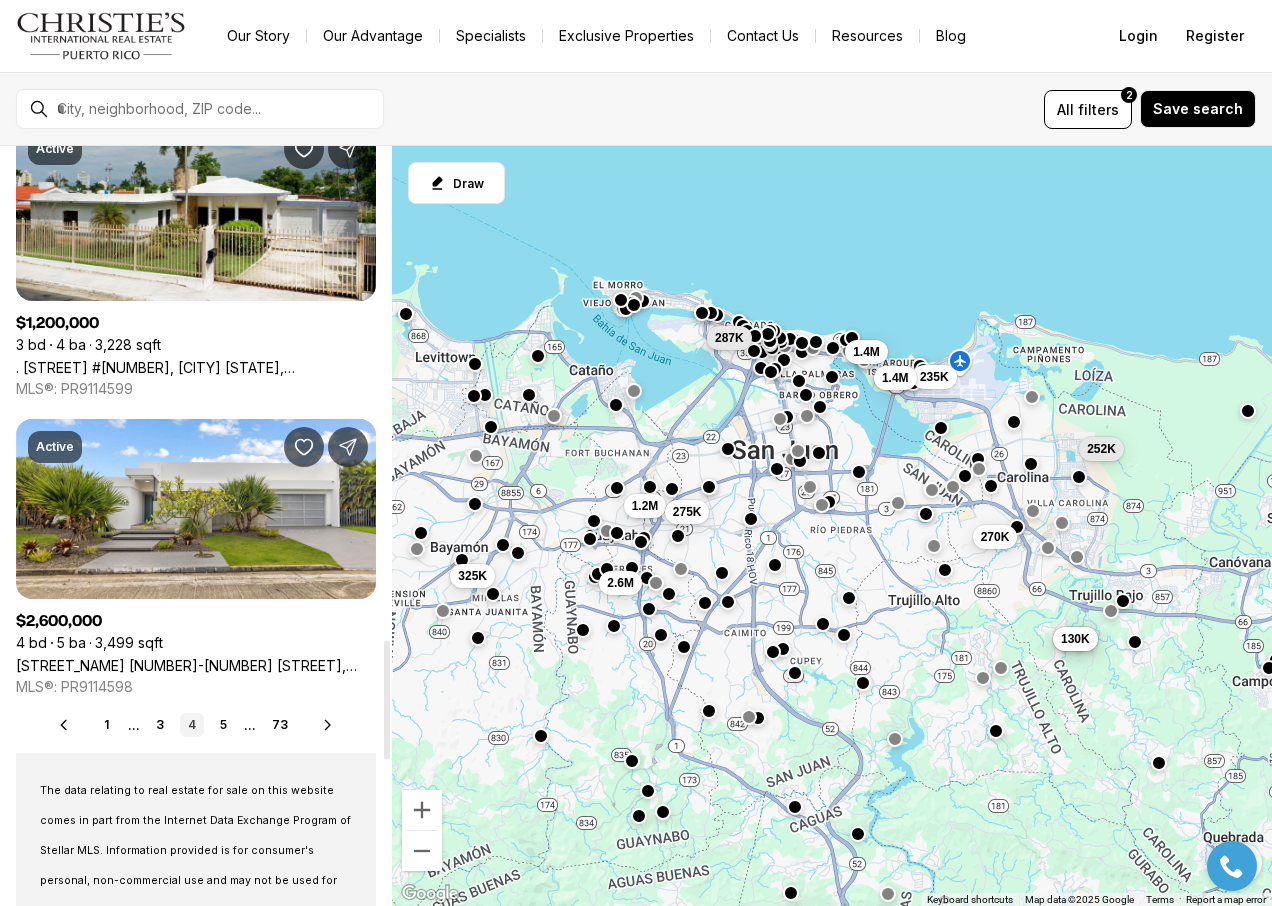 scroll, scrollTop: 3400, scrollLeft: 0, axis: vertical 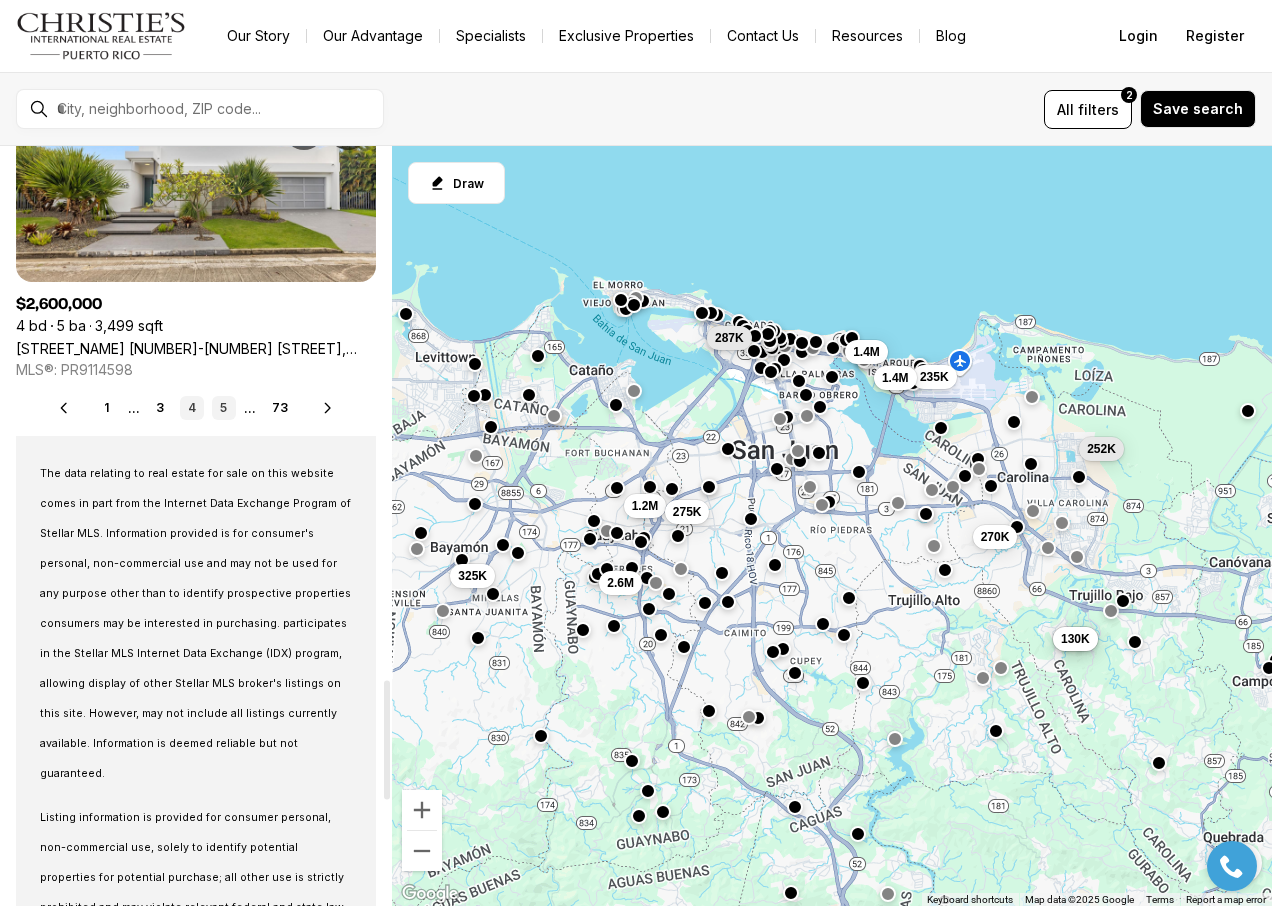 click on "5" at bounding box center (224, 408) 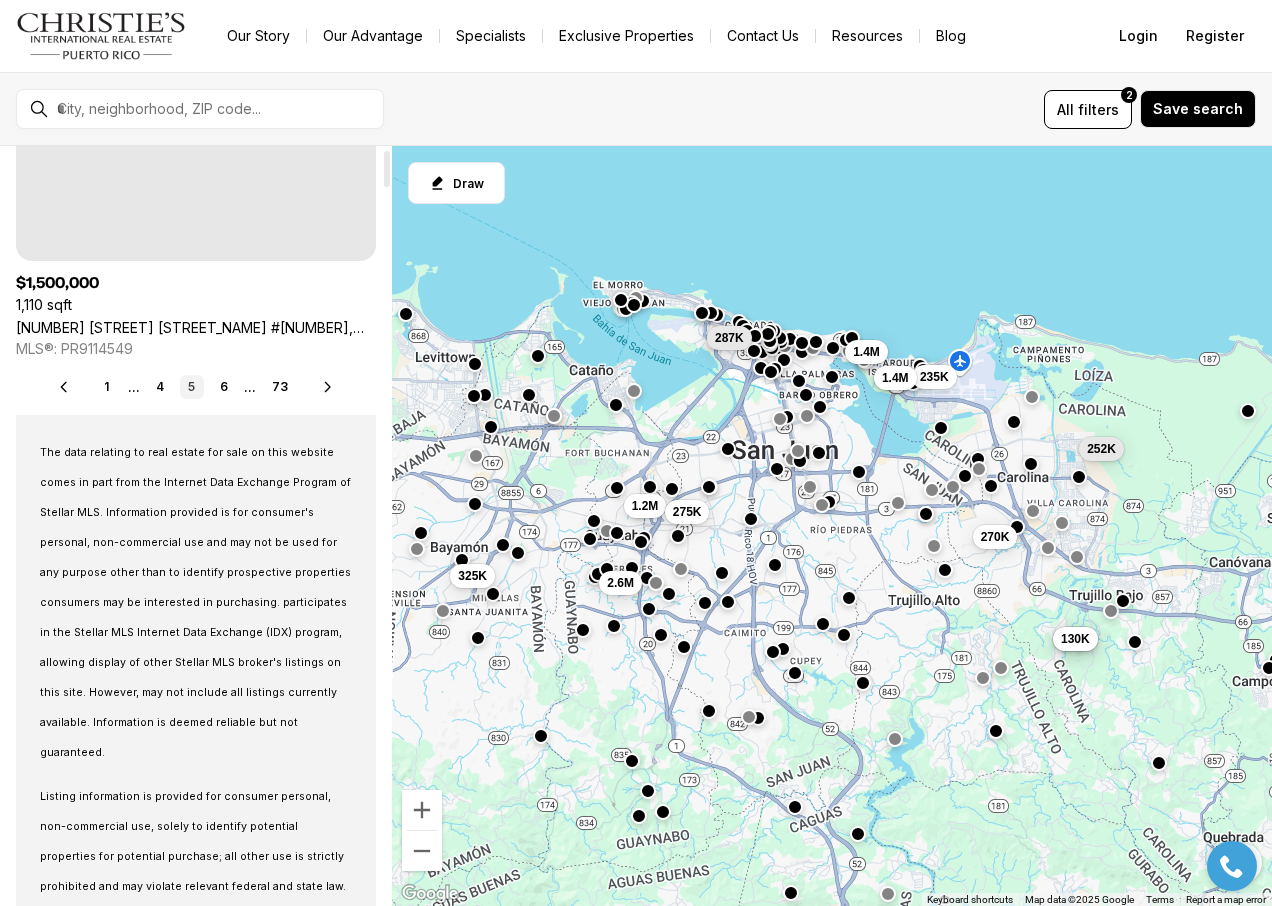 scroll, scrollTop: 0, scrollLeft: 0, axis: both 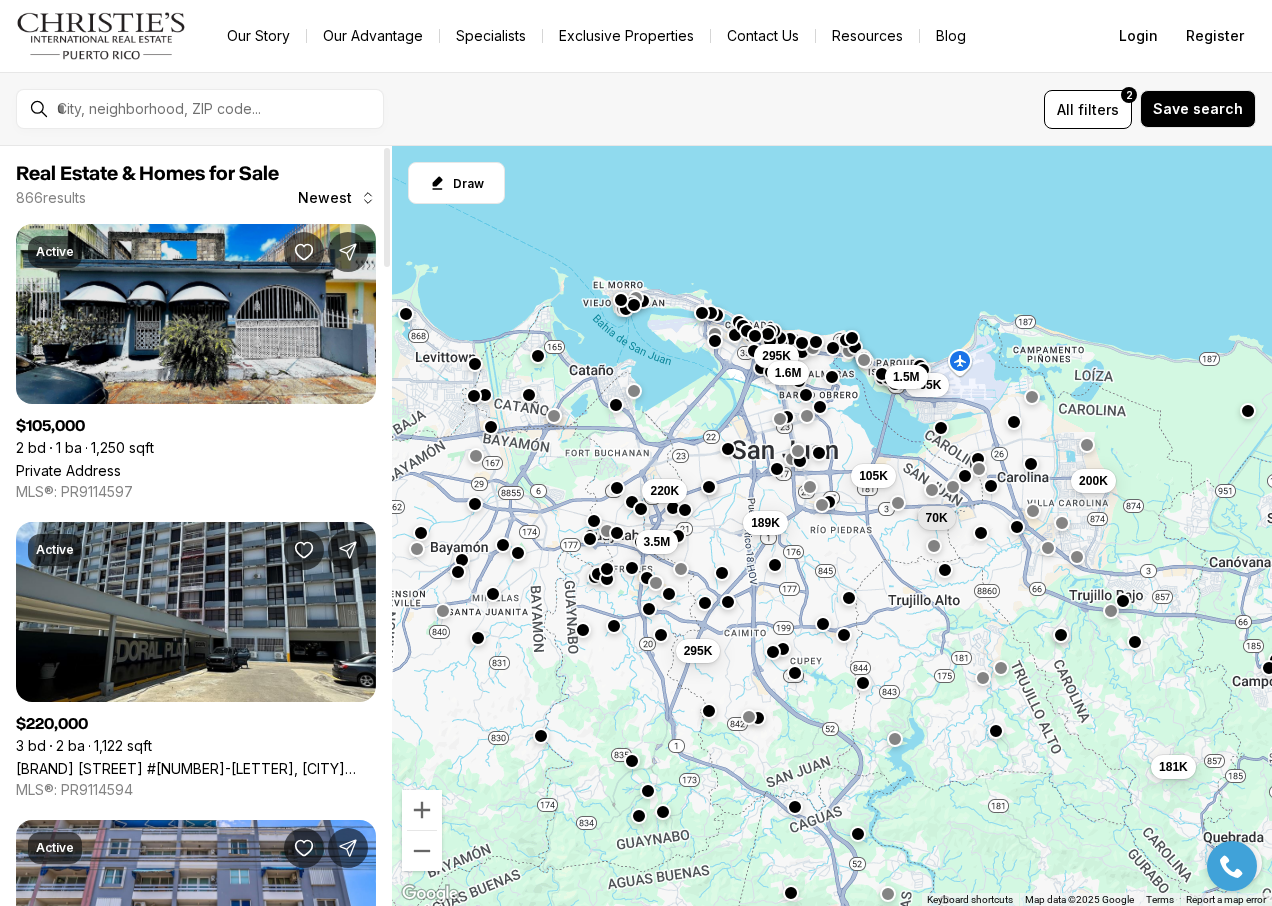 click on "Private Address" at bounding box center (68, 470) 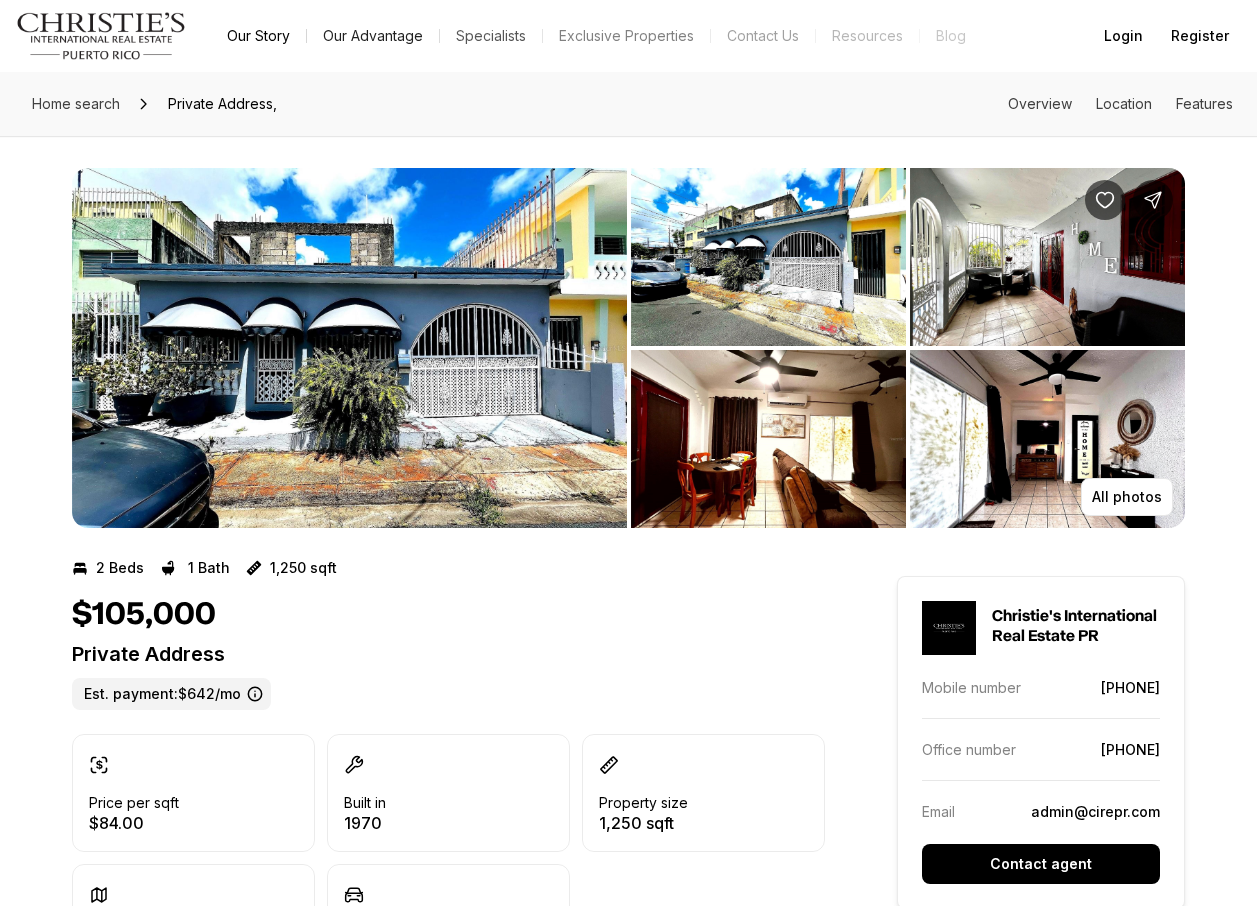 scroll, scrollTop: 0, scrollLeft: 0, axis: both 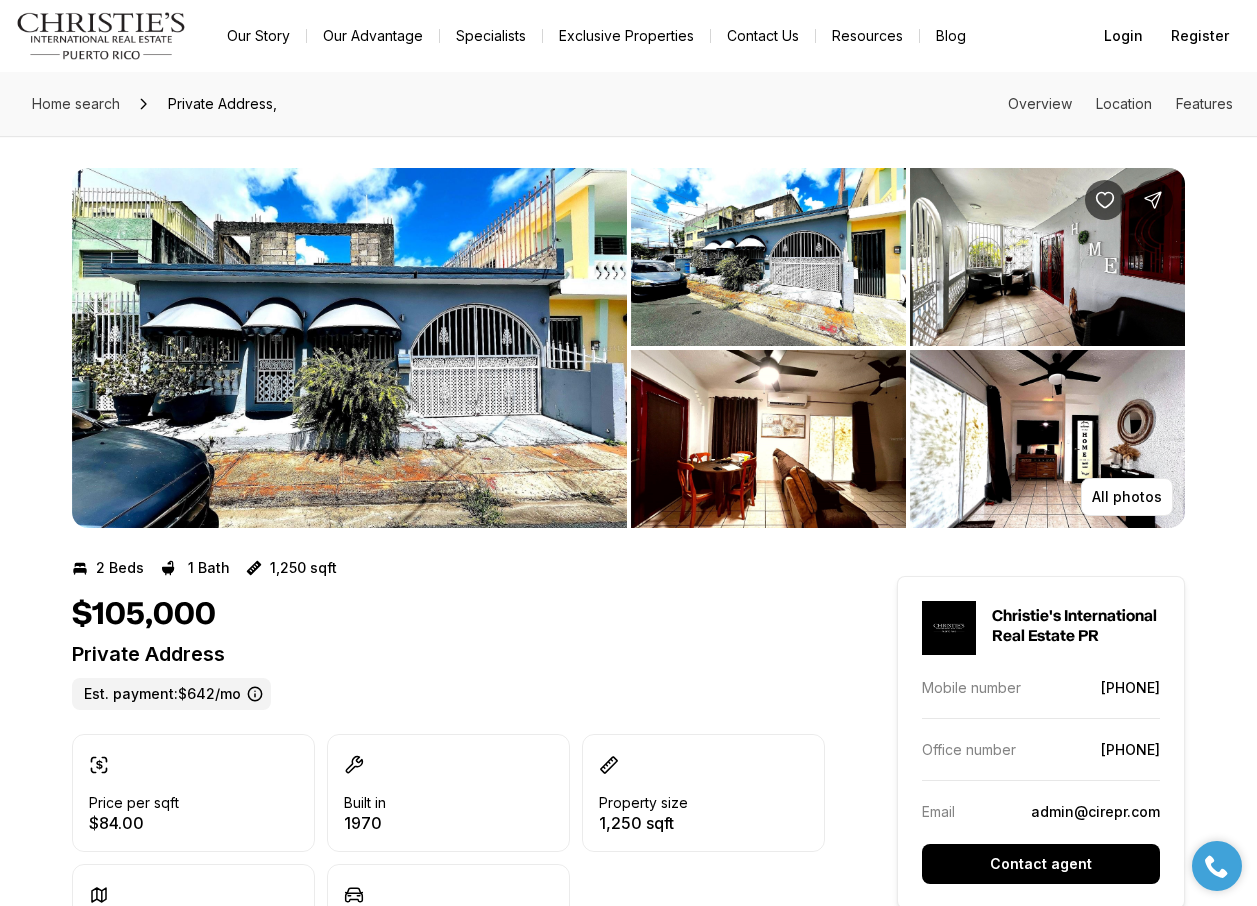 click at bounding box center [349, 348] 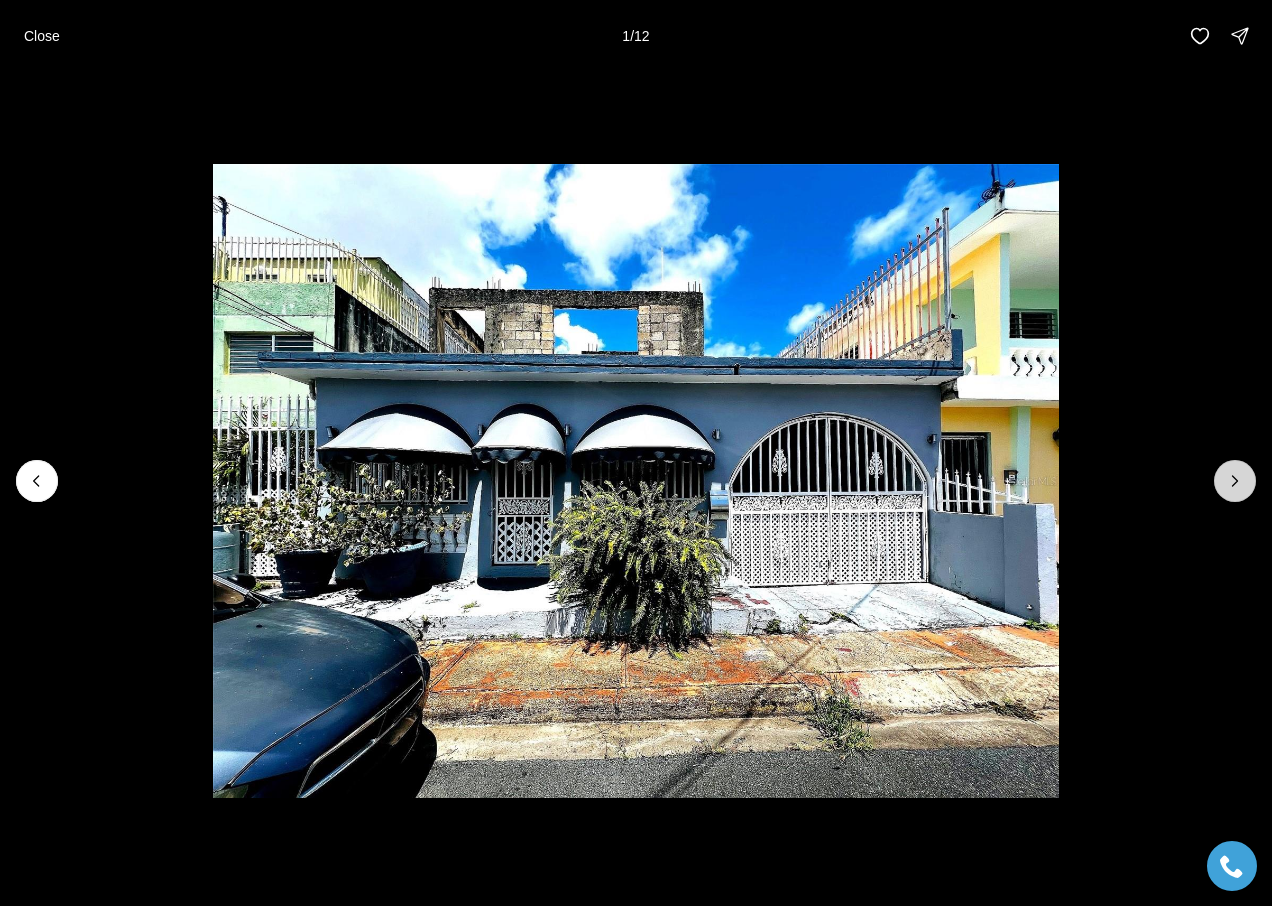 click 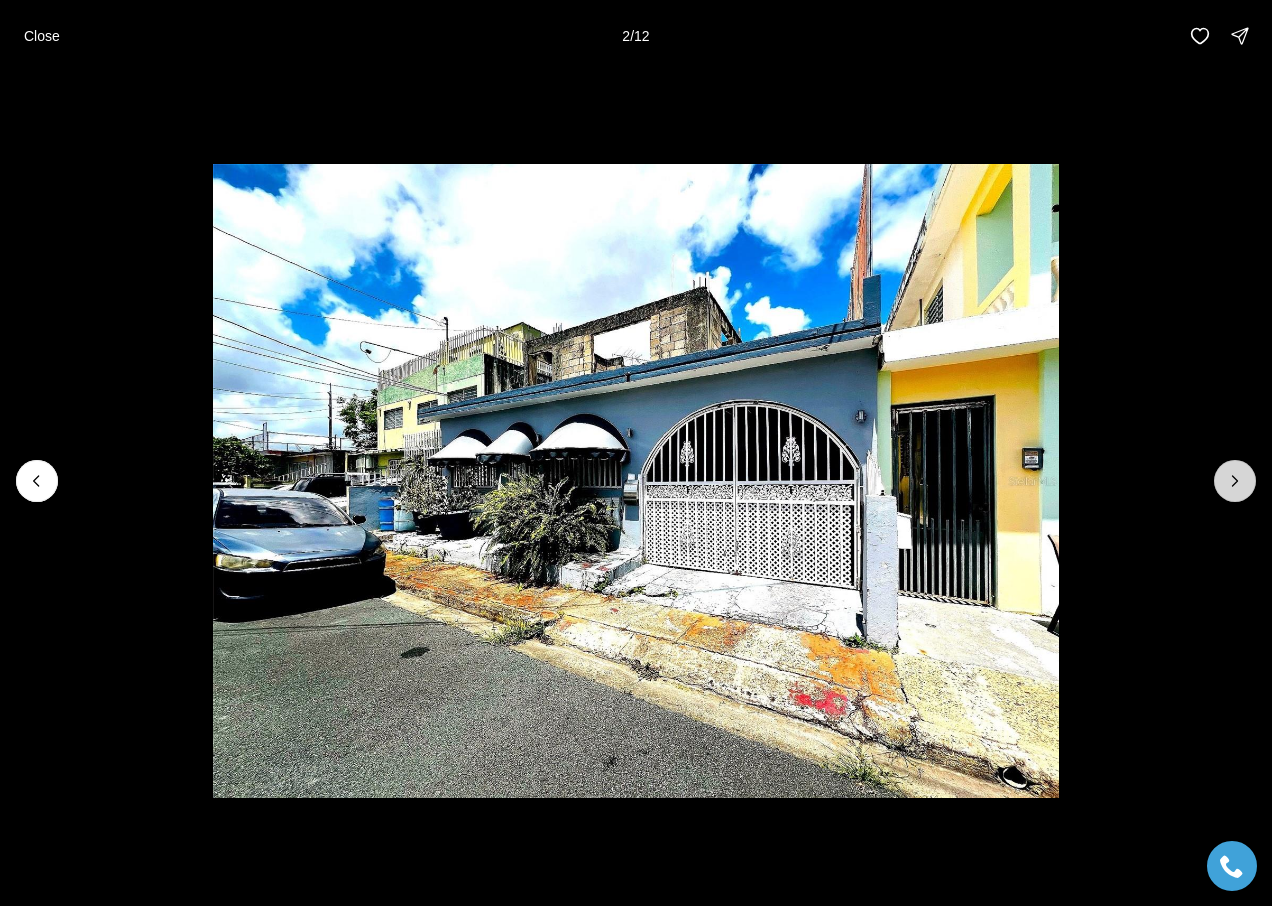 click 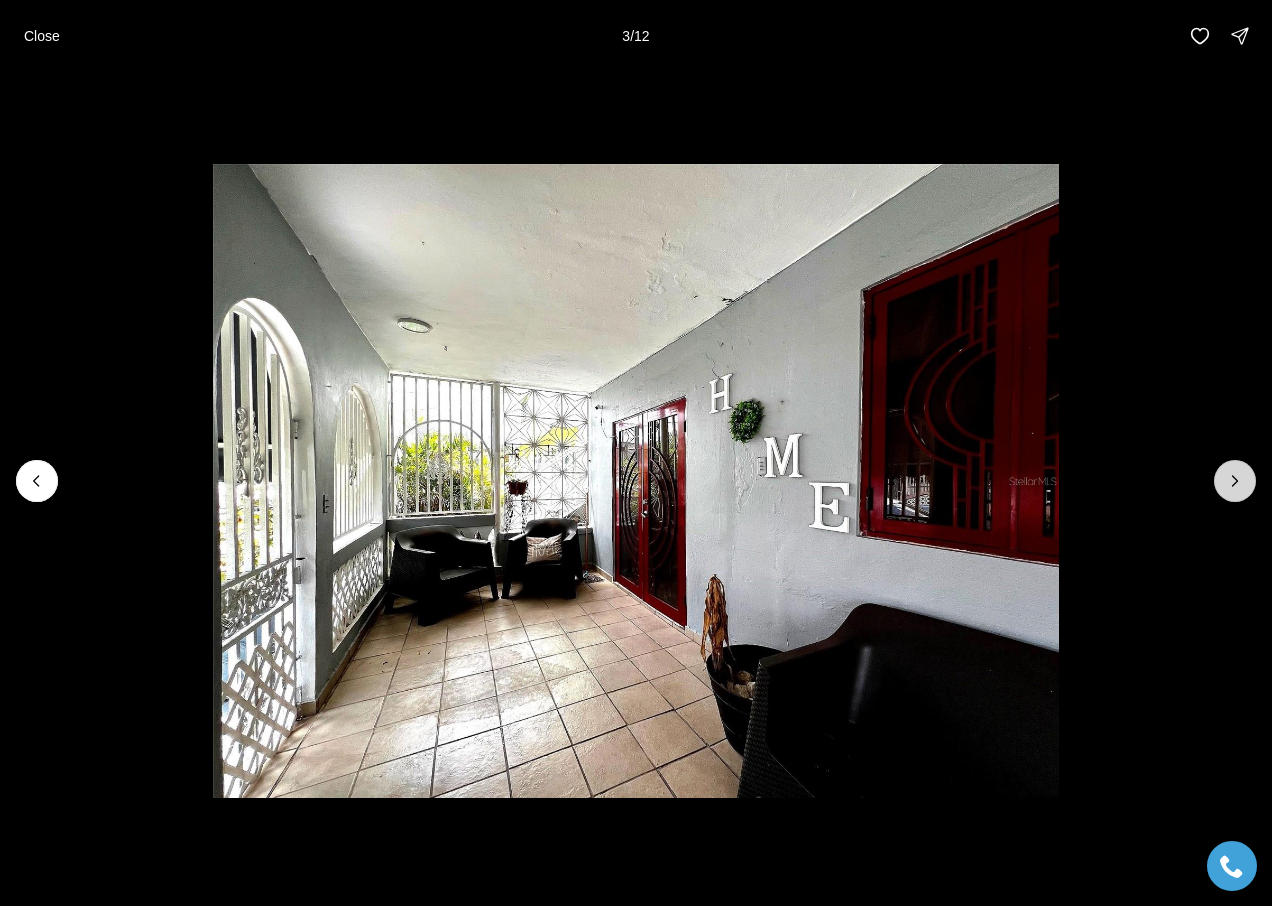 click 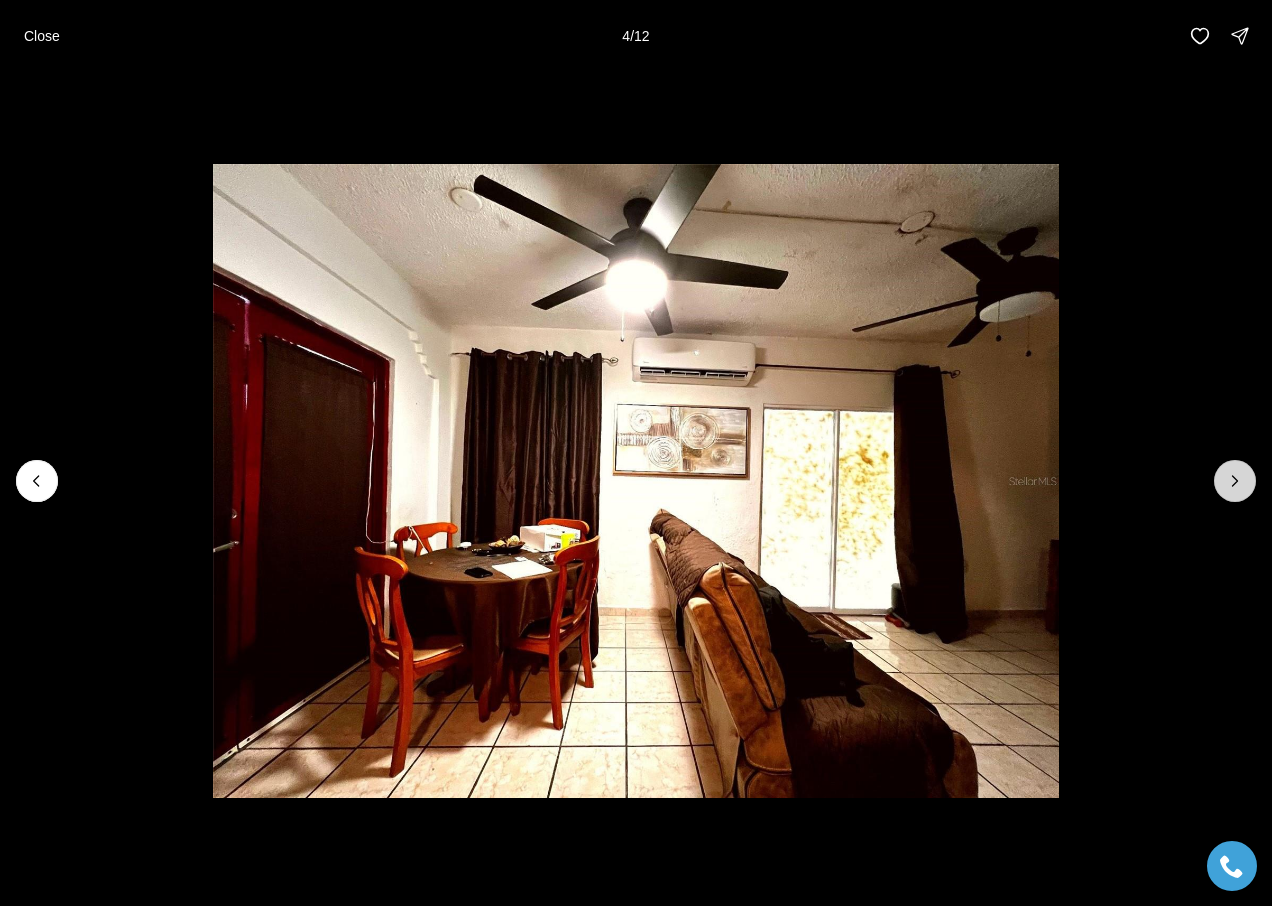 click 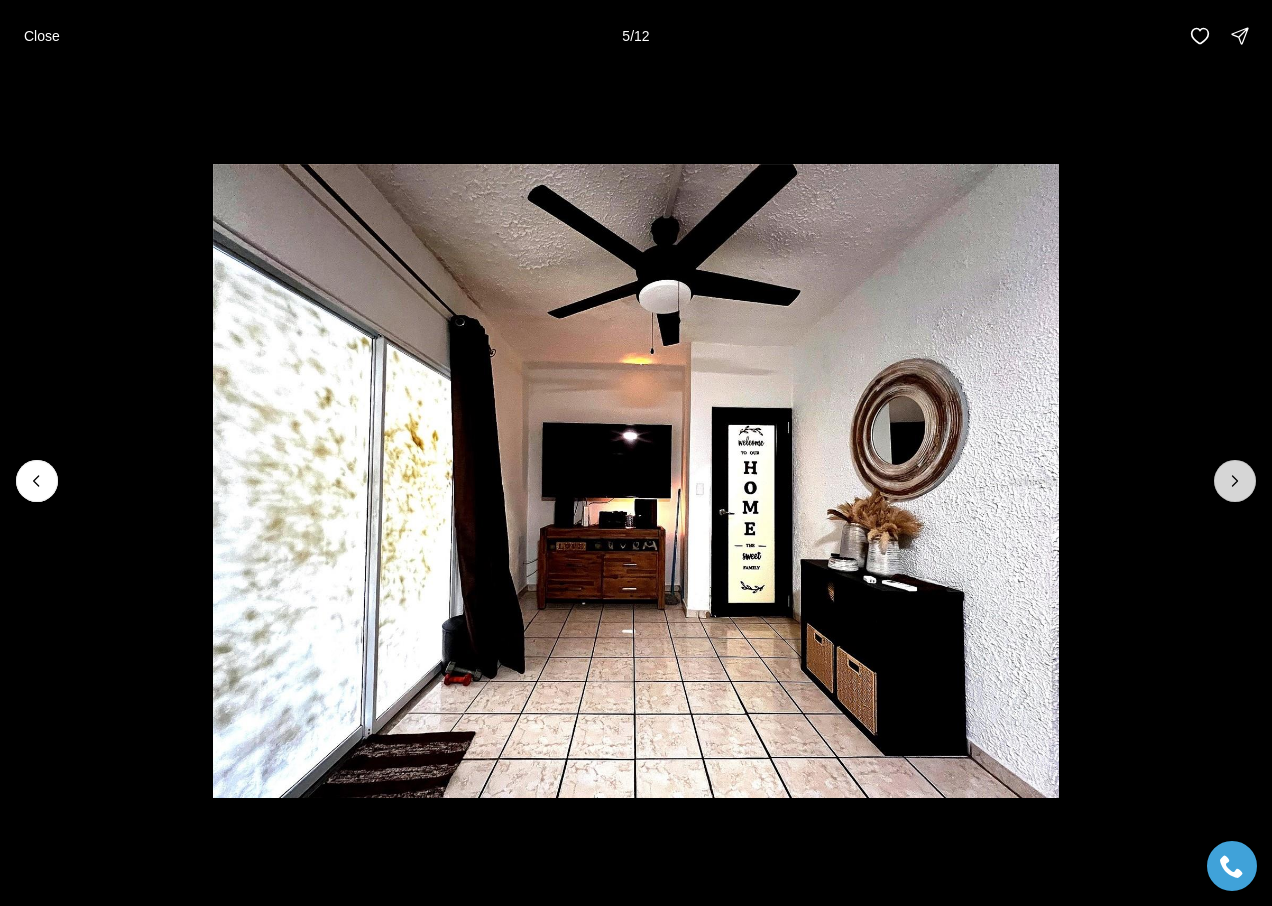 click 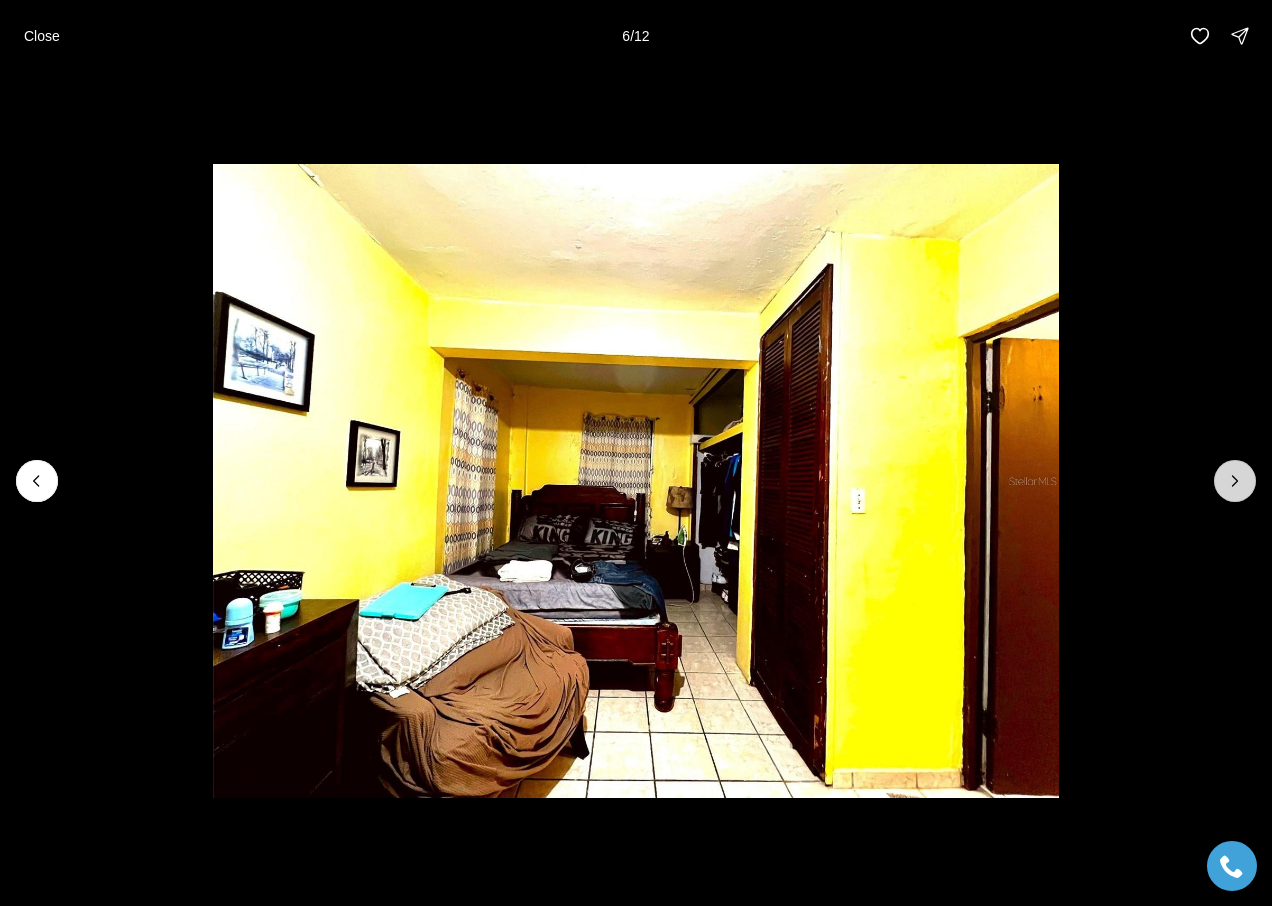 click 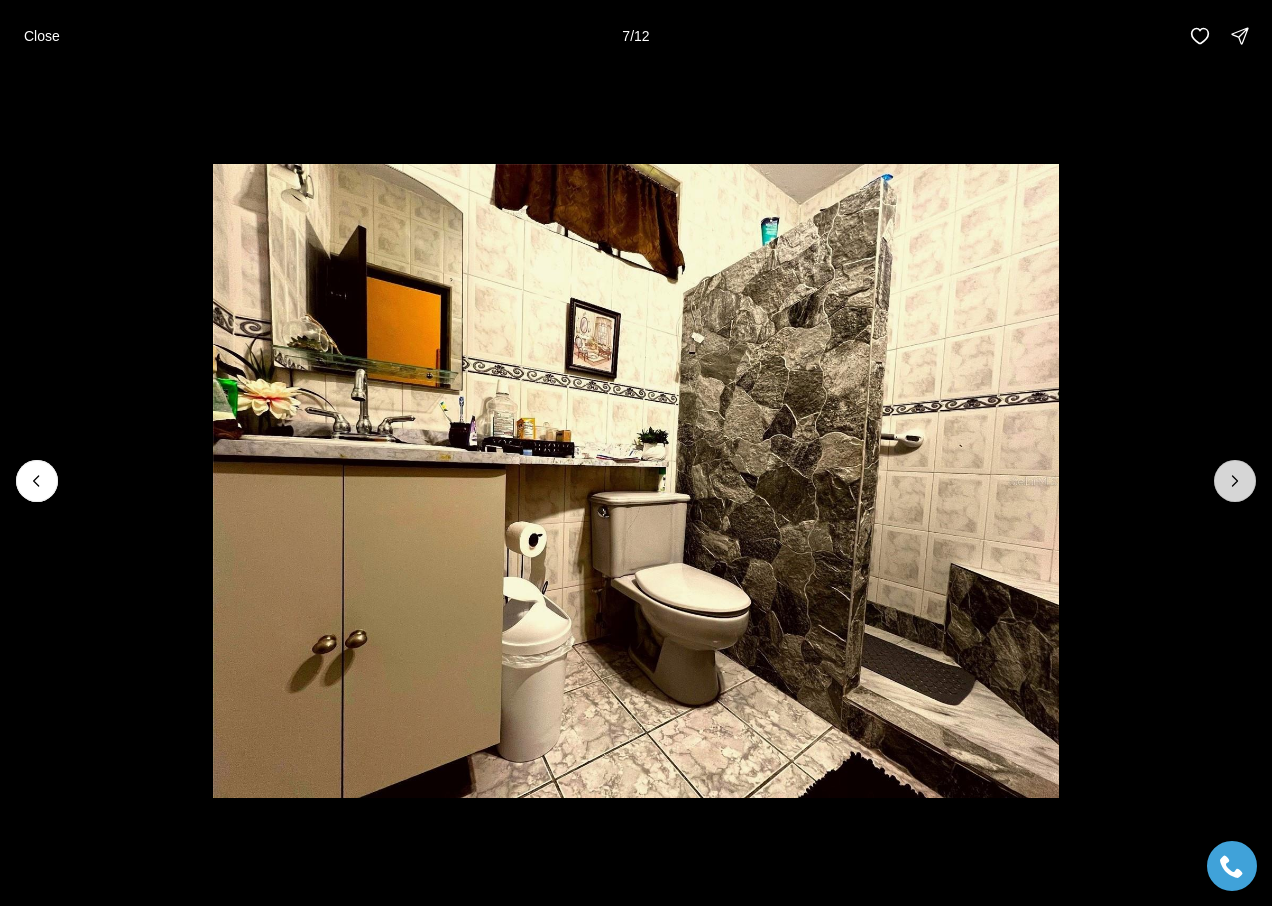 click 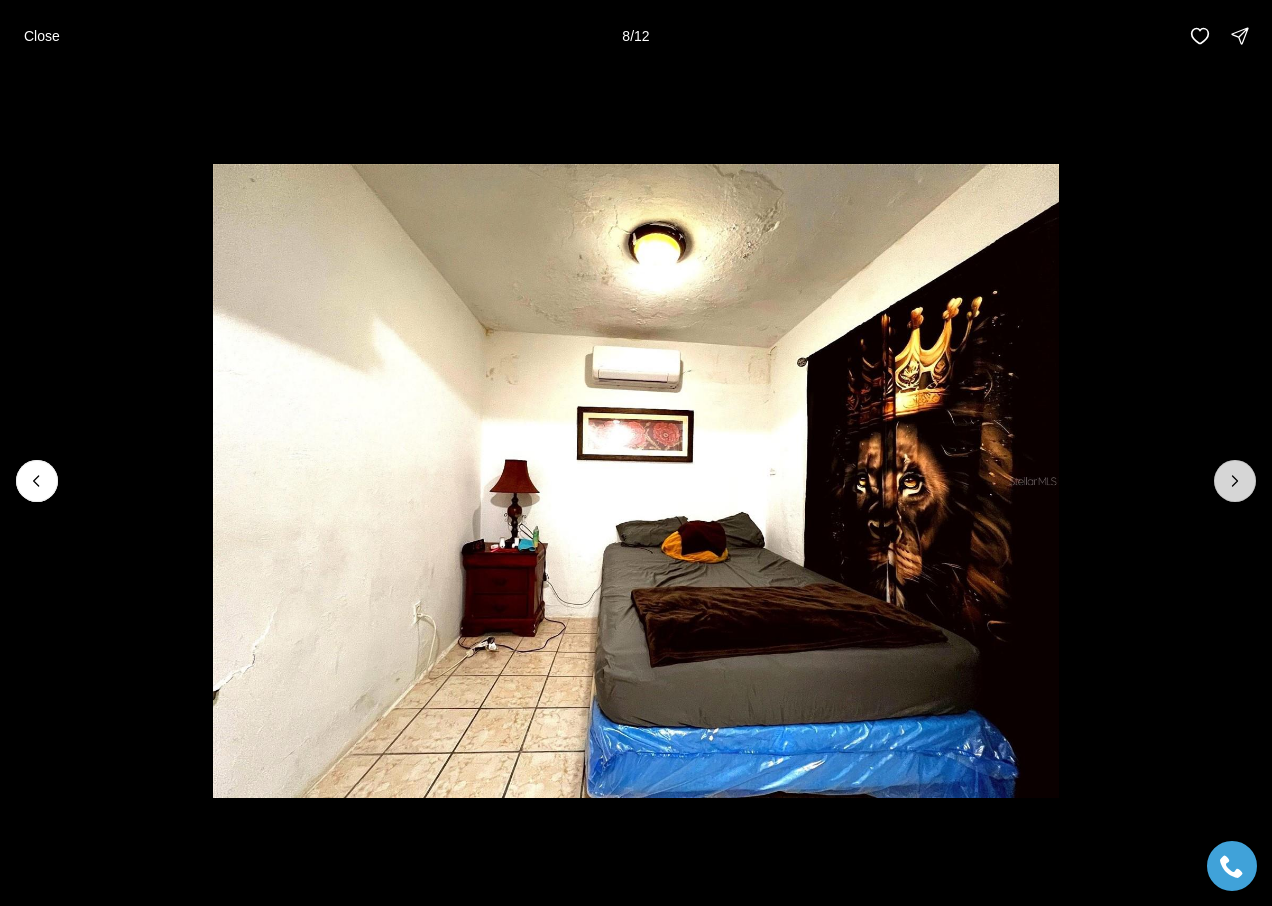 click 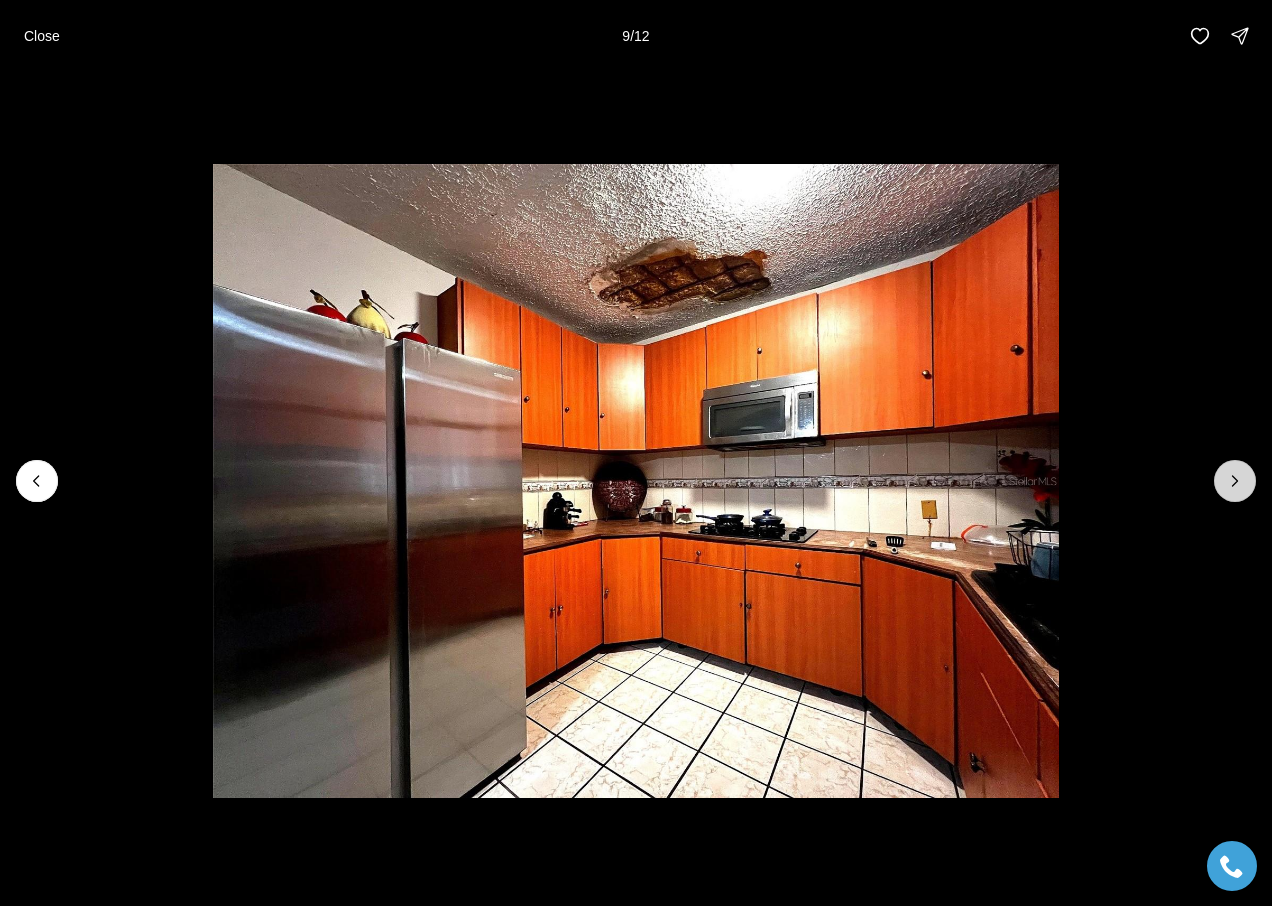 click 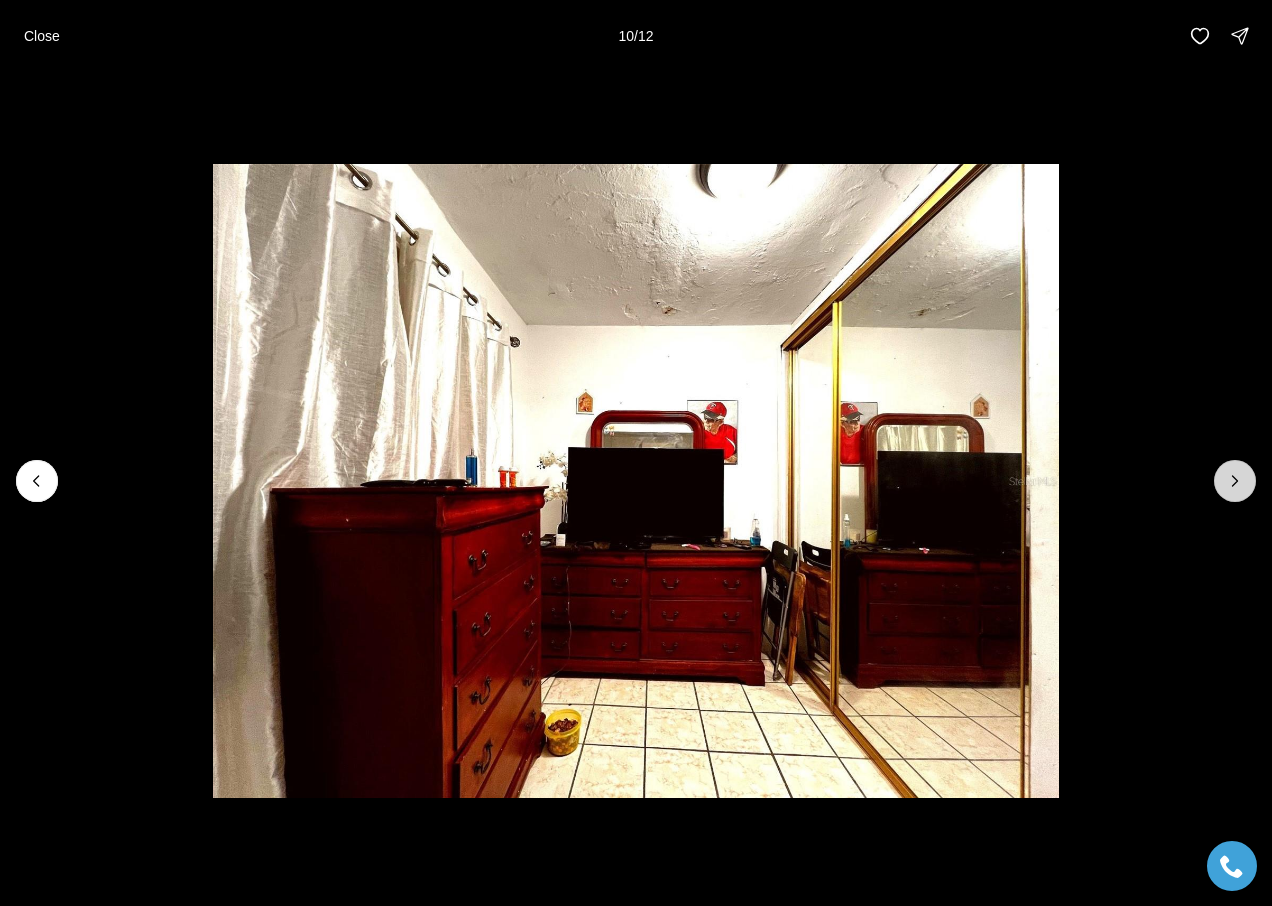 click 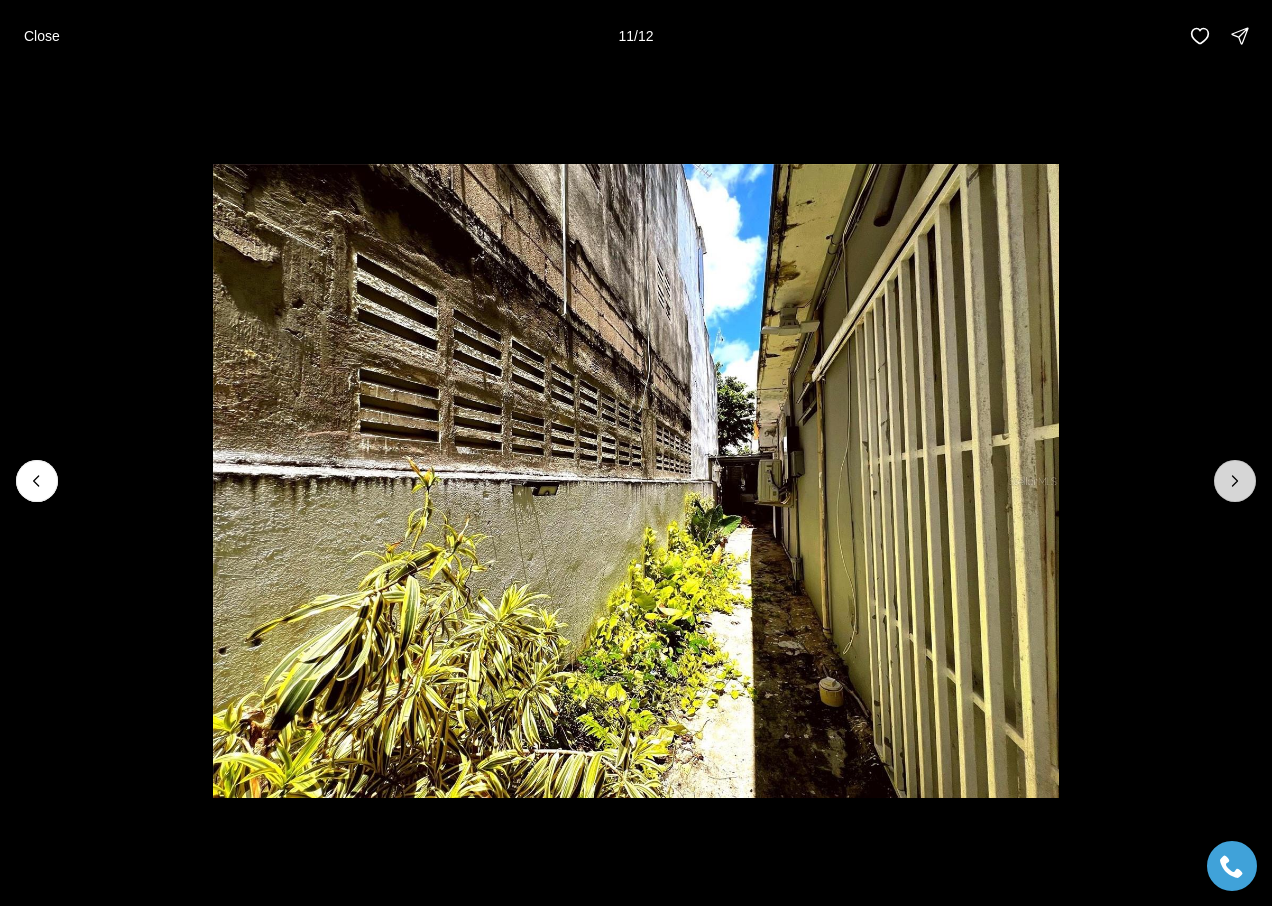 click 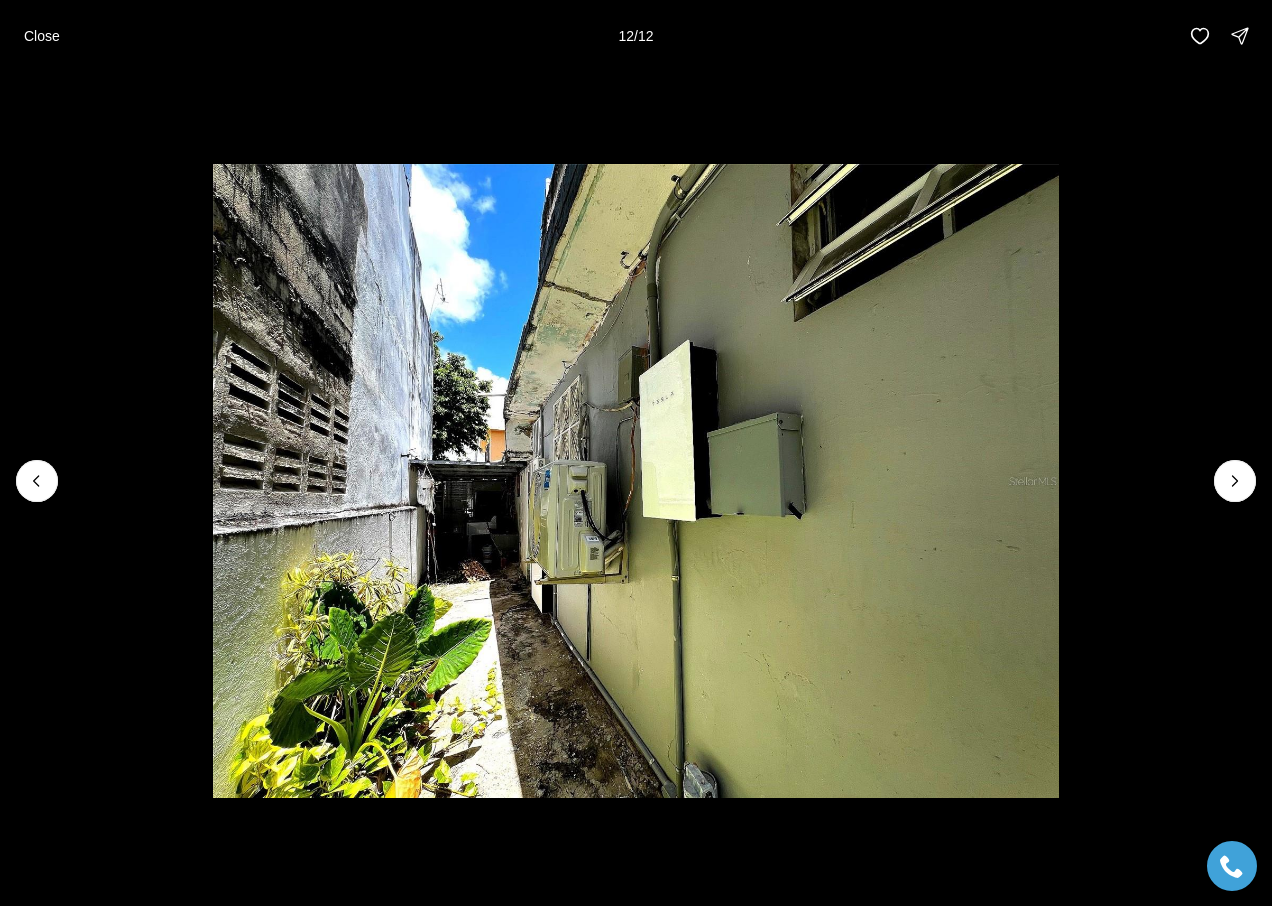 click at bounding box center (1235, 481) 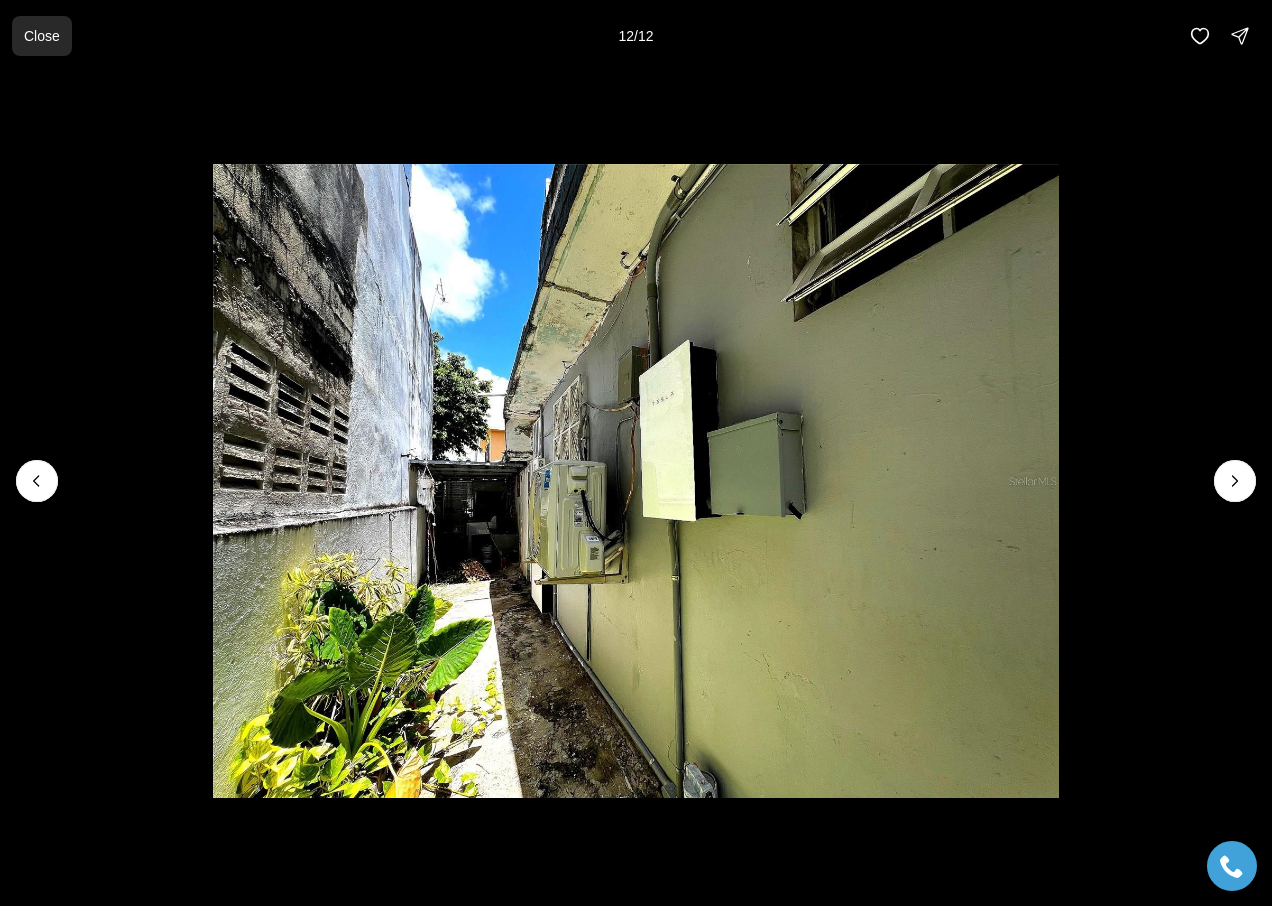 click on "Close" at bounding box center (42, 36) 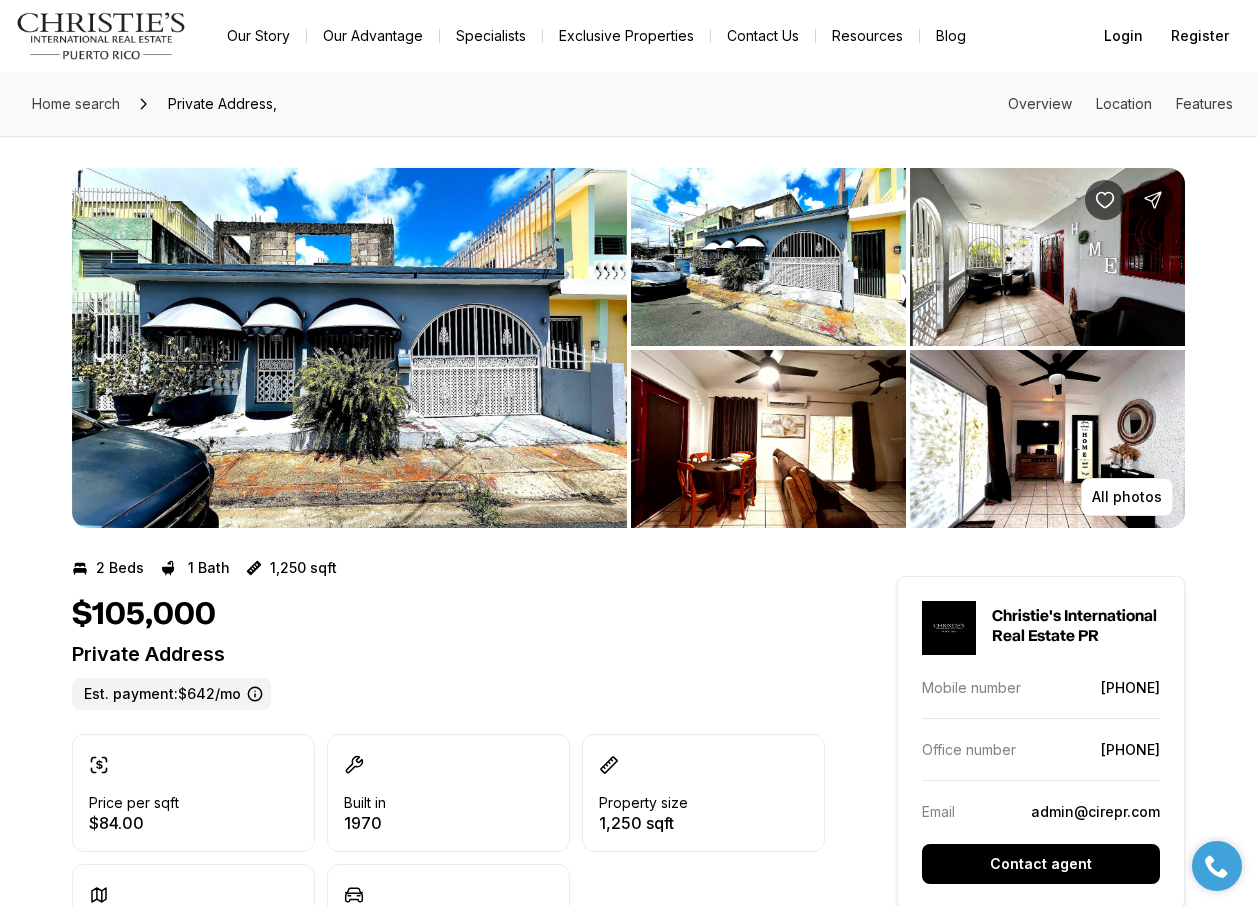 click at bounding box center (349, 348) 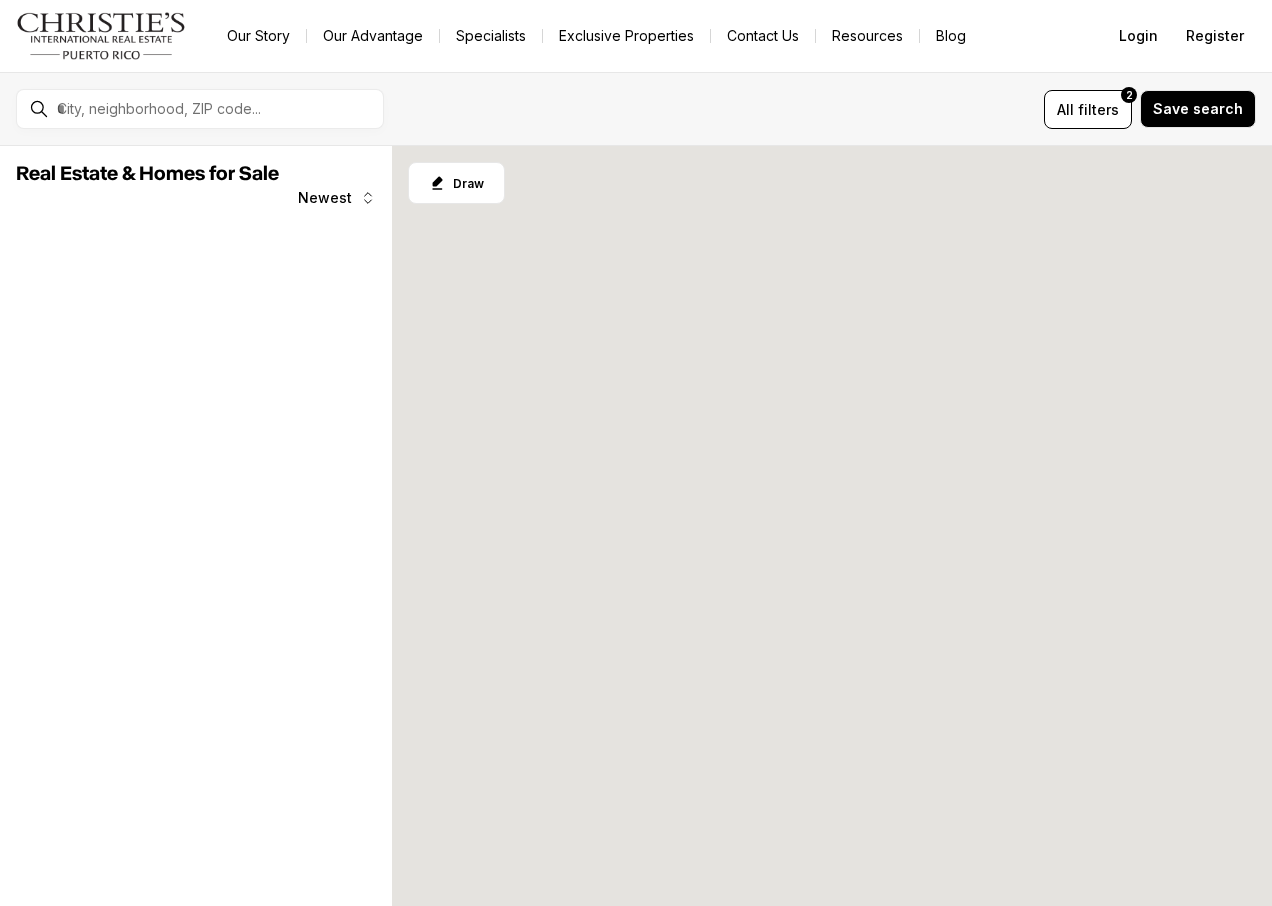 scroll, scrollTop: 0, scrollLeft: 0, axis: both 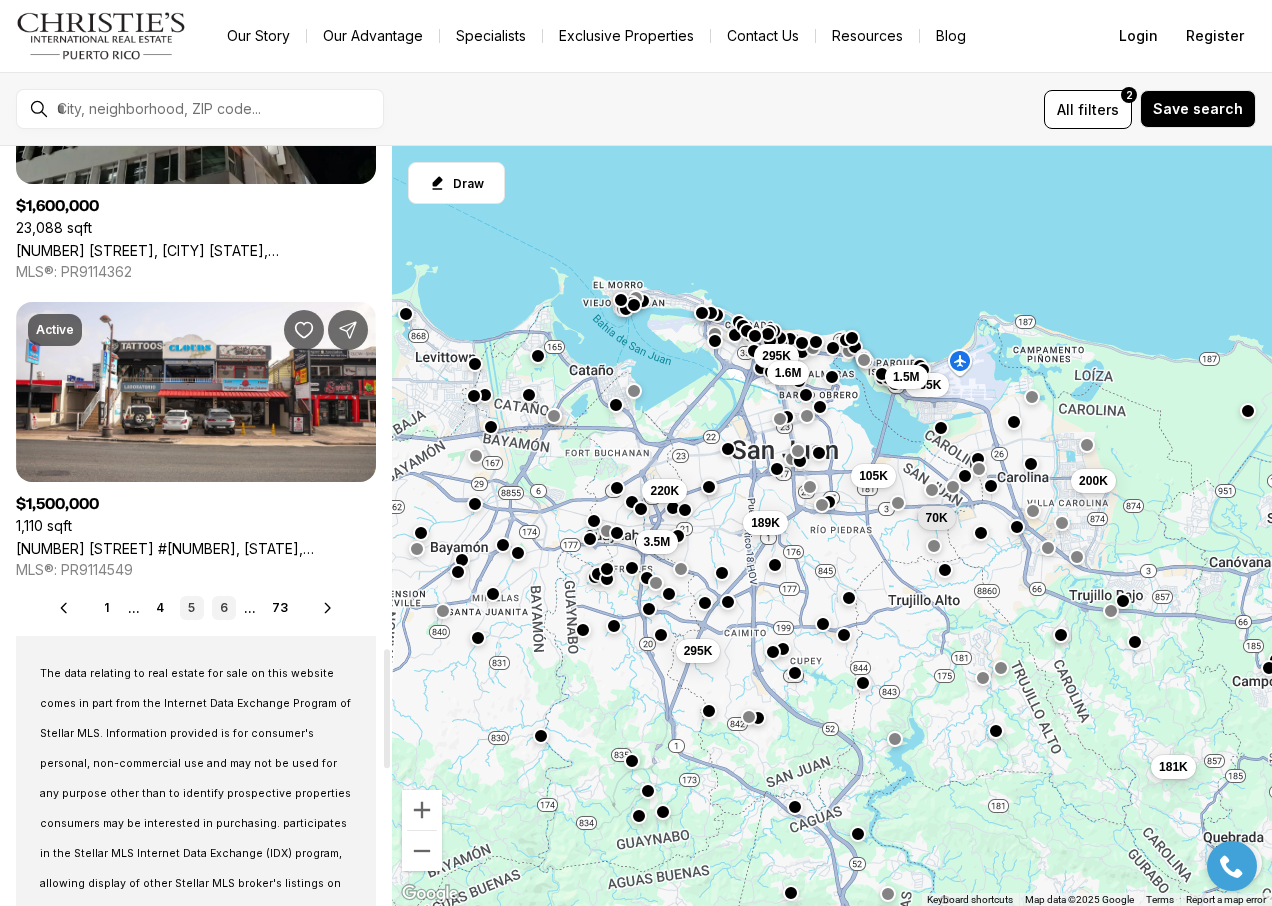 click on "6" at bounding box center [224, 608] 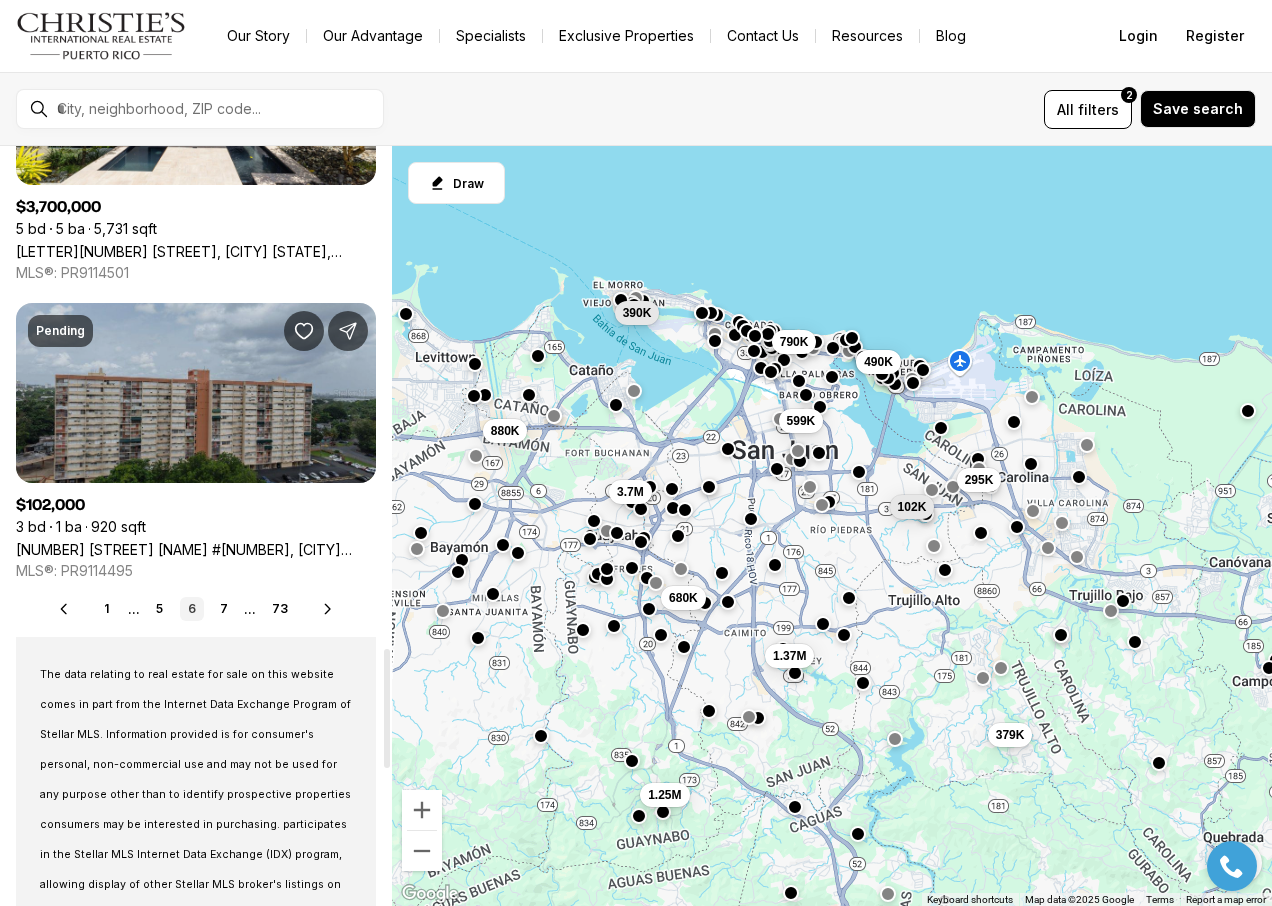 scroll, scrollTop: 3200, scrollLeft: 0, axis: vertical 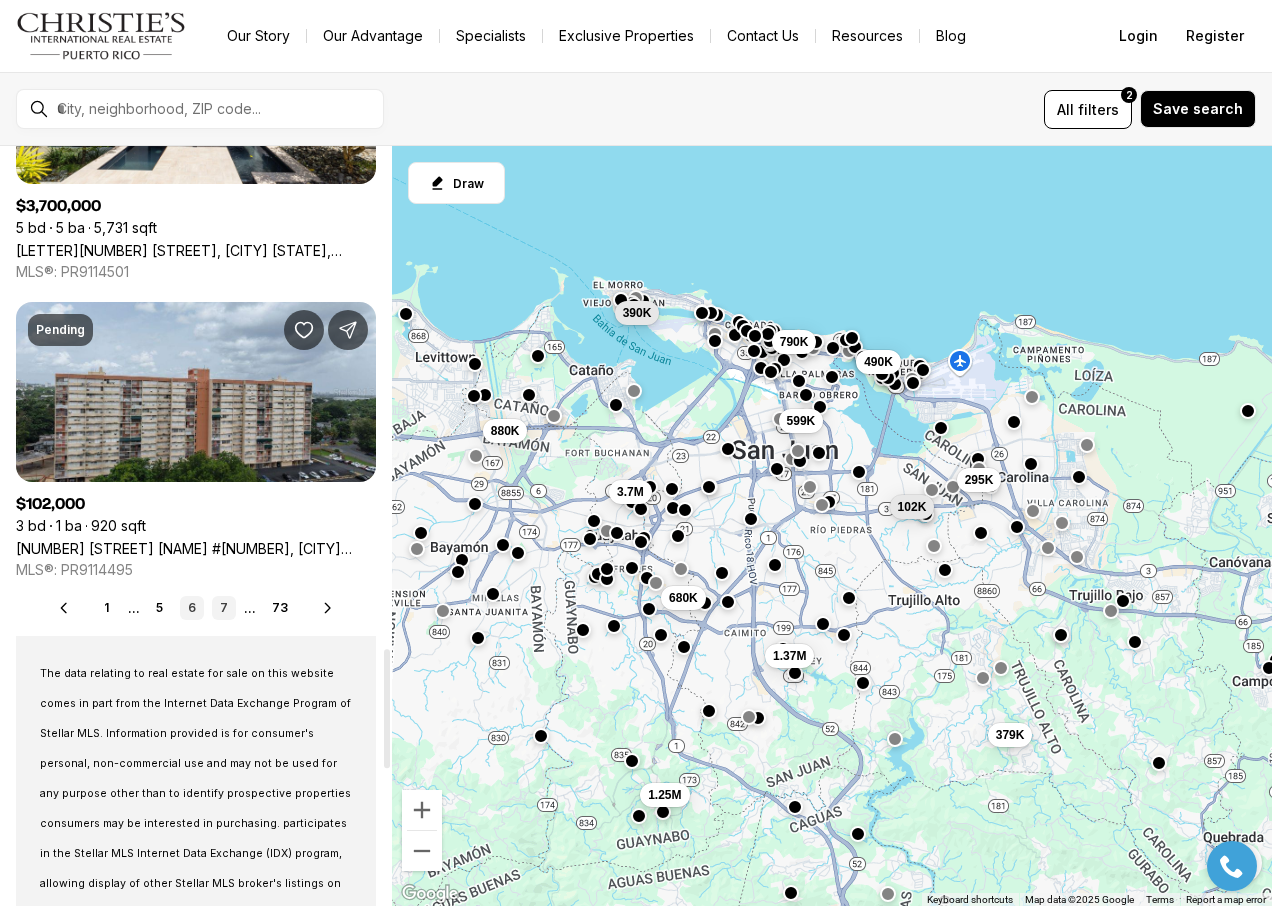 click on "7" at bounding box center (224, 608) 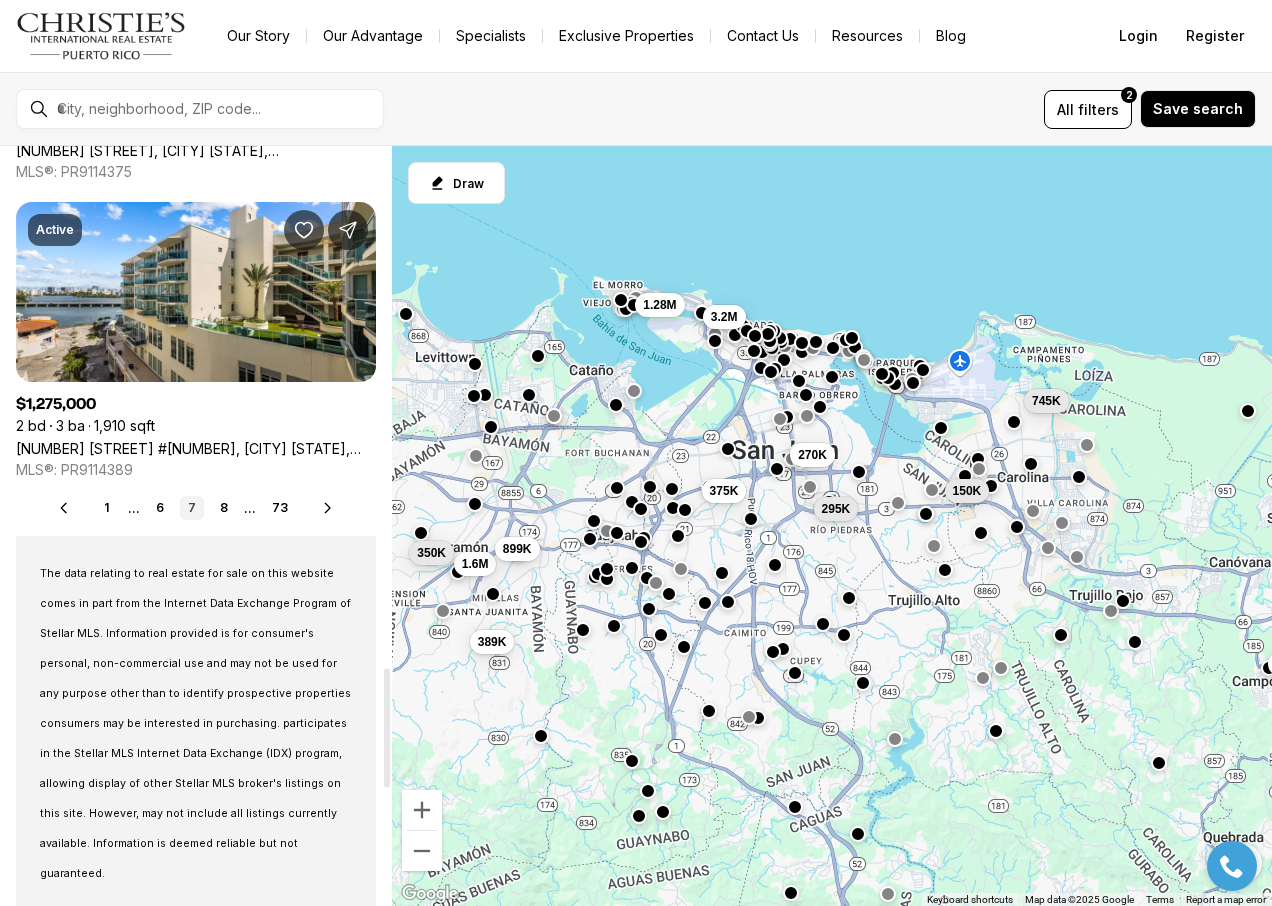 scroll, scrollTop: 3400, scrollLeft: 0, axis: vertical 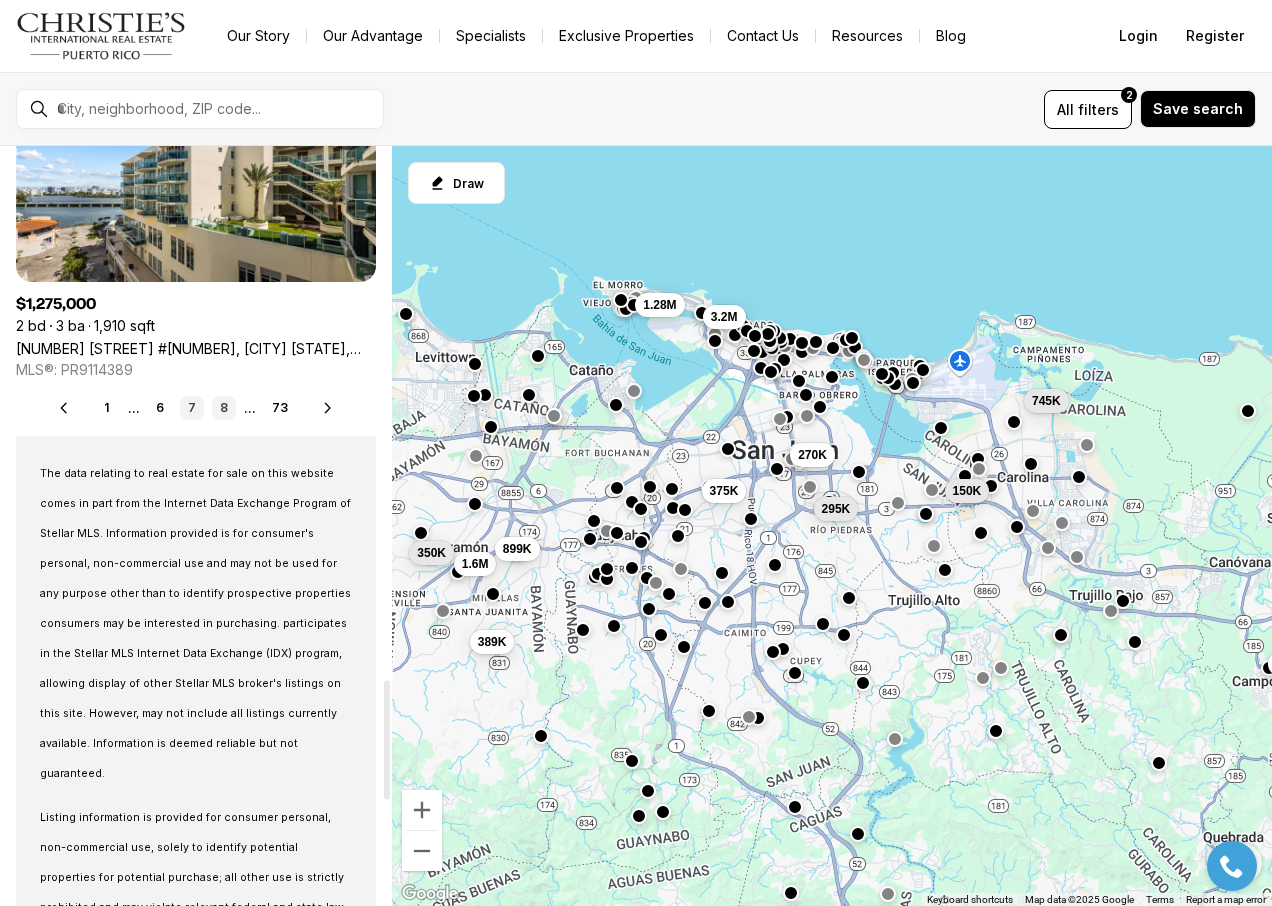 click on "8" at bounding box center (224, 408) 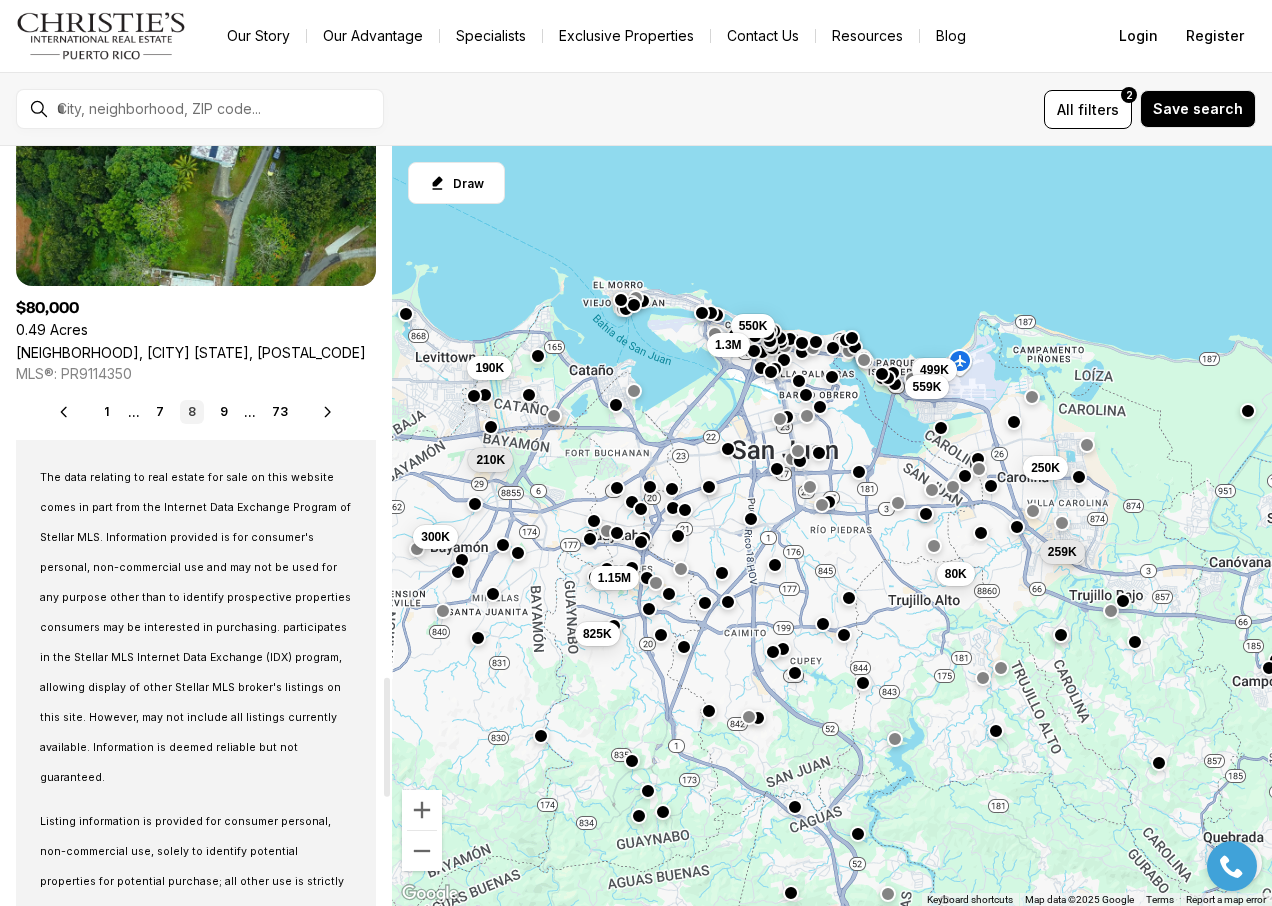 scroll, scrollTop: 3400, scrollLeft: 0, axis: vertical 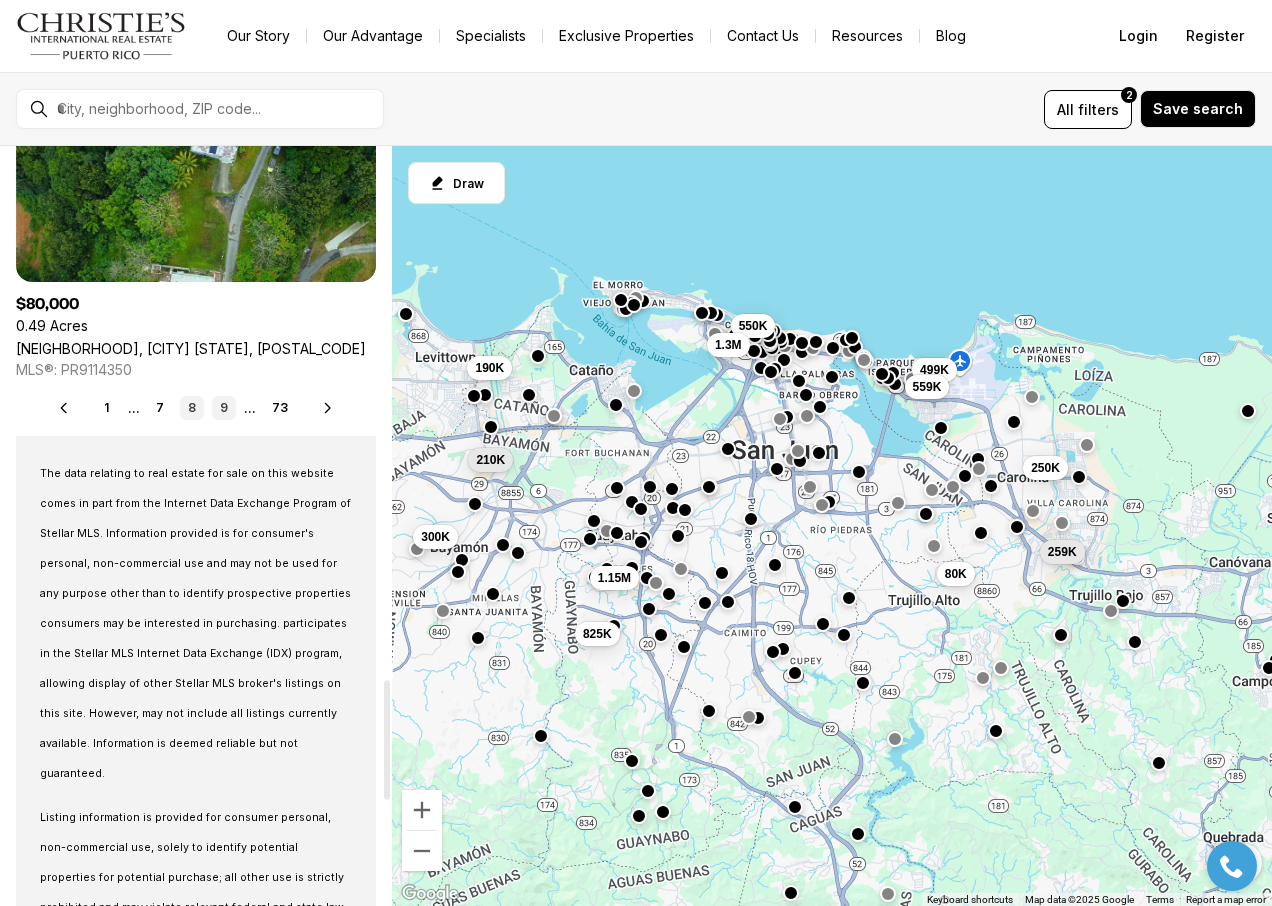 click on "9" at bounding box center (224, 408) 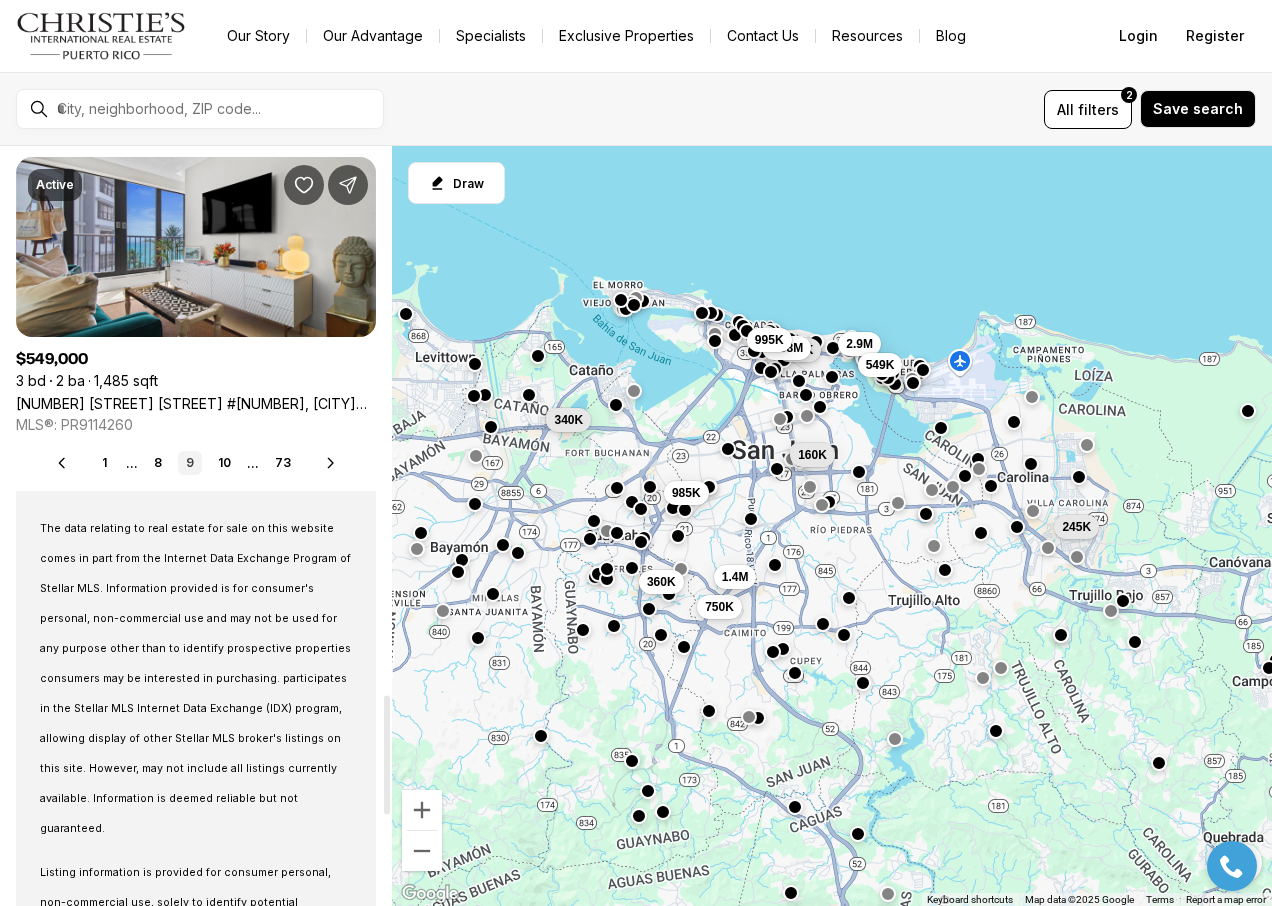 scroll, scrollTop: 3500, scrollLeft: 0, axis: vertical 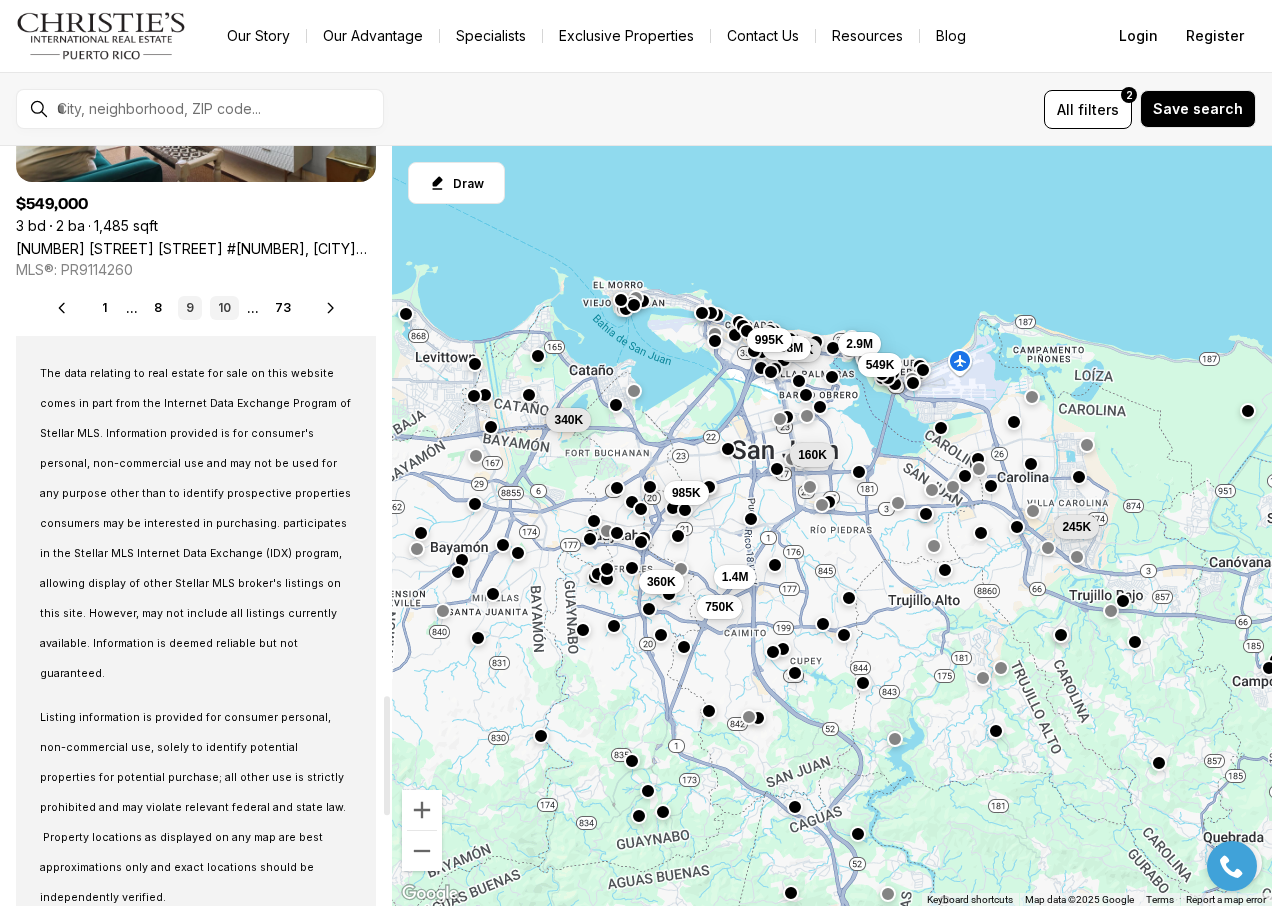 click on "10" at bounding box center (224, 308) 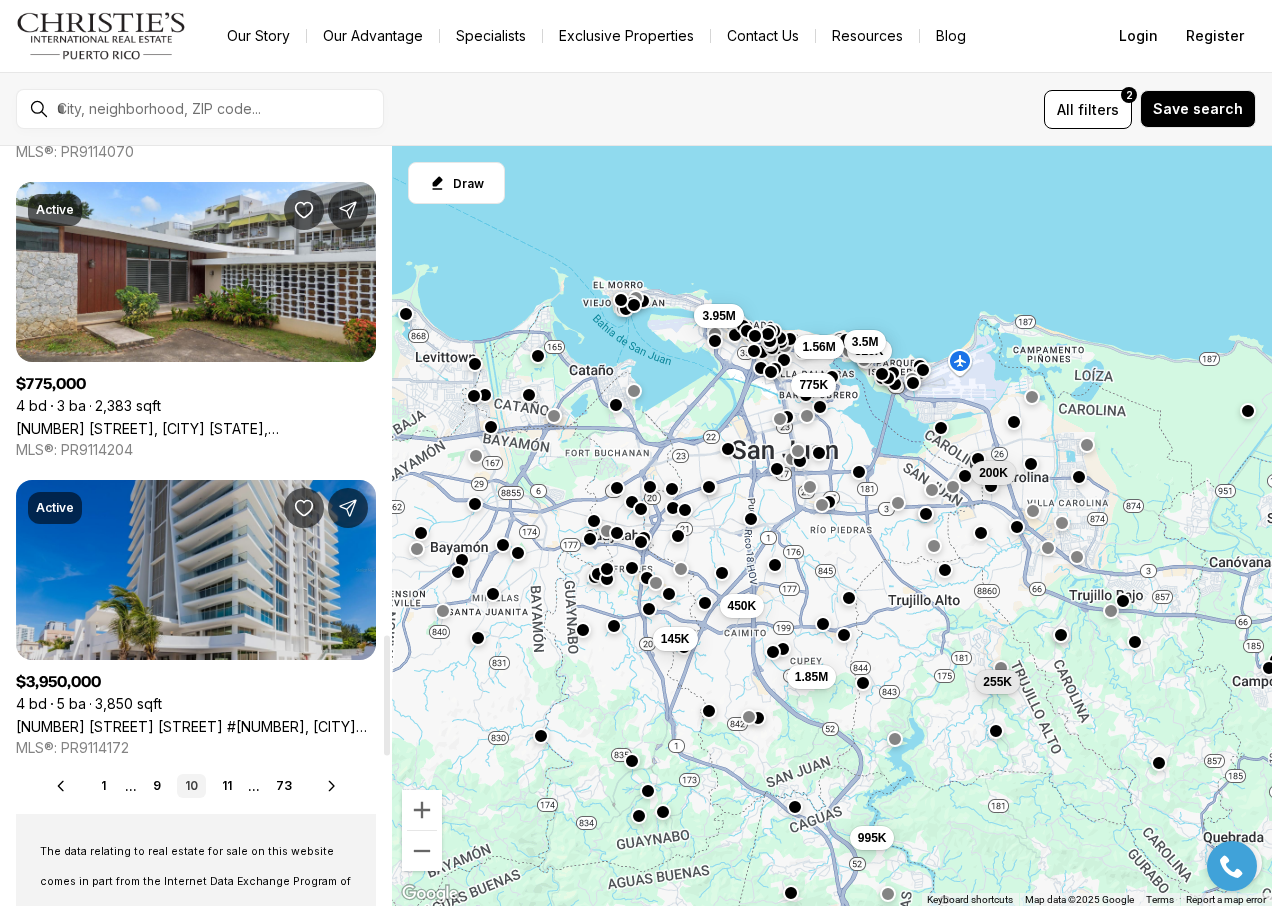 scroll, scrollTop: 3400, scrollLeft: 0, axis: vertical 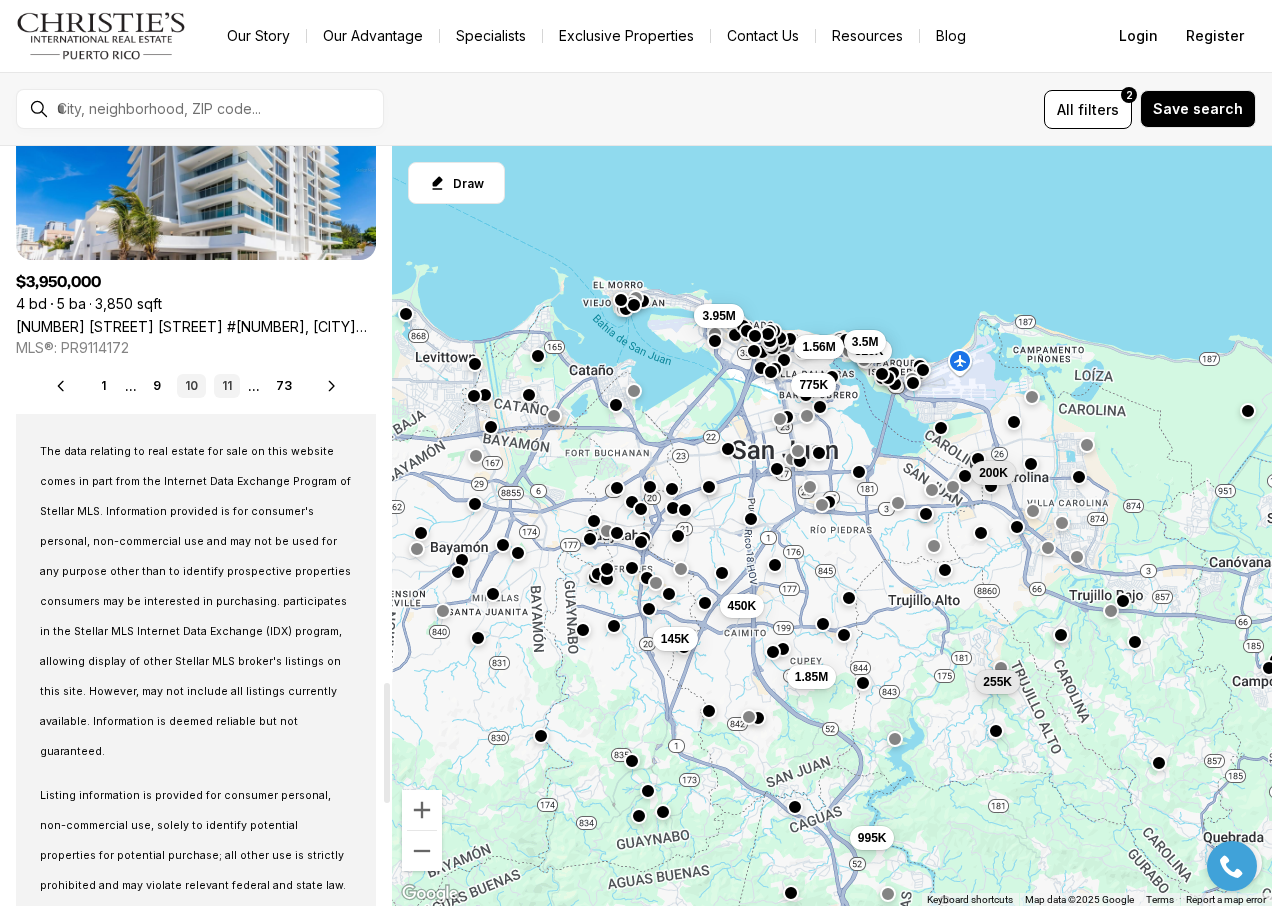 click on "11" at bounding box center (227, 386) 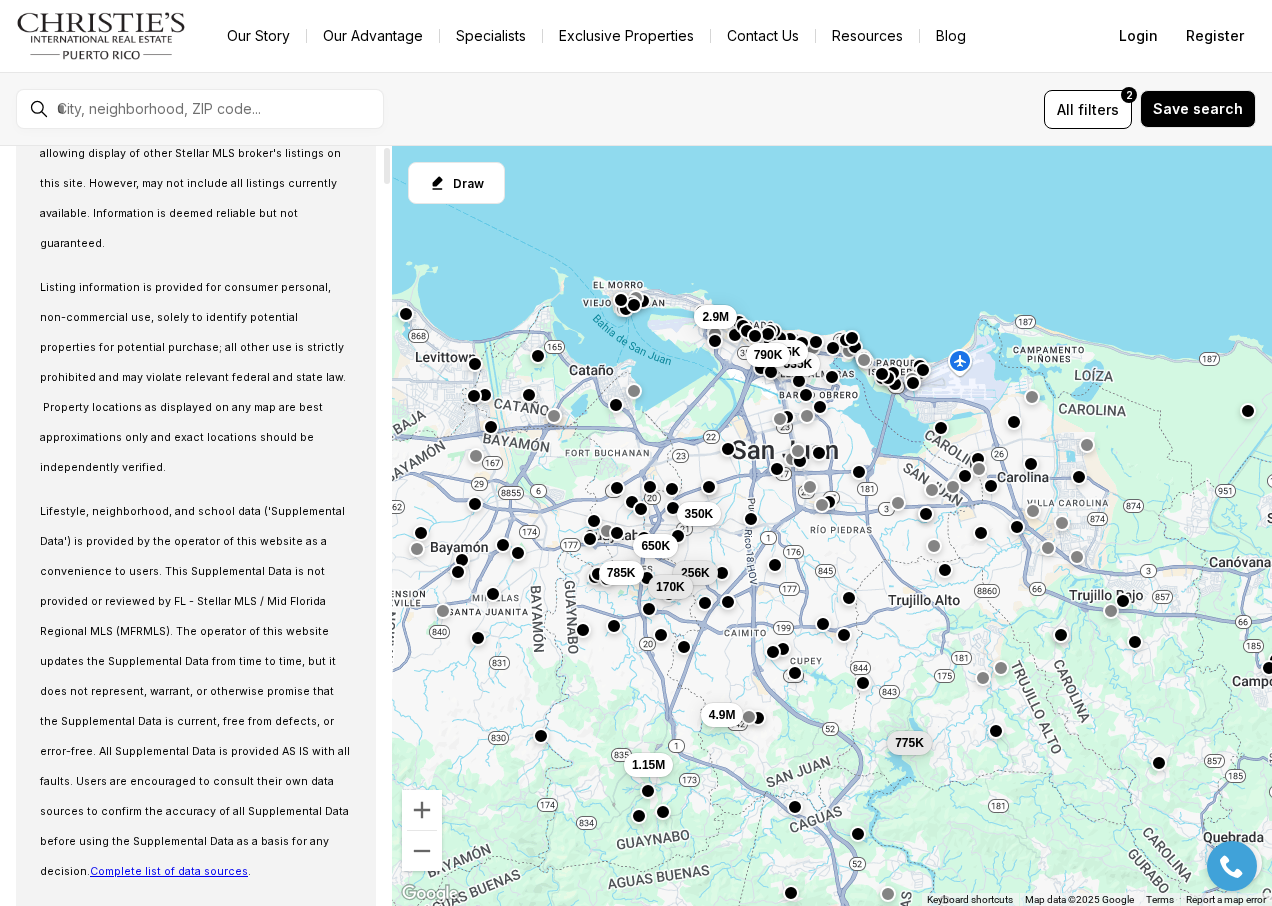 scroll, scrollTop: 0, scrollLeft: 0, axis: both 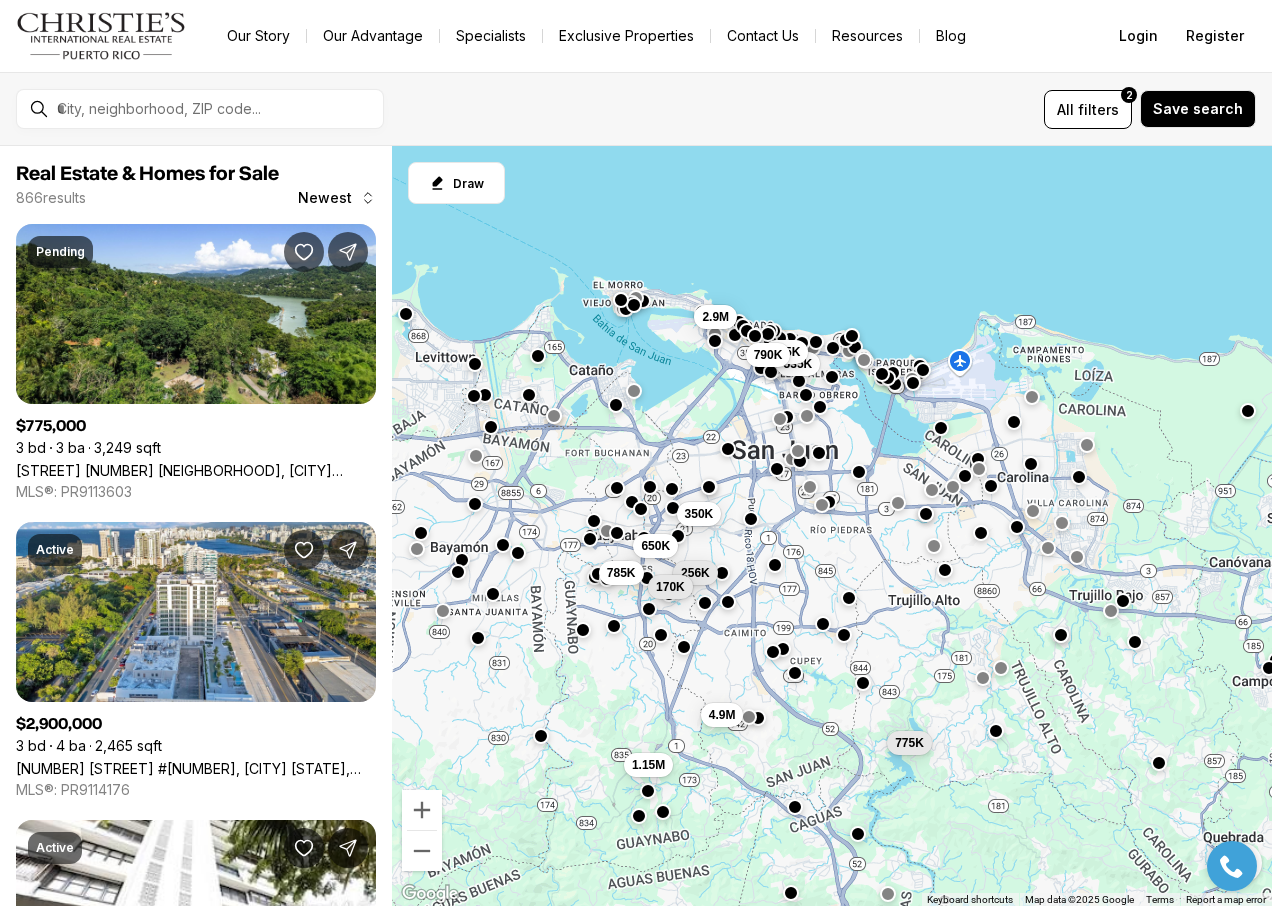 click at bounding box center (852, 336) 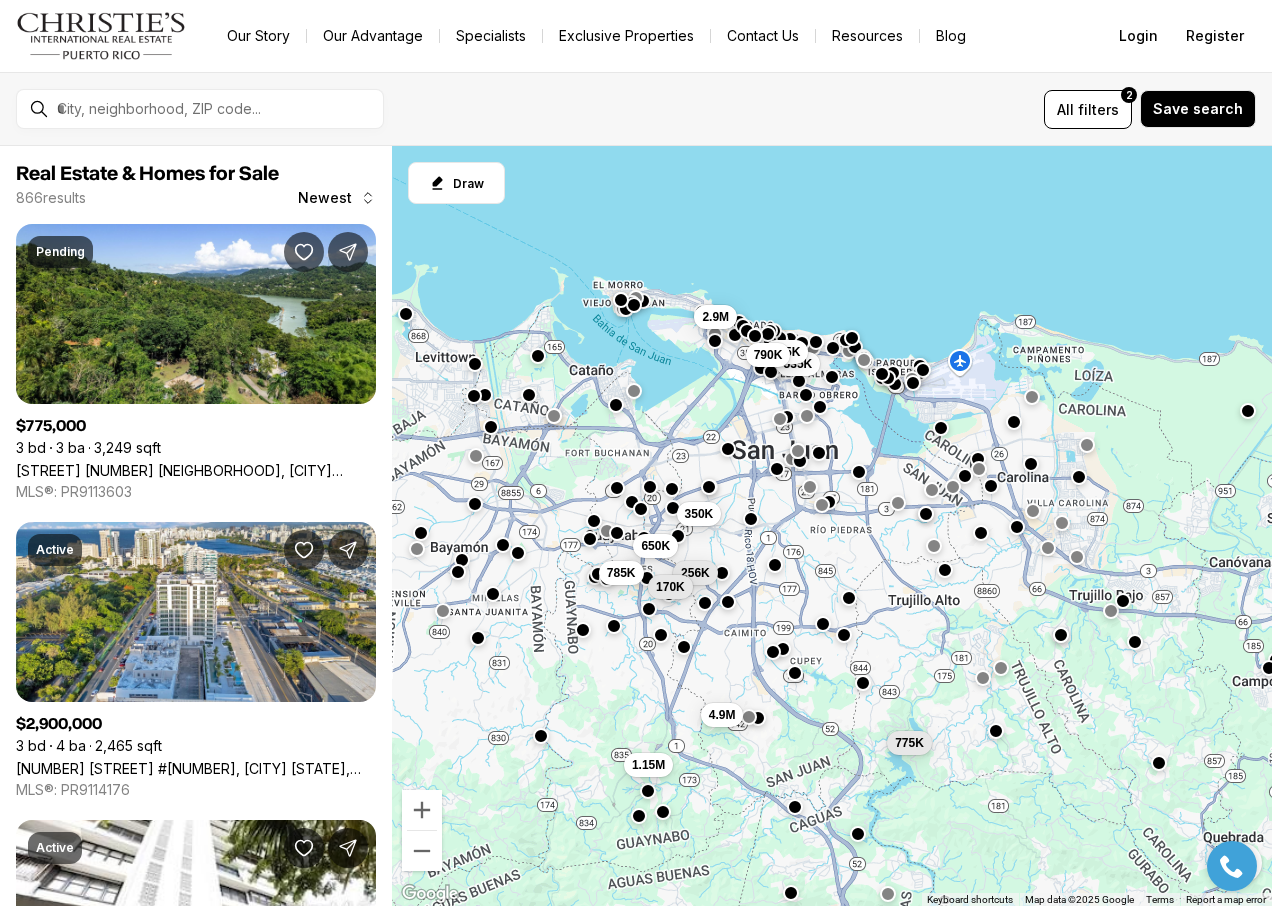 click on "775K 535K 350K 650K 4.9M 256K 170K 1.15M 785K 475K 2.9M 790K" at bounding box center [832, 526] 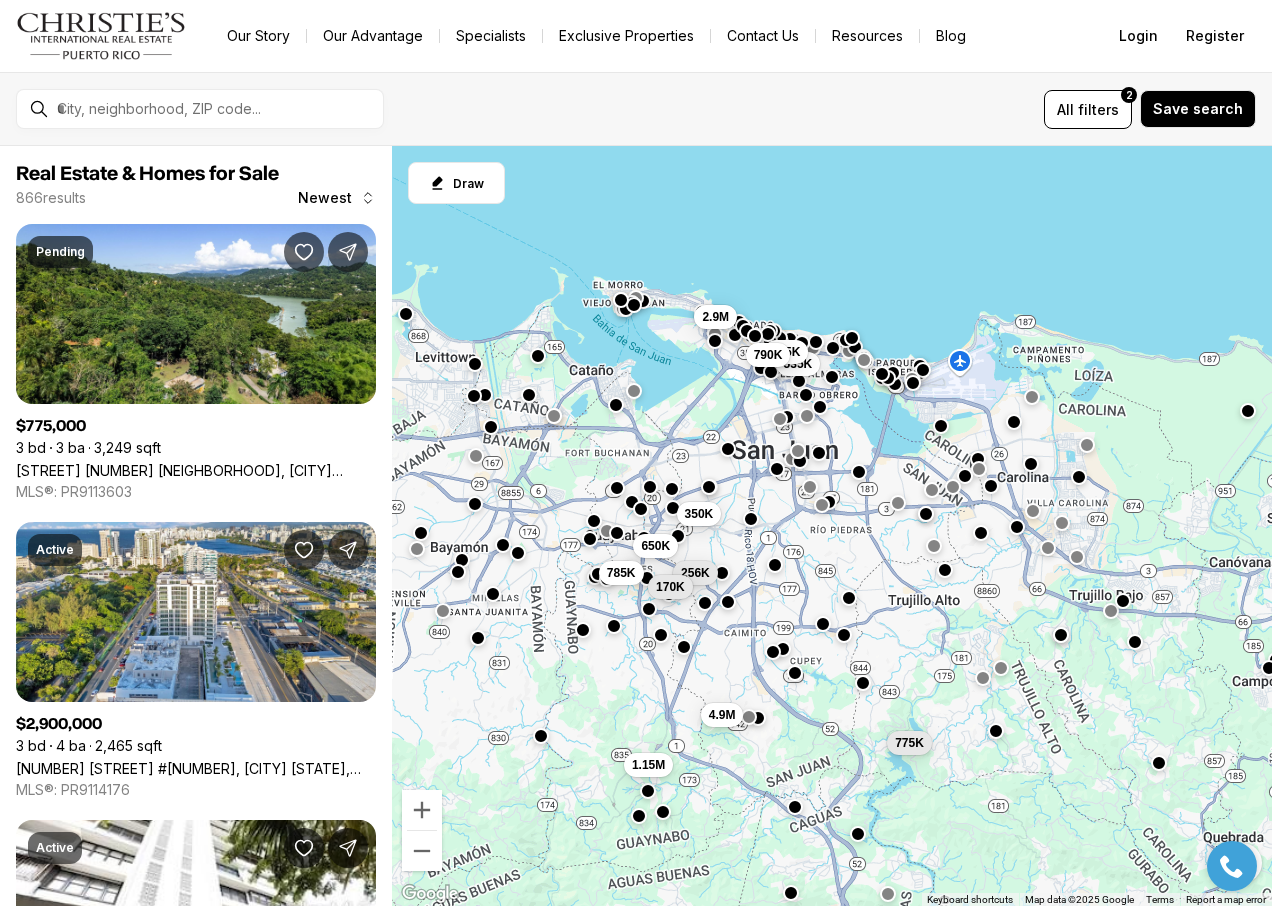 click at bounding box center (941, 425) 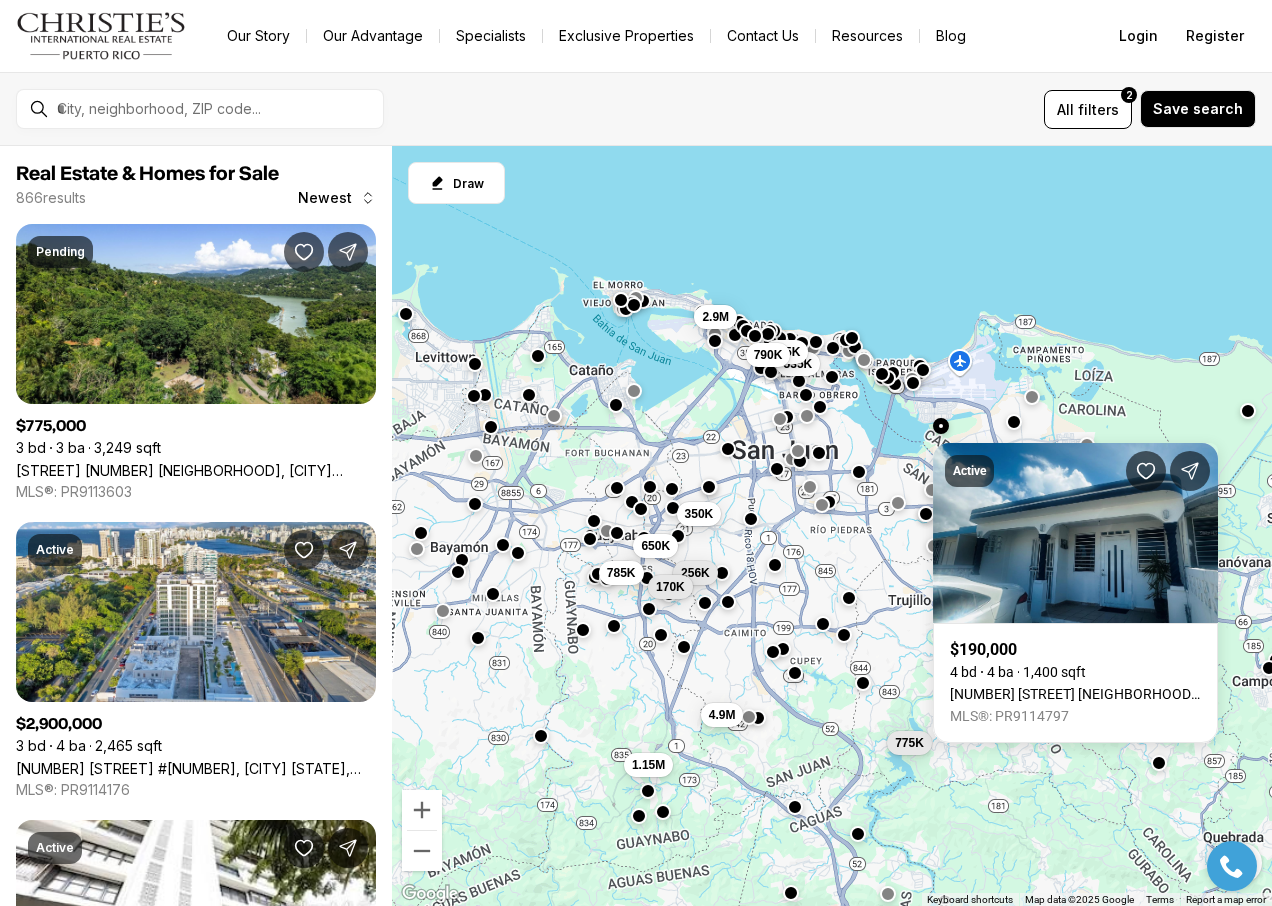 click on "775K 535K 350K 650K 4.9M 256K 170K 1.15M 785K 475K 2.9M 790K" at bounding box center [832, 526] 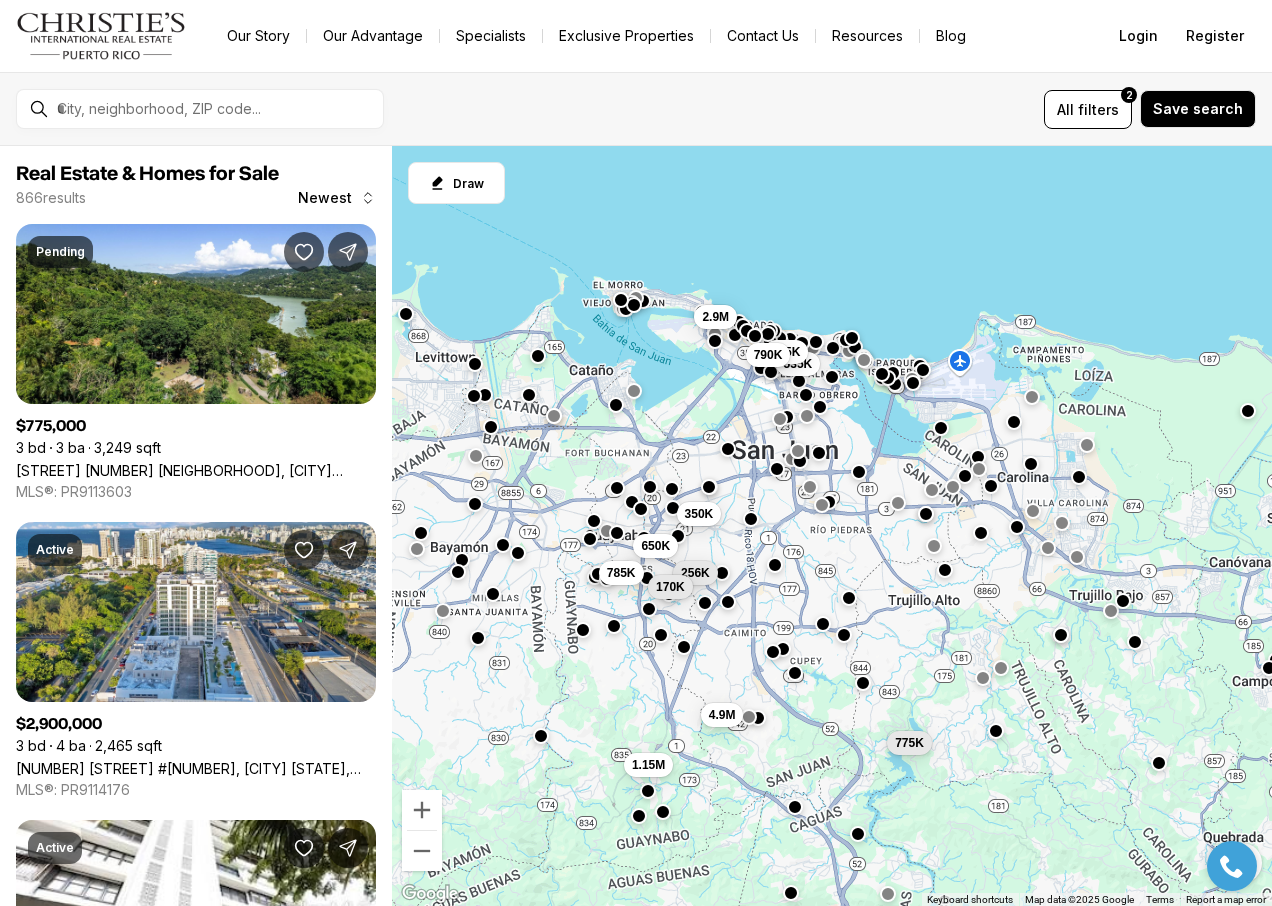 click at bounding box center [978, 456] 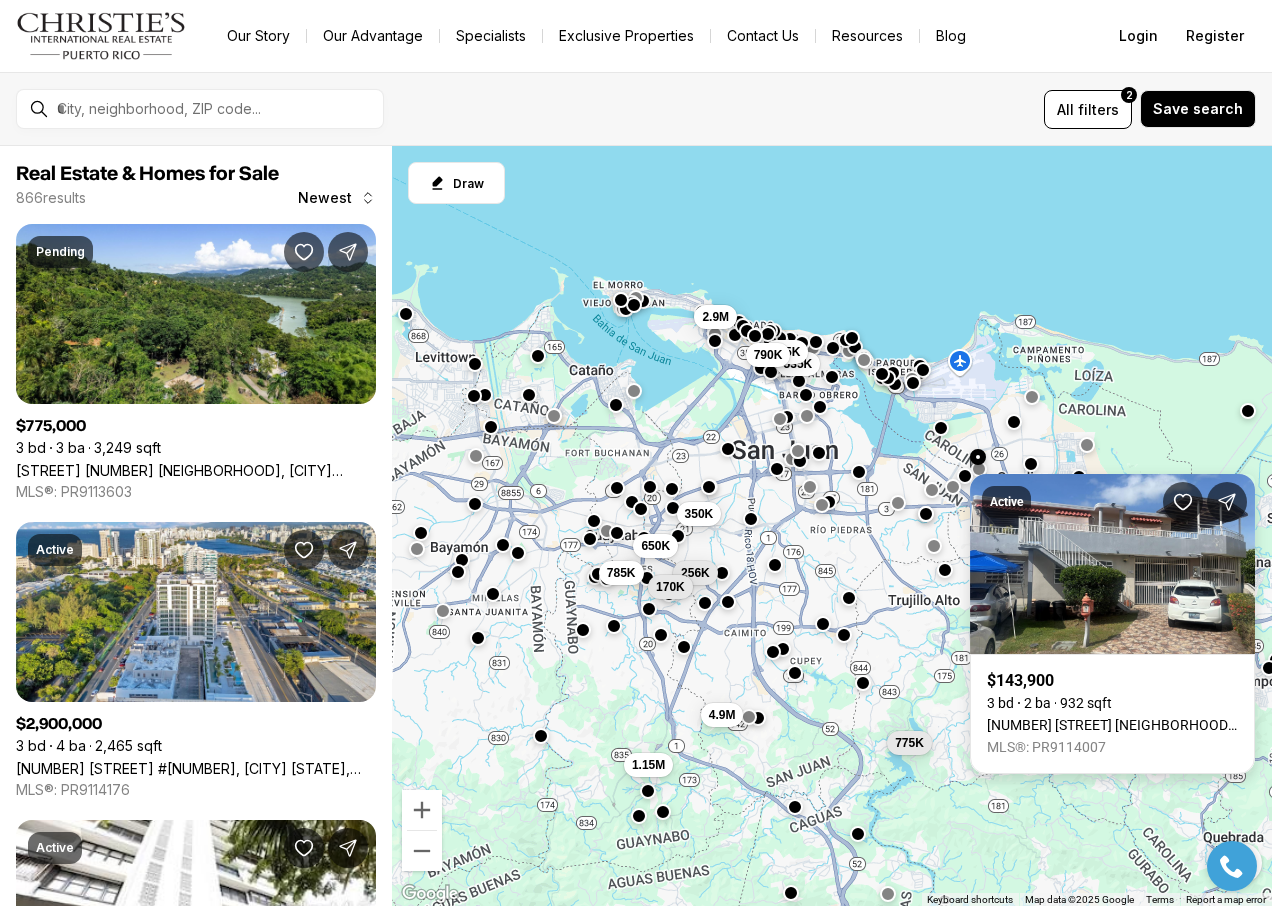click on "402 URB COUNTRY CLUB MD18, CAROLINA PR, 00979" at bounding box center (1112, 725) 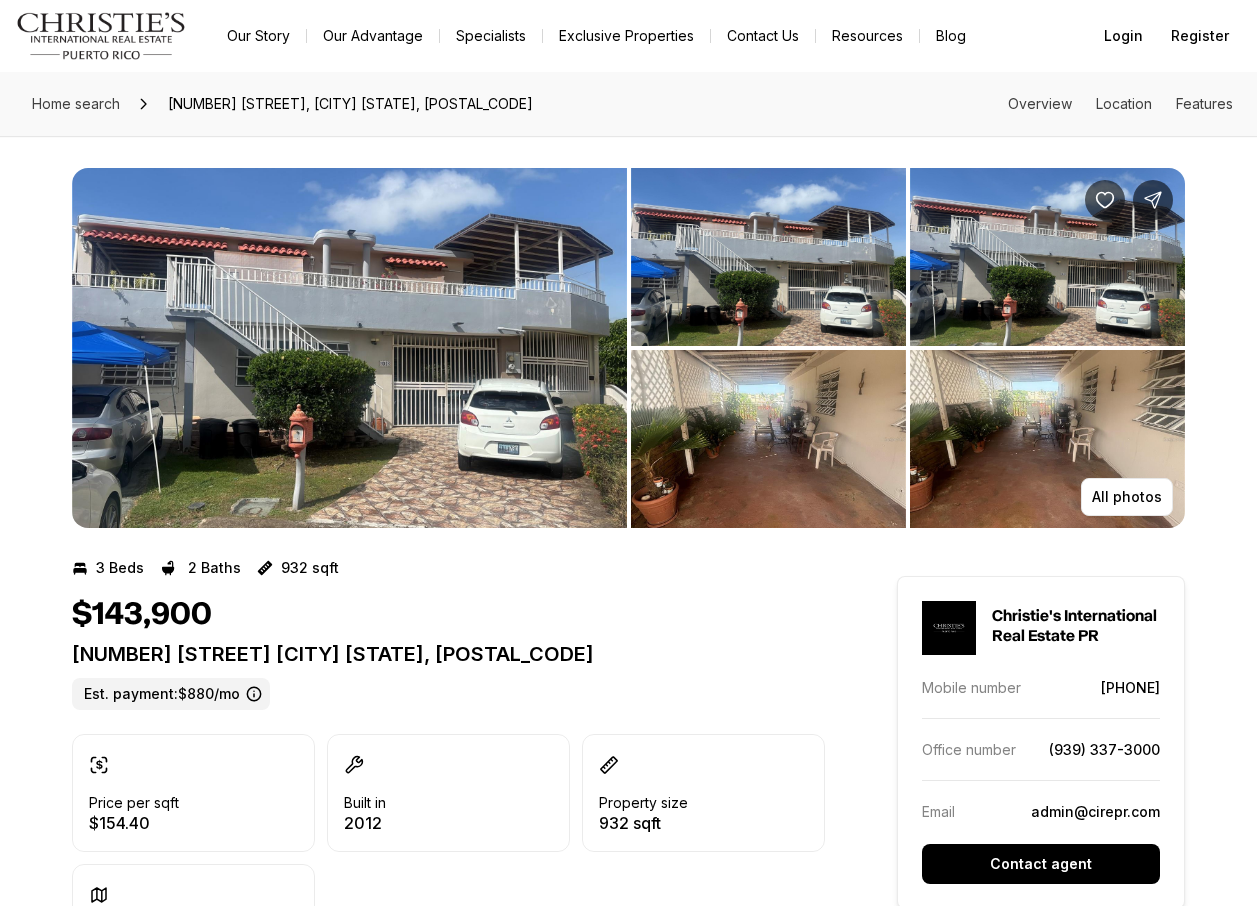 scroll, scrollTop: 0, scrollLeft: 0, axis: both 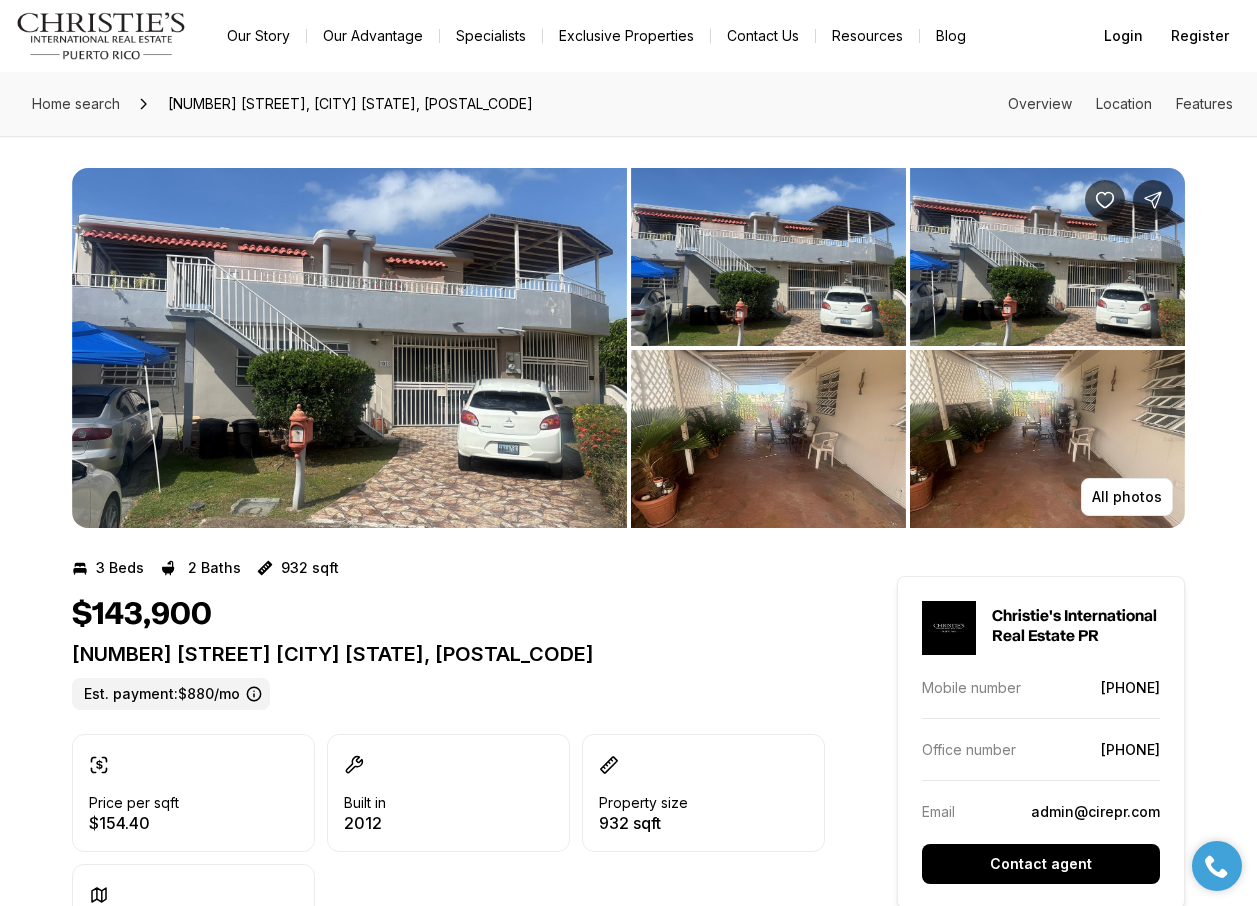 click at bounding box center (349, 348) 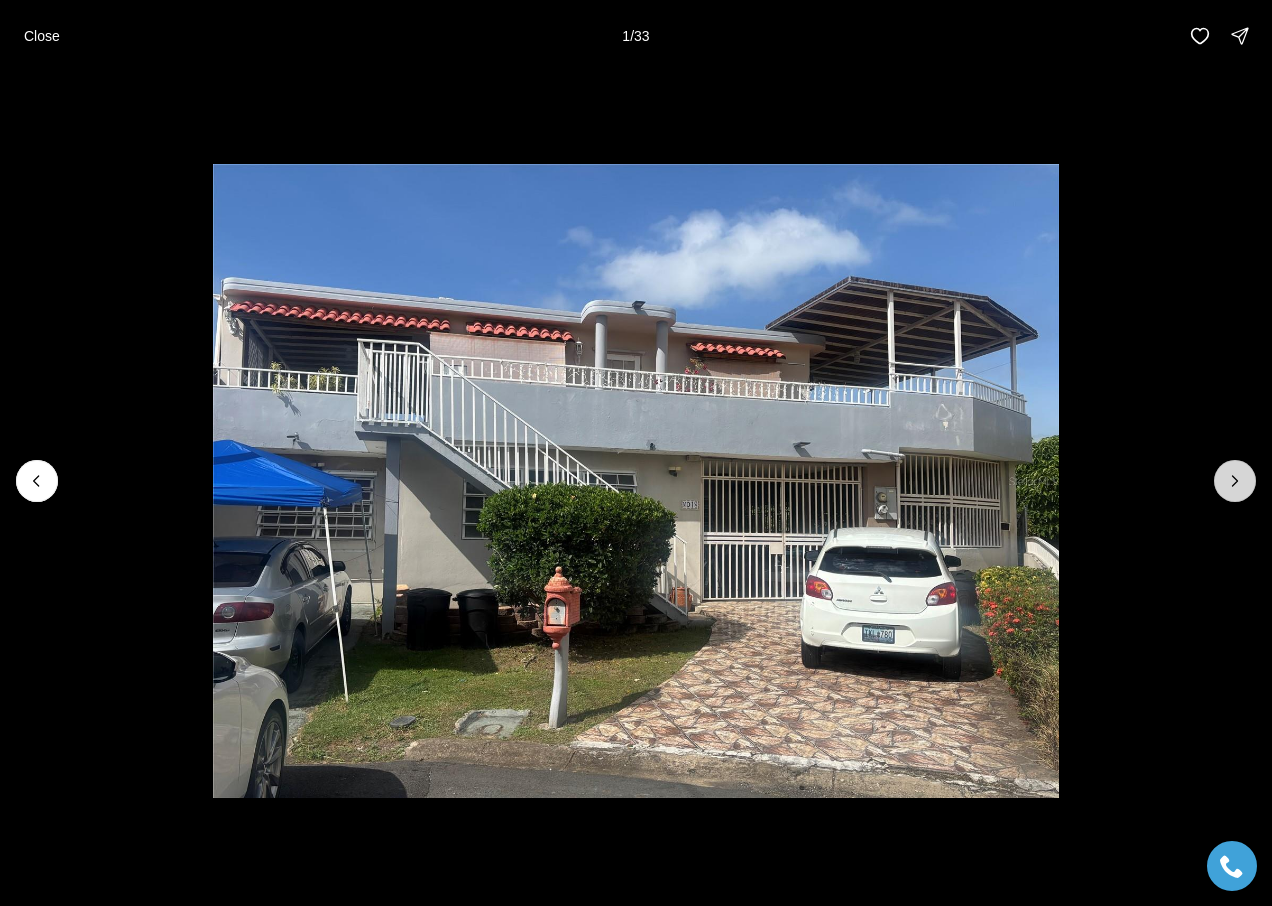 click 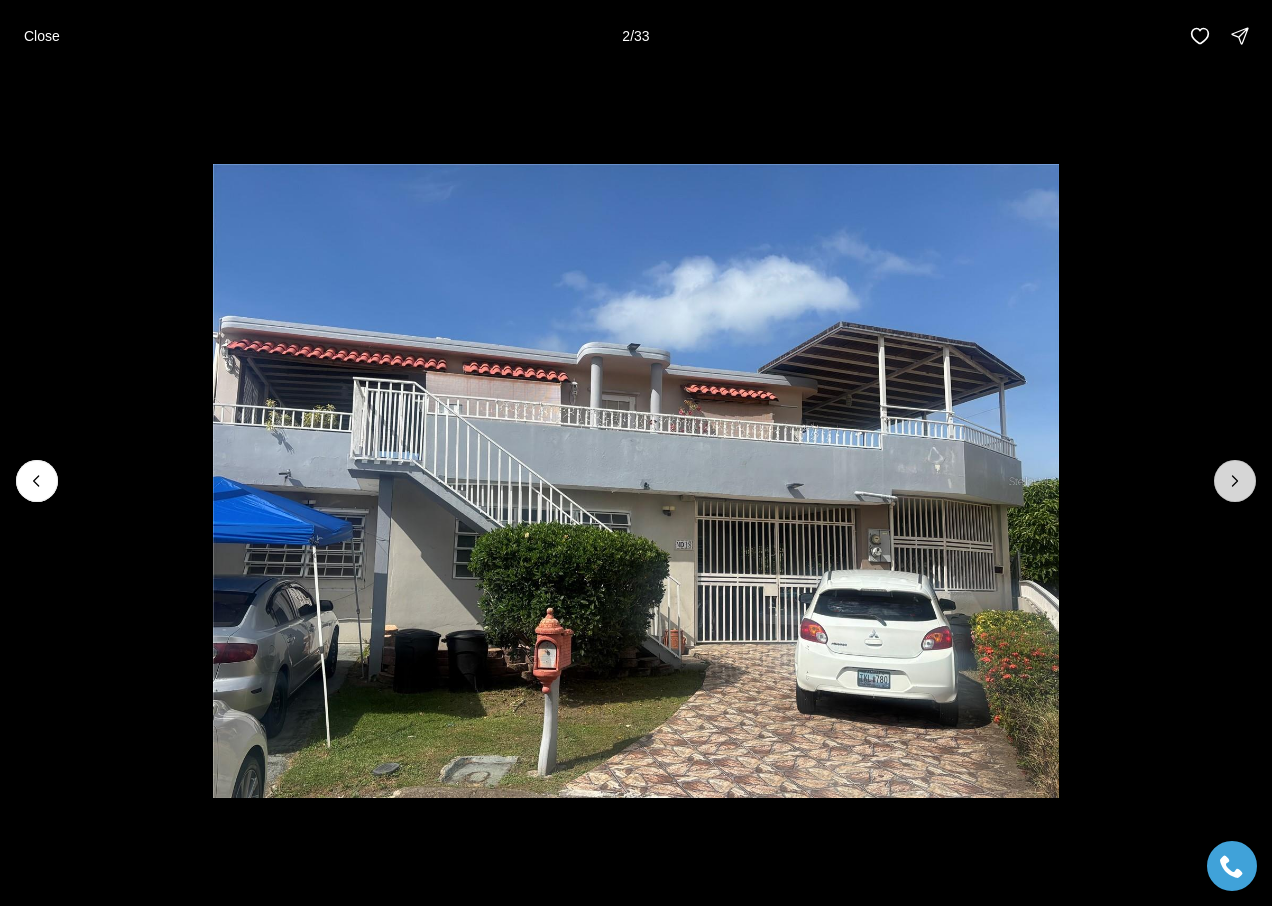 click 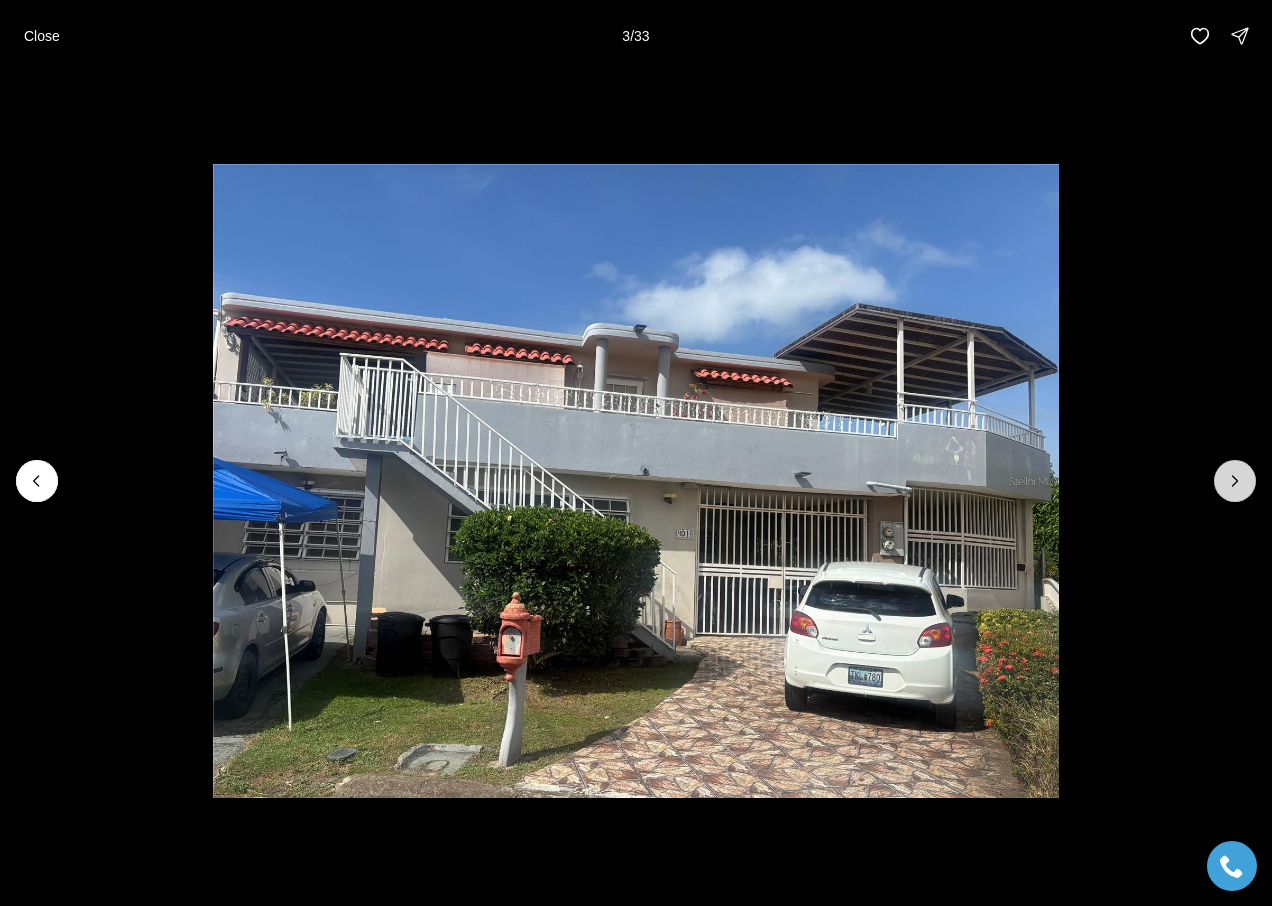 click 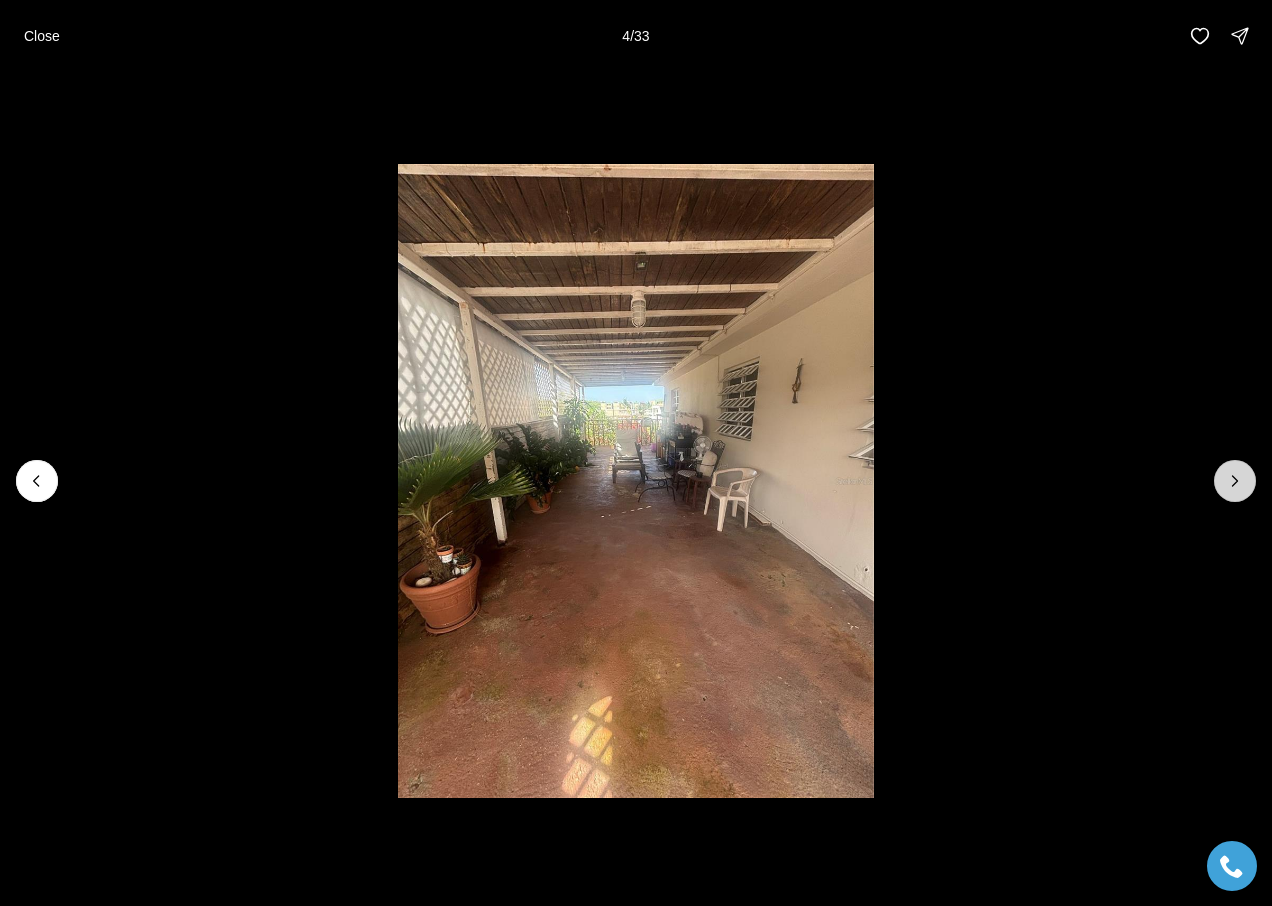 click 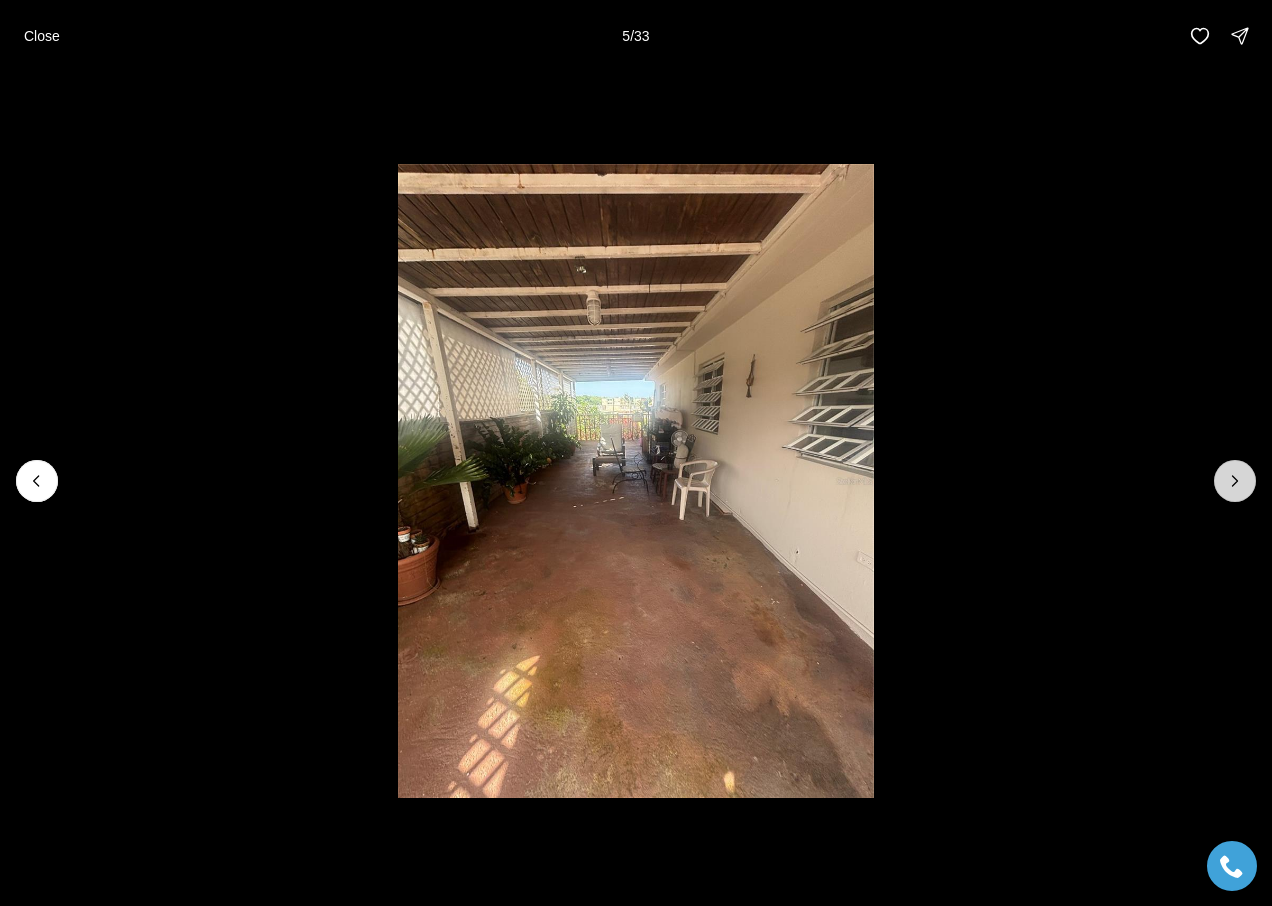 click 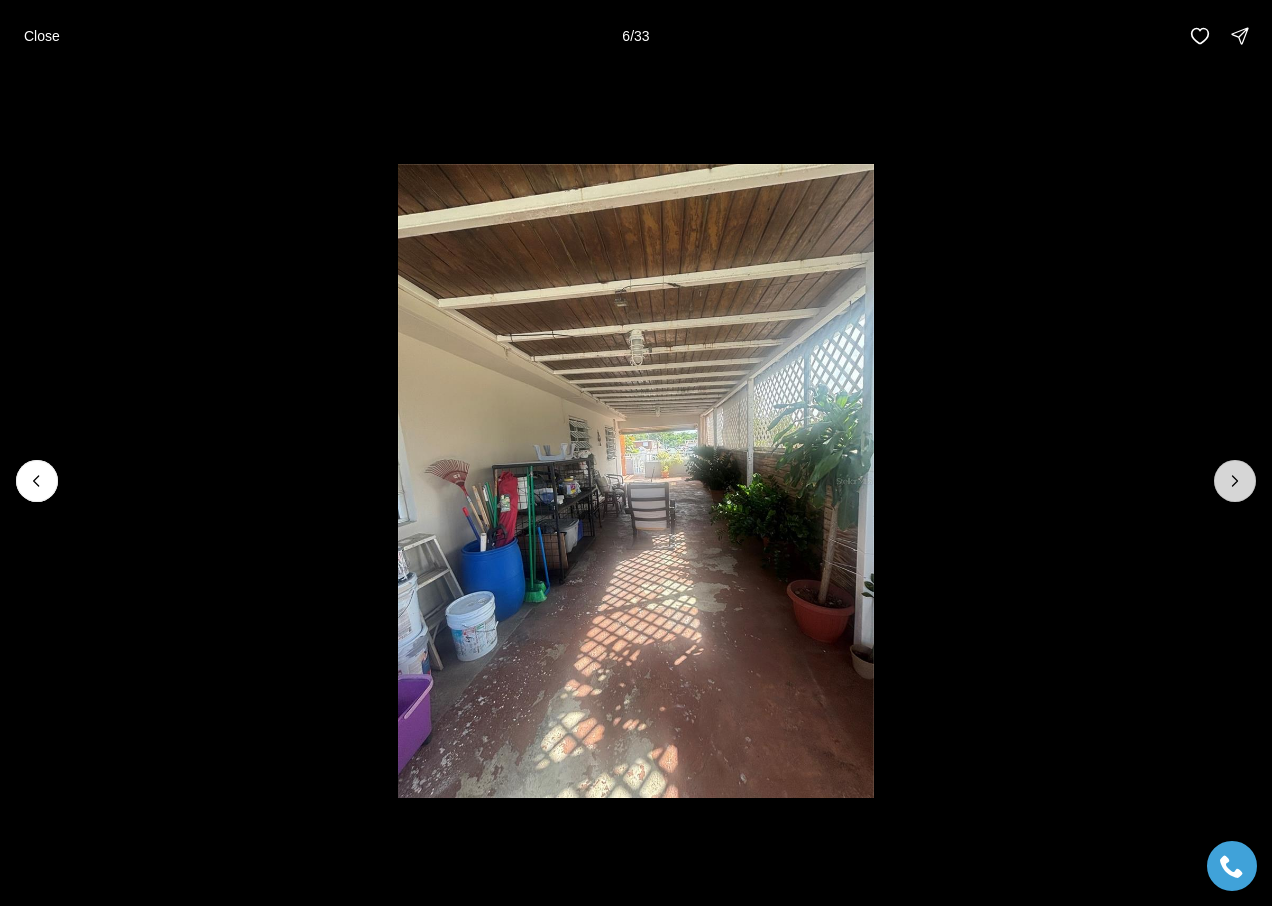 click 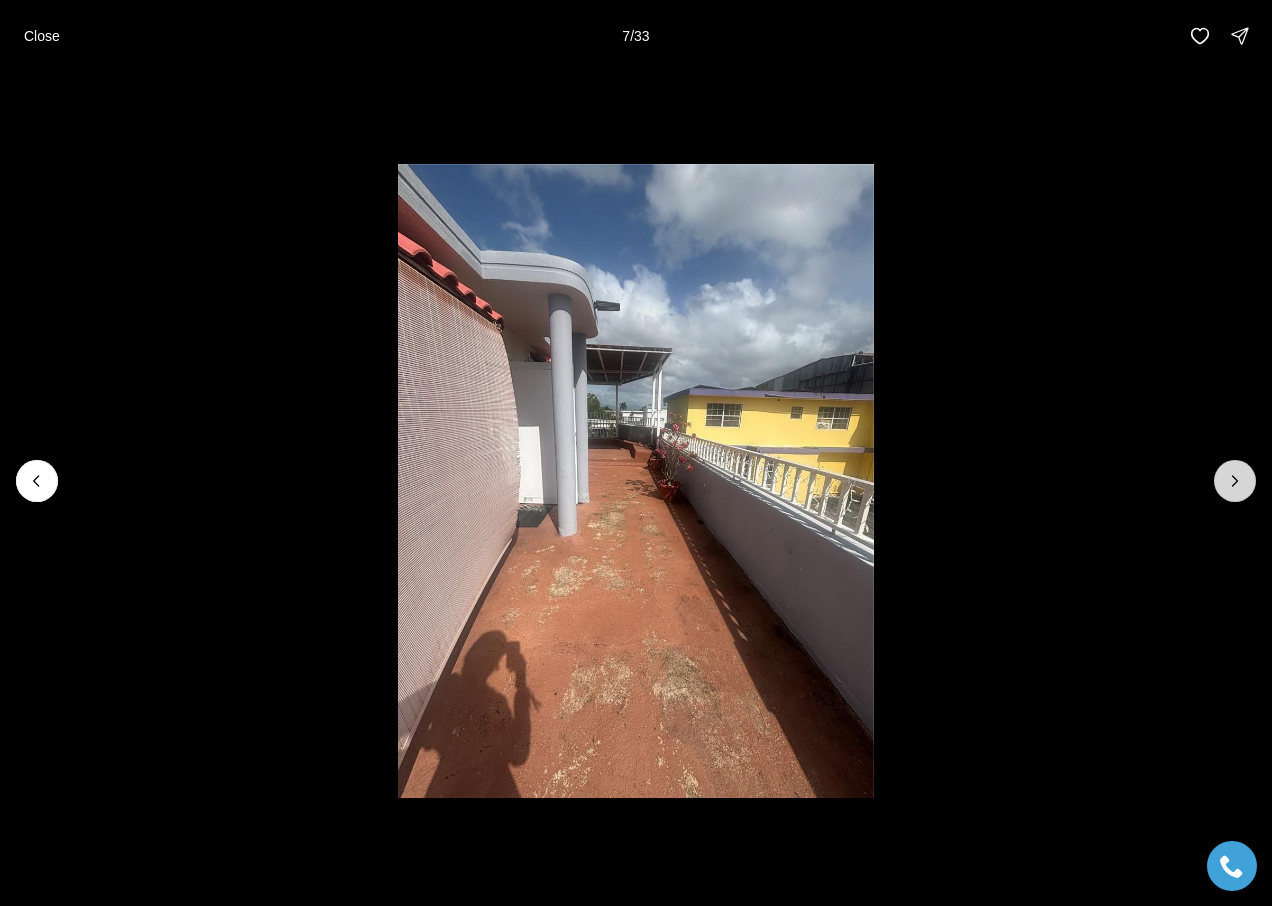 click 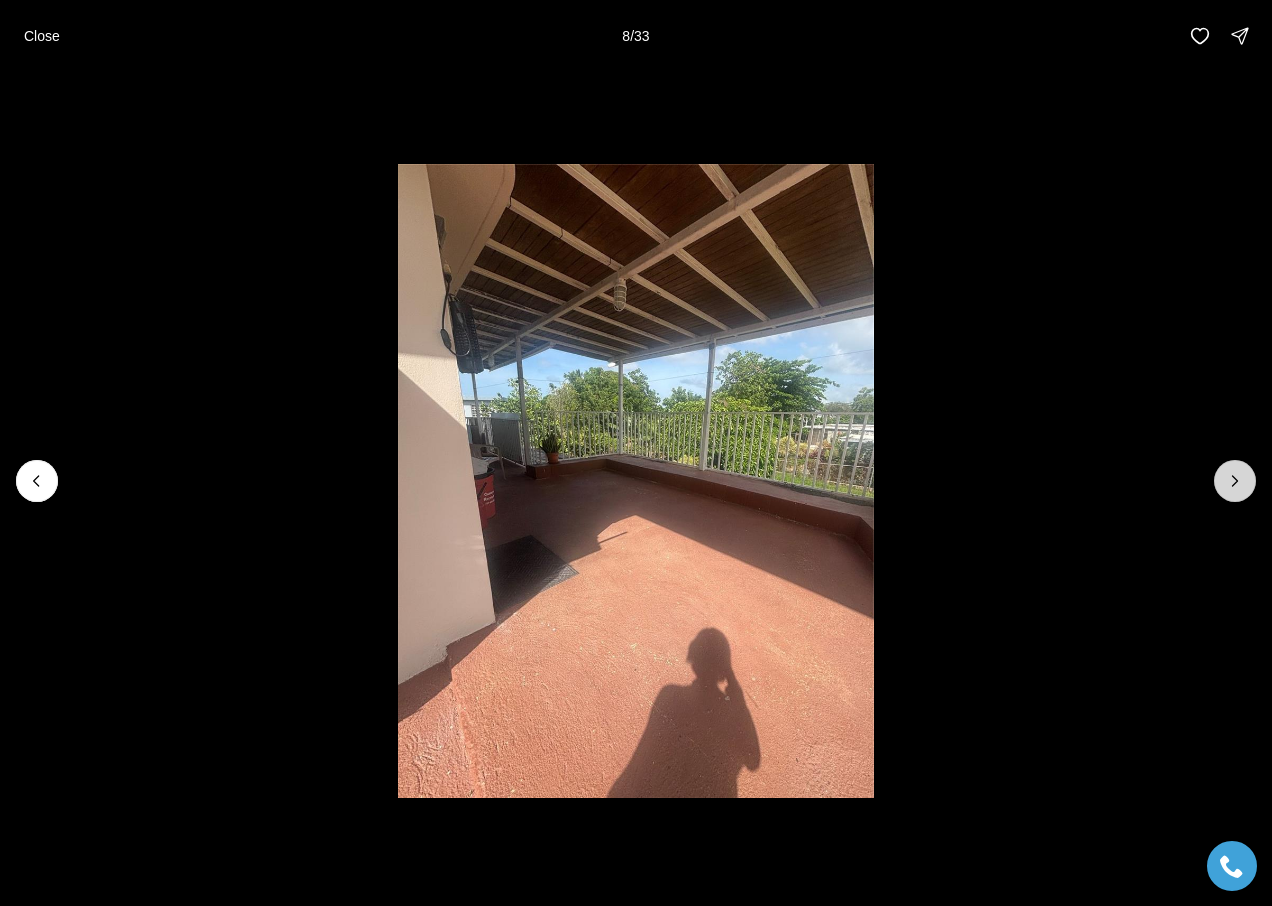 click 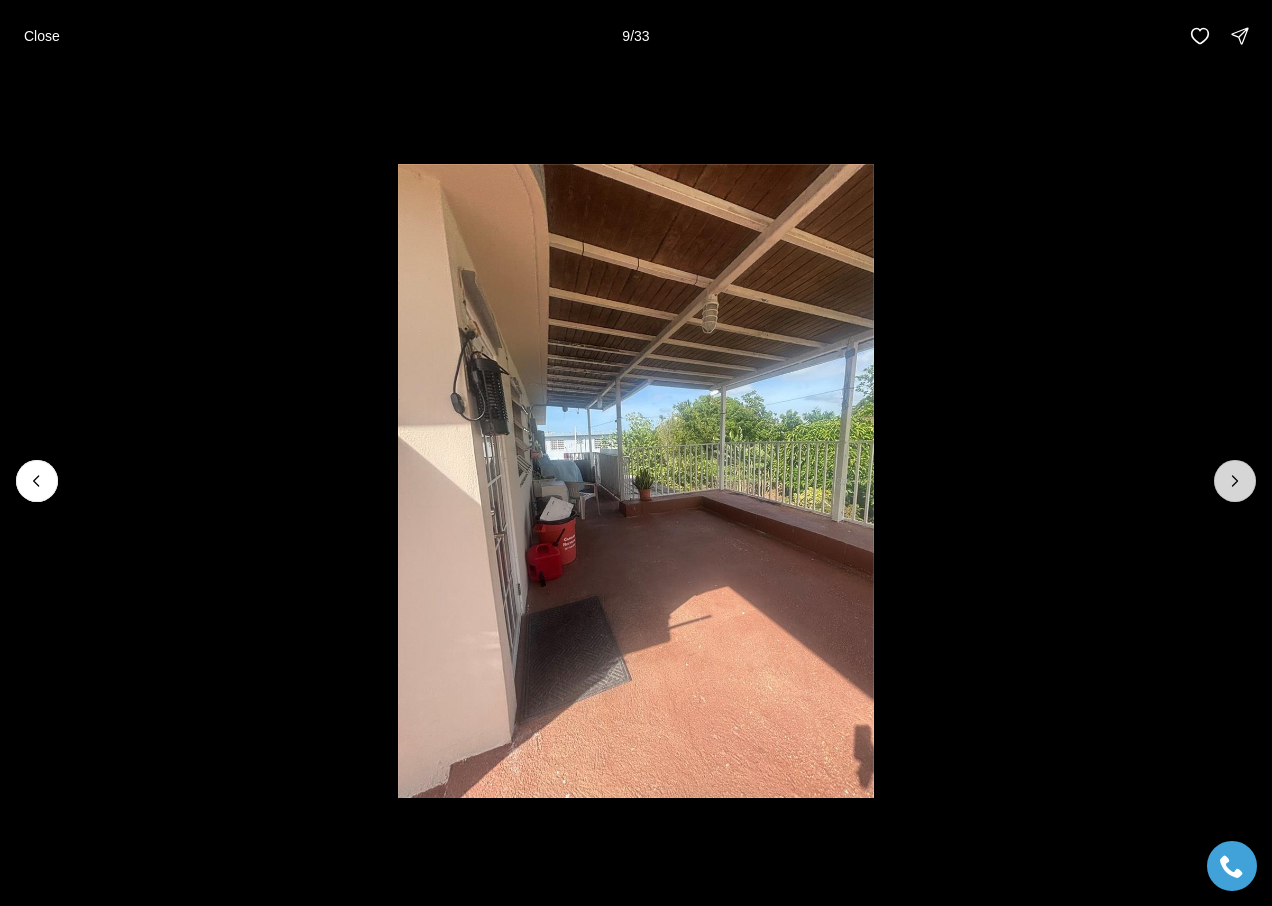 click 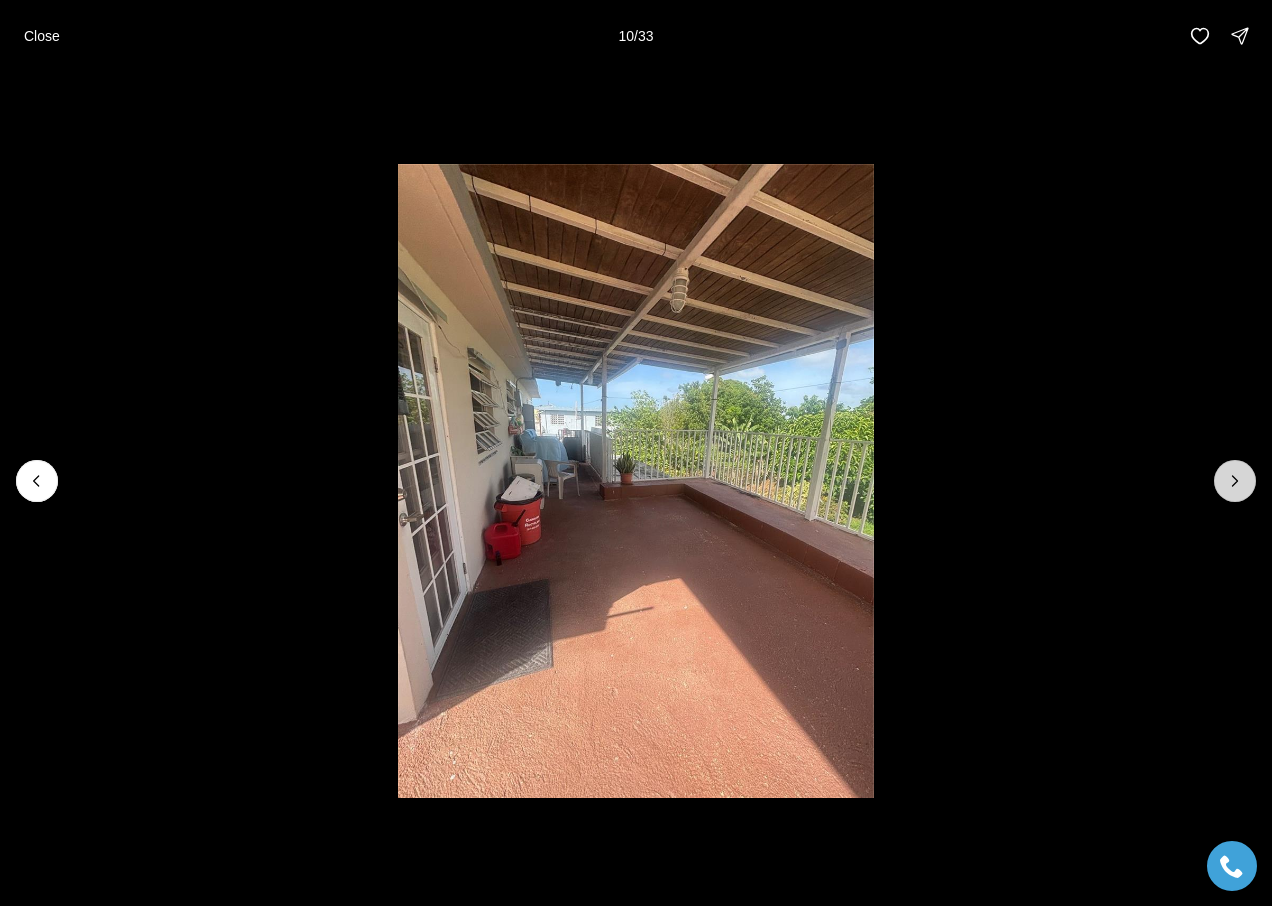 click 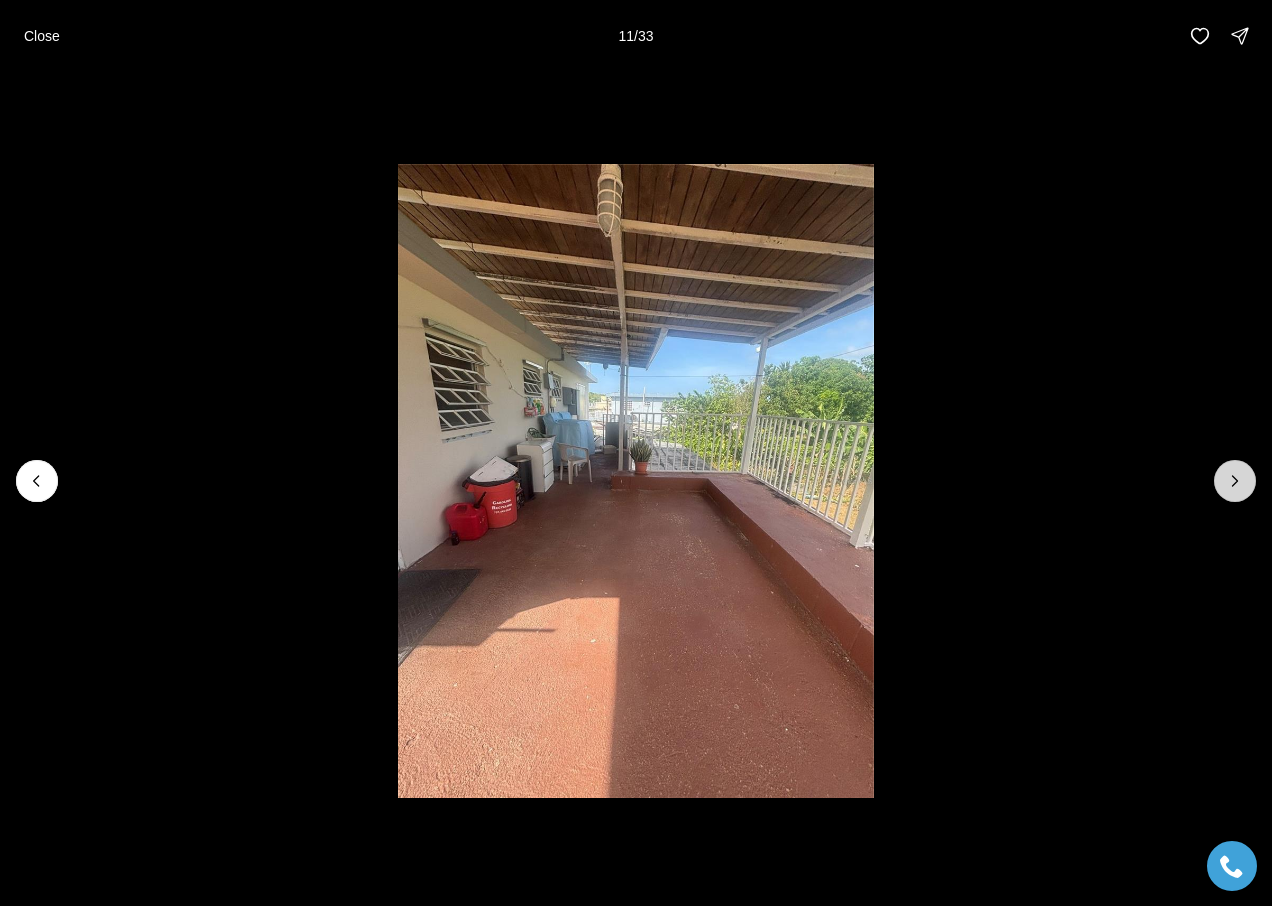 click 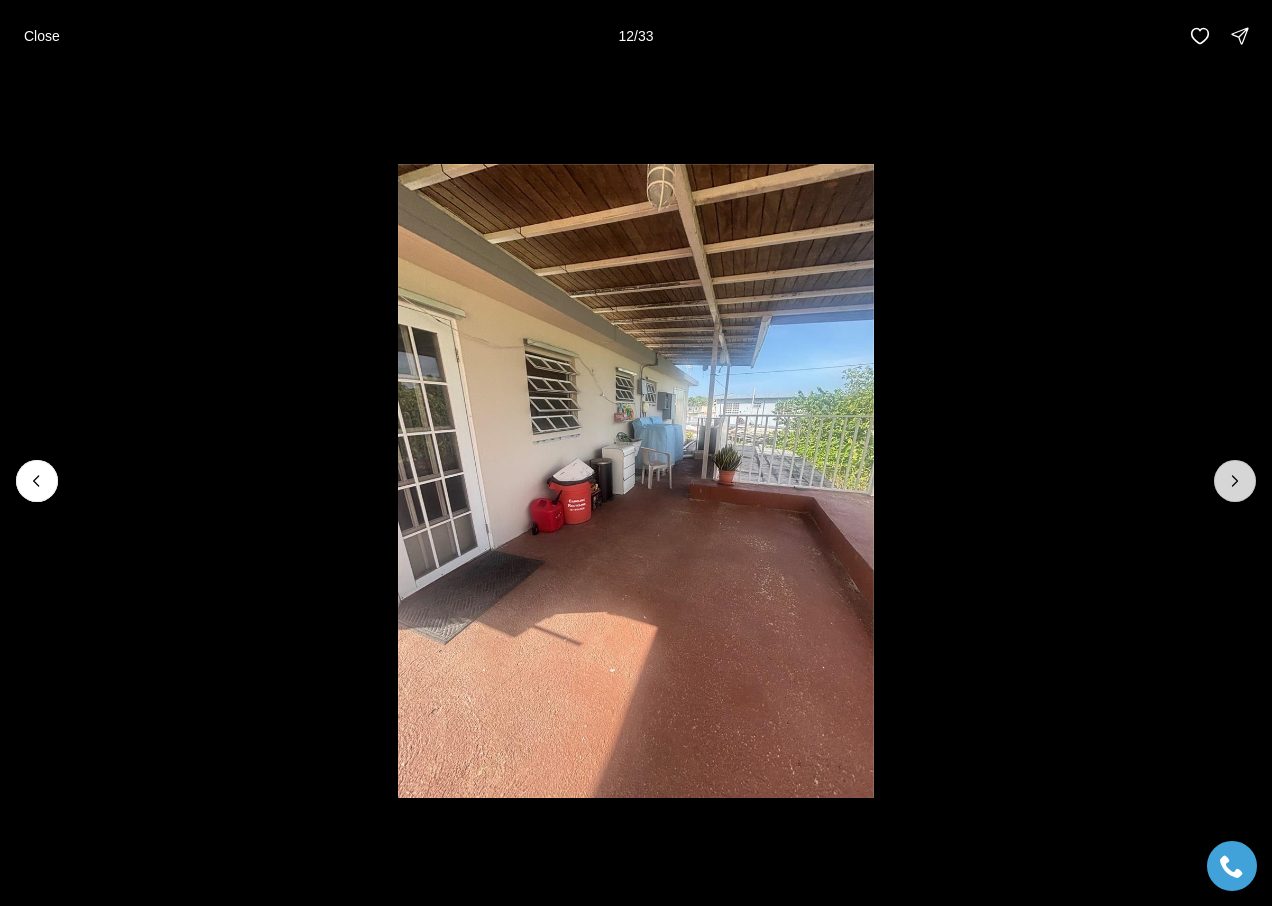 click 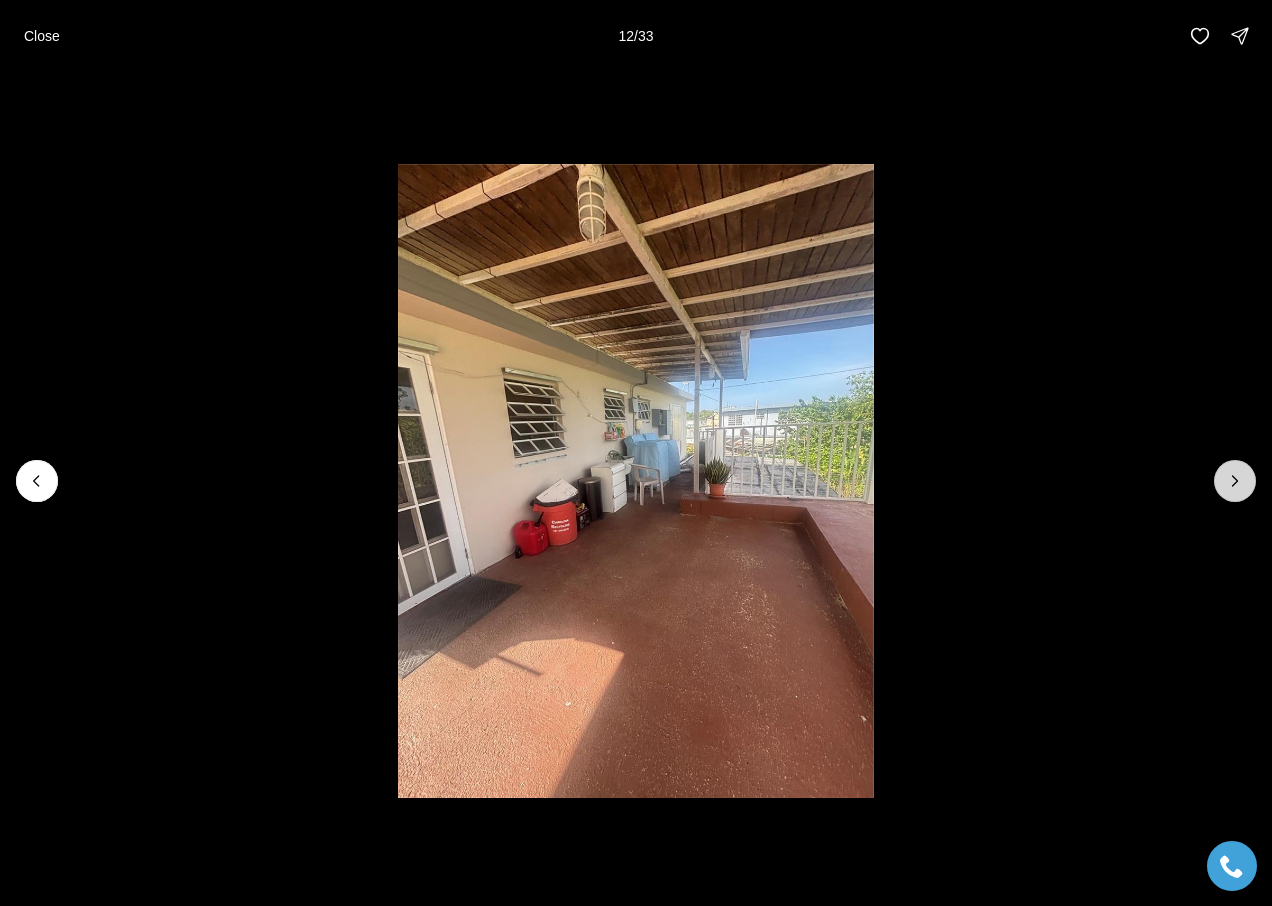 click 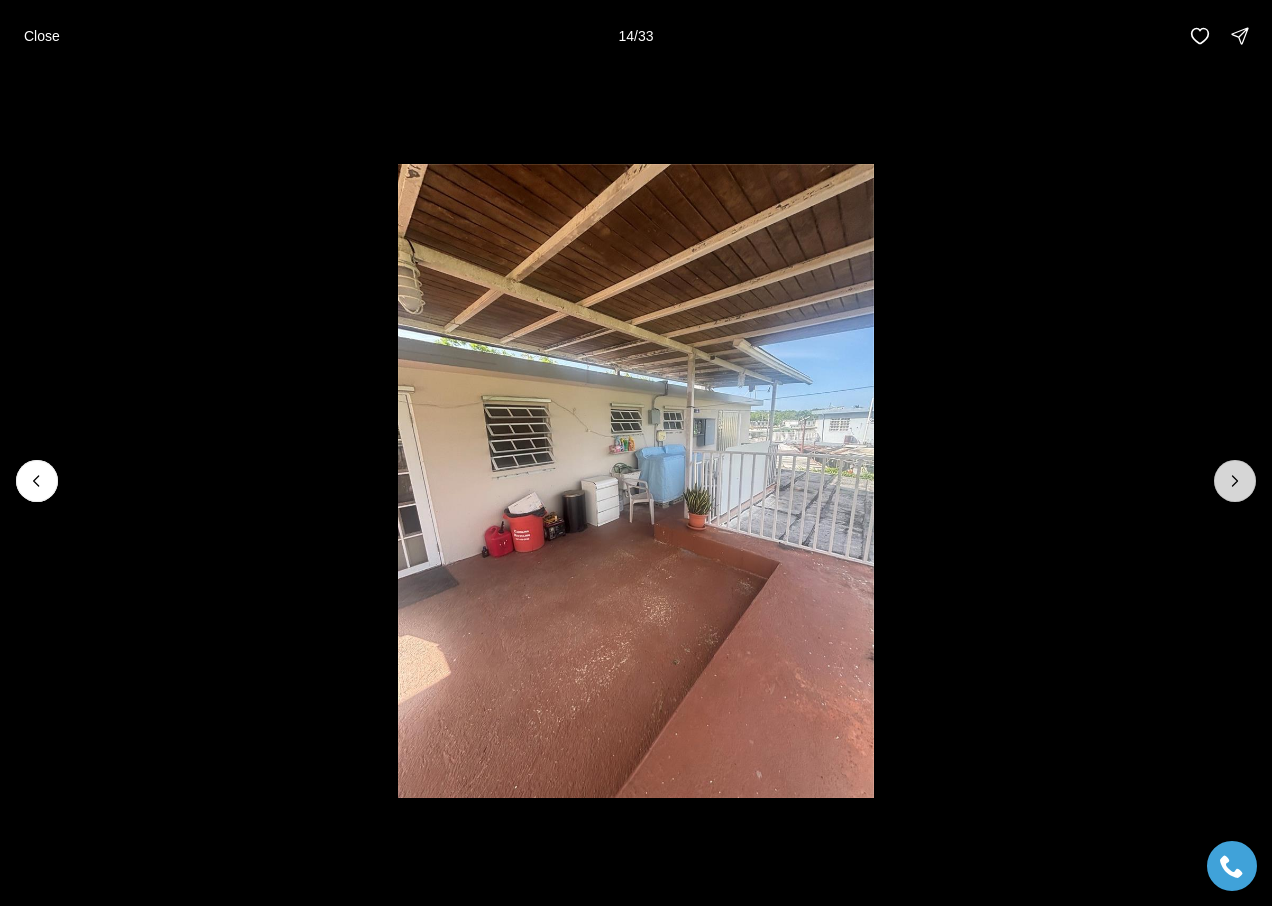 click 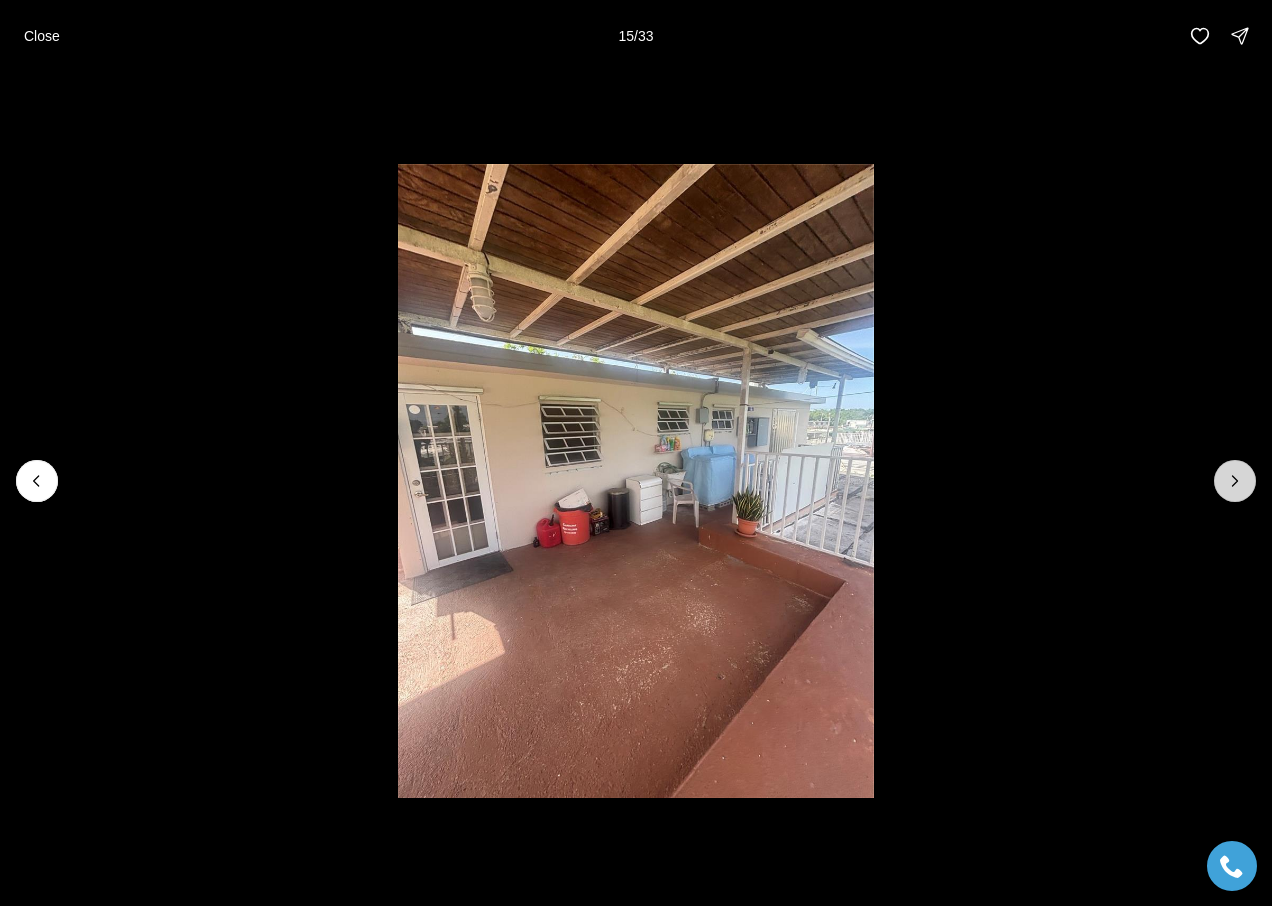 click 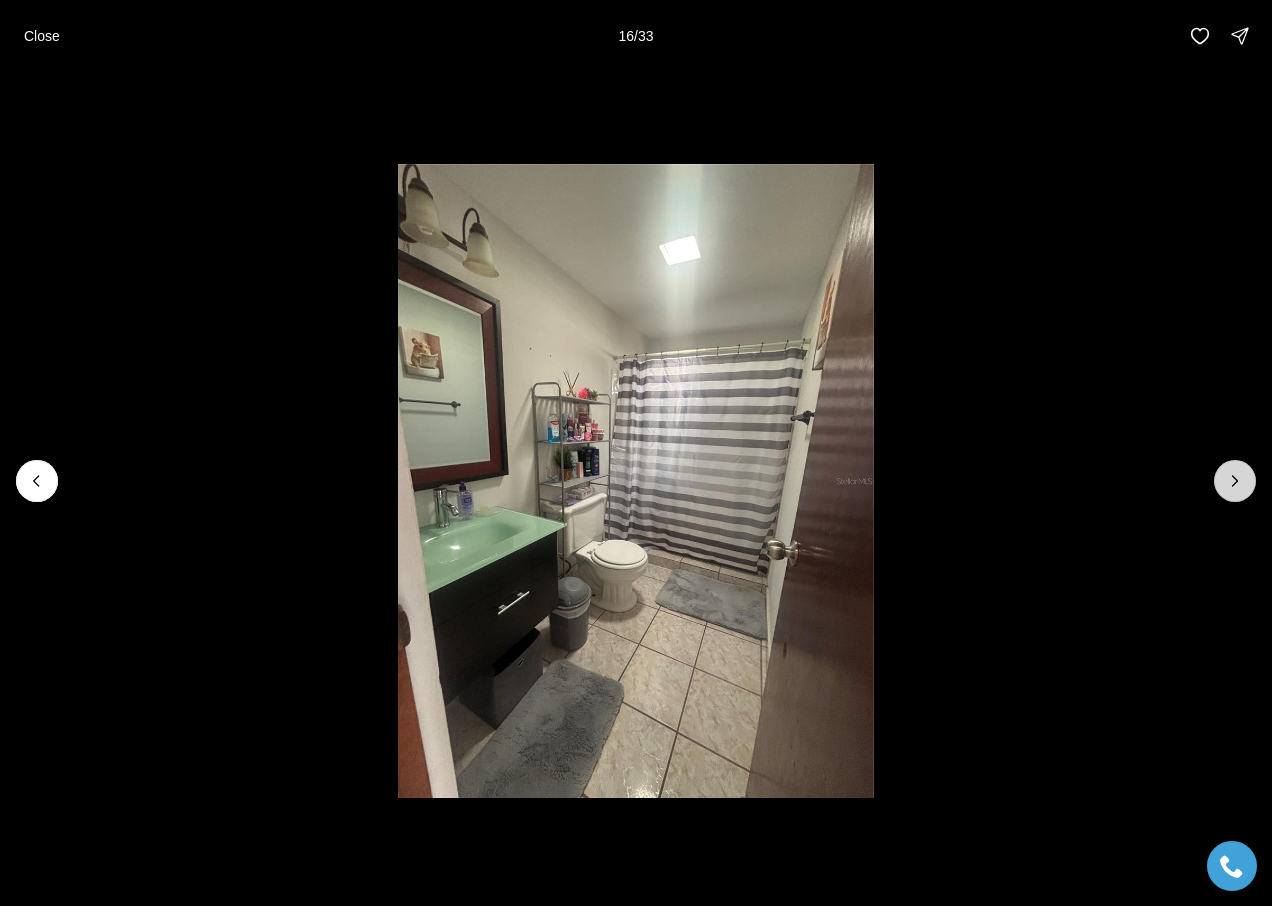 click 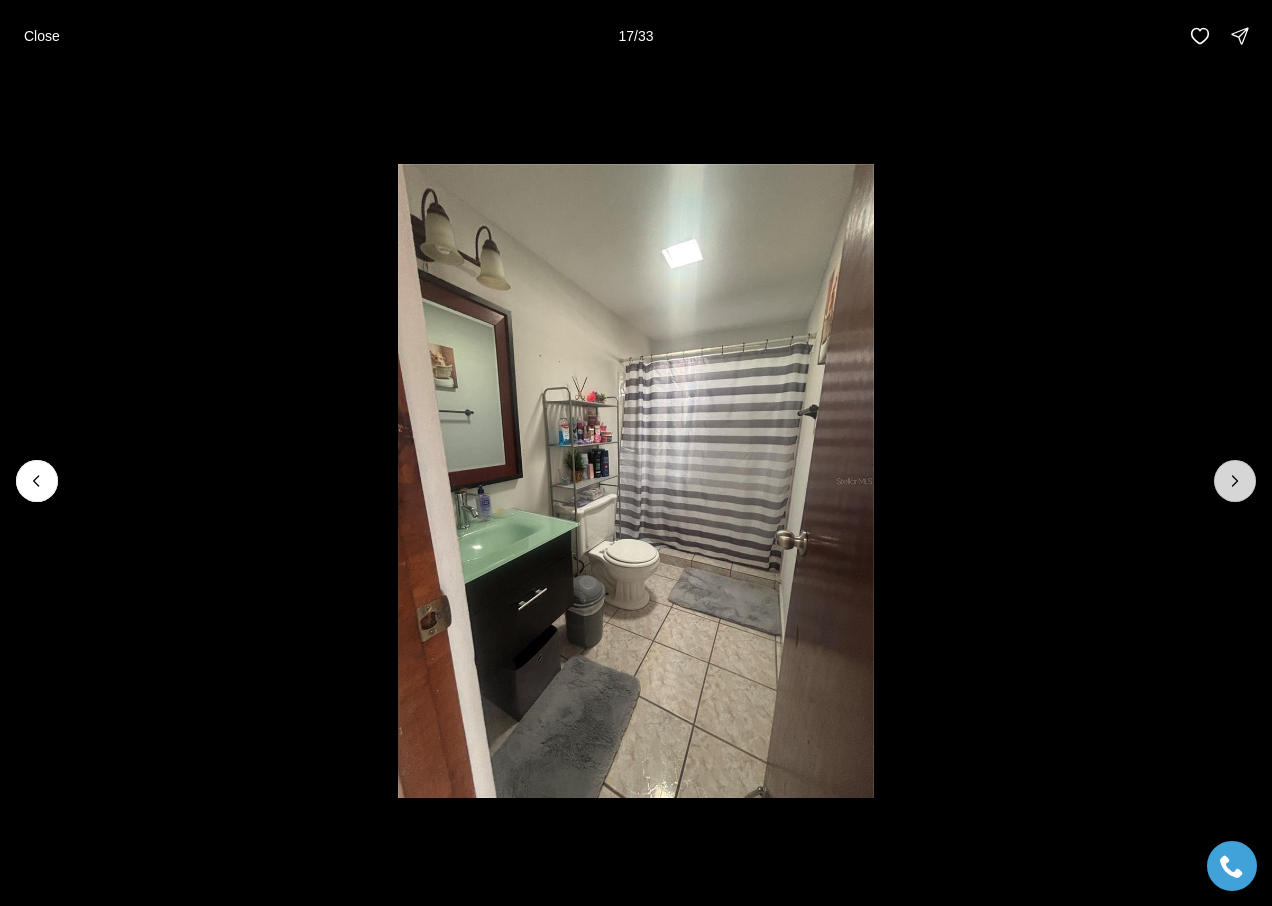 click 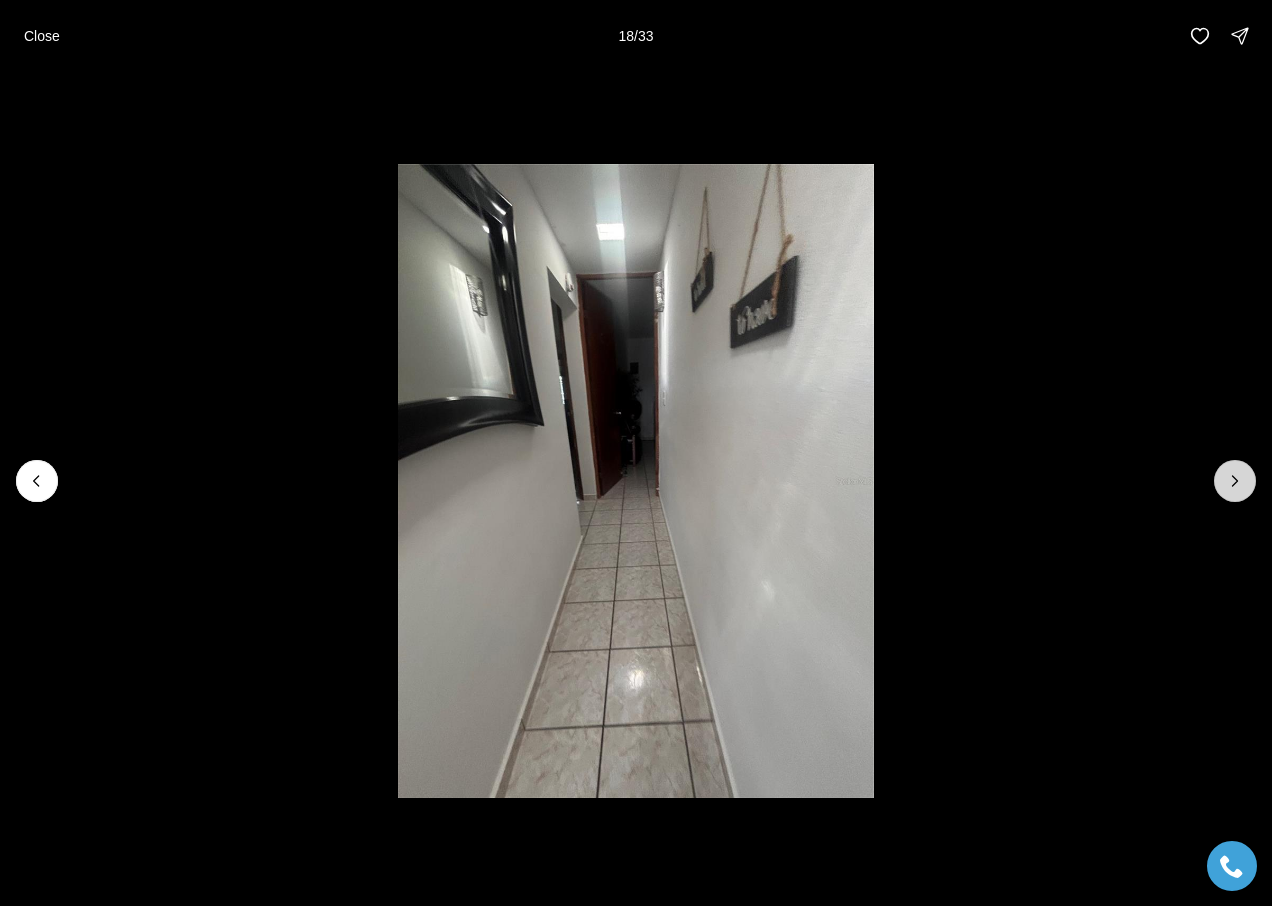 click 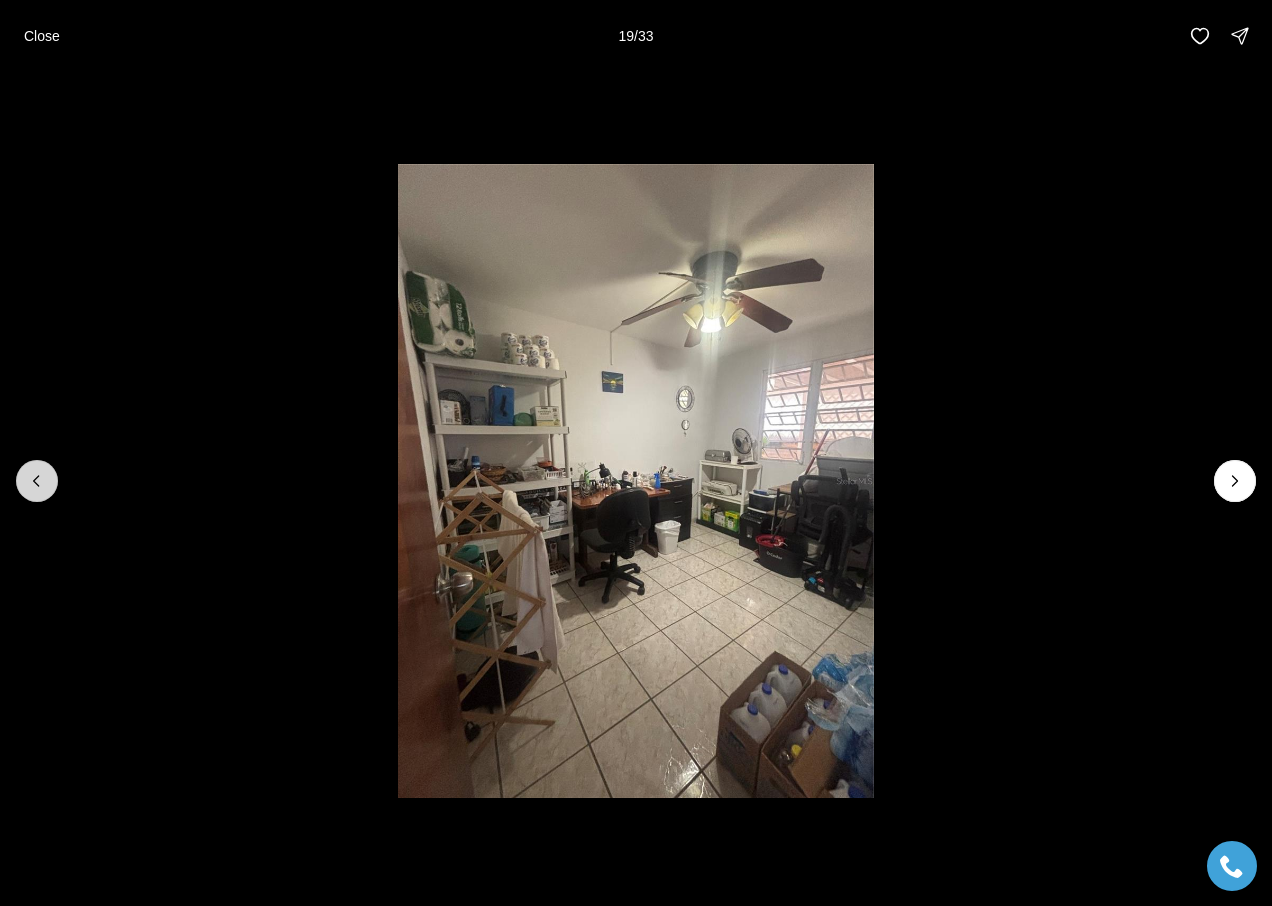 click at bounding box center [37, 481] 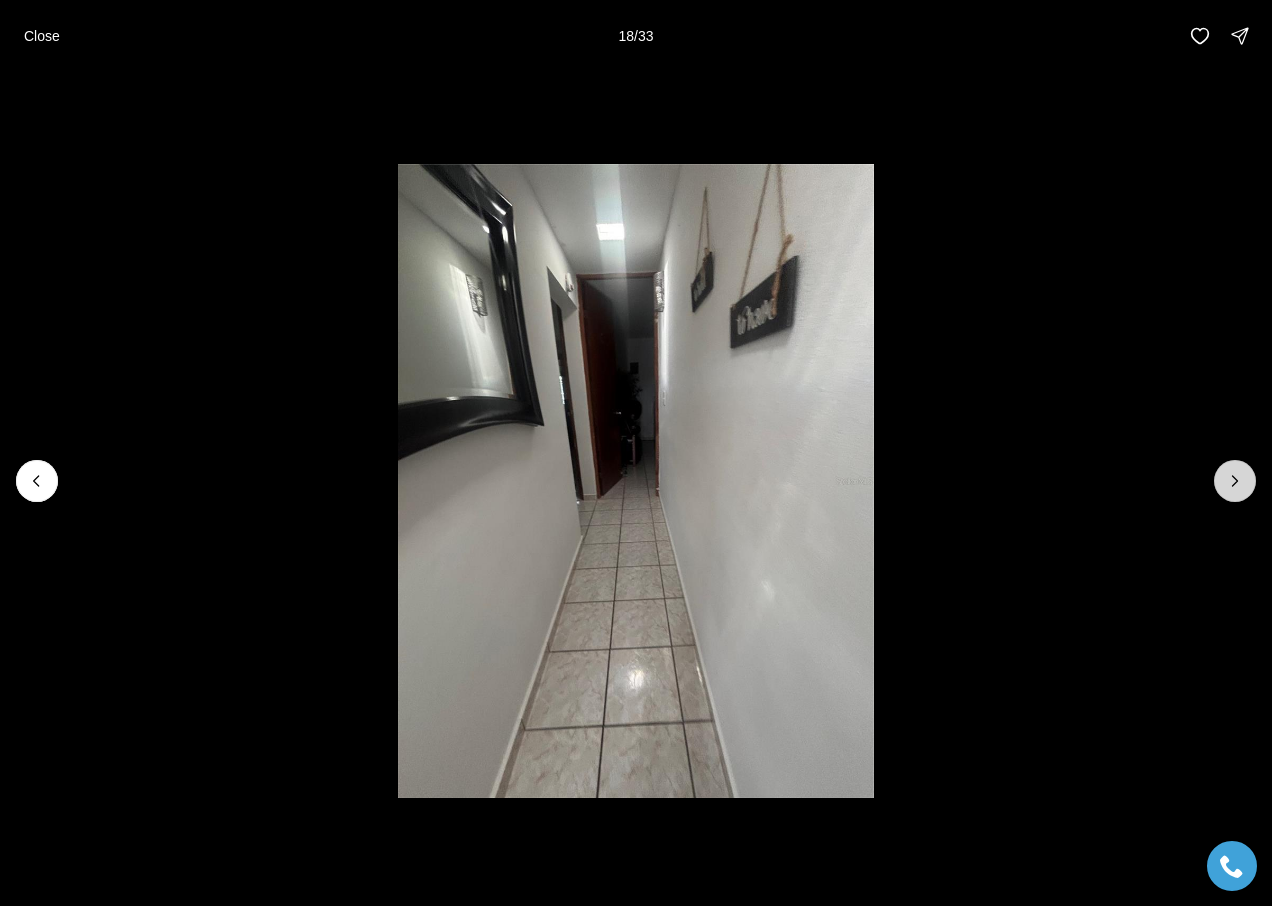 click 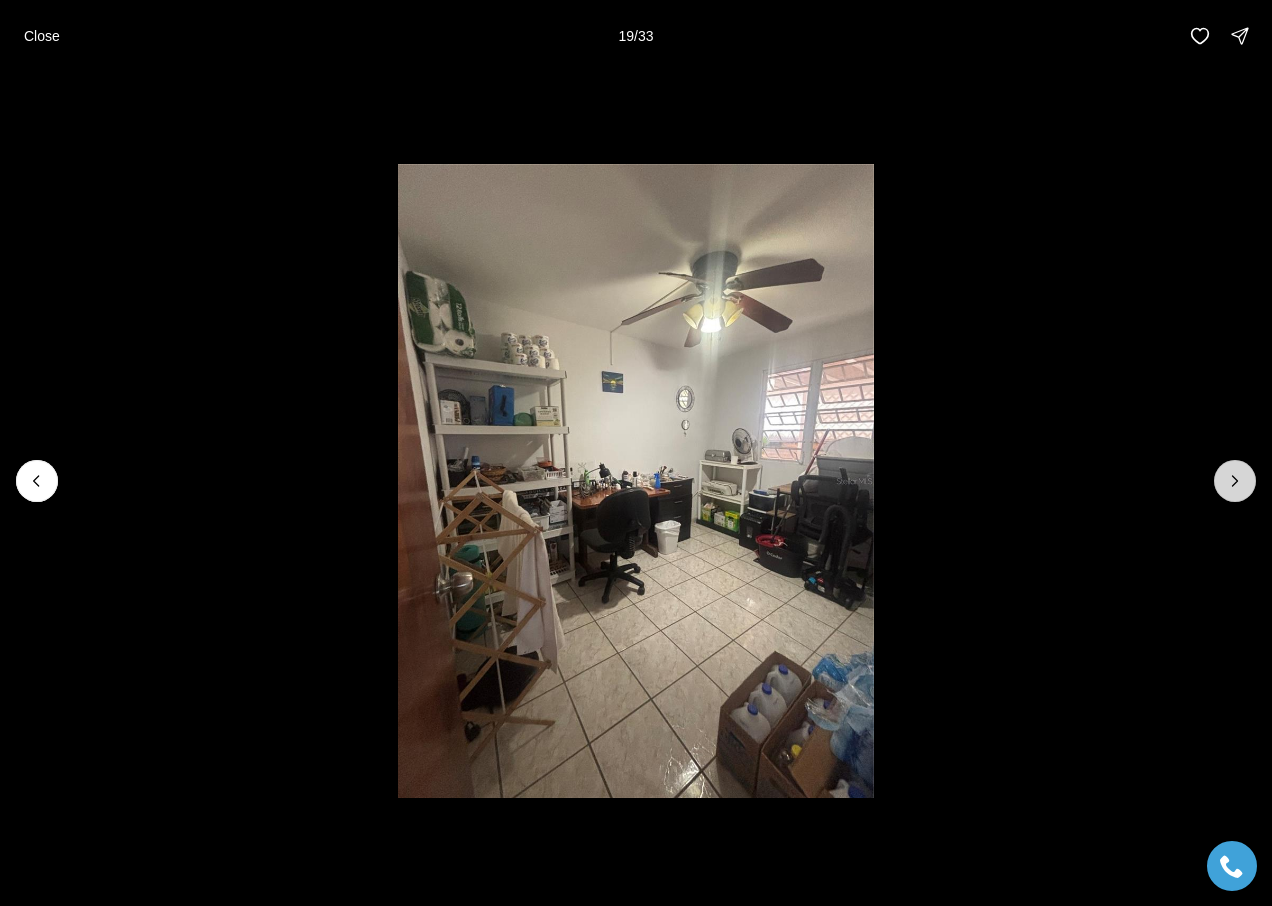 click 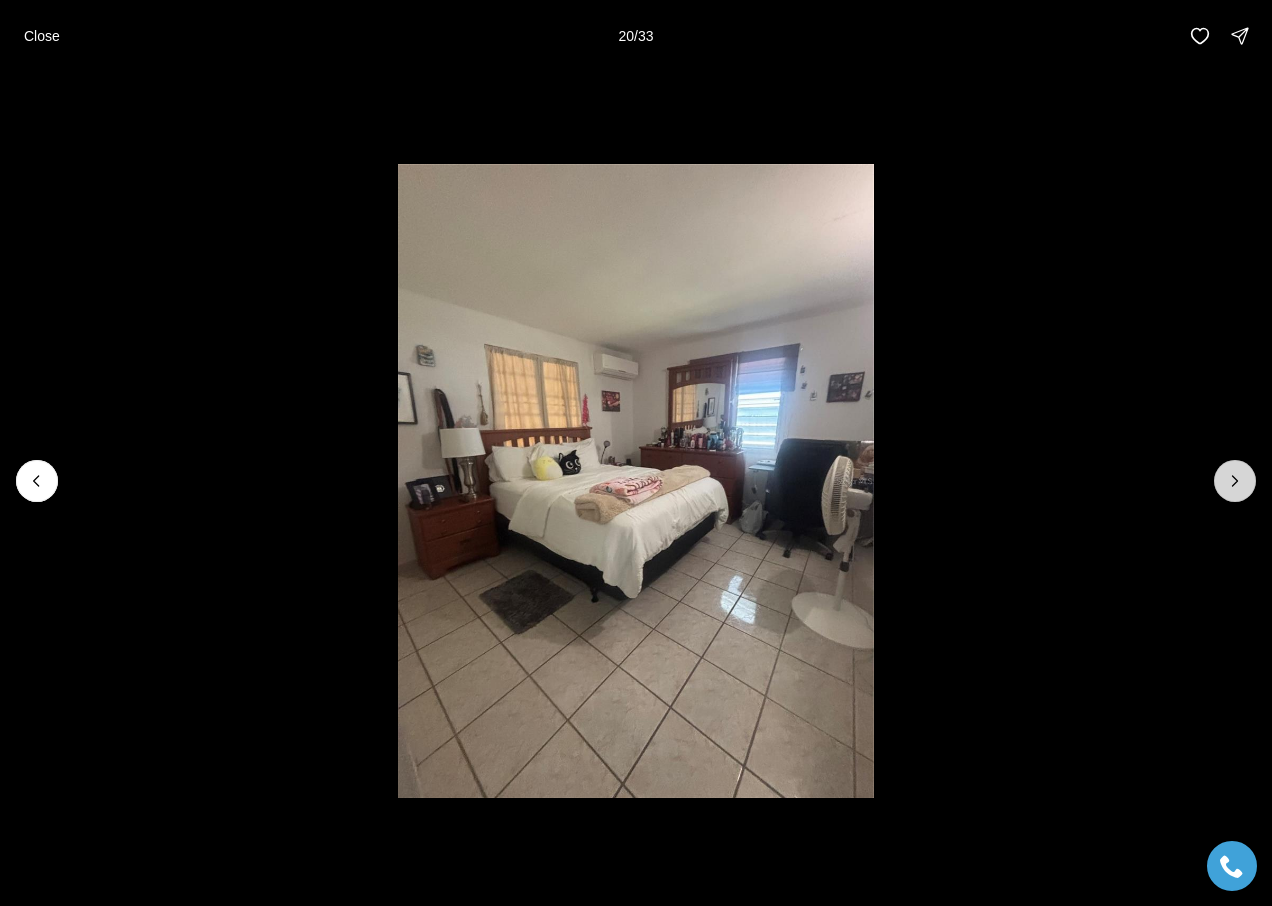 click 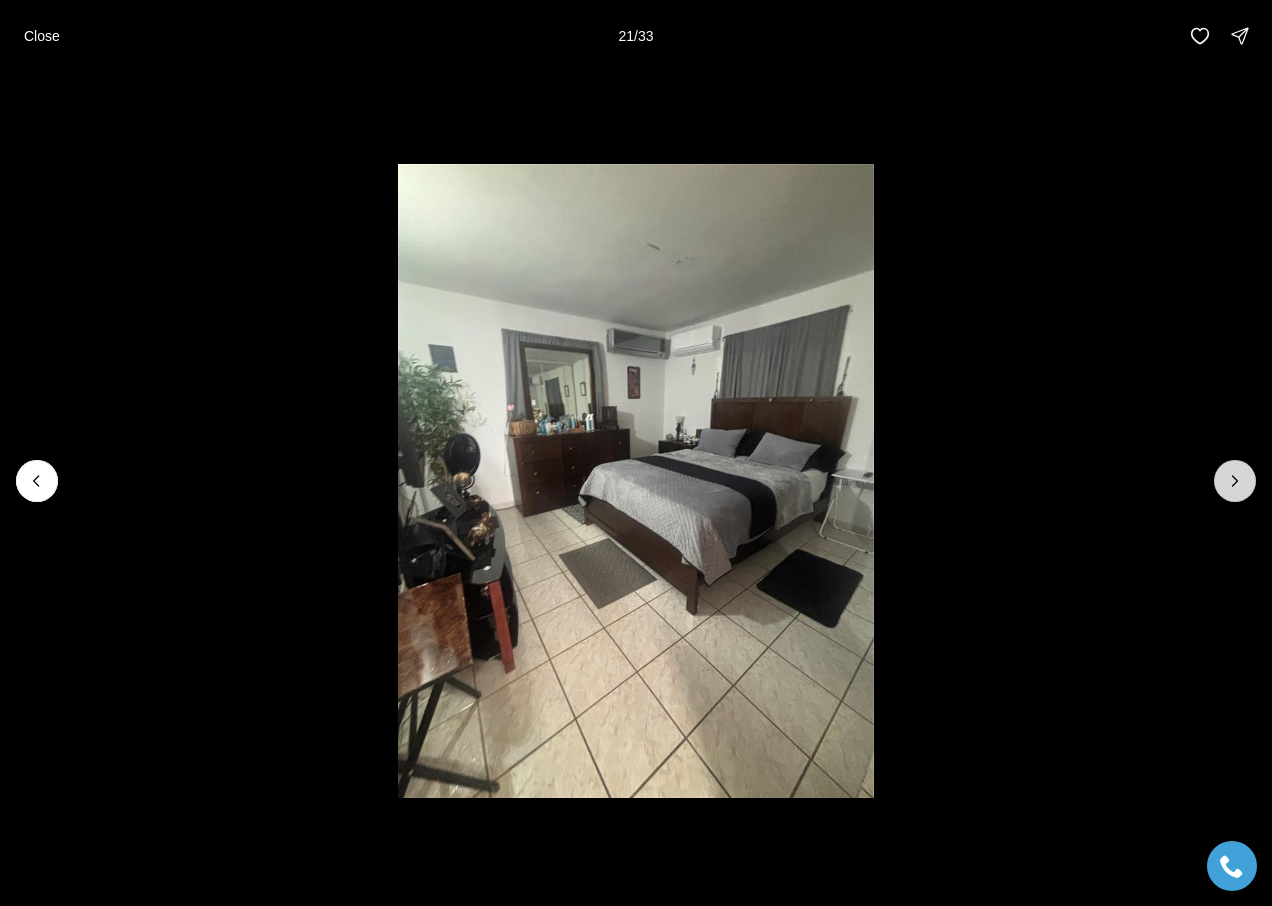 click 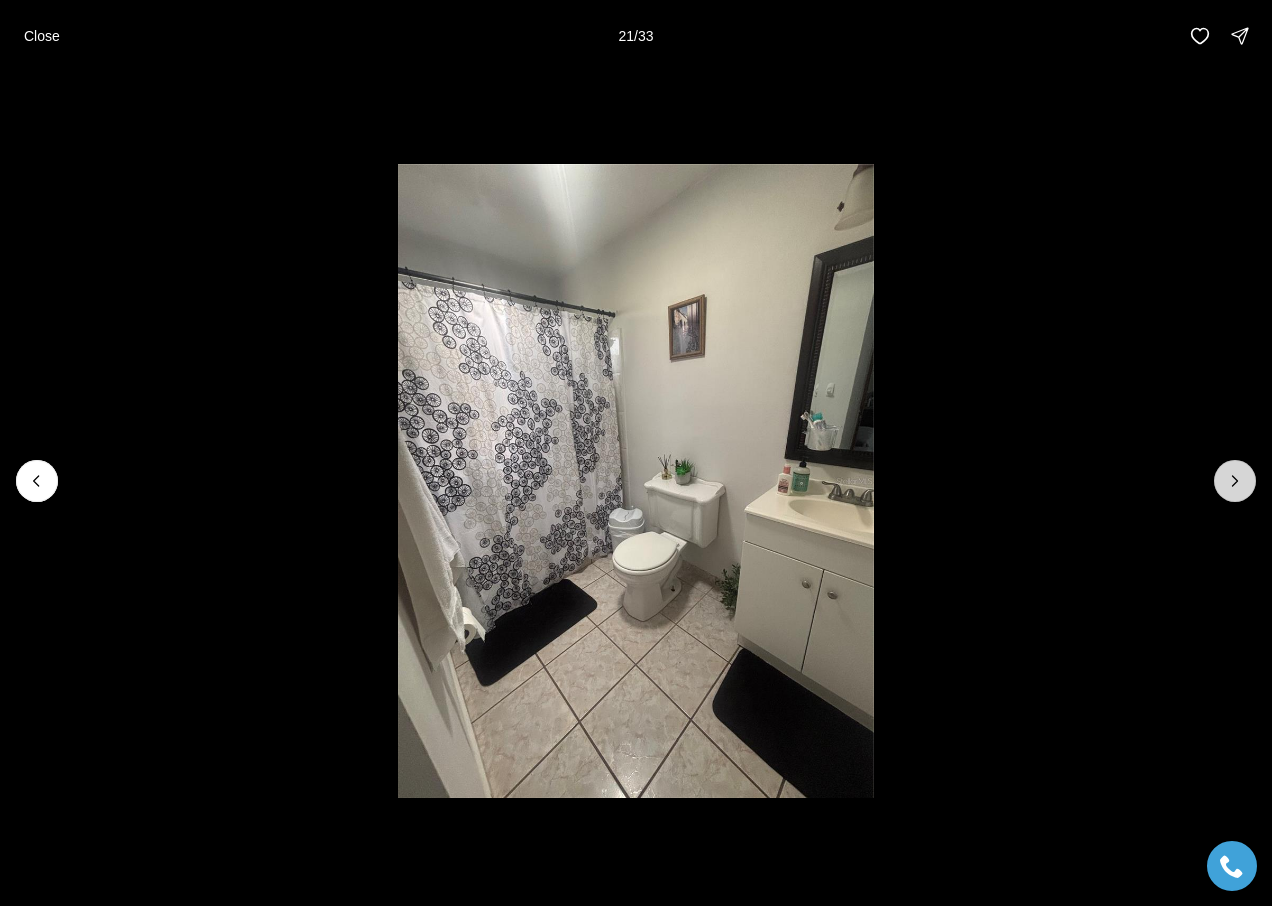click 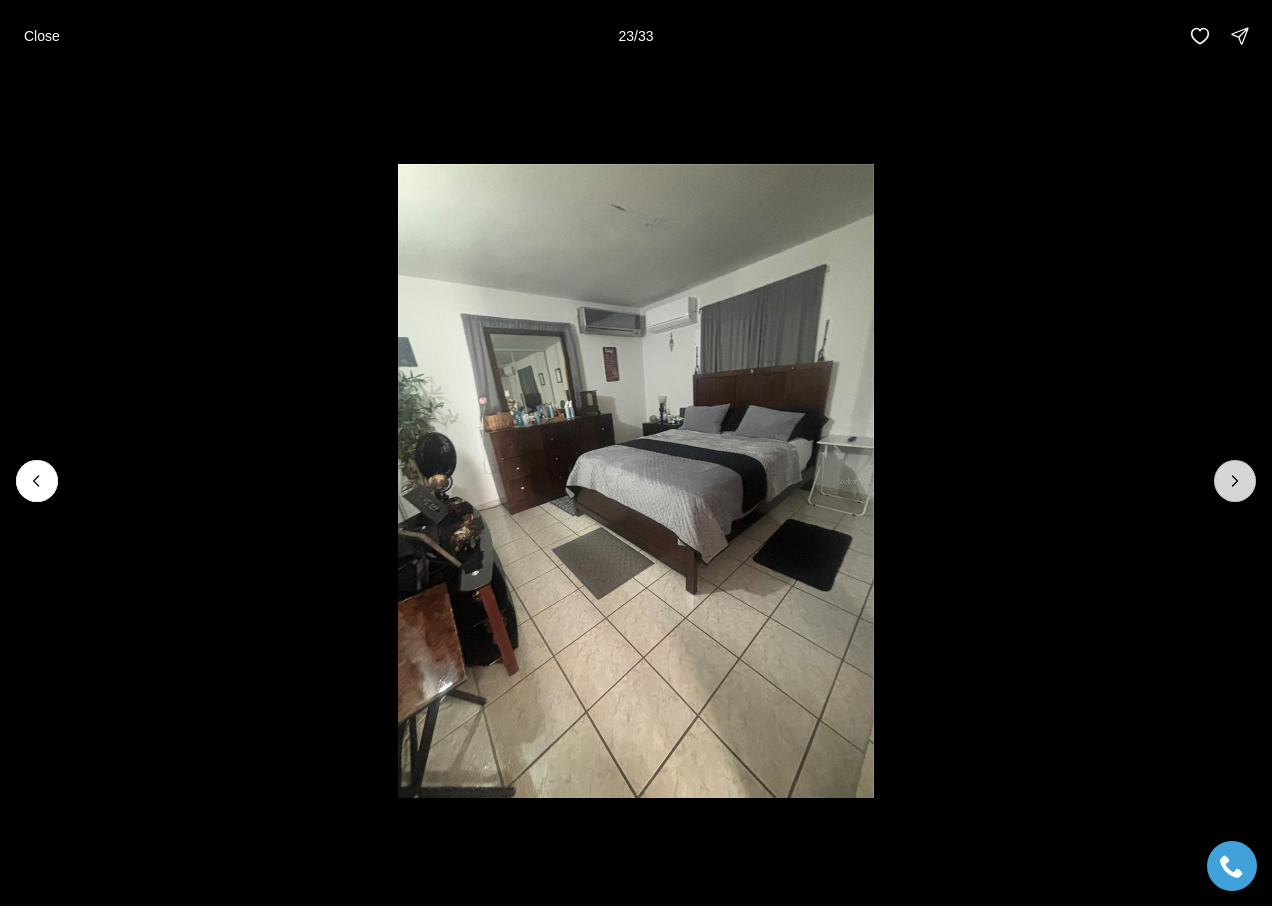 click 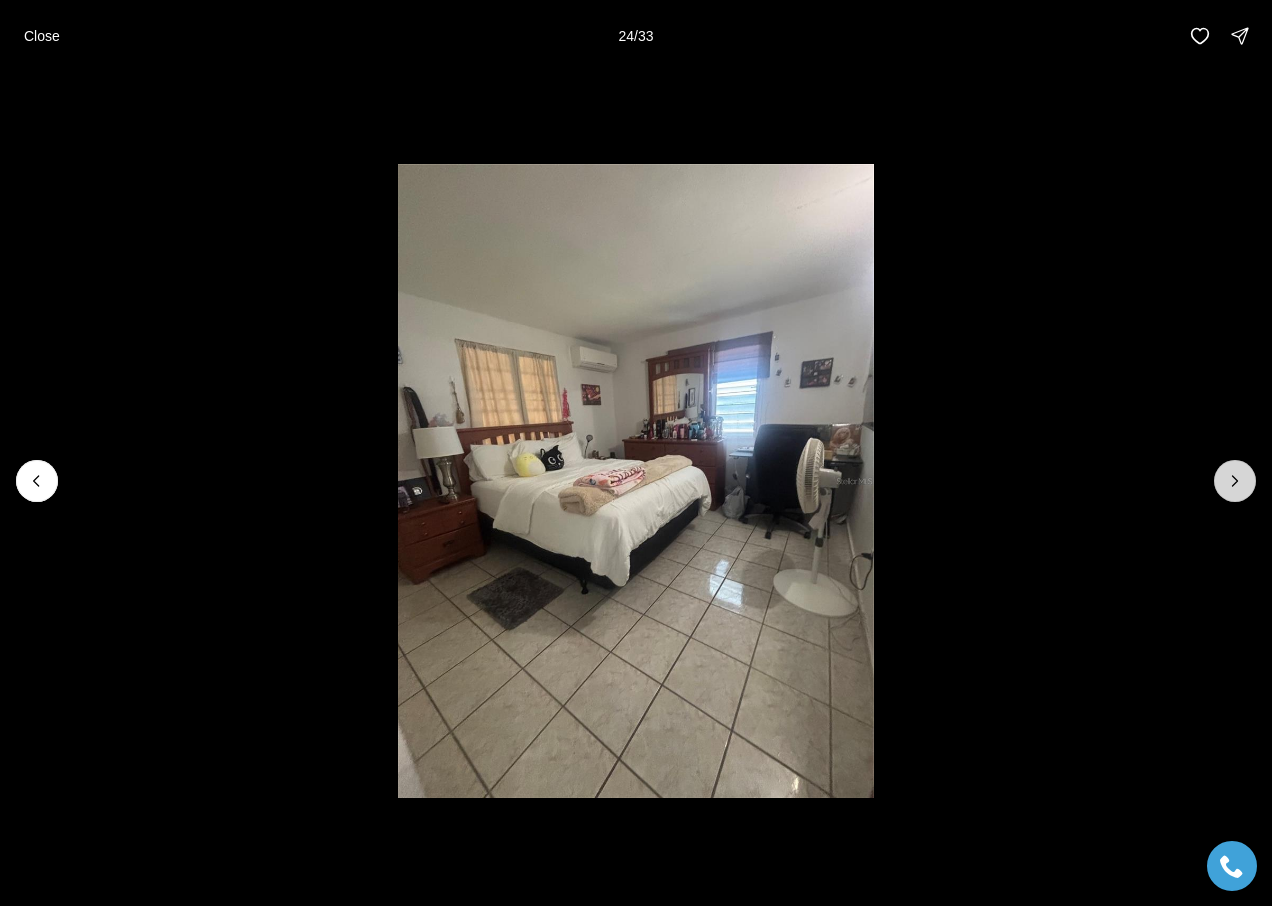 click 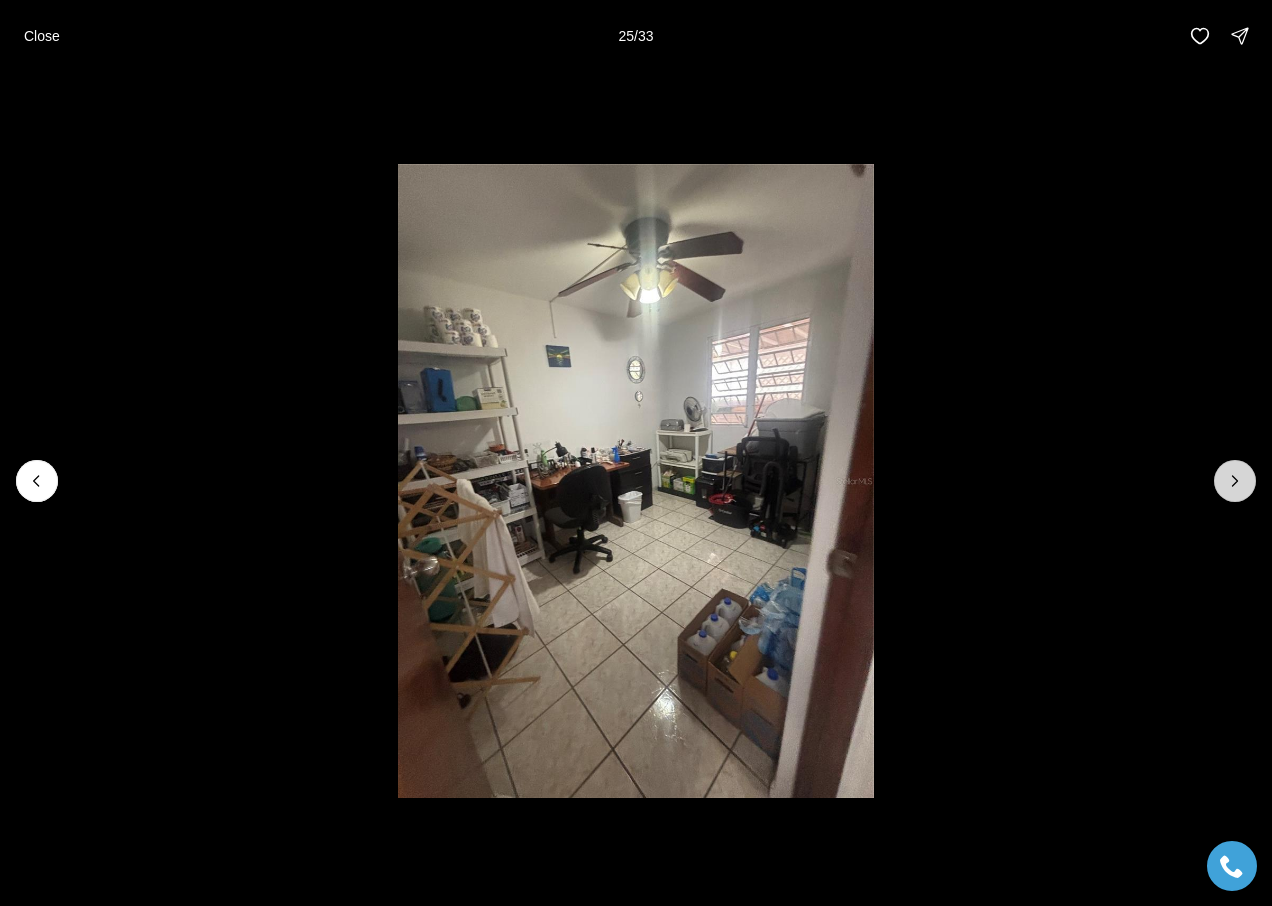 click 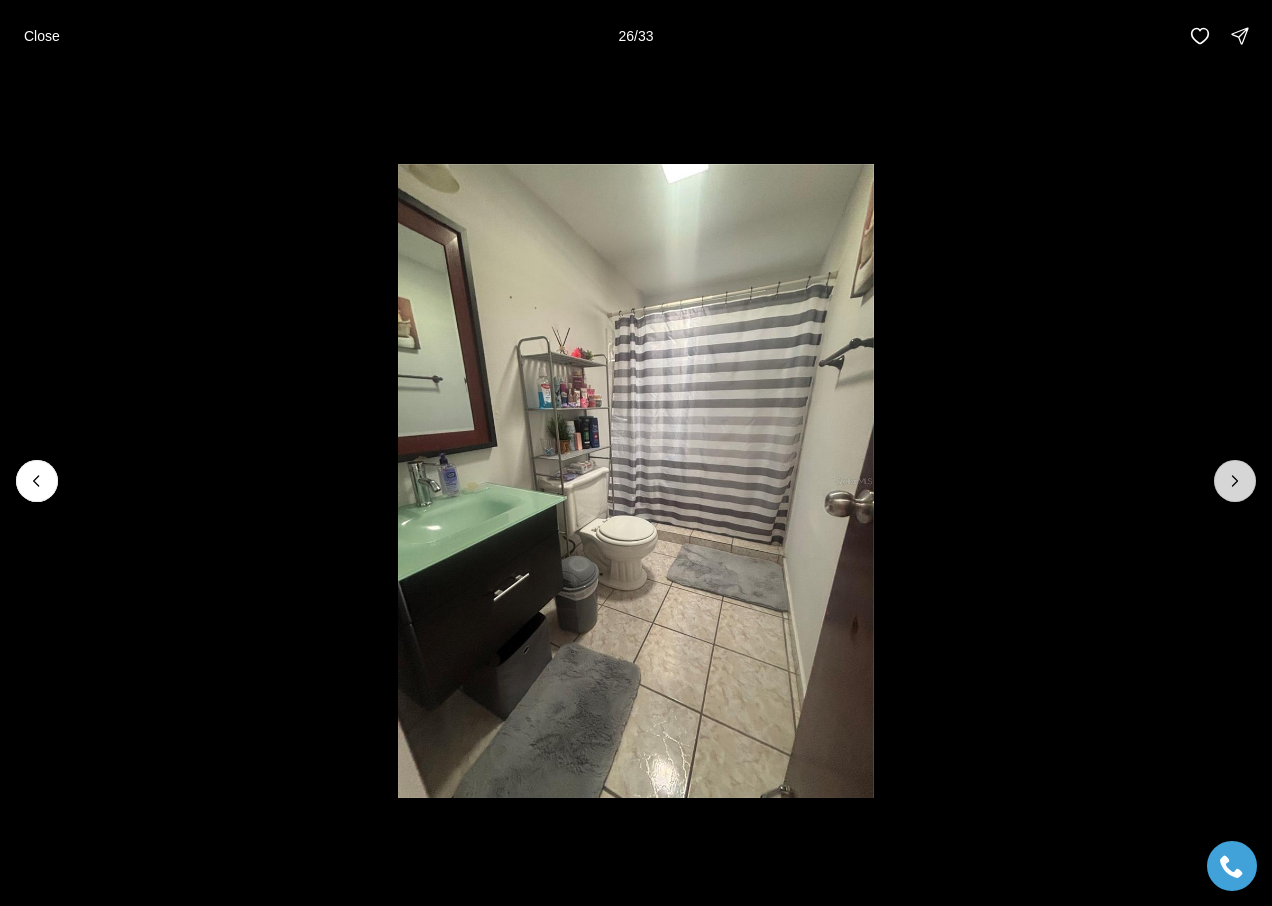 click at bounding box center [1235, 481] 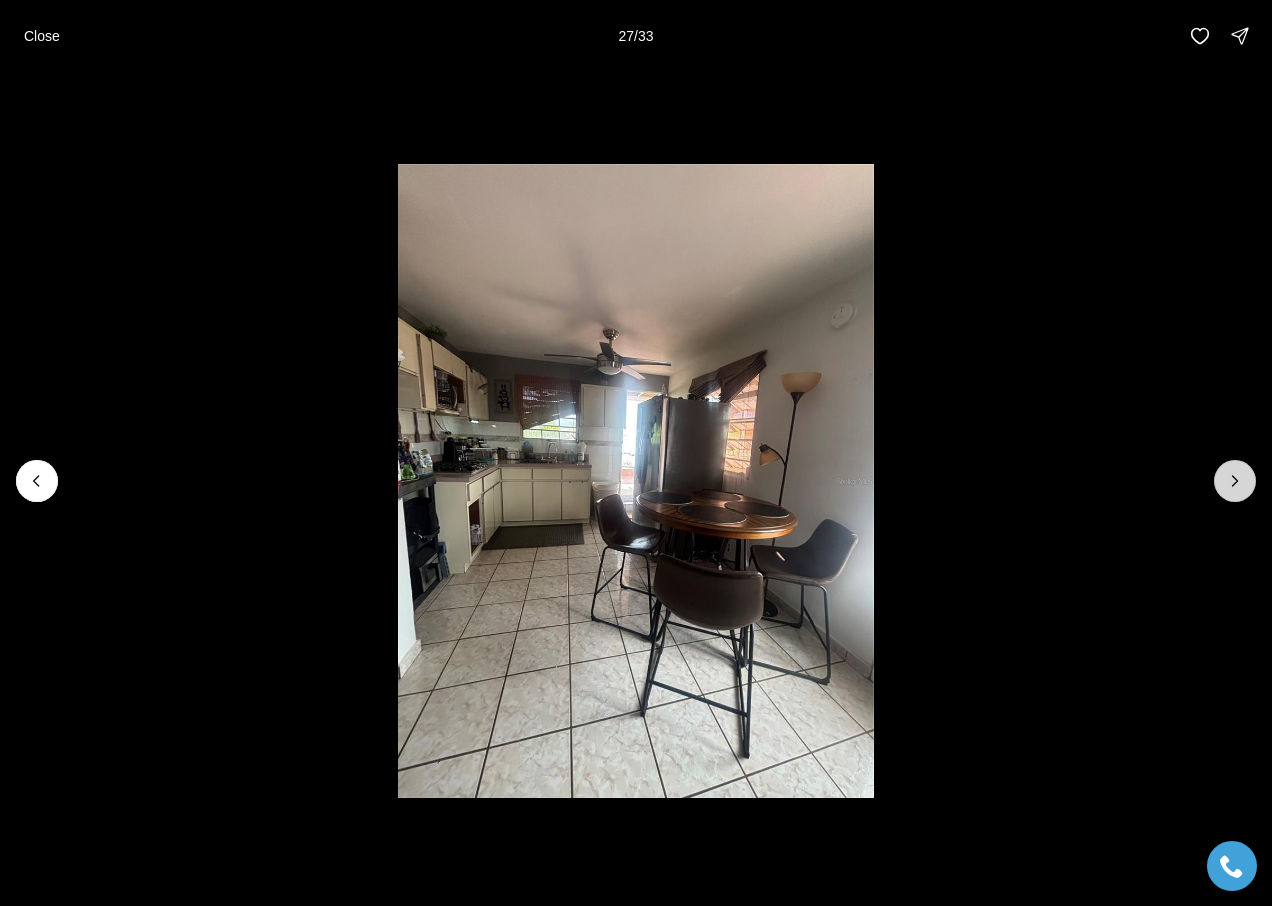 click at bounding box center [1235, 481] 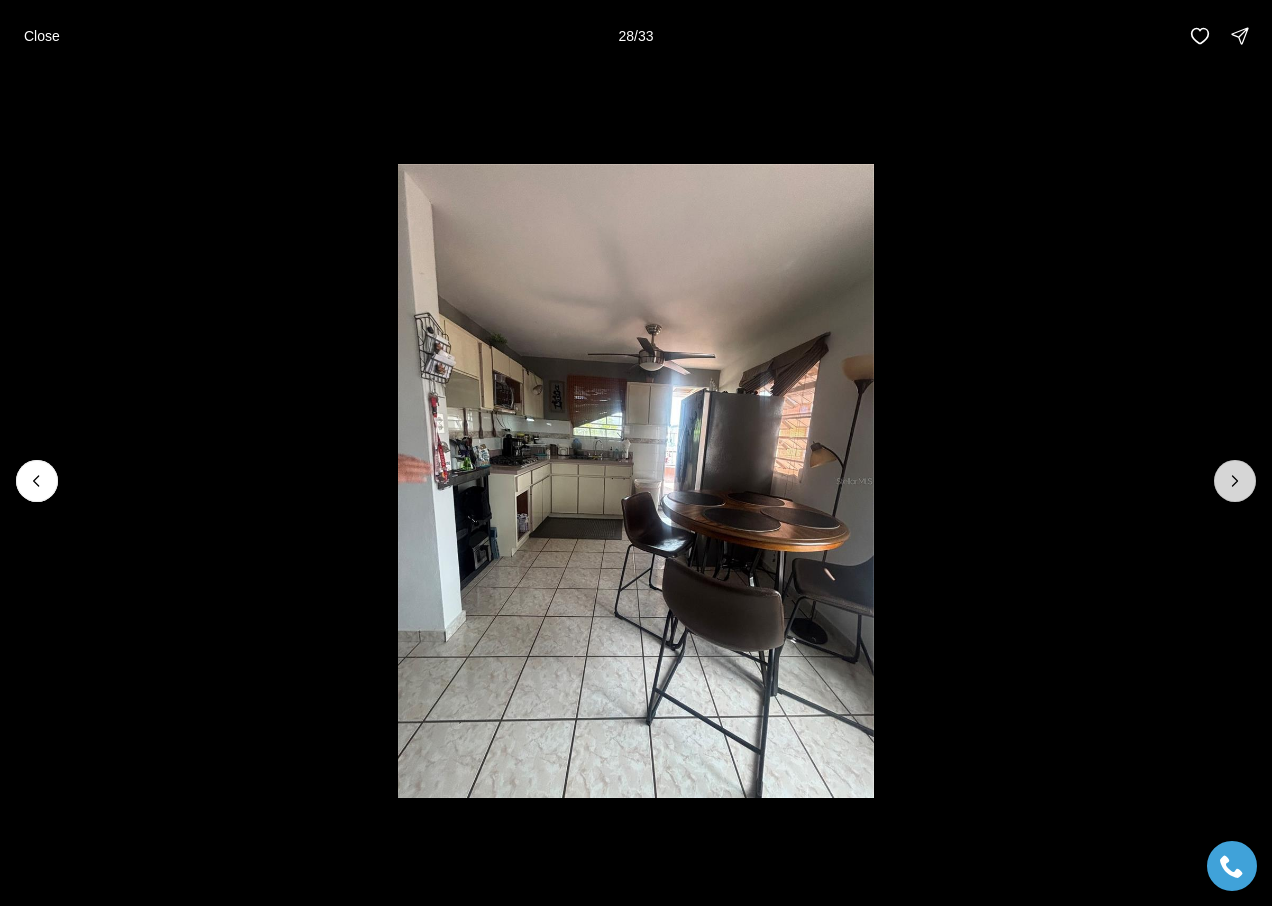 click at bounding box center [1235, 481] 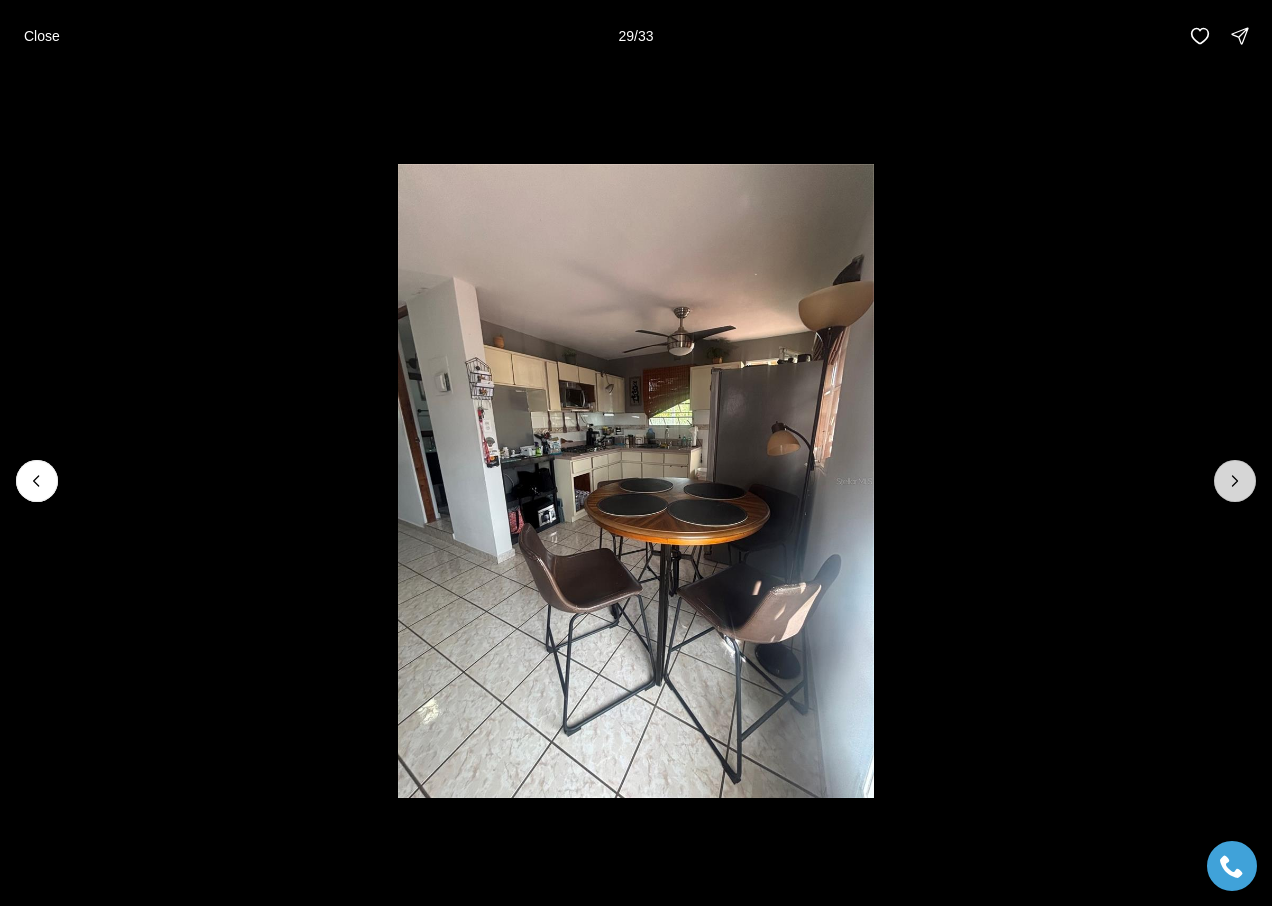 click at bounding box center (1235, 481) 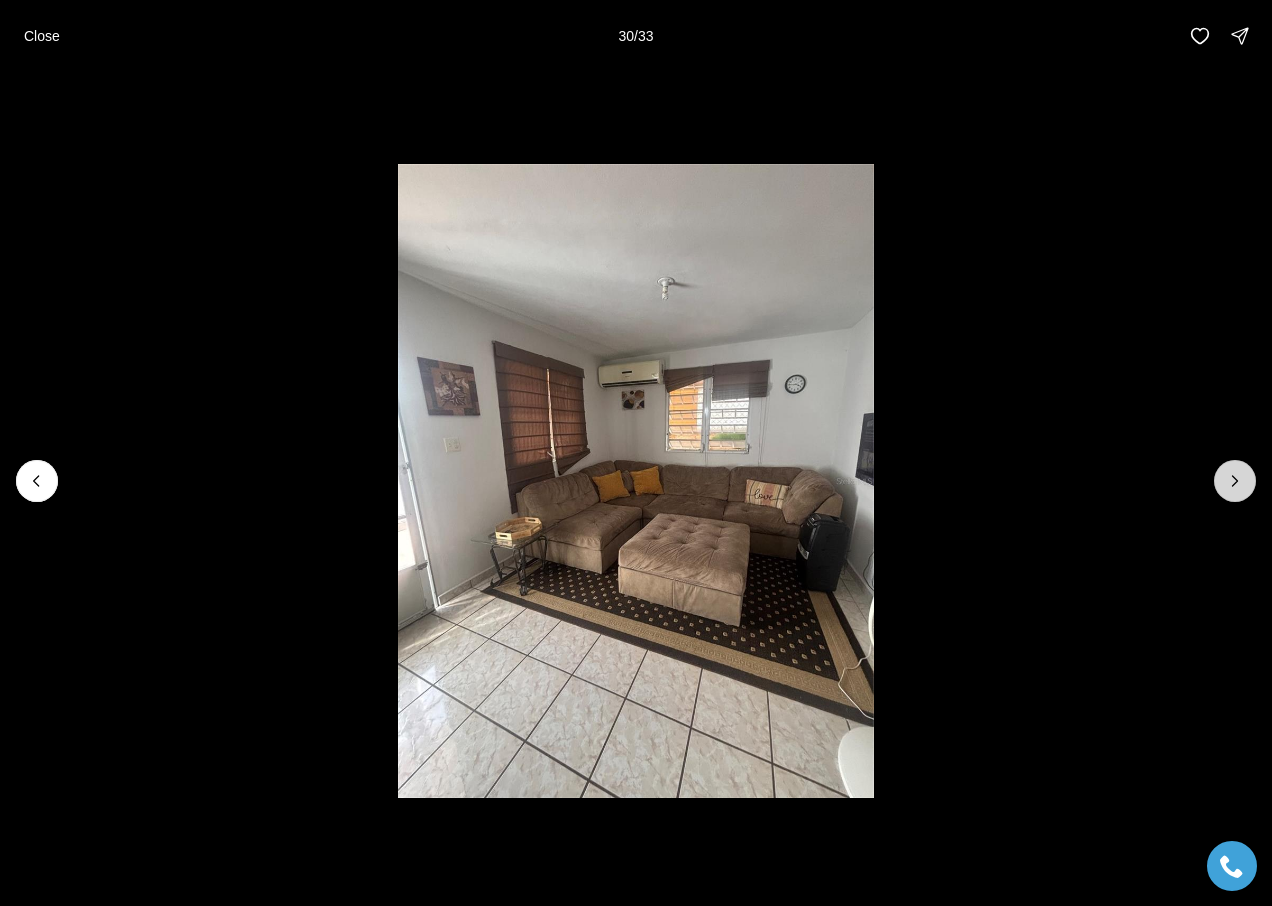 click at bounding box center [1235, 481] 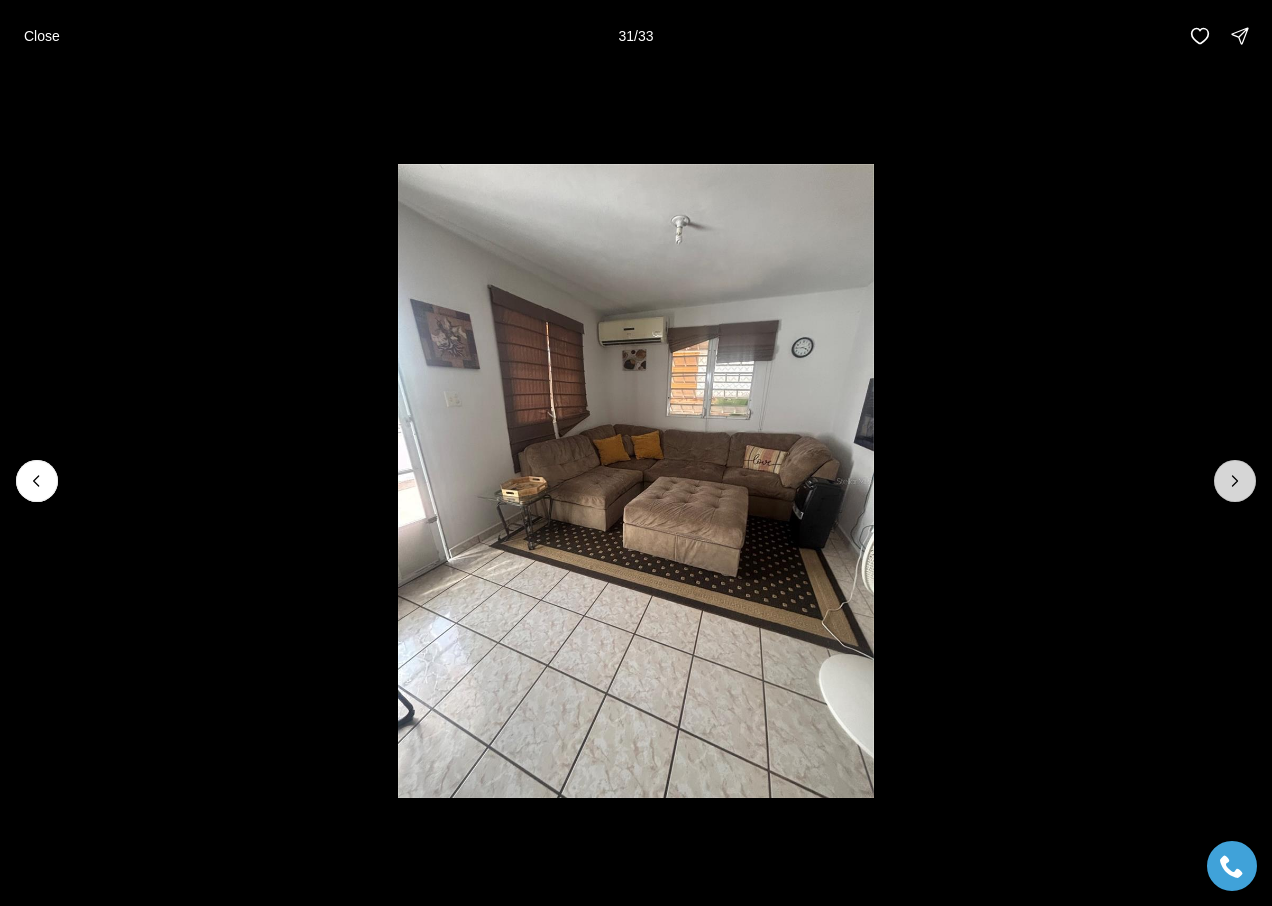 click at bounding box center [1235, 481] 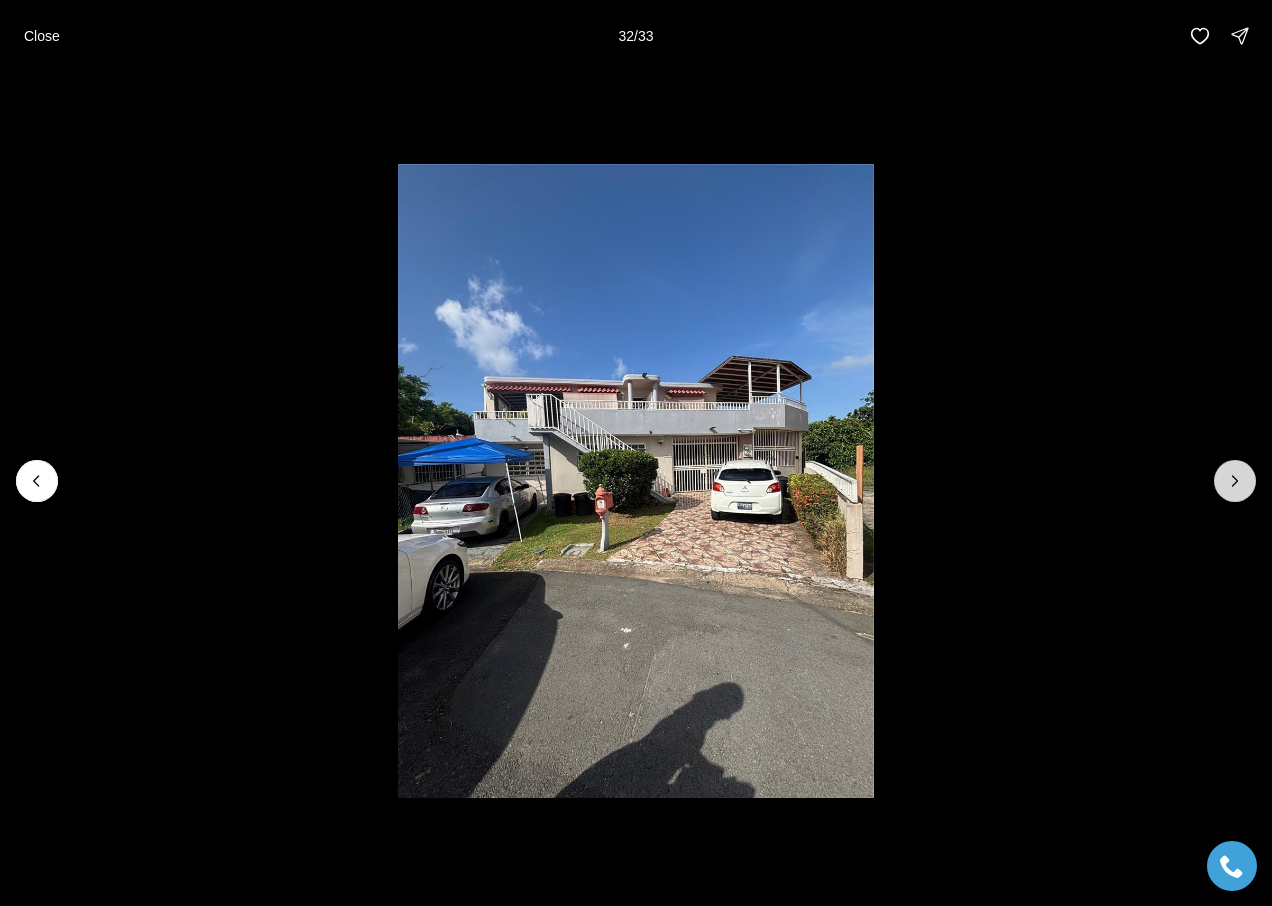 click 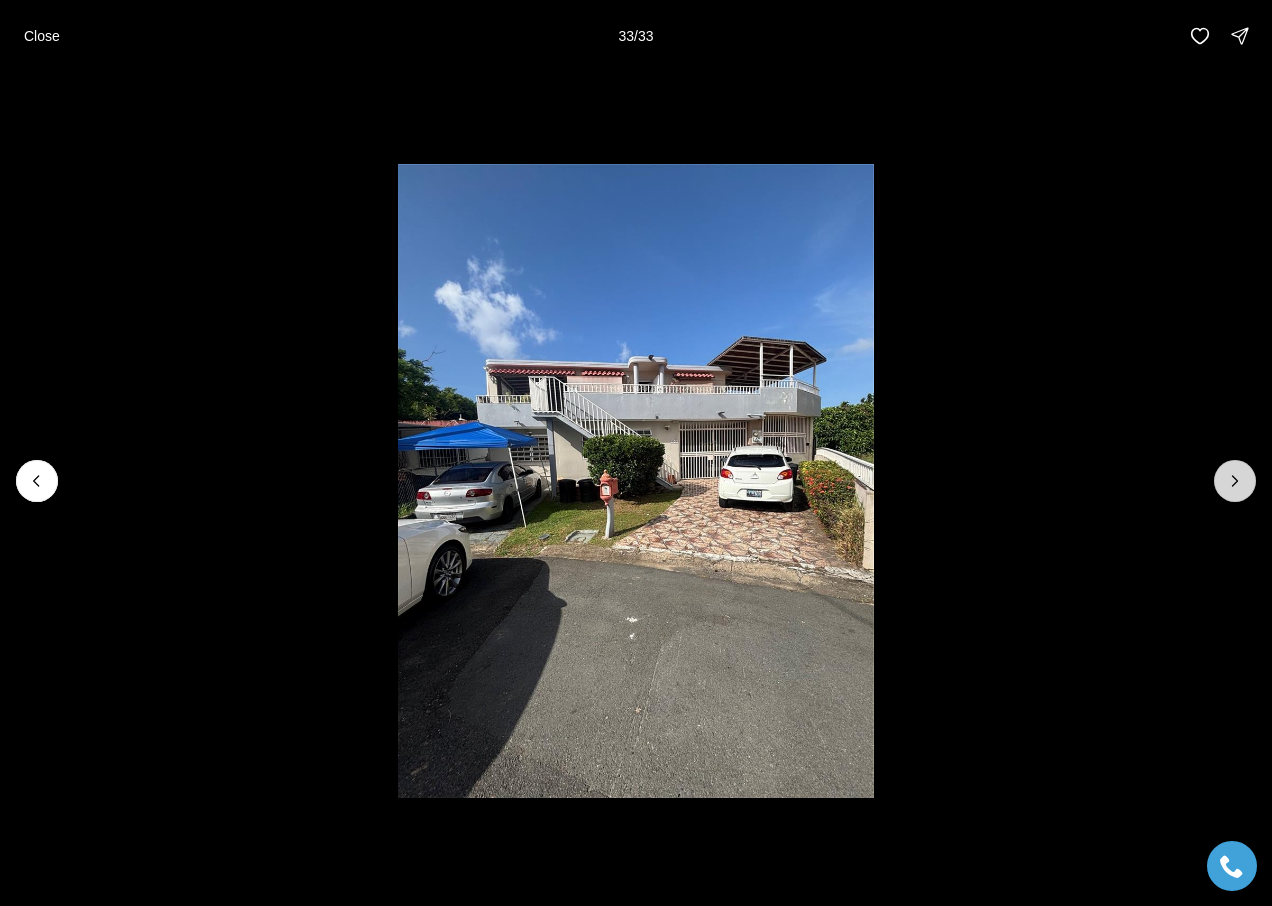 click at bounding box center (1235, 481) 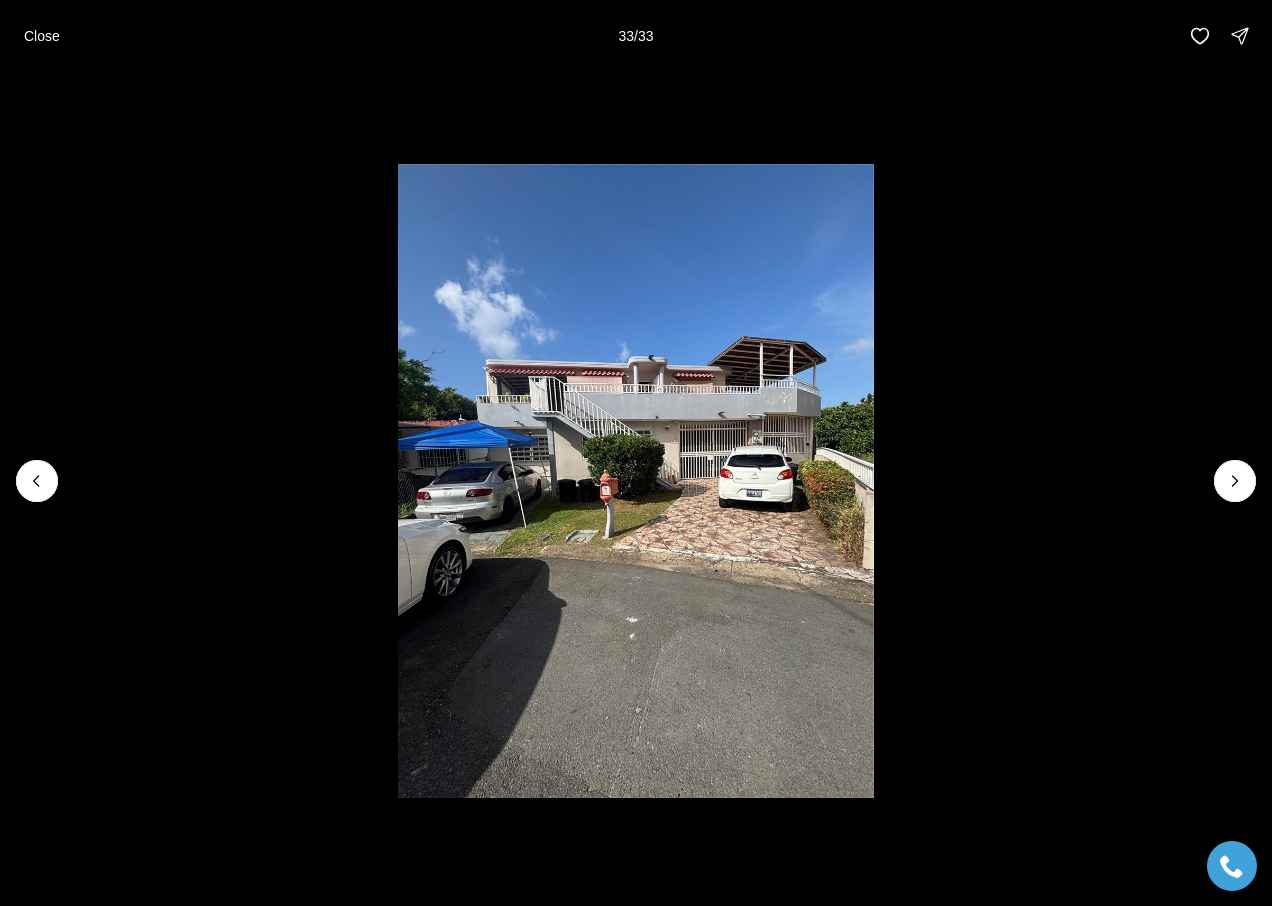 click at bounding box center [1235, 481] 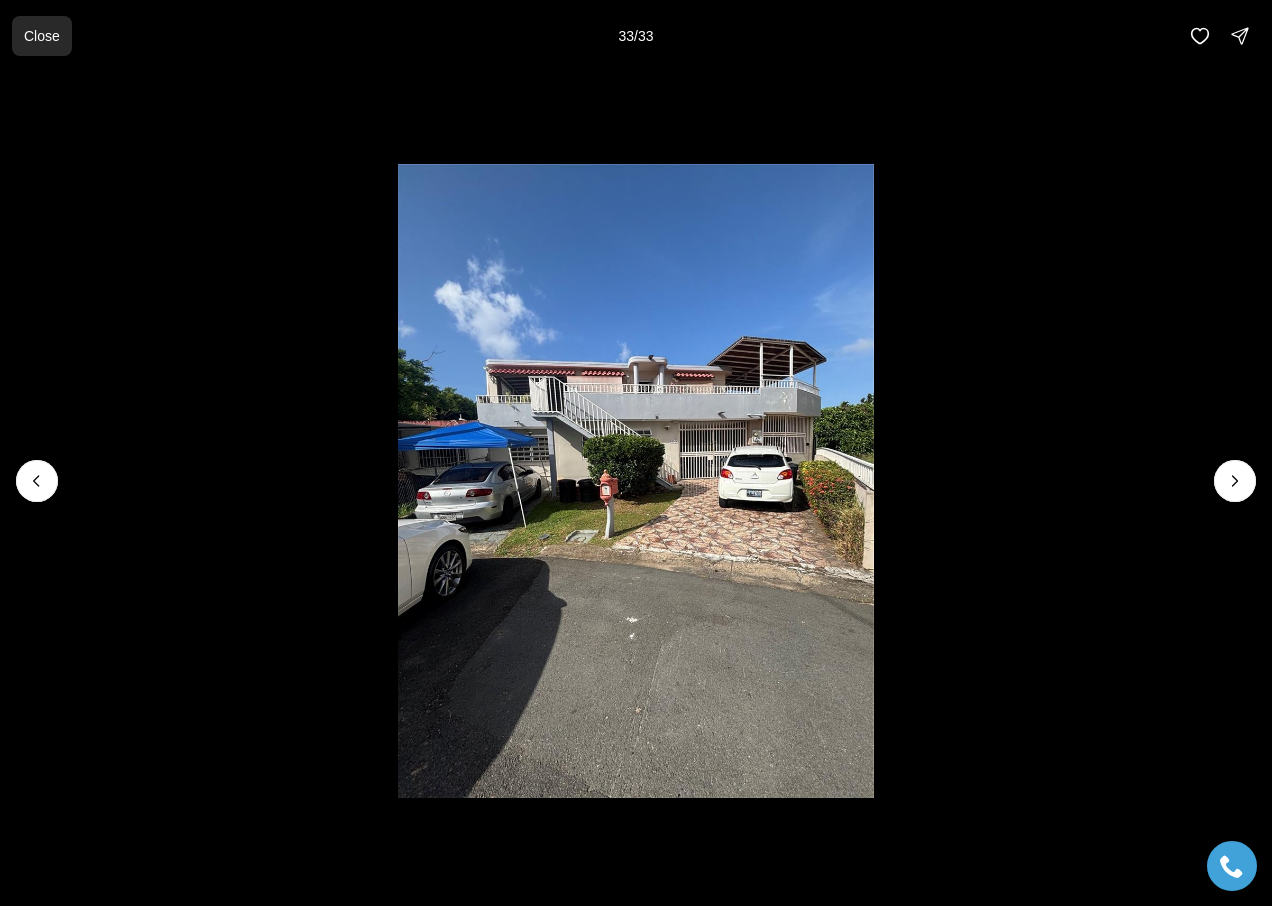 click on "Close" at bounding box center [42, 36] 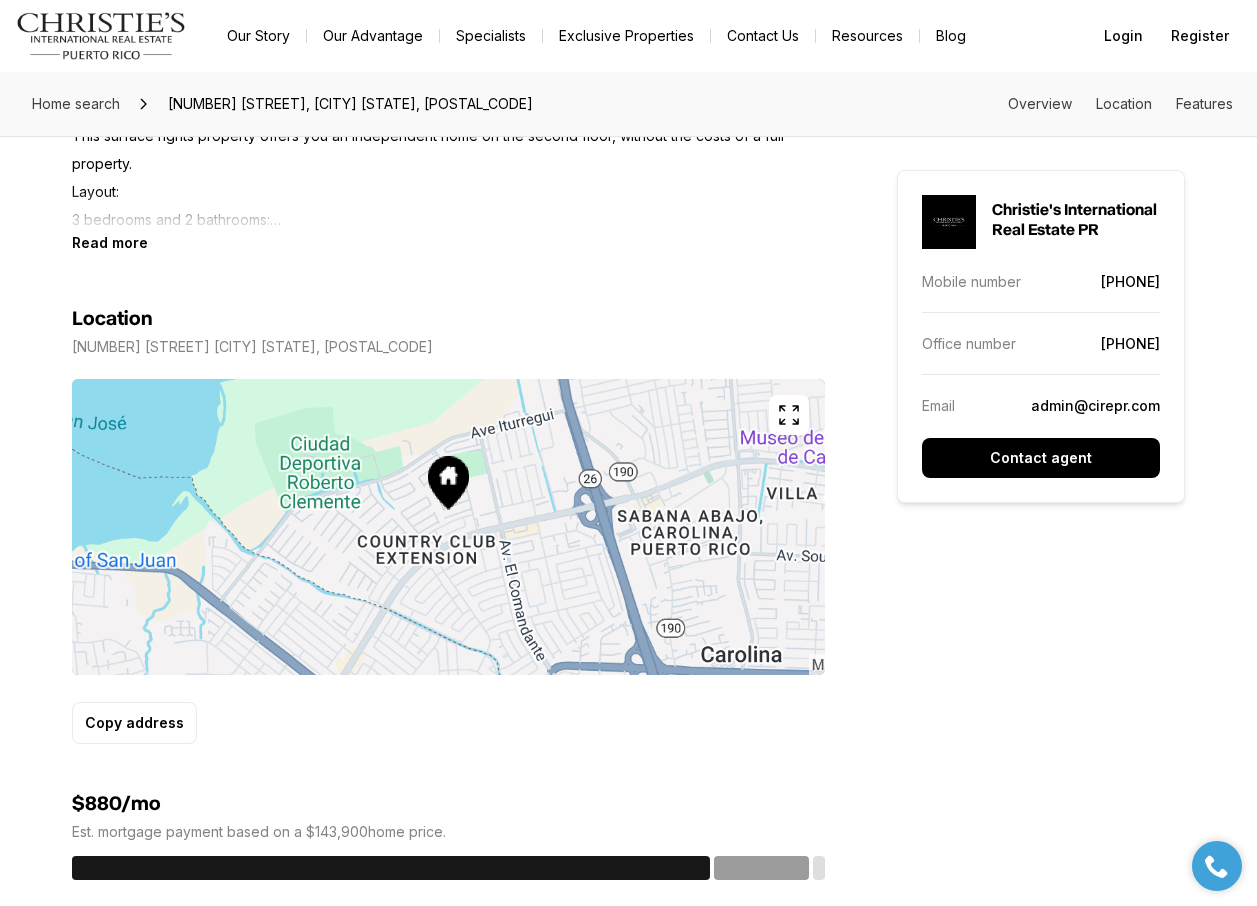 scroll, scrollTop: 700, scrollLeft: 0, axis: vertical 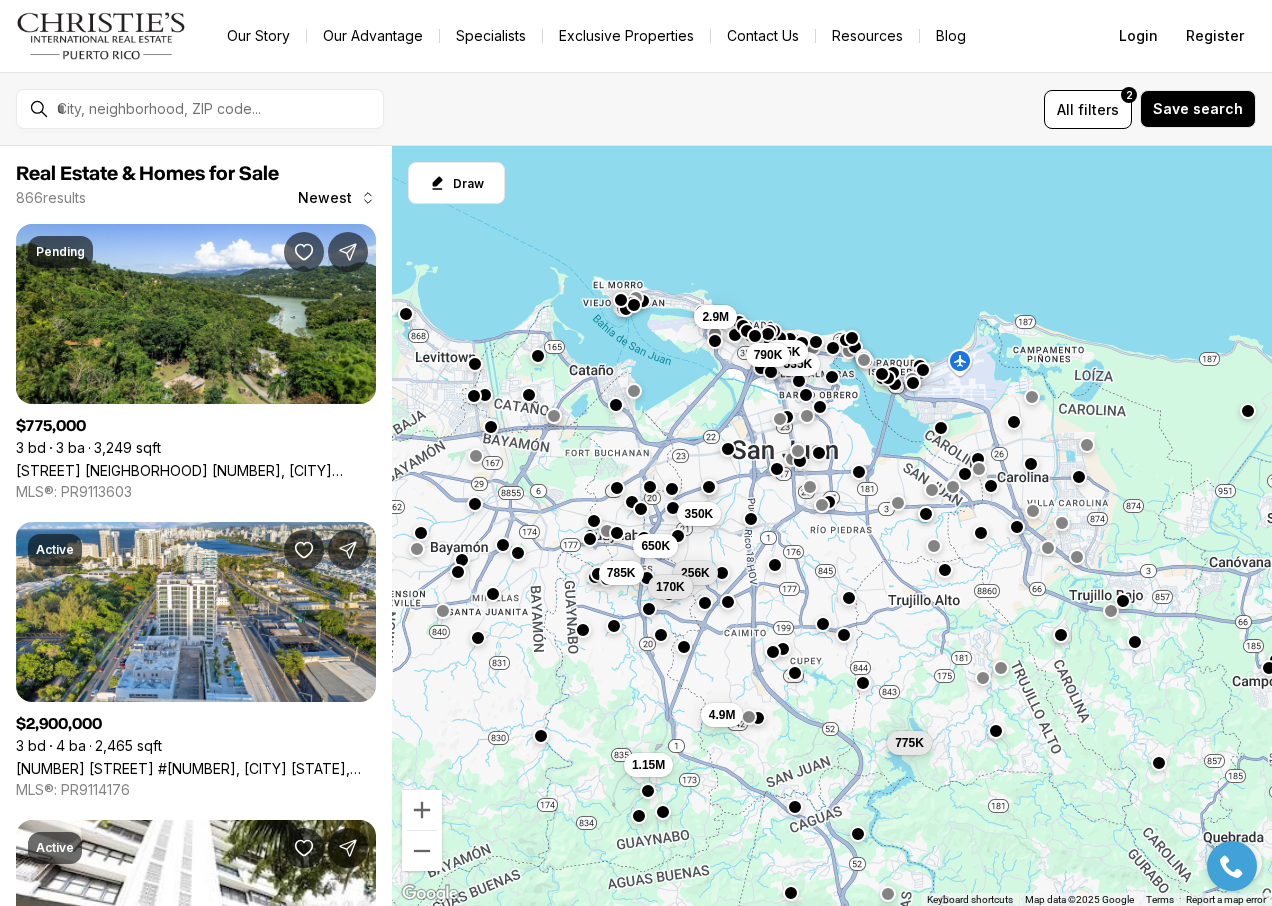 click at bounding box center (965, 474) 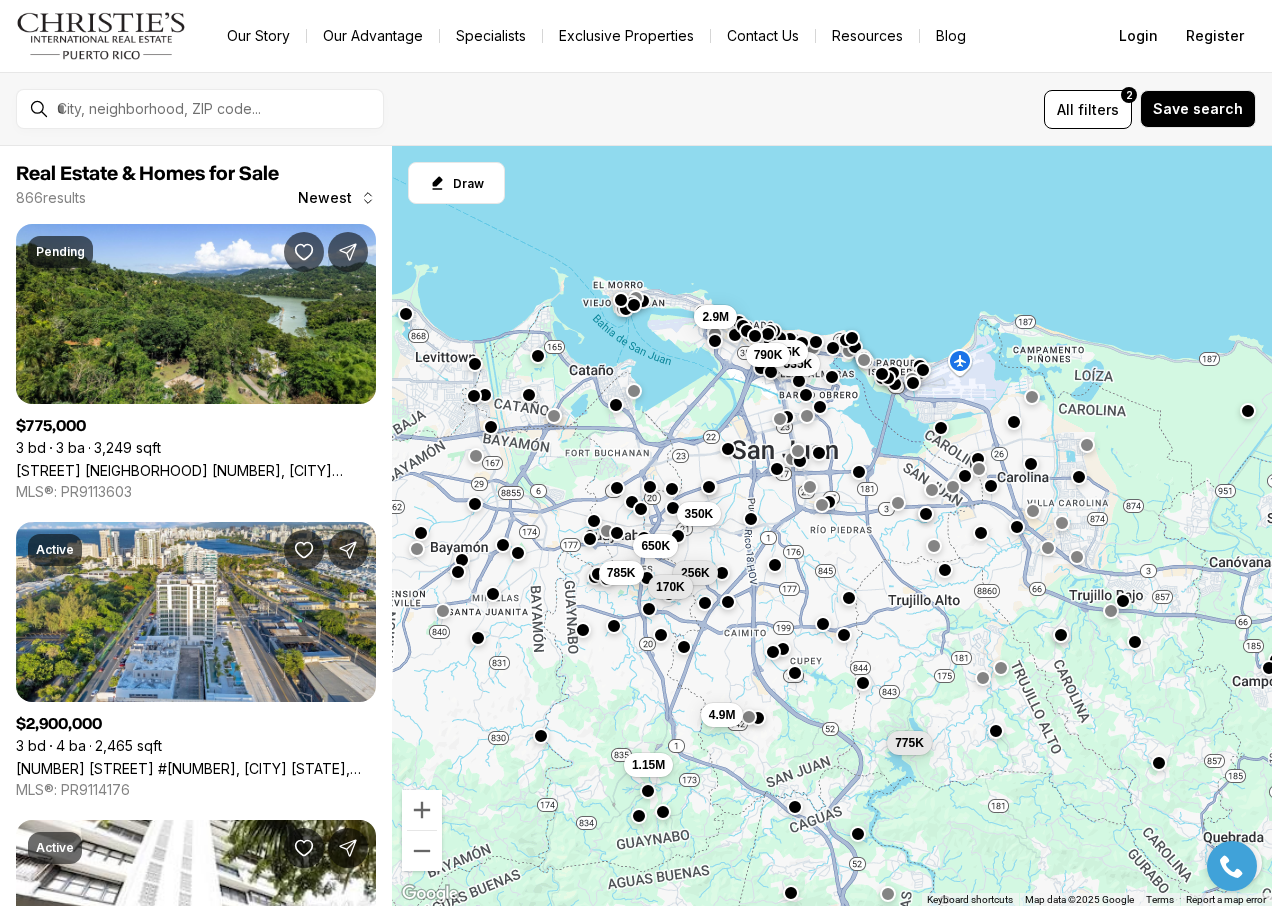 click at bounding box center (991, 486) 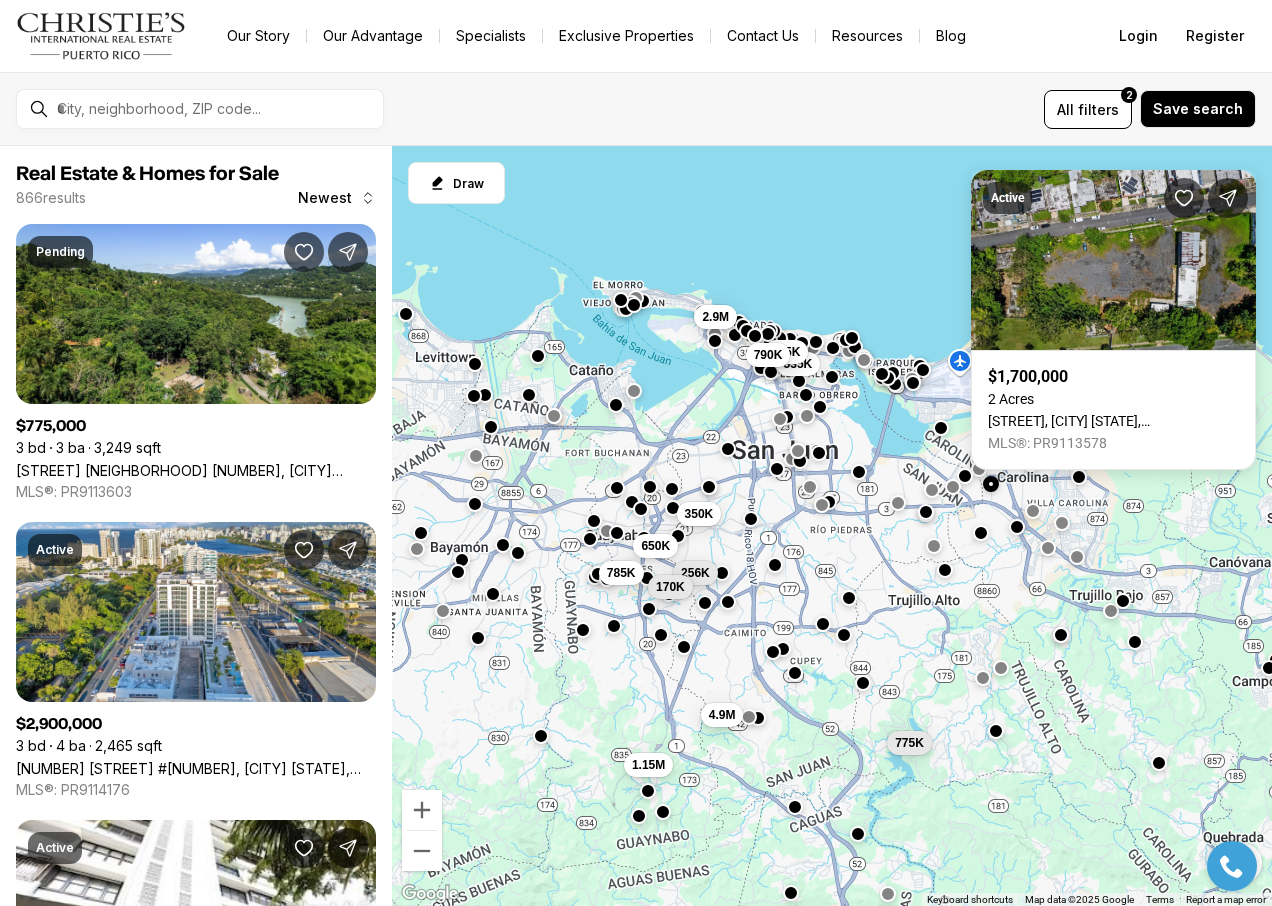 click at bounding box center [926, 511] 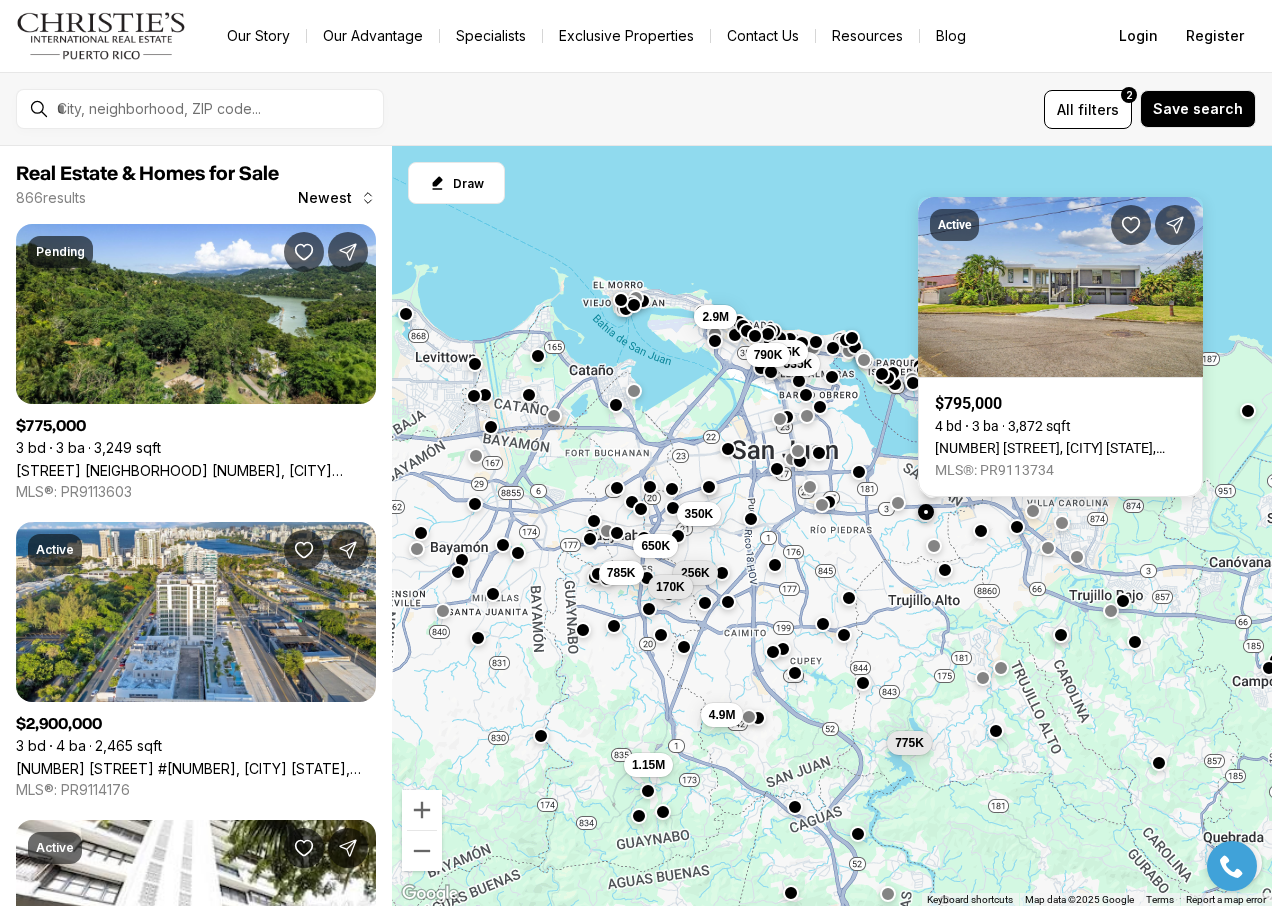 click at bounding box center [981, 530] 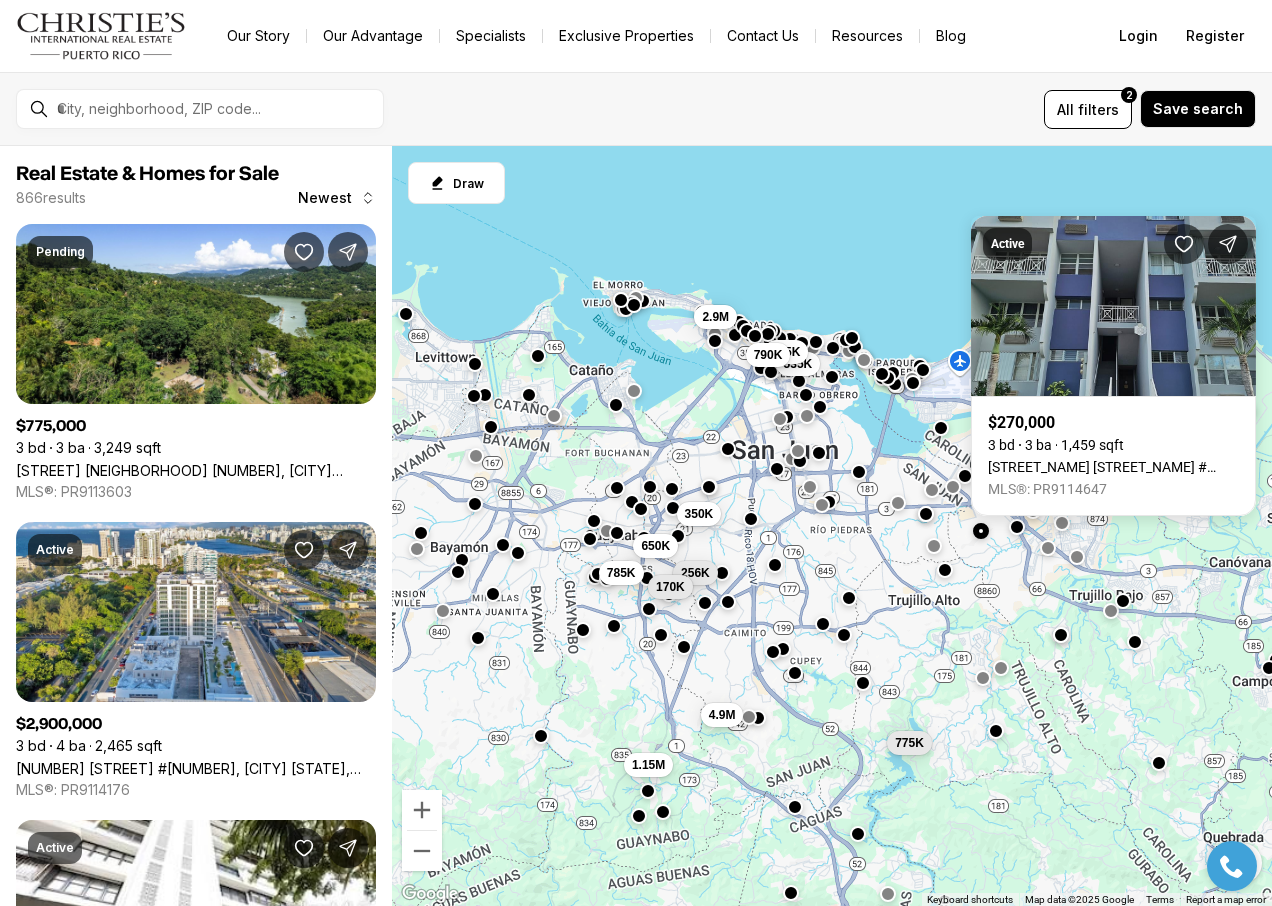 click on "775K 535K 350K 650K 4.9M 256K 170K 1.15M 785K 475K 2.9M 790K" at bounding box center (832, 526) 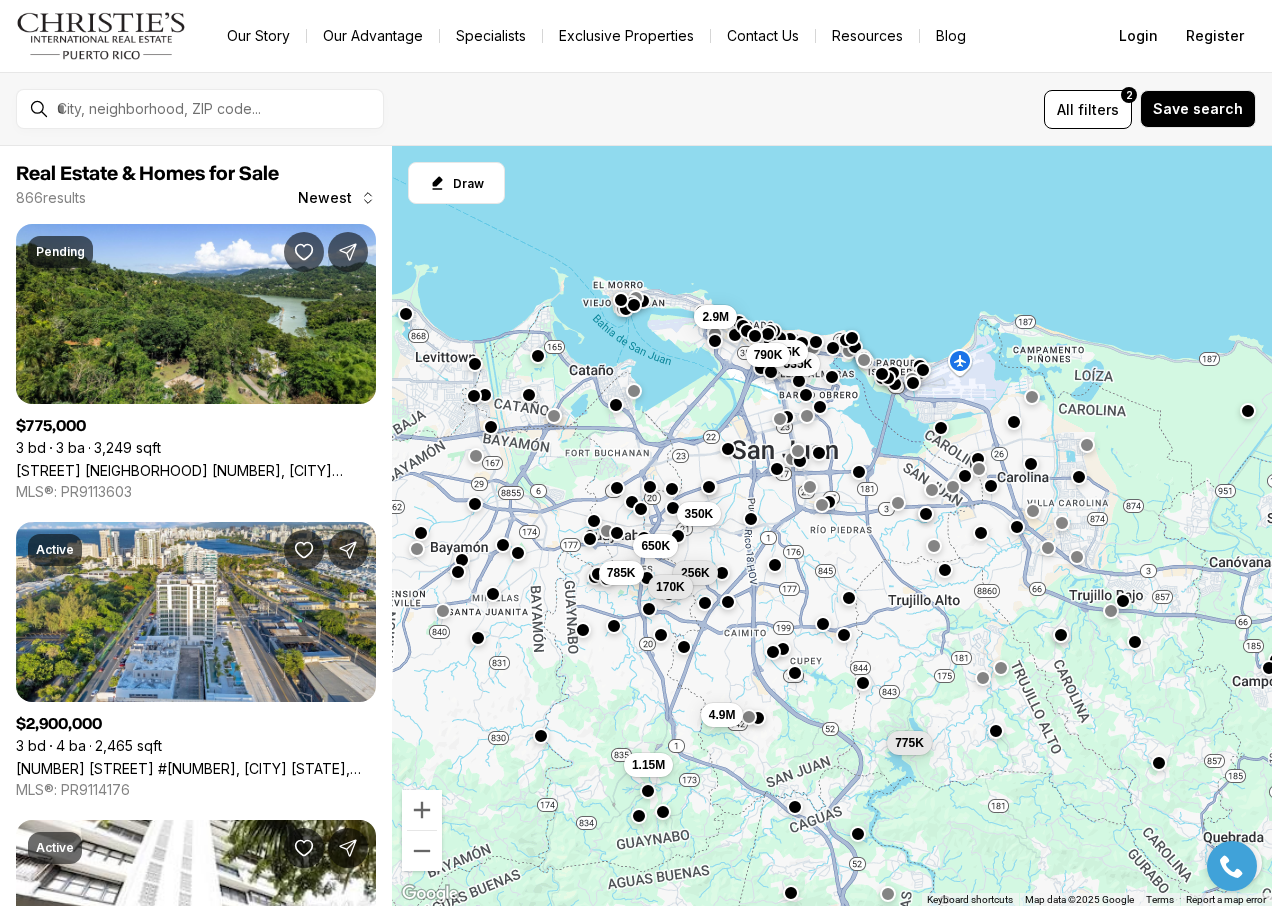 click at bounding box center (945, 570) 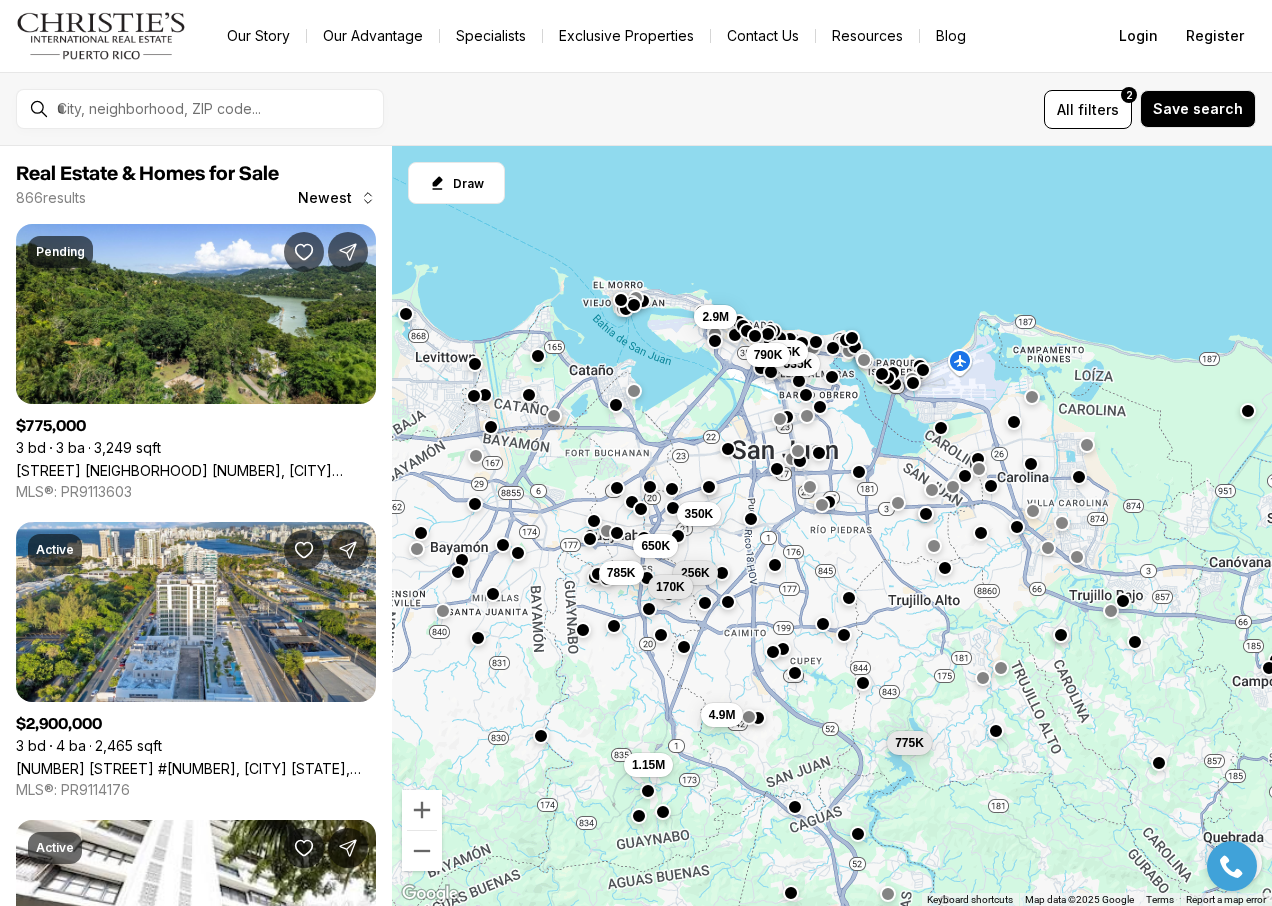 click at bounding box center [945, 568] 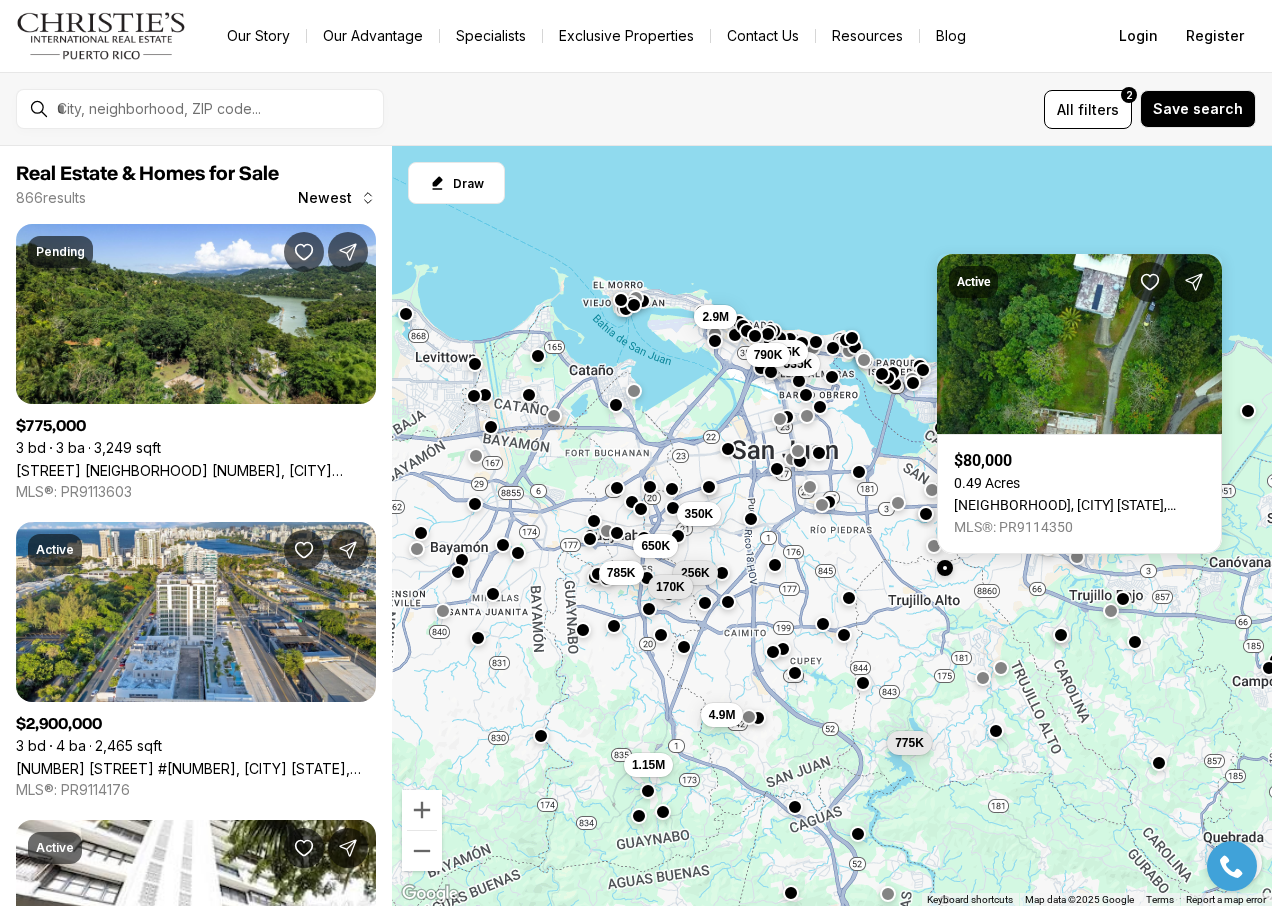 click at bounding box center [1123, 598] 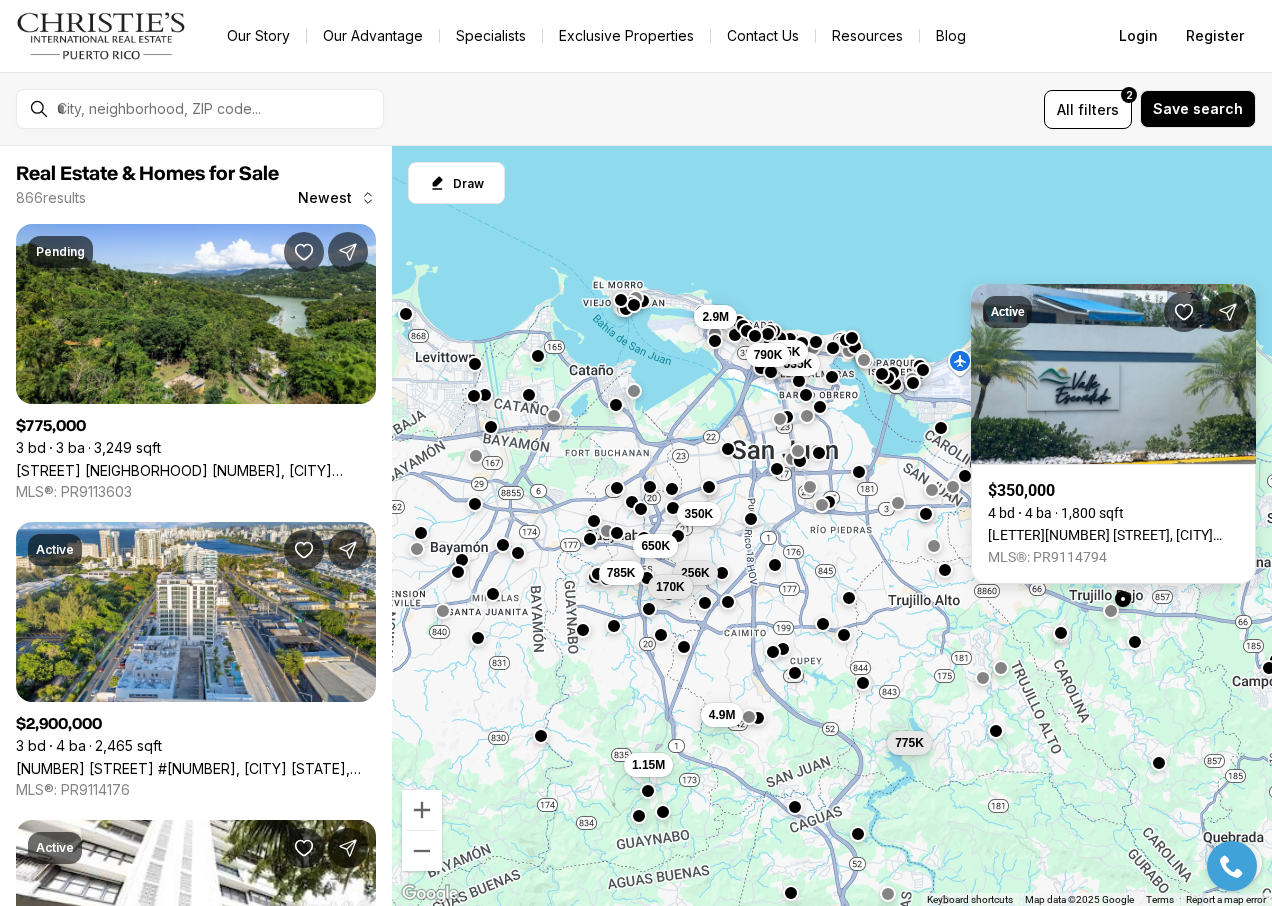 click at bounding box center (1061, 633) 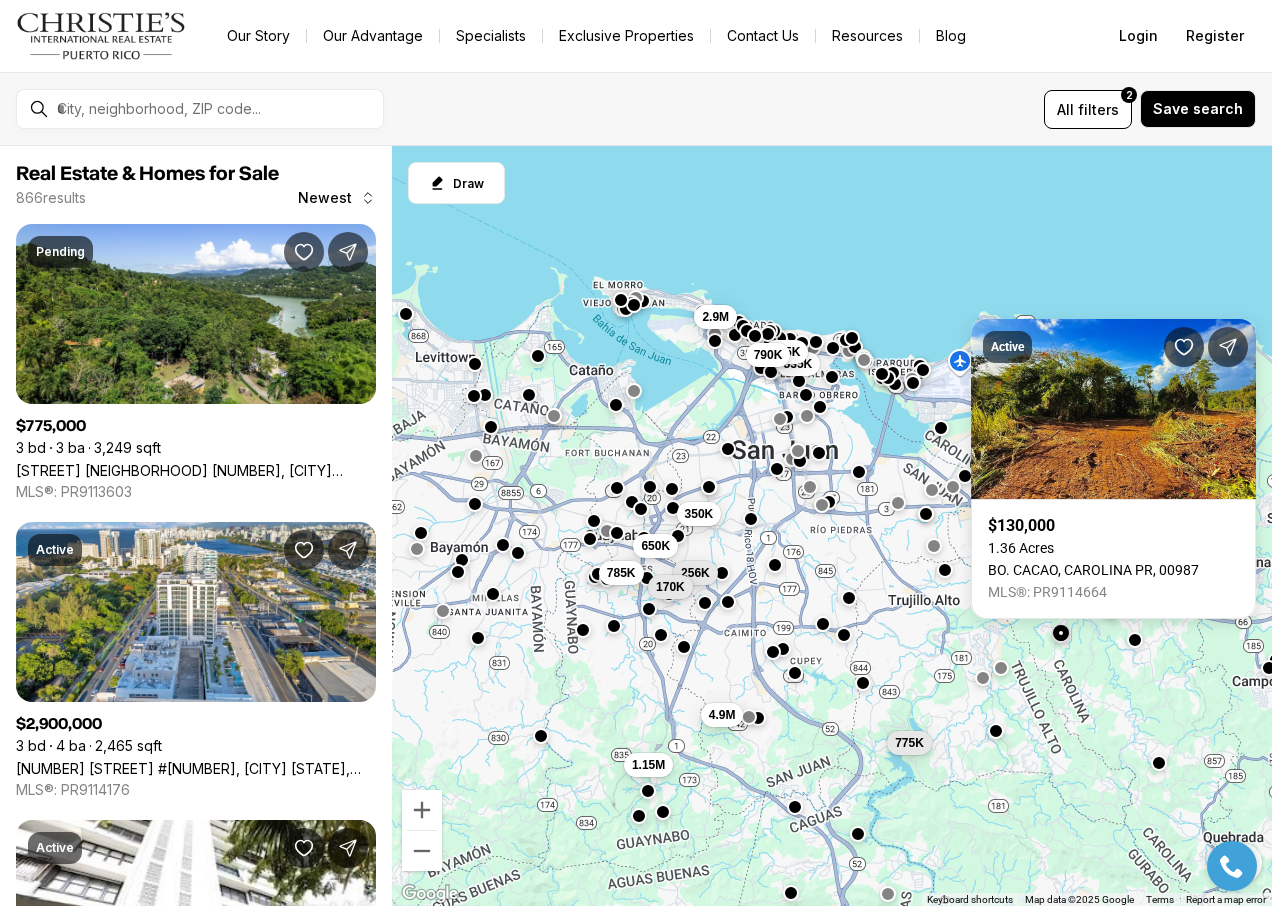 click at bounding box center (1135, 640) 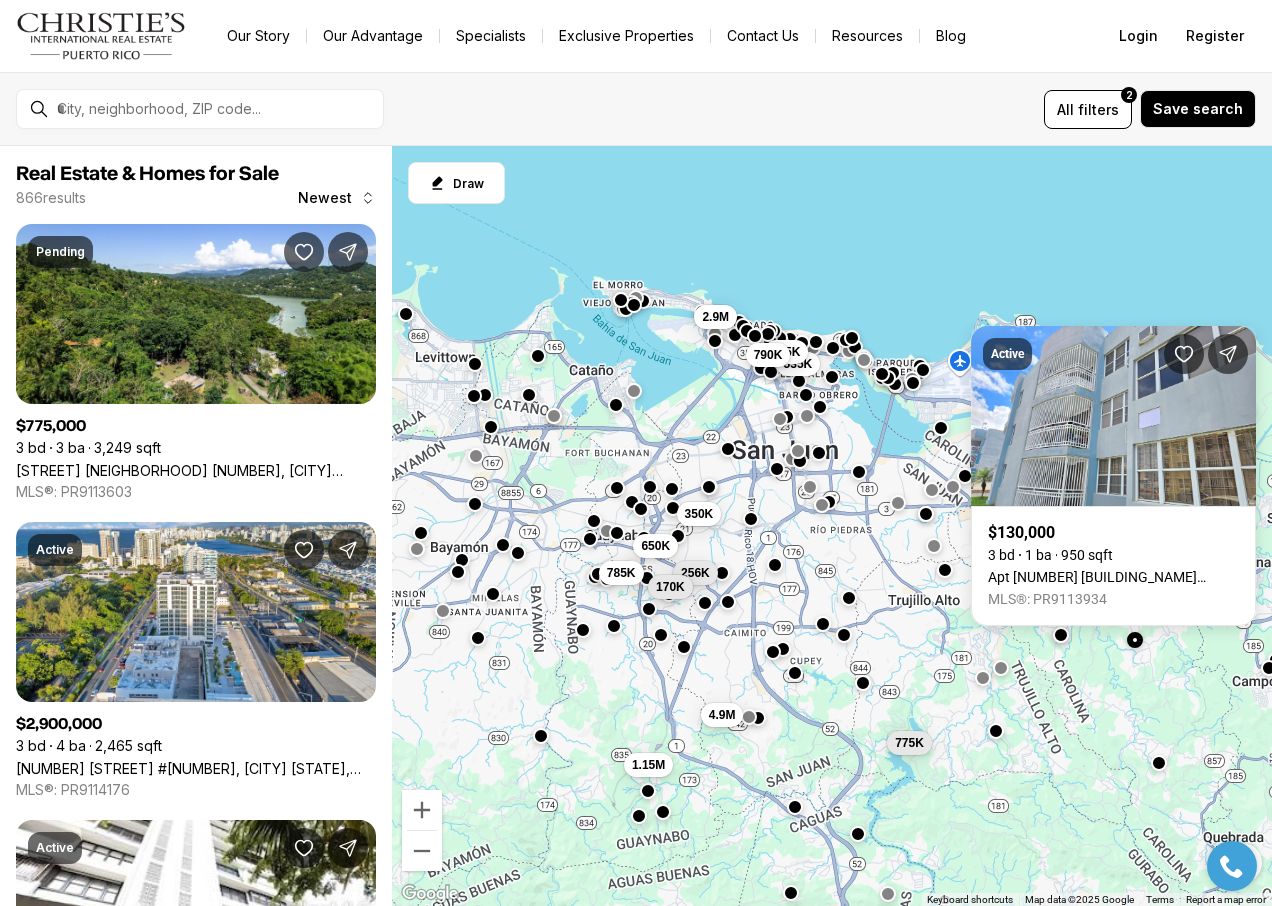 click on "775K 535K 350K 650K 4.9M 256K 170K 1.15M 785K 475K 2.9M 790K" at bounding box center [832, 526] 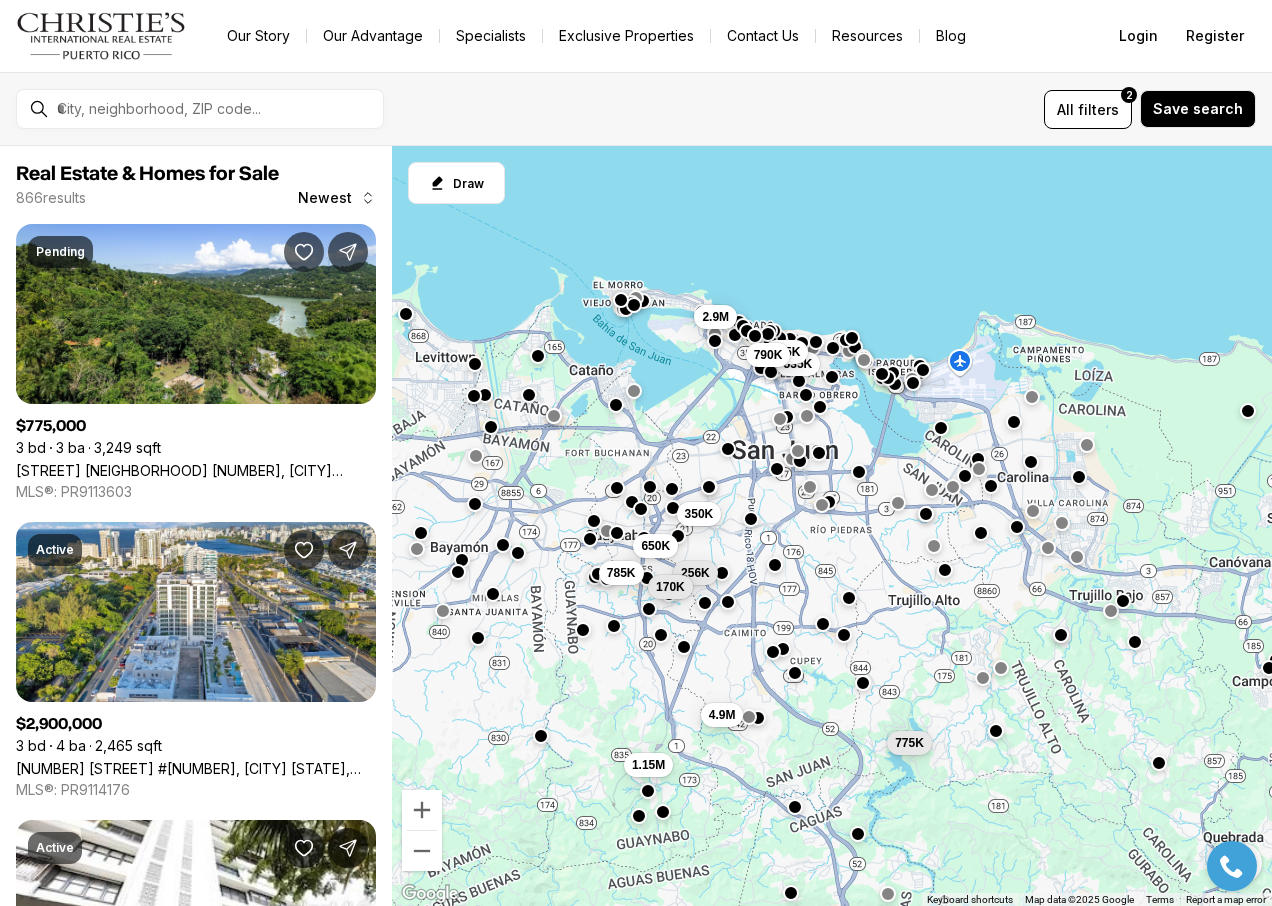 click at bounding box center [1031, 462] 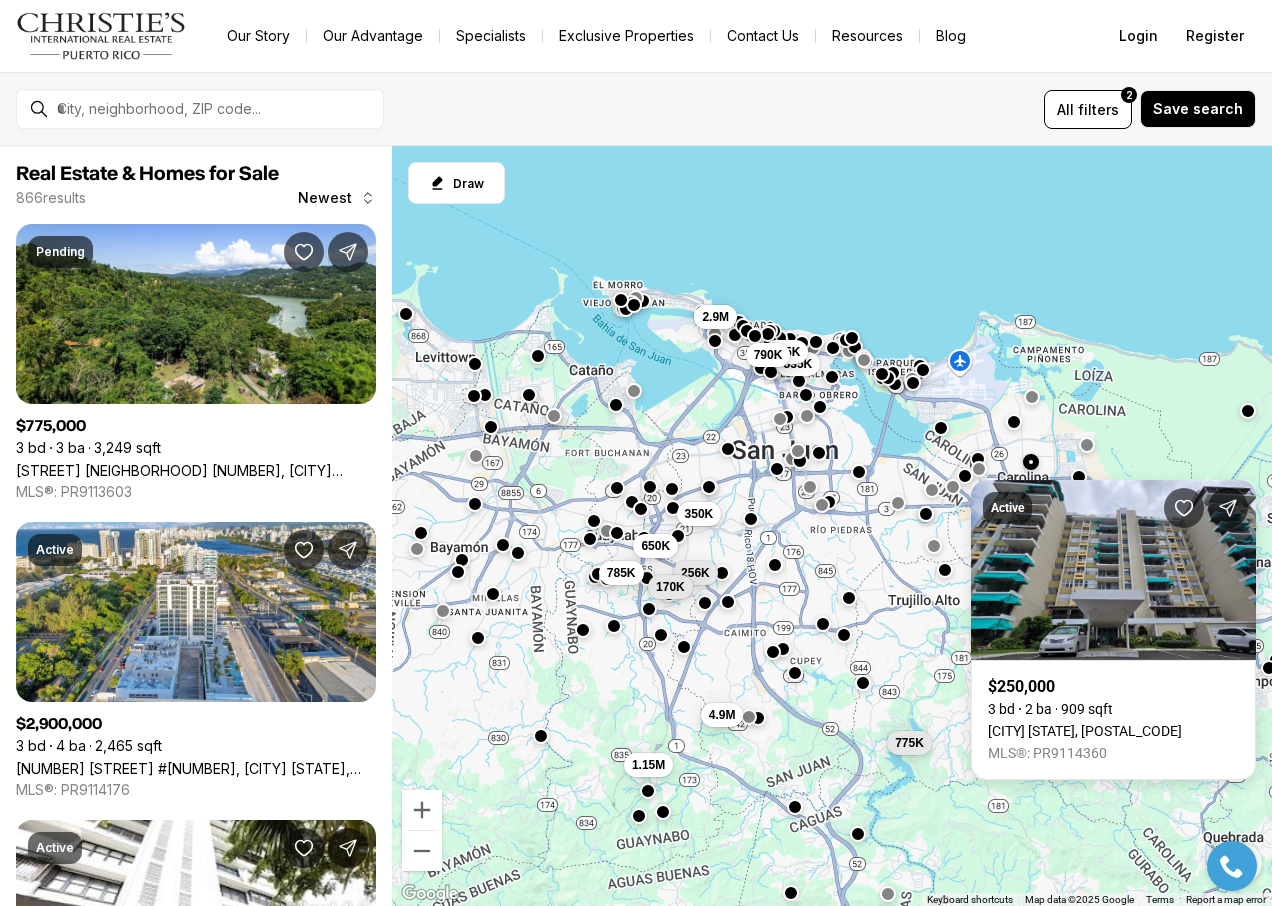 click on "775K 535K 350K 650K 4.9M 256K 170K 1.15M 785K 475K 2.9M 790K" at bounding box center [832, 526] 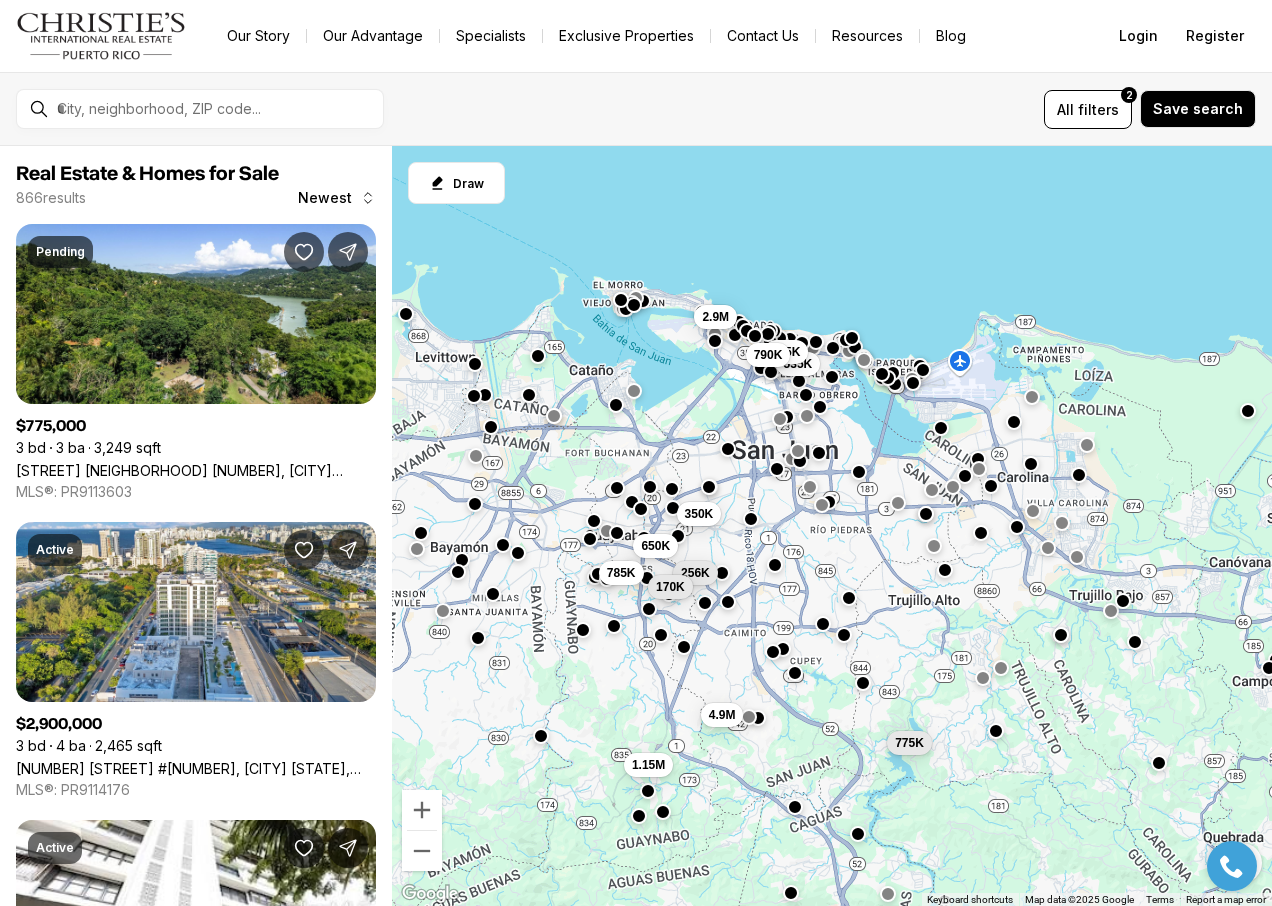 click at bounding box center [1079, 474] 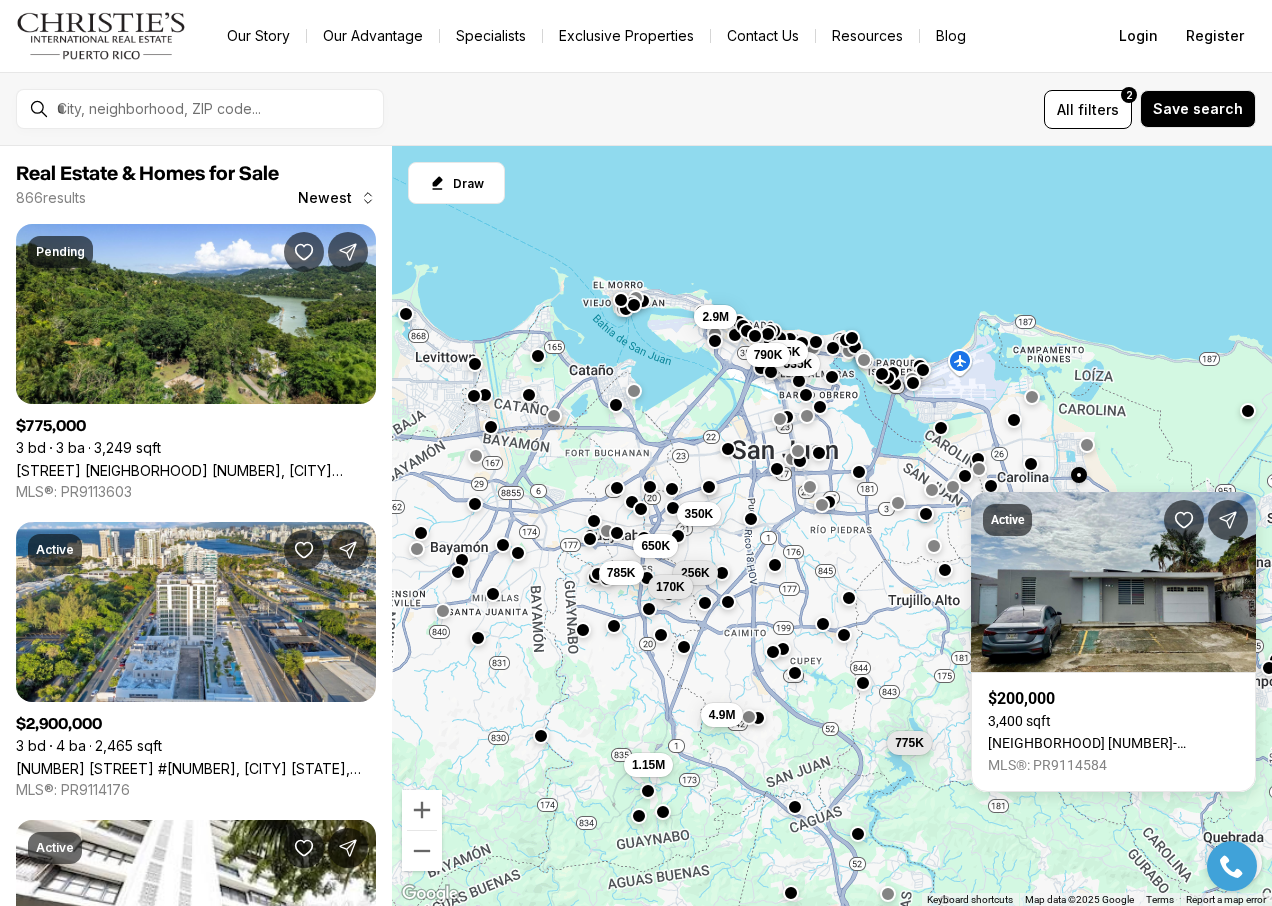 click at bounding box center [1014, 420] 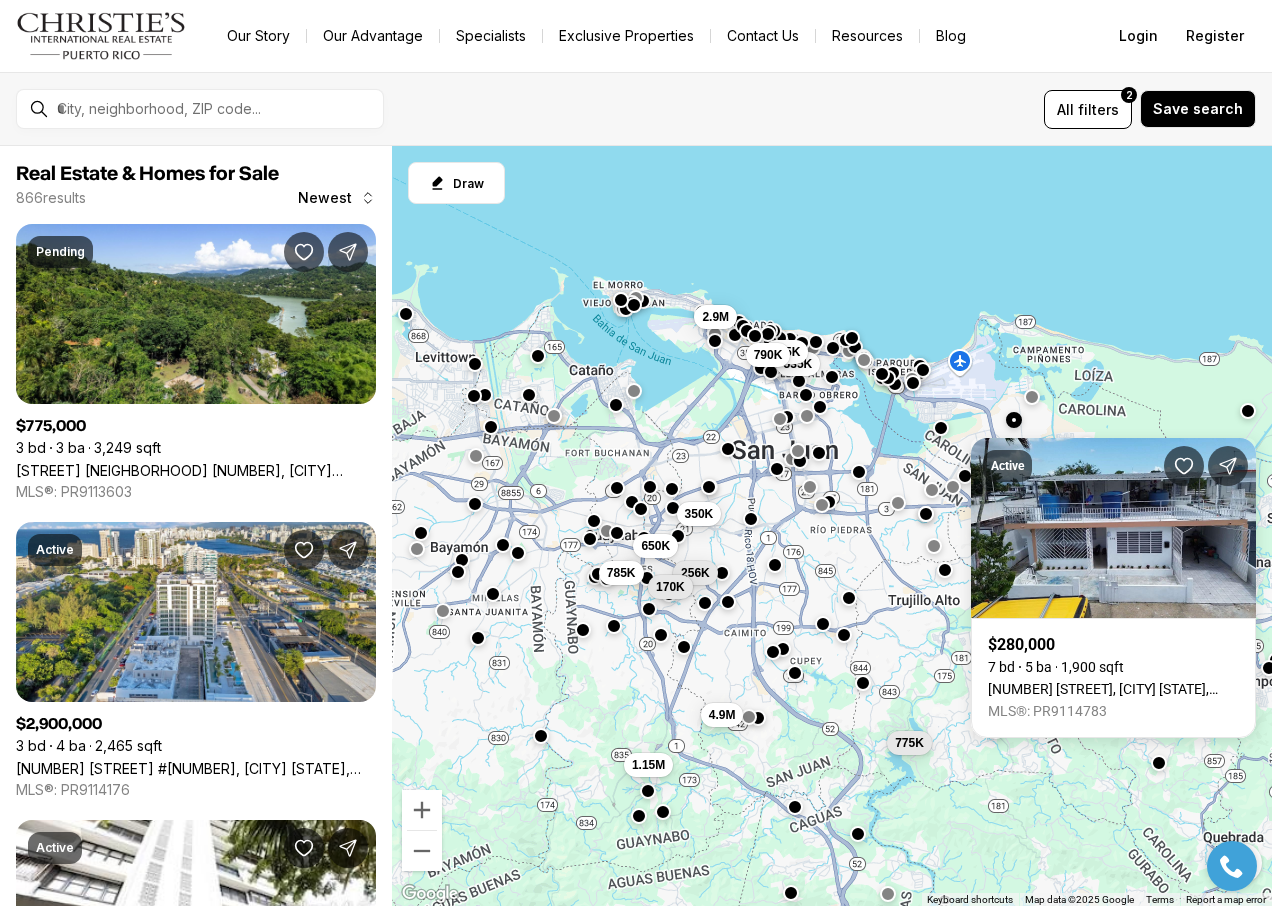 click on "775K 535K 350K 650K 4.9M 256K 170K 1.15M 785K 475K 2.9M 790K" at bounding box center [832, 526] 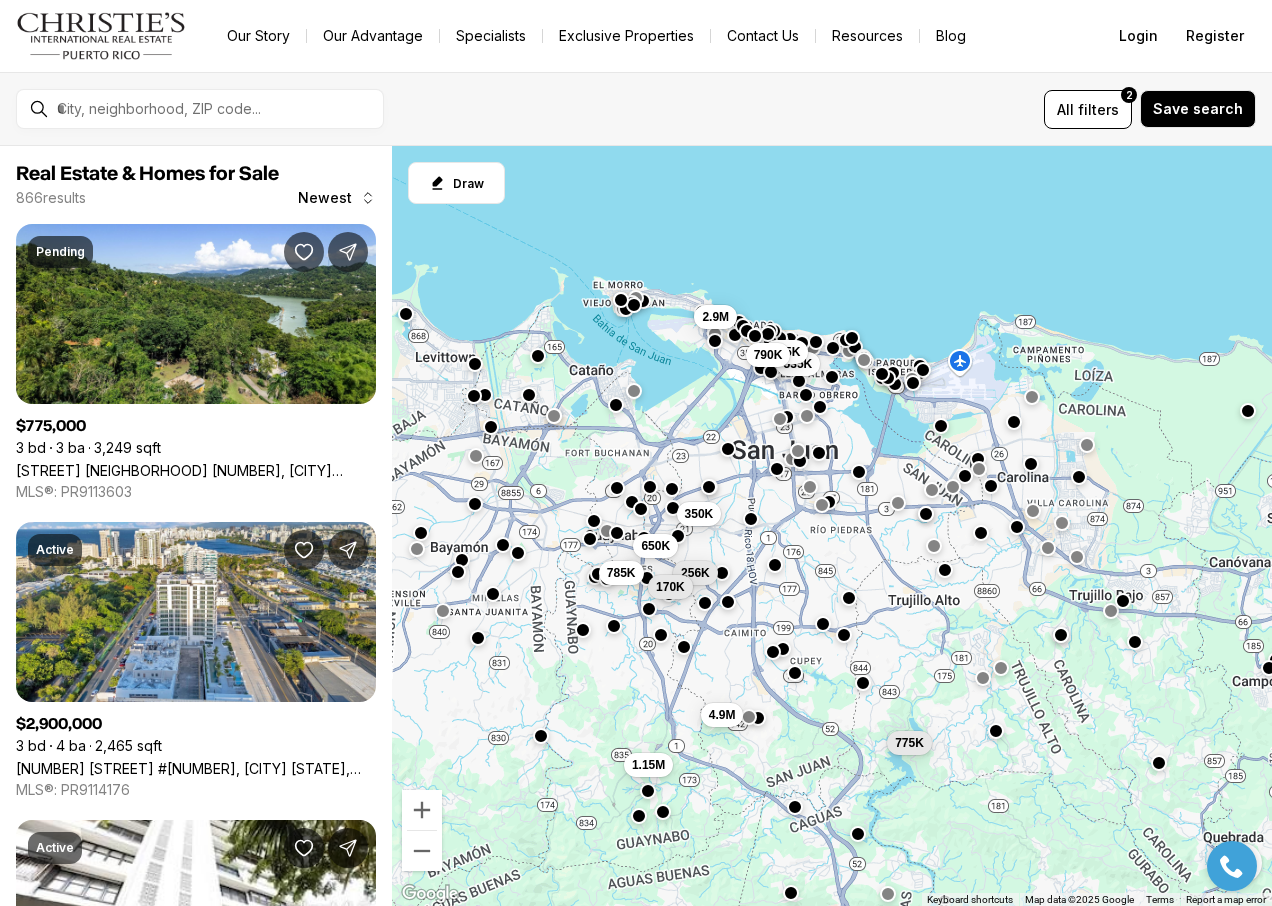 click at bounding box center [941, 425] 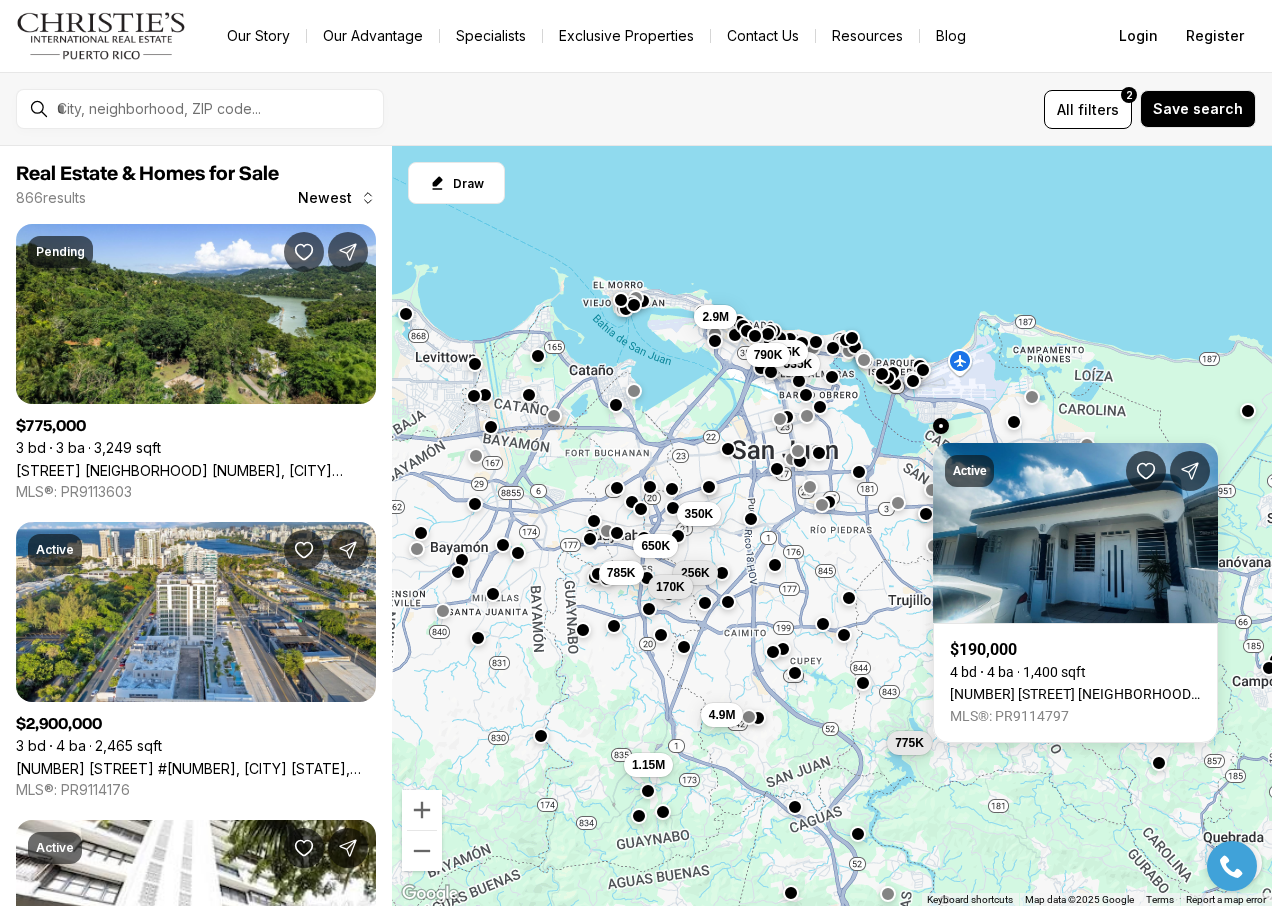 click at bounding box center [913, 381] 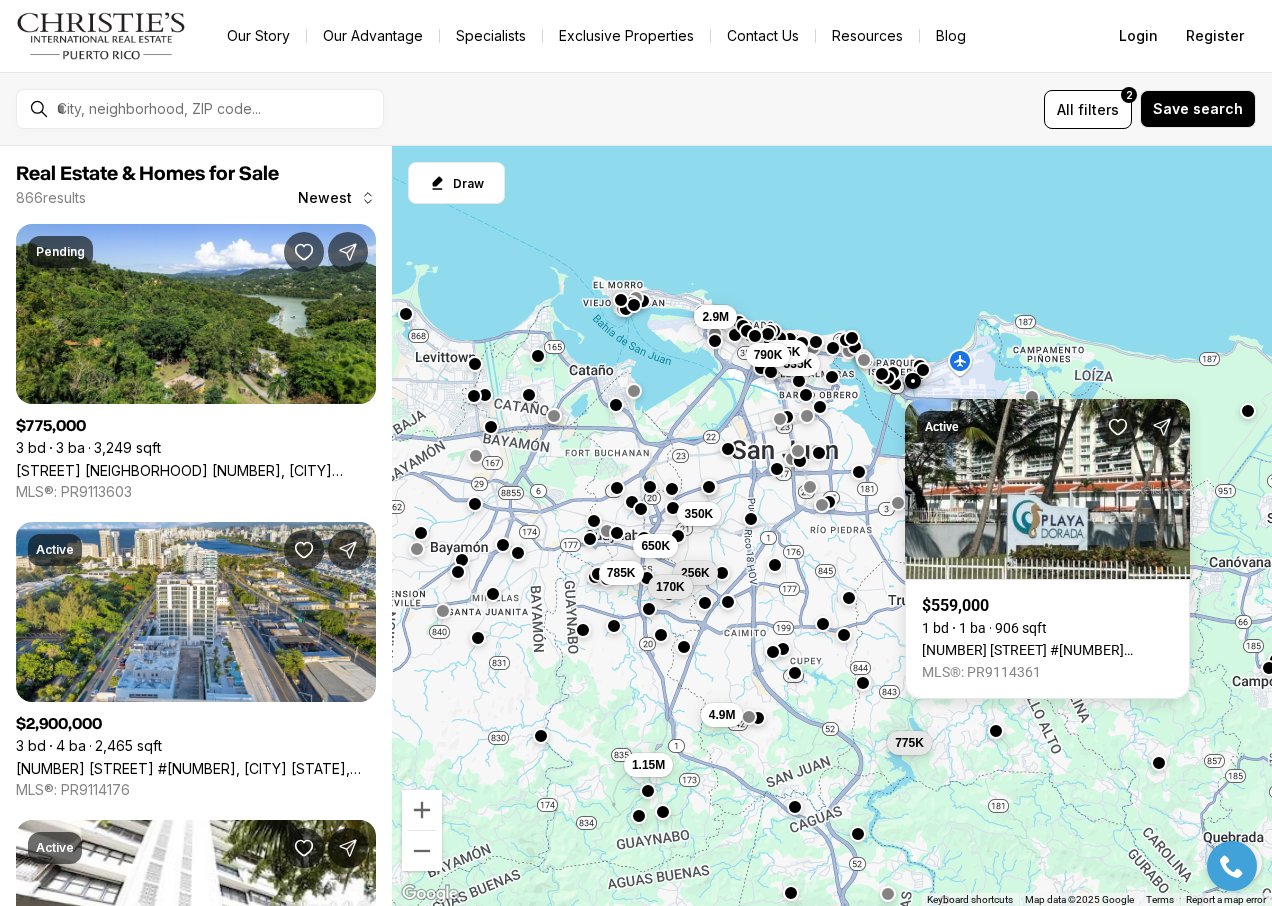click at bounding box center (923, 369) 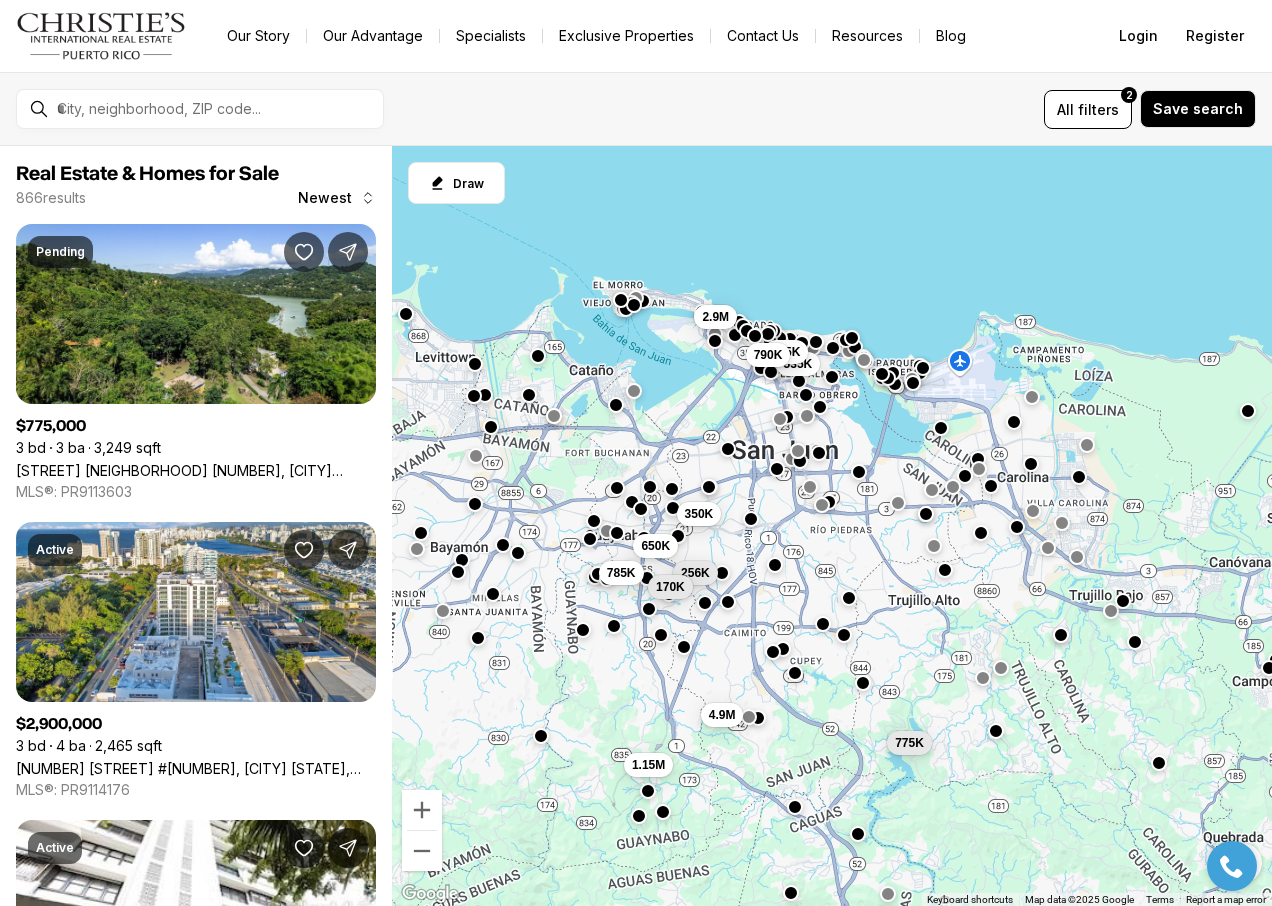 click at bounding box center [923, 367] 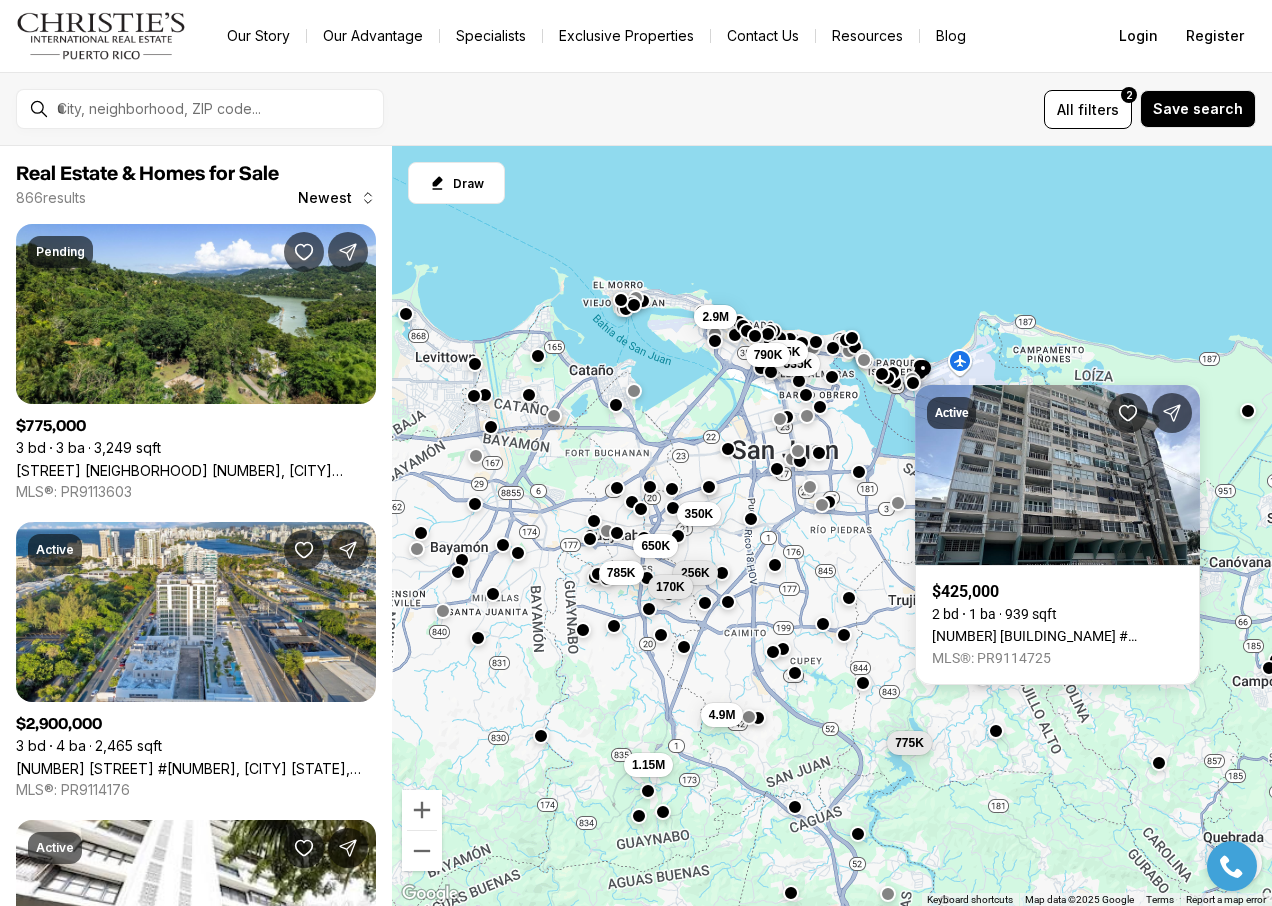 click at bounding box center [895, 381] 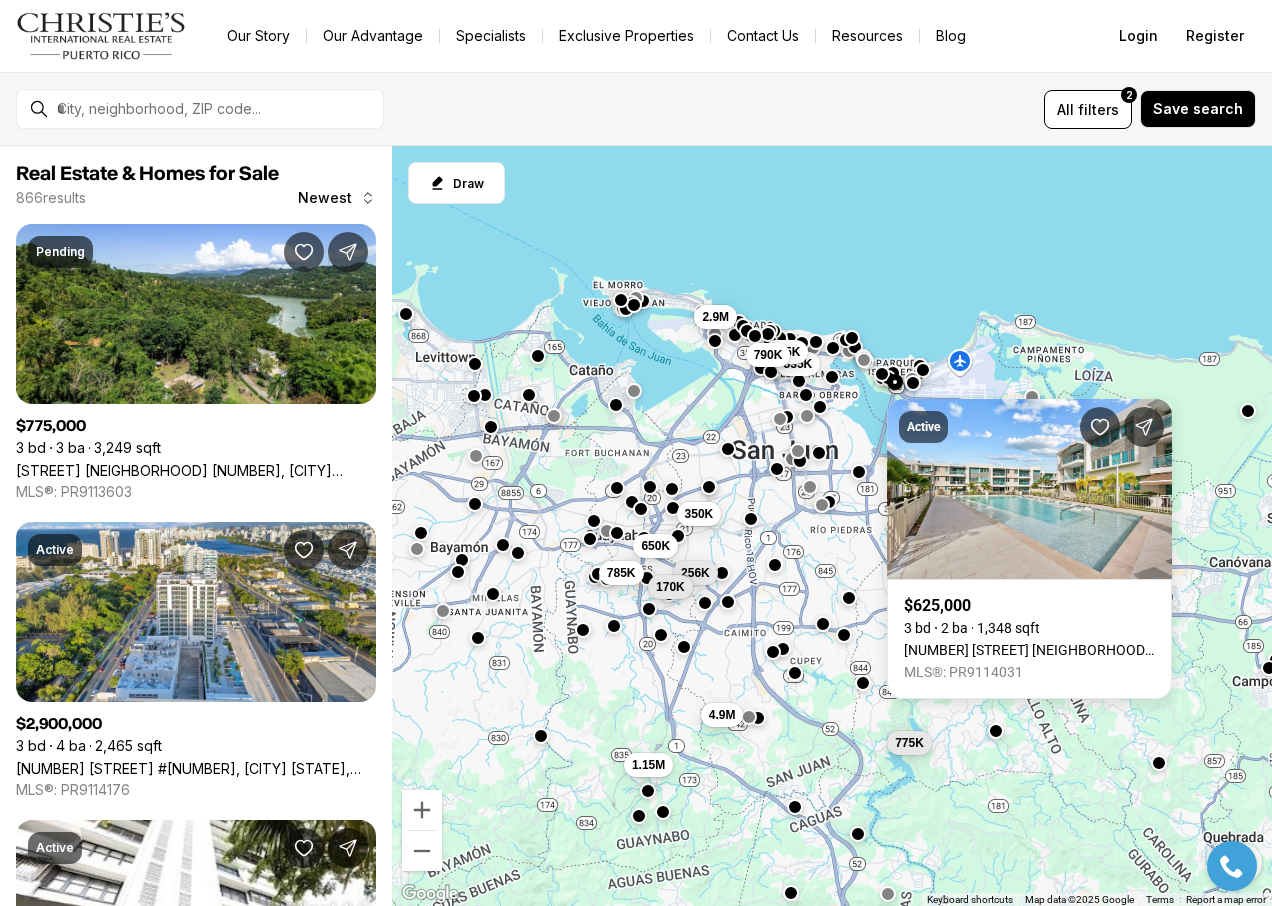 click at bounding box center (895, 381) 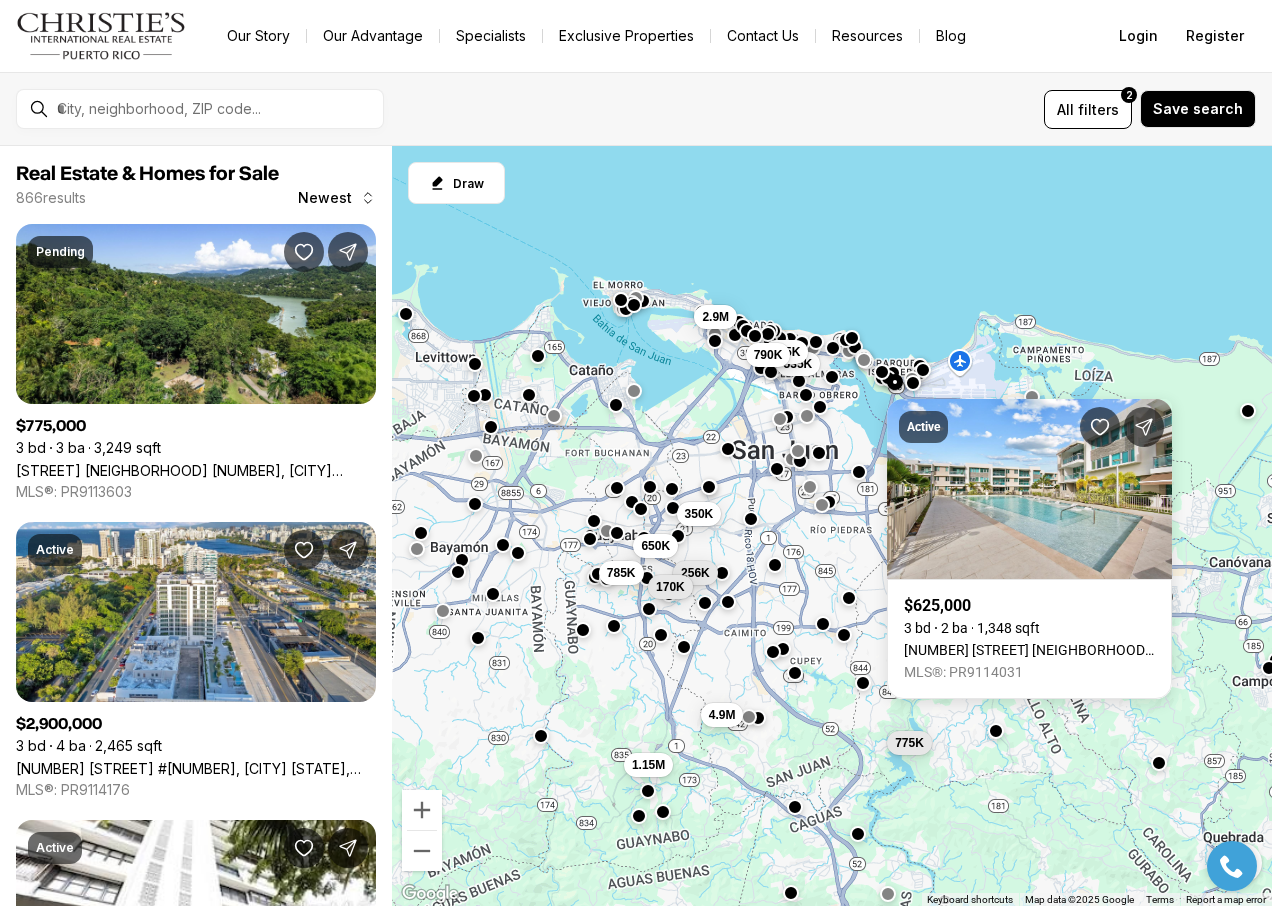 click at bounding box center (882, 372) 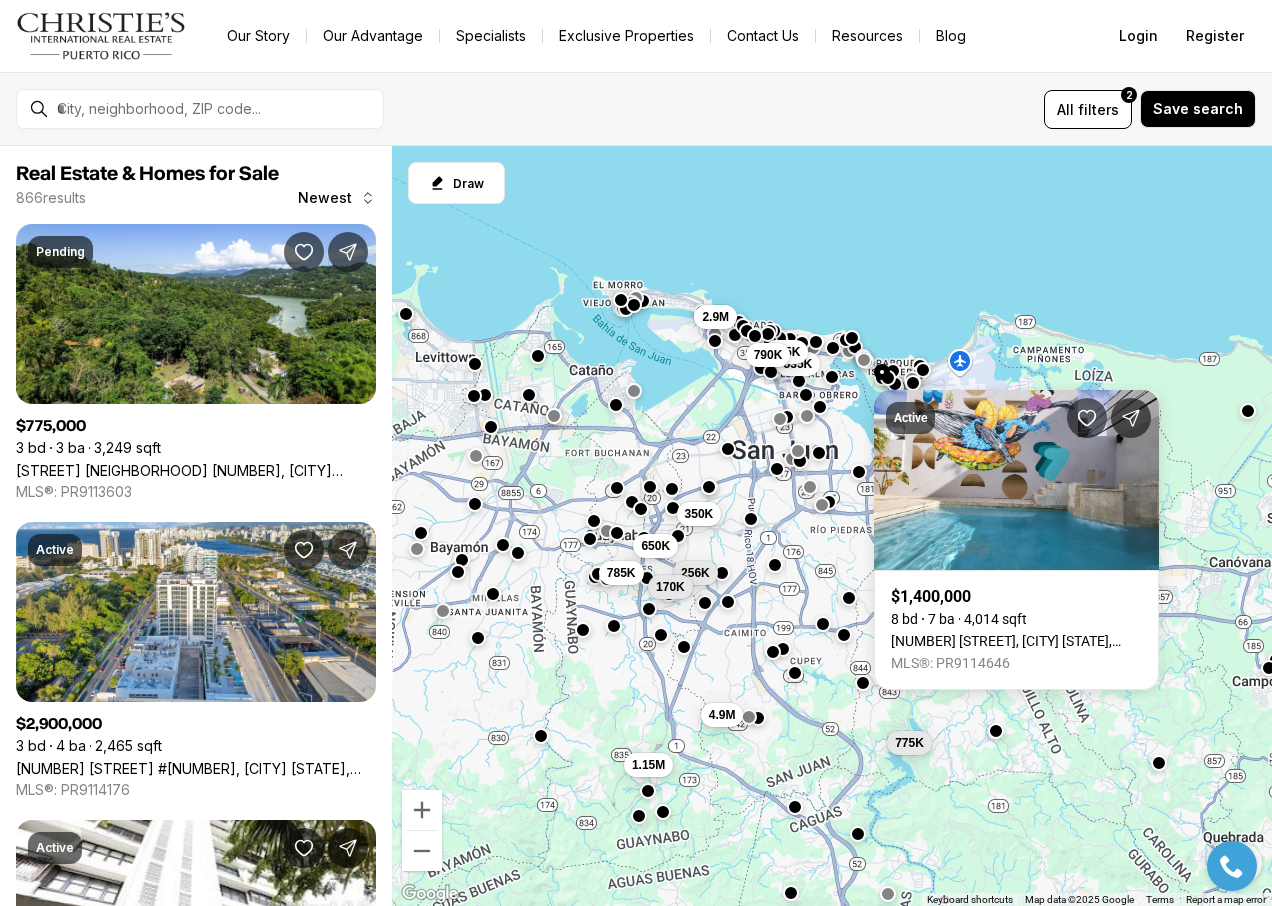click at bounding box center (893, 371) 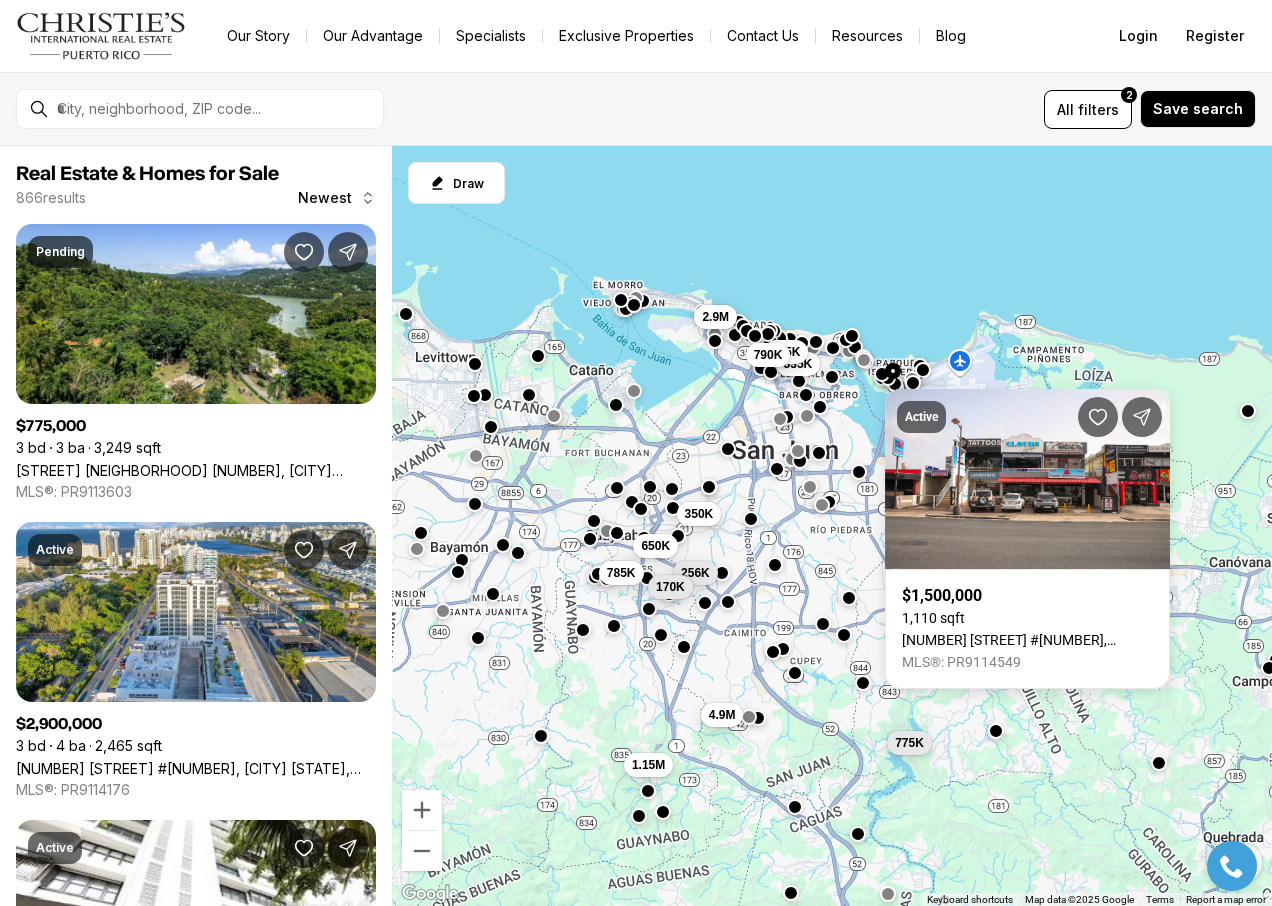 click at bounding box center [852, 336] 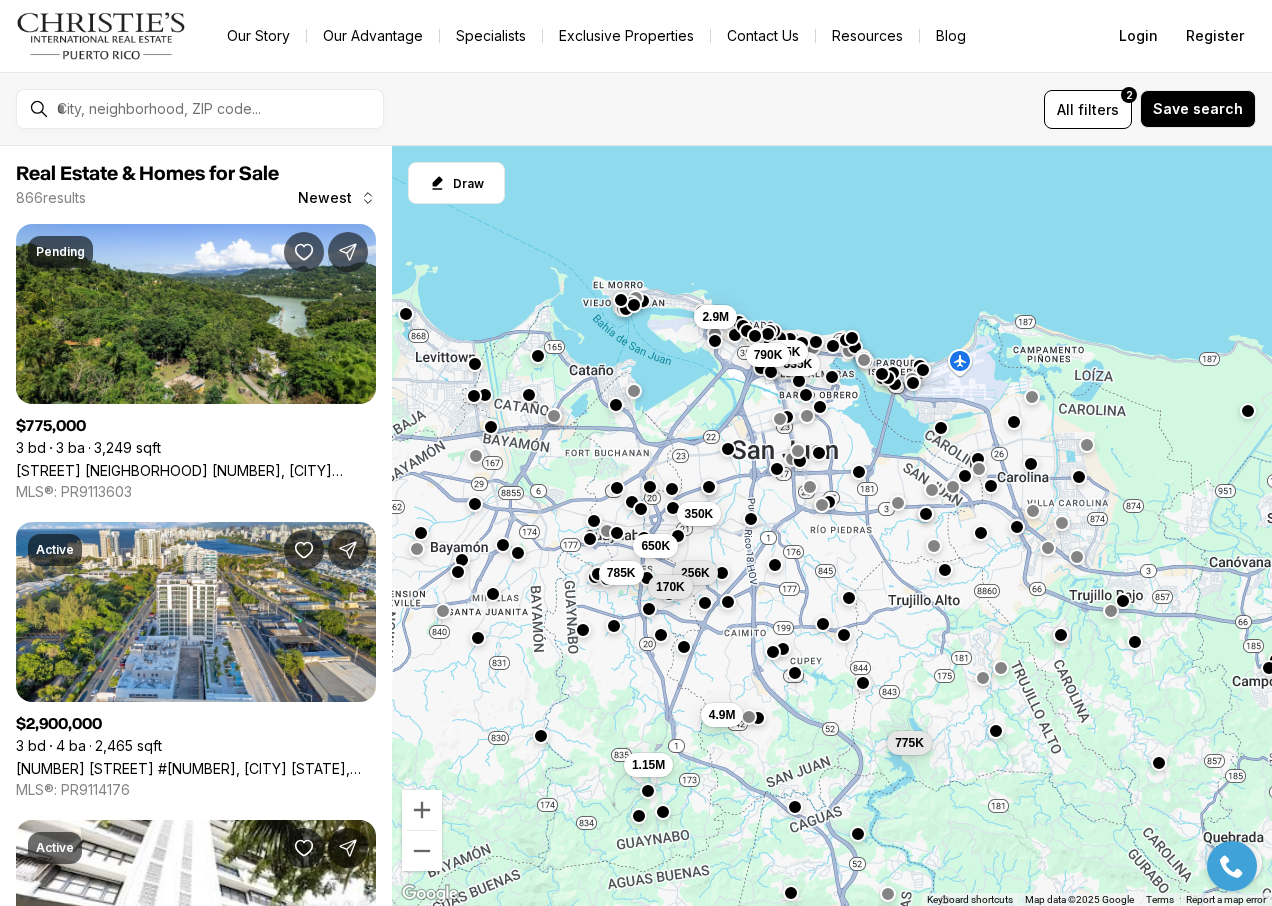 click at bounding box center [833, 347] 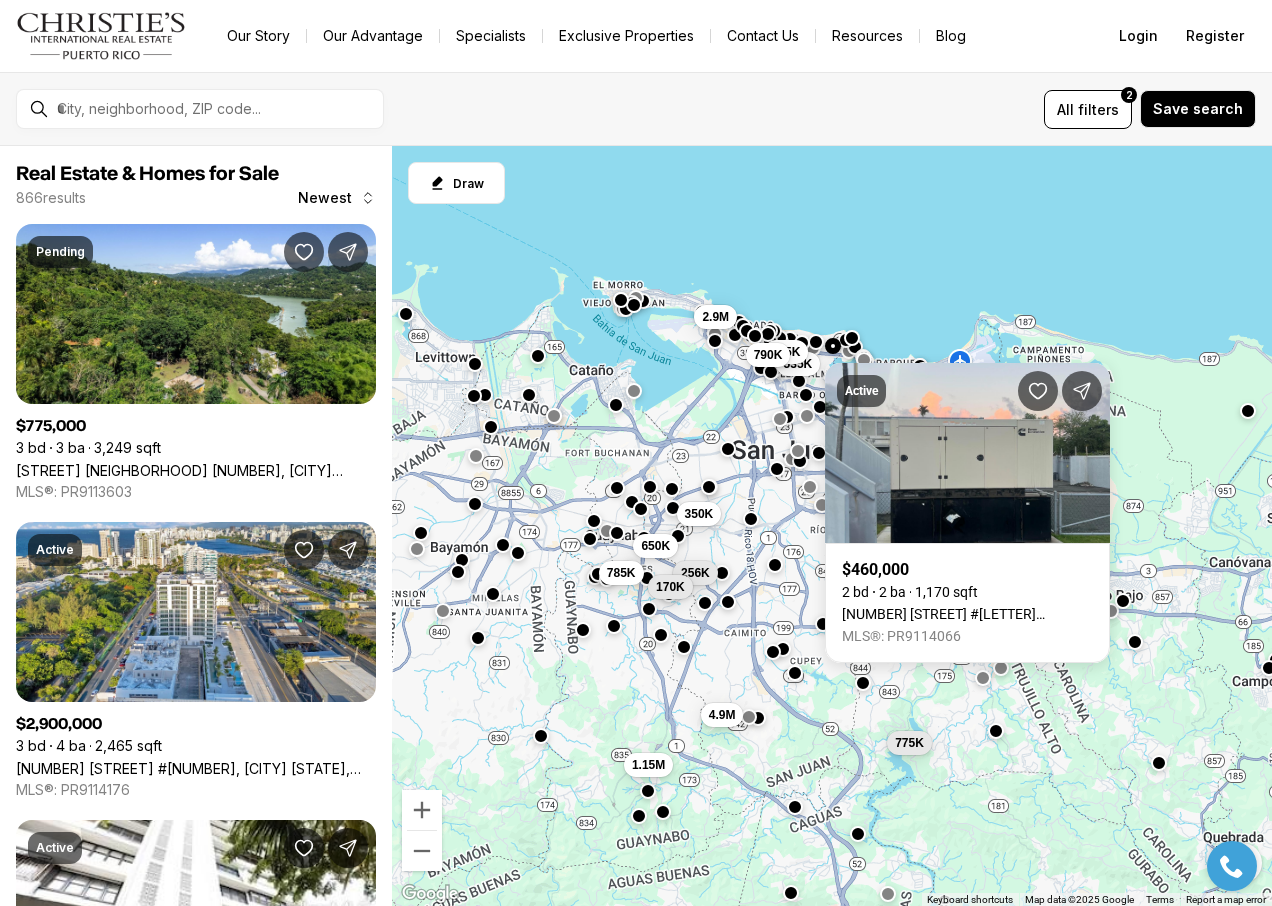 click on "775K 535K 350K 650K 4.9M 256K 170K 1.15M 785K 475K 2.9M 790K" at bounding box center [832, 526] 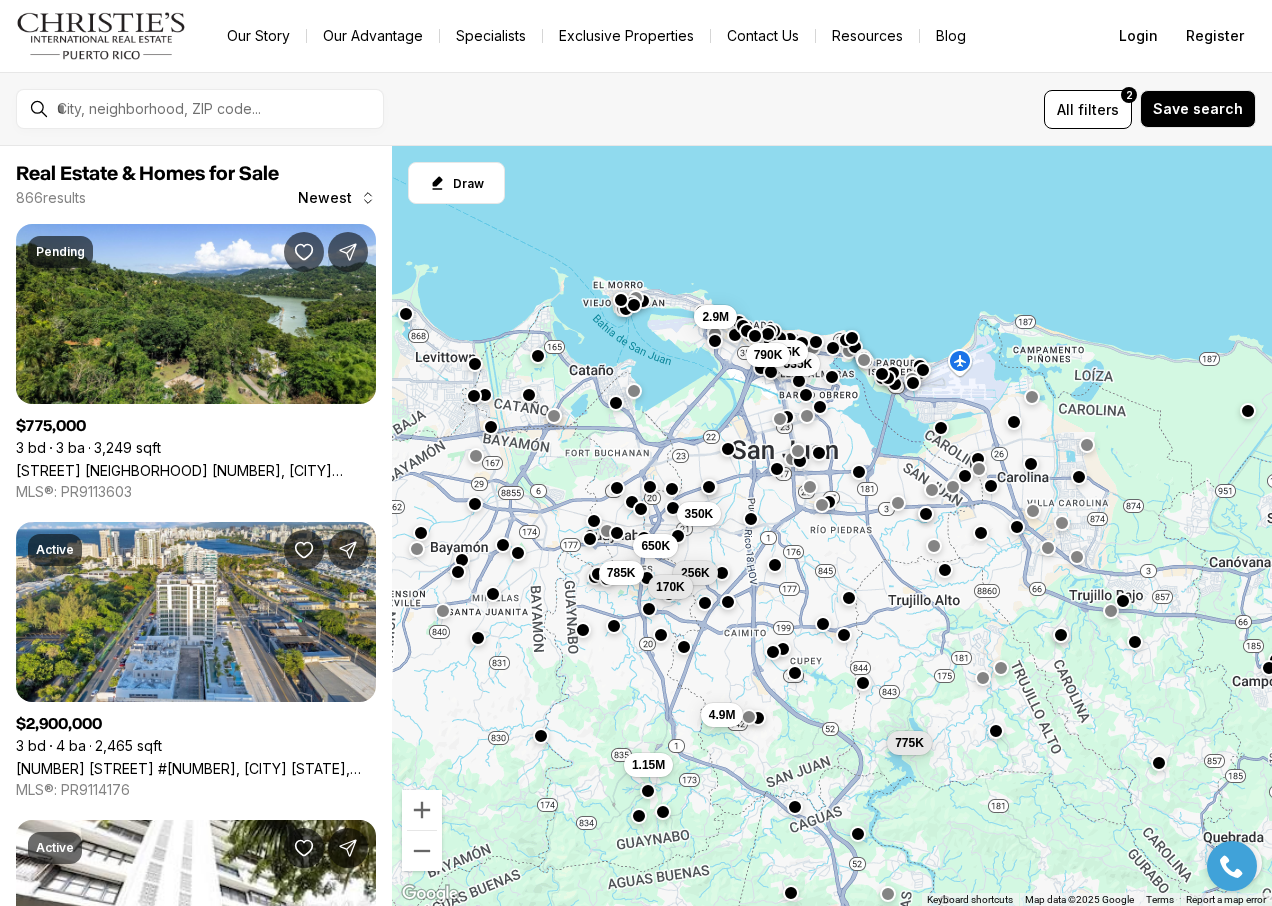 click at bounding box center (616, 402) 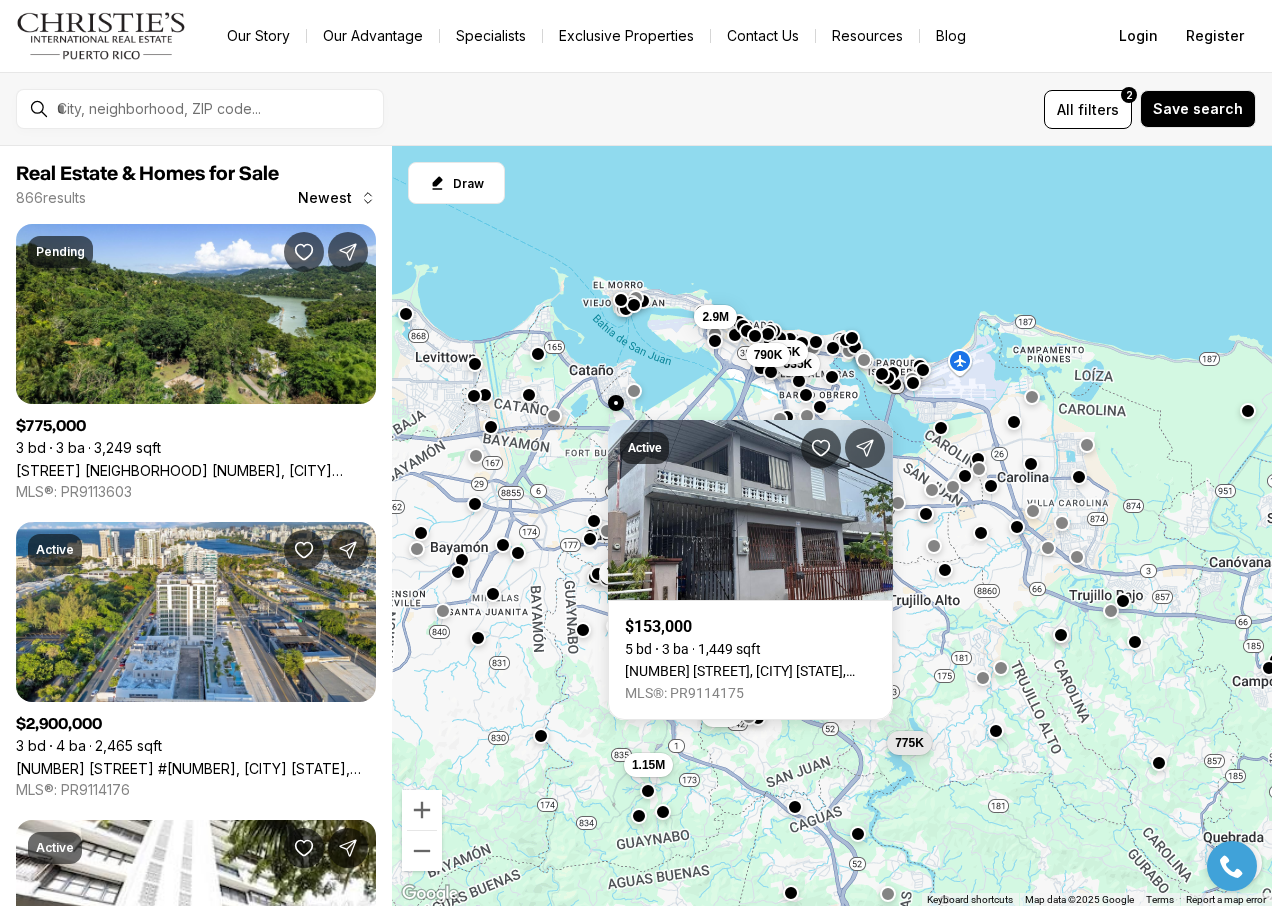 click at bounding box center (538, 354) 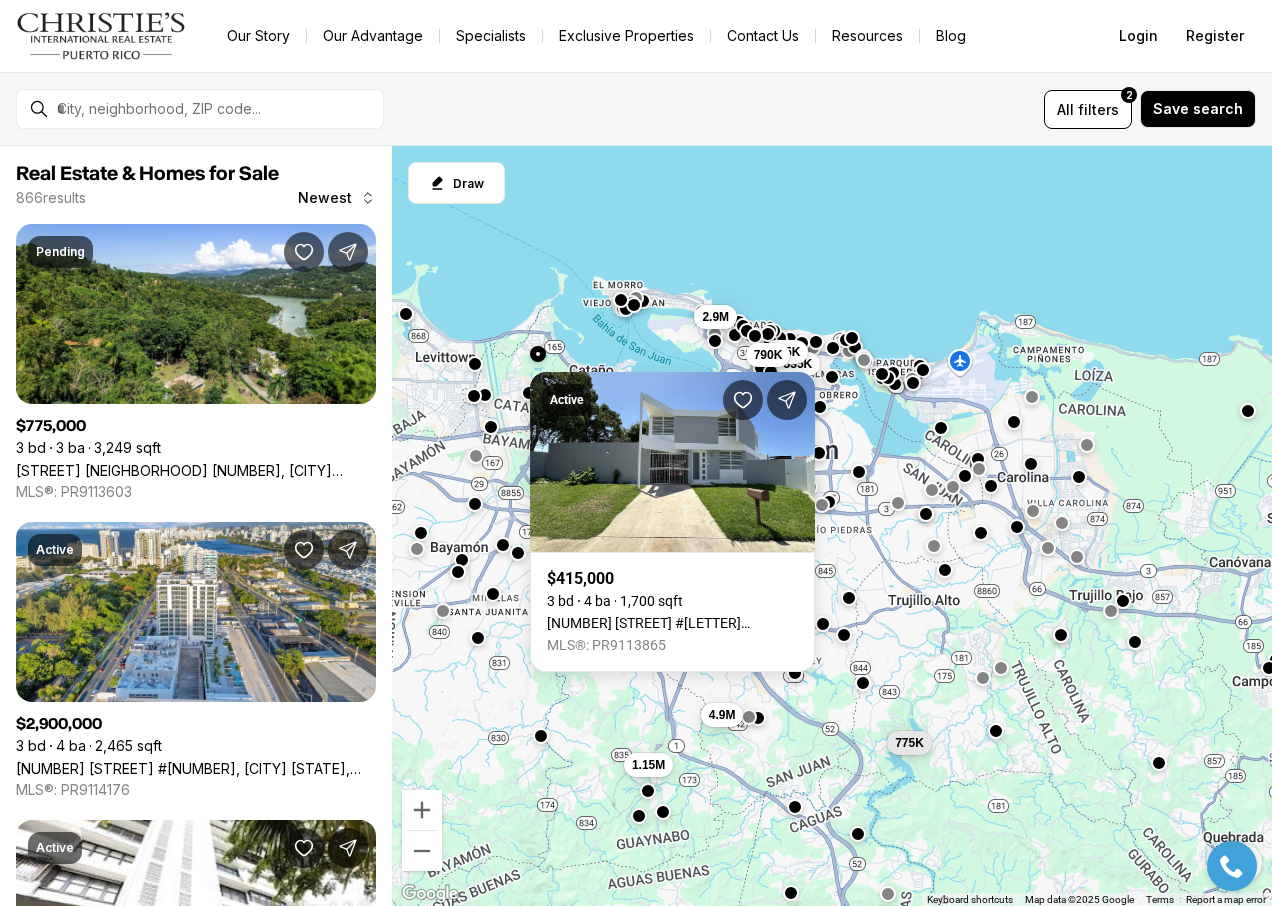 click at bounding box center (529, 393) 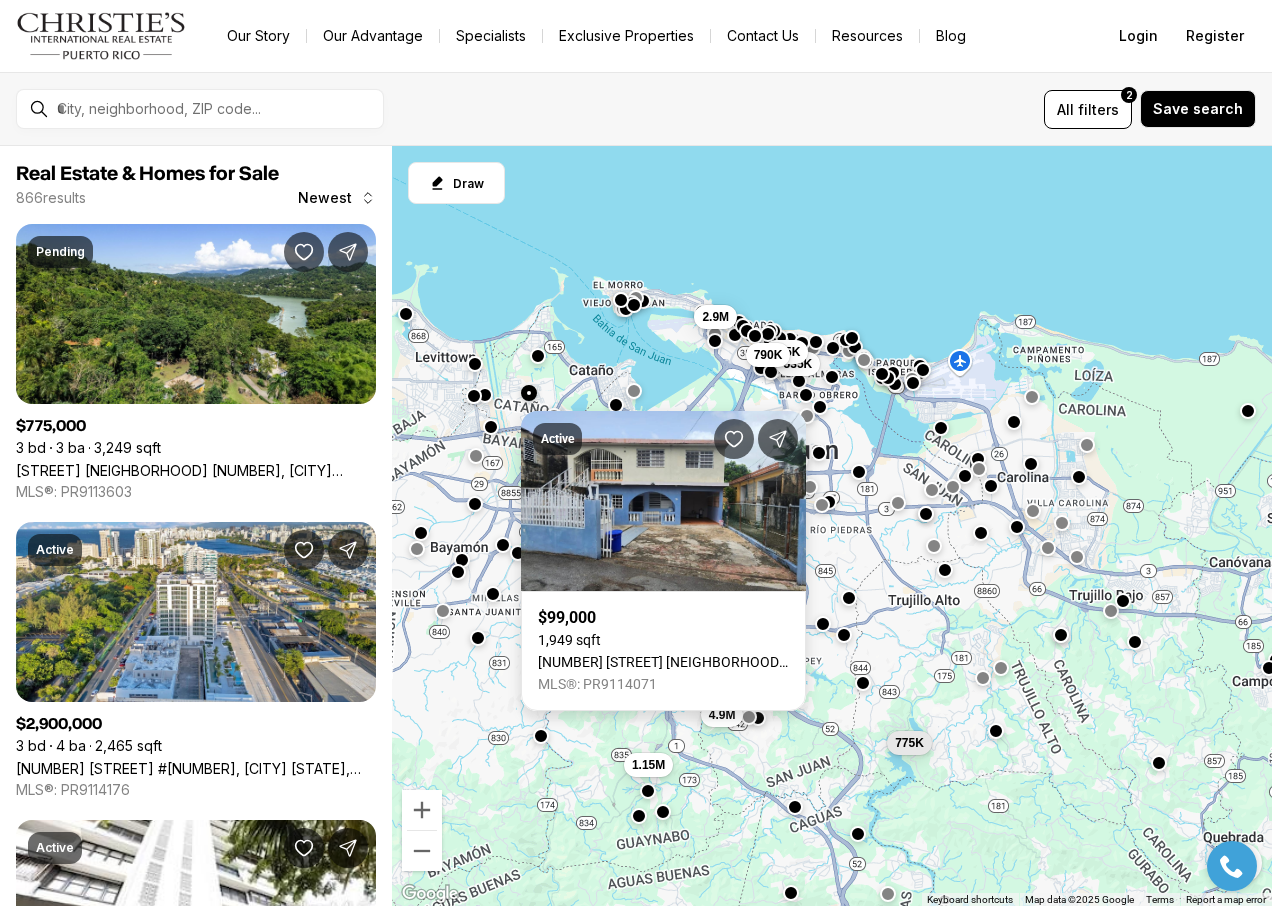 click on "76 La Milagrosa BO. PALMAS, CUCHARILLAS, CATANO PR, 00962" at bounding box center [663, 662] 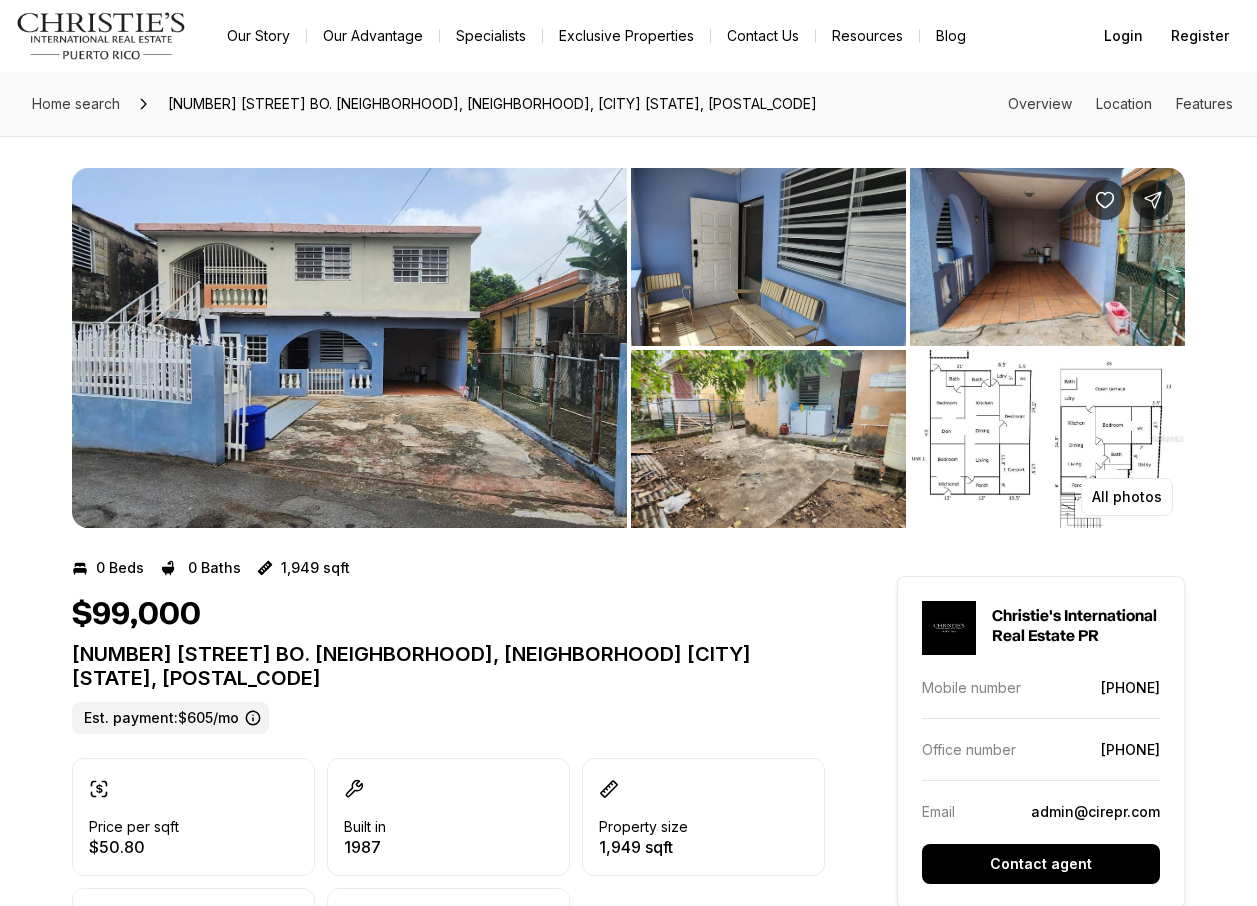 scroll, scrollTop: 0, scrollLeft: 0, axis: both 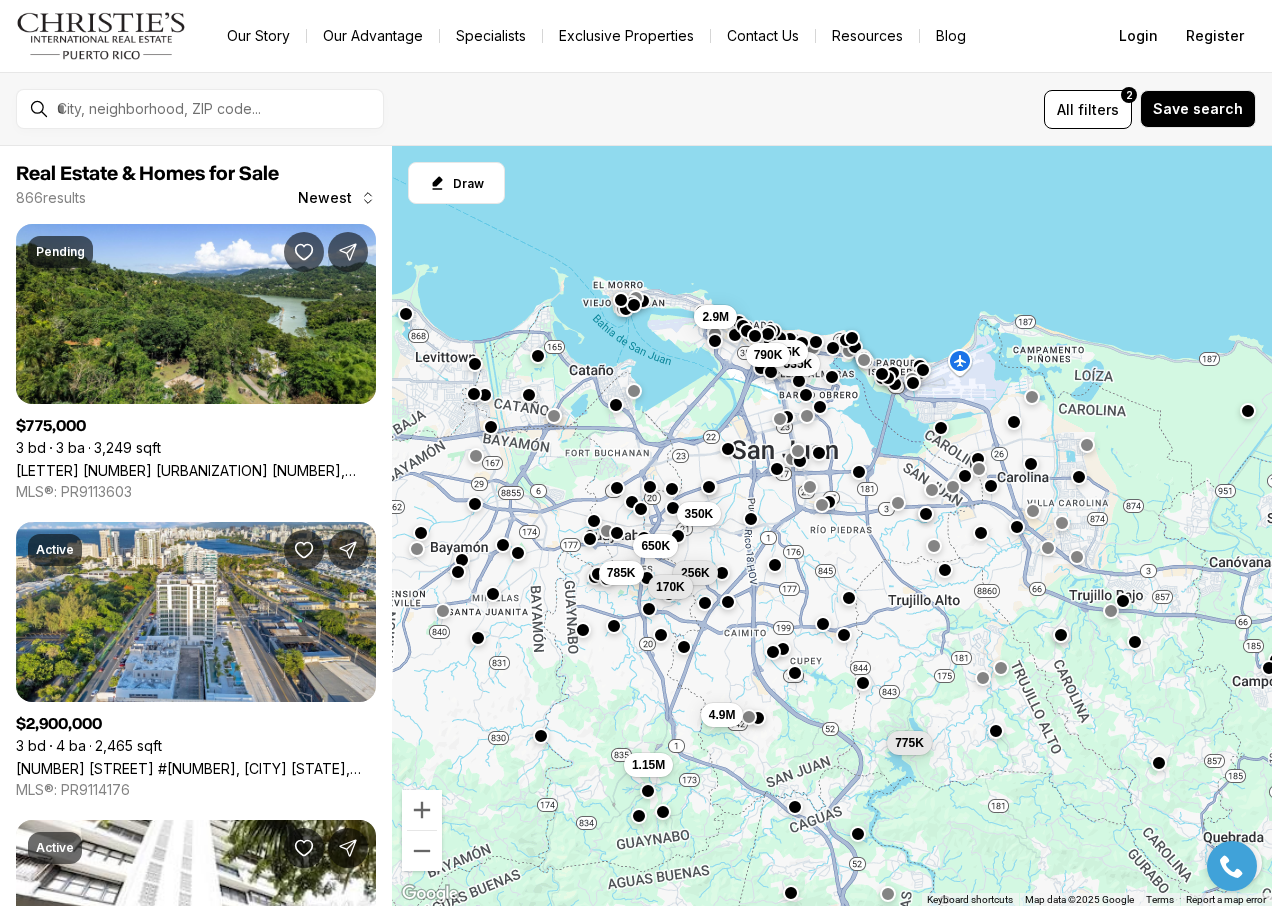 click at bounding box center [474, 394] 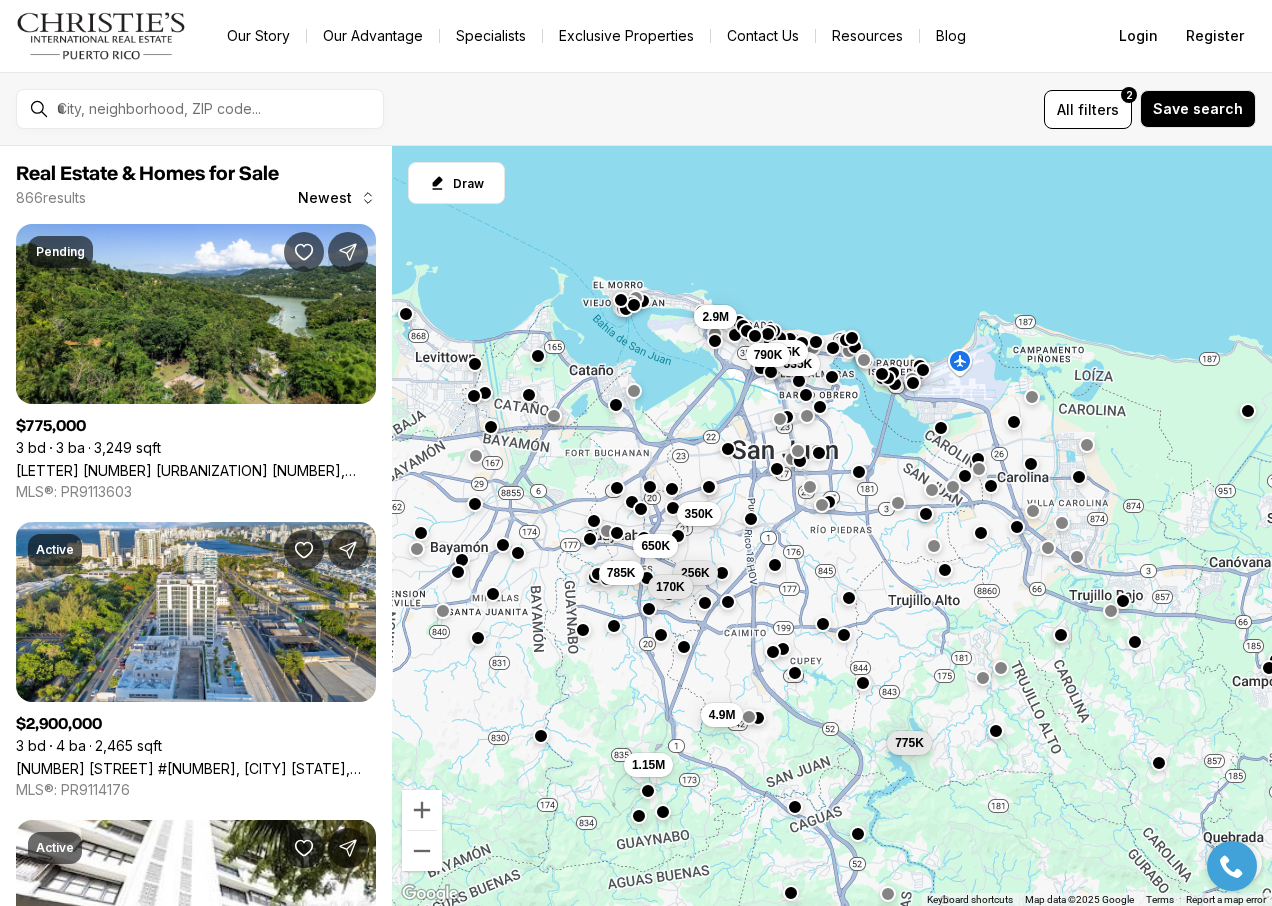 click at bounding box center [485, 393] 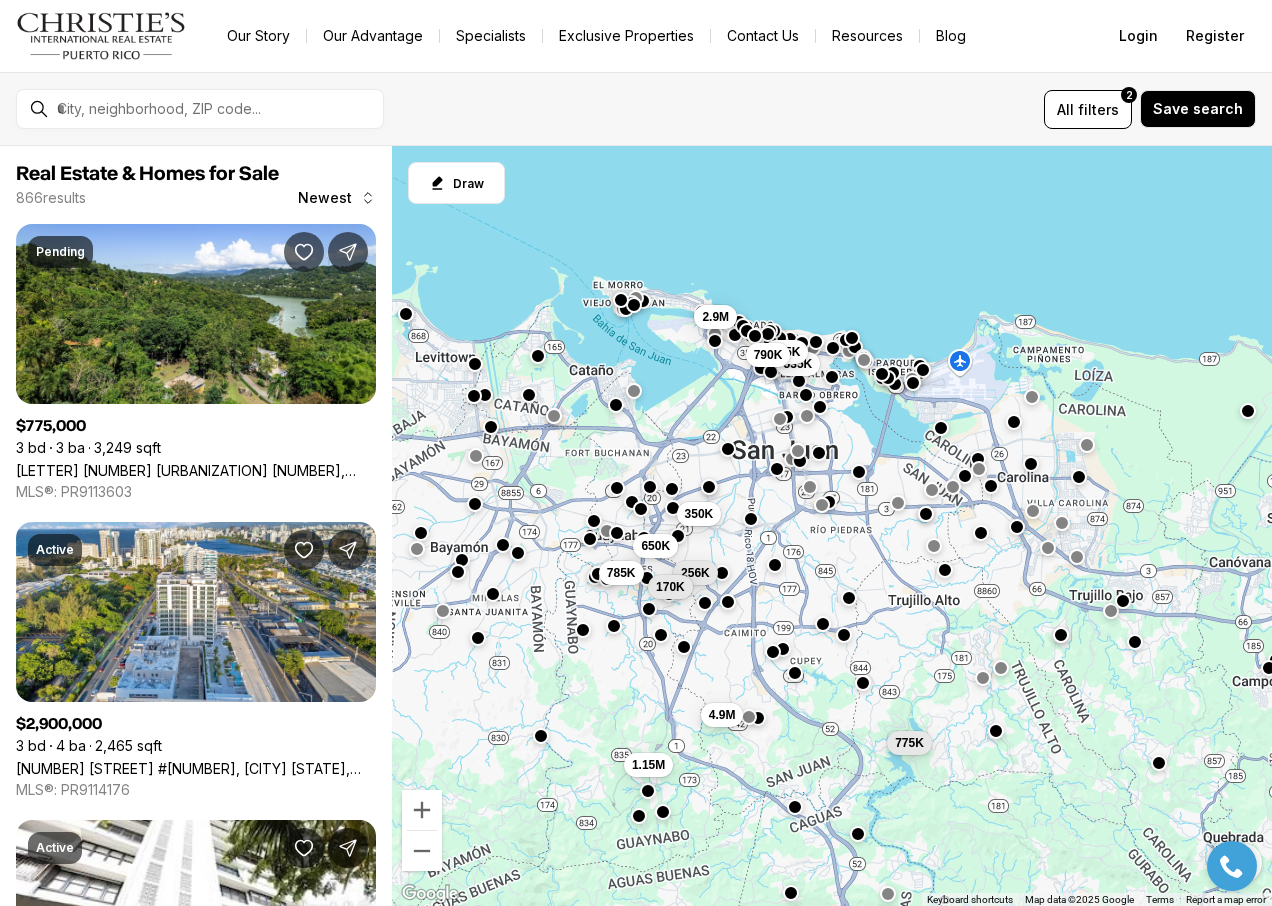 click at bounding box center [529, 395] 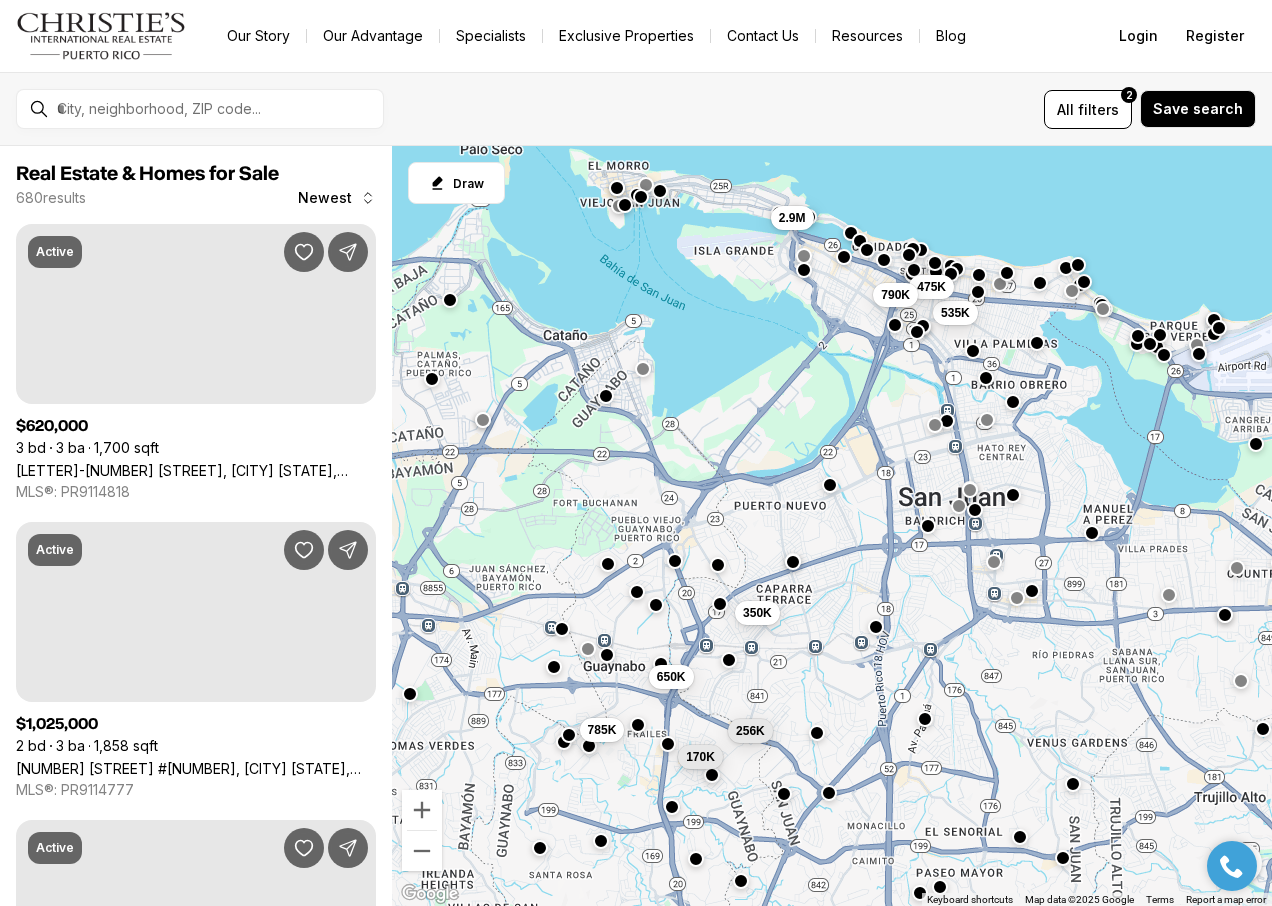 click at bounding box center (606, 395) 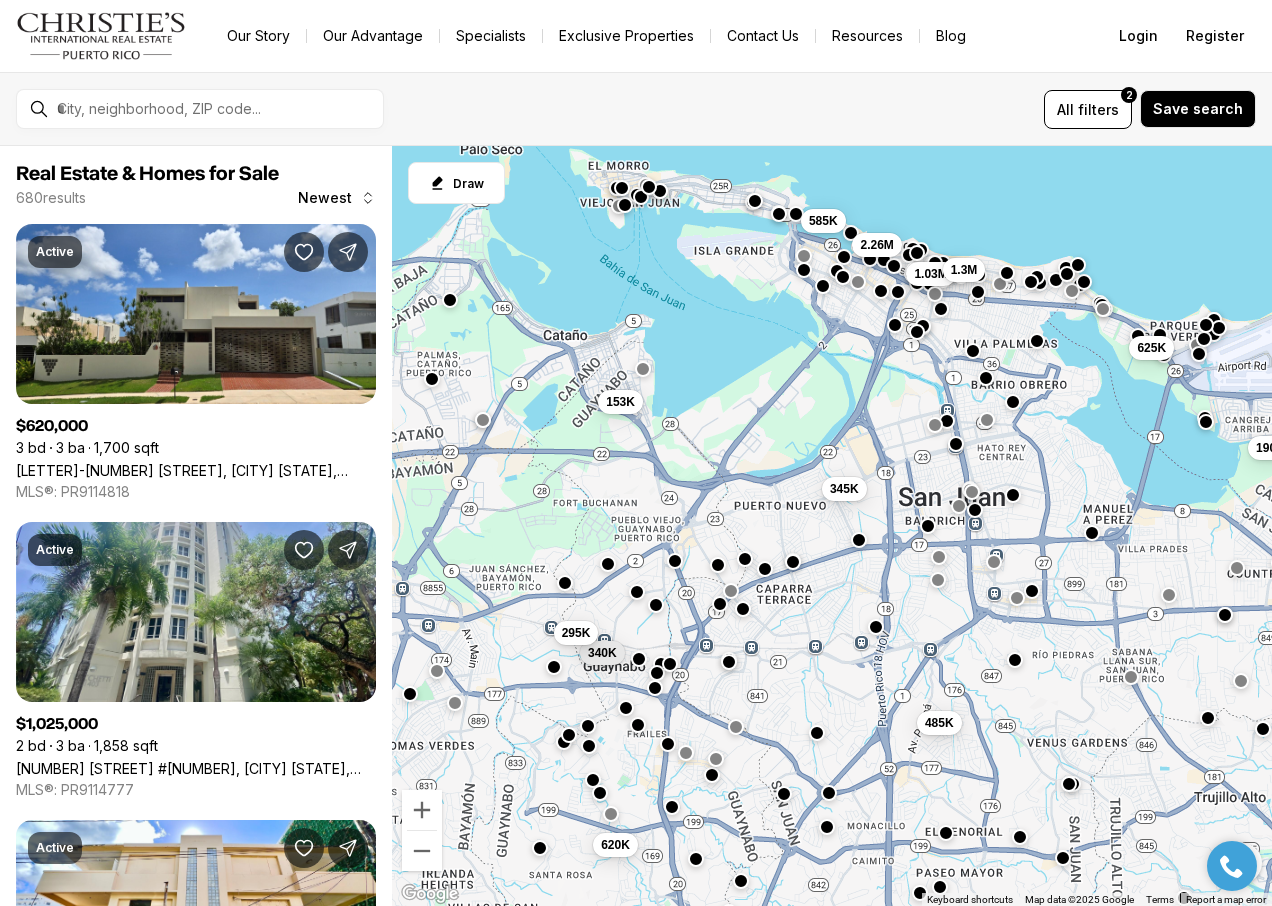 click at bounding box center (1037, 340) 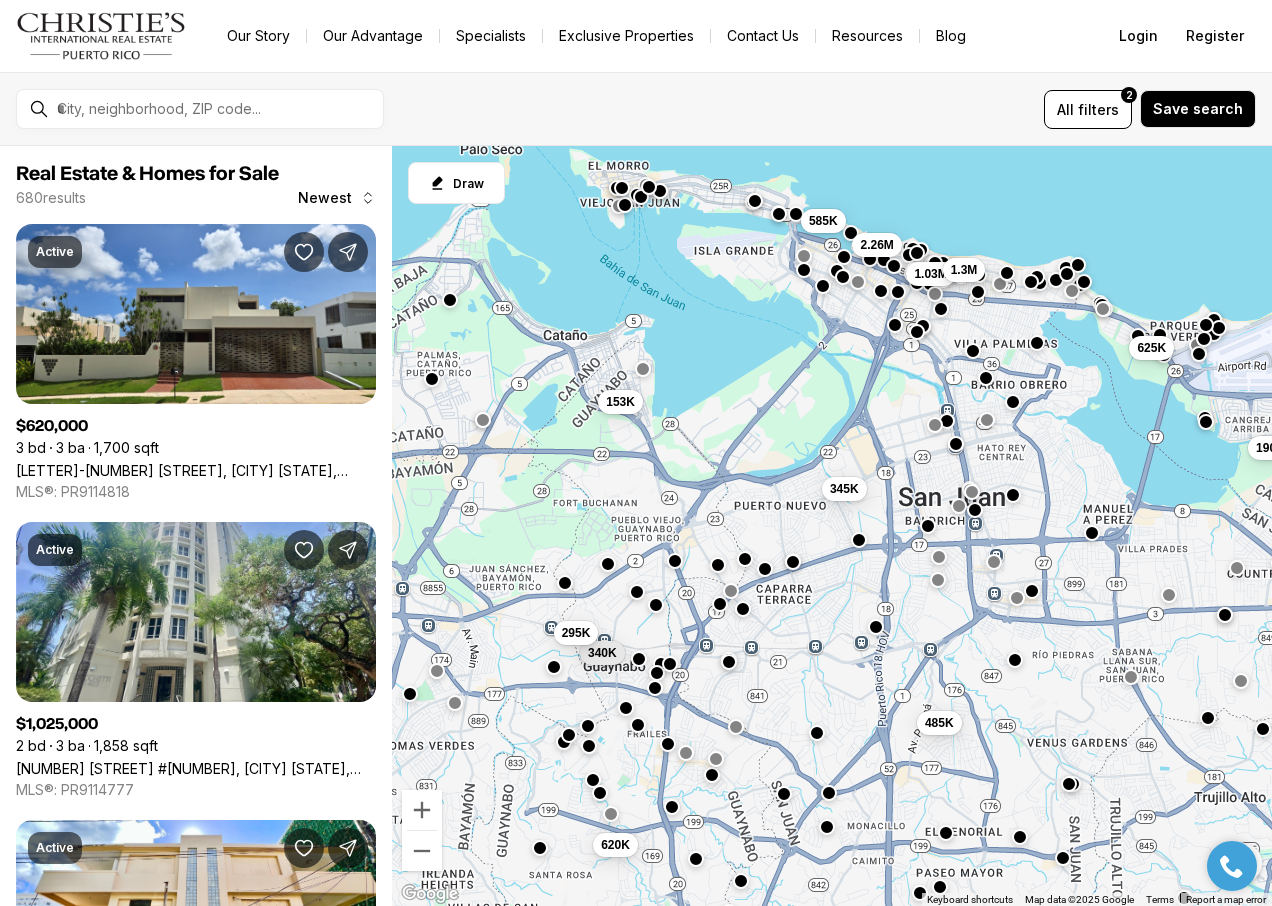 click at bounding box center (973, 350) 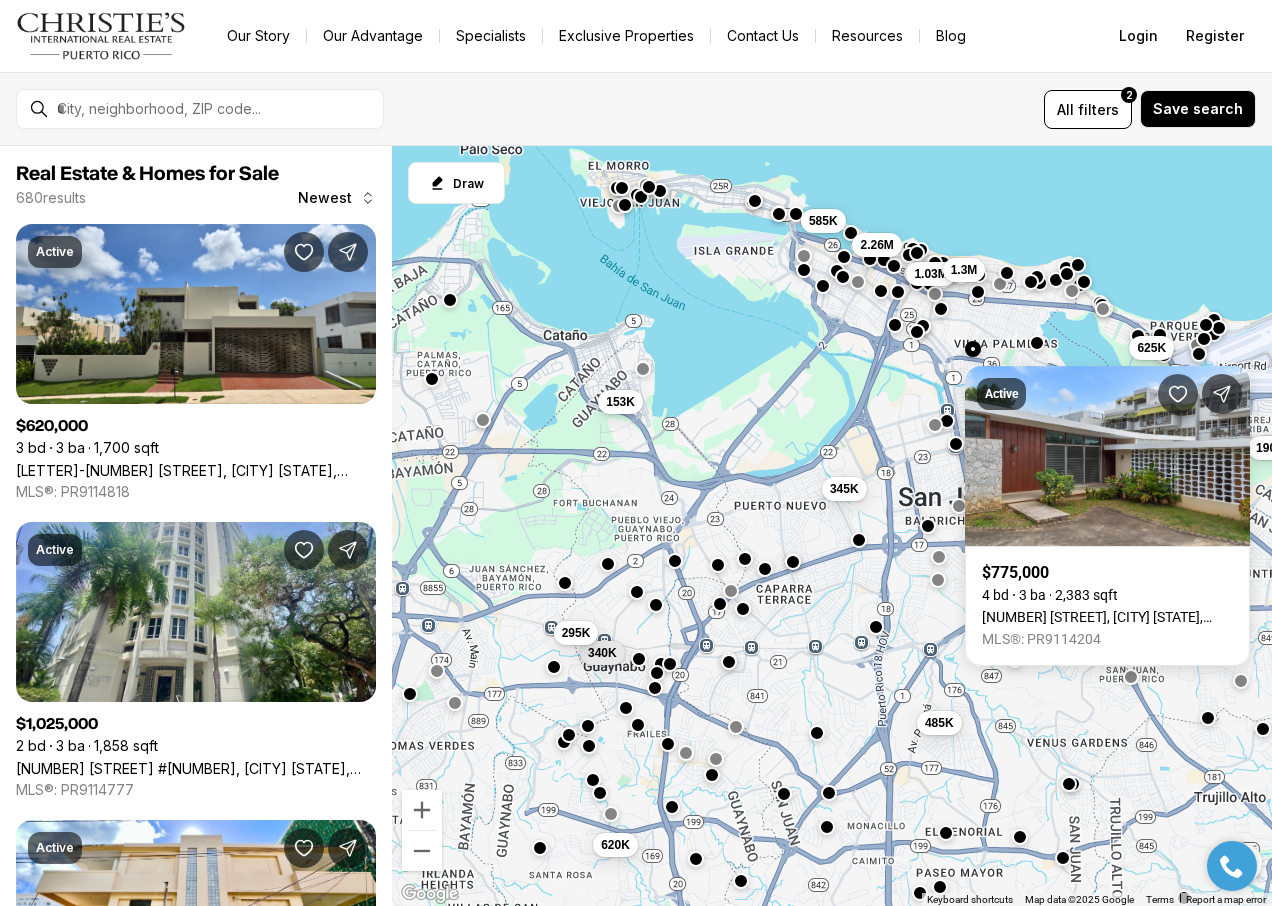 click at bounding box center [973, 348] 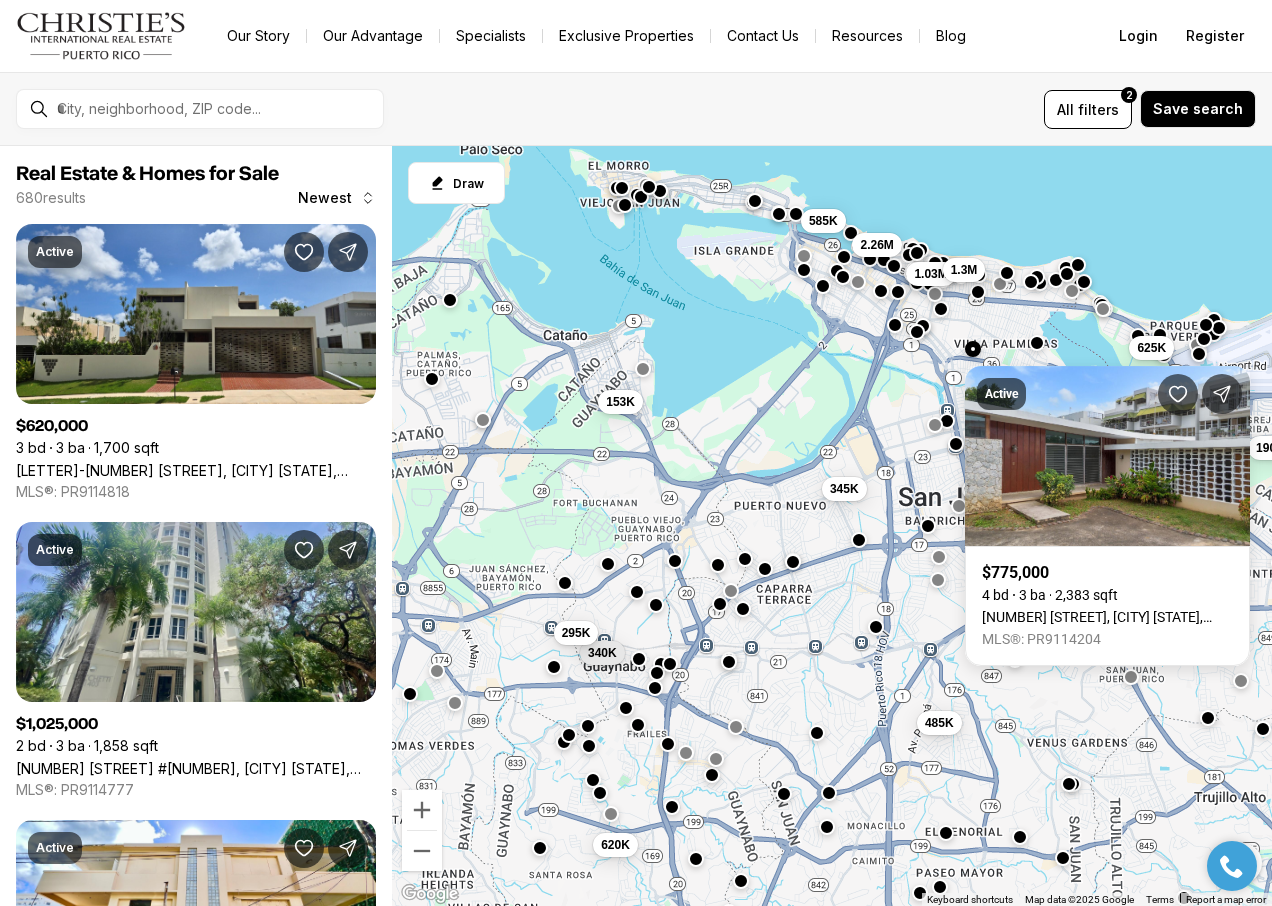 click on "485K 625K 190K 340K 295K 620K 585K 1.03M 2.26M 153K 345K 1.3M" at bounding box center (832, 526) 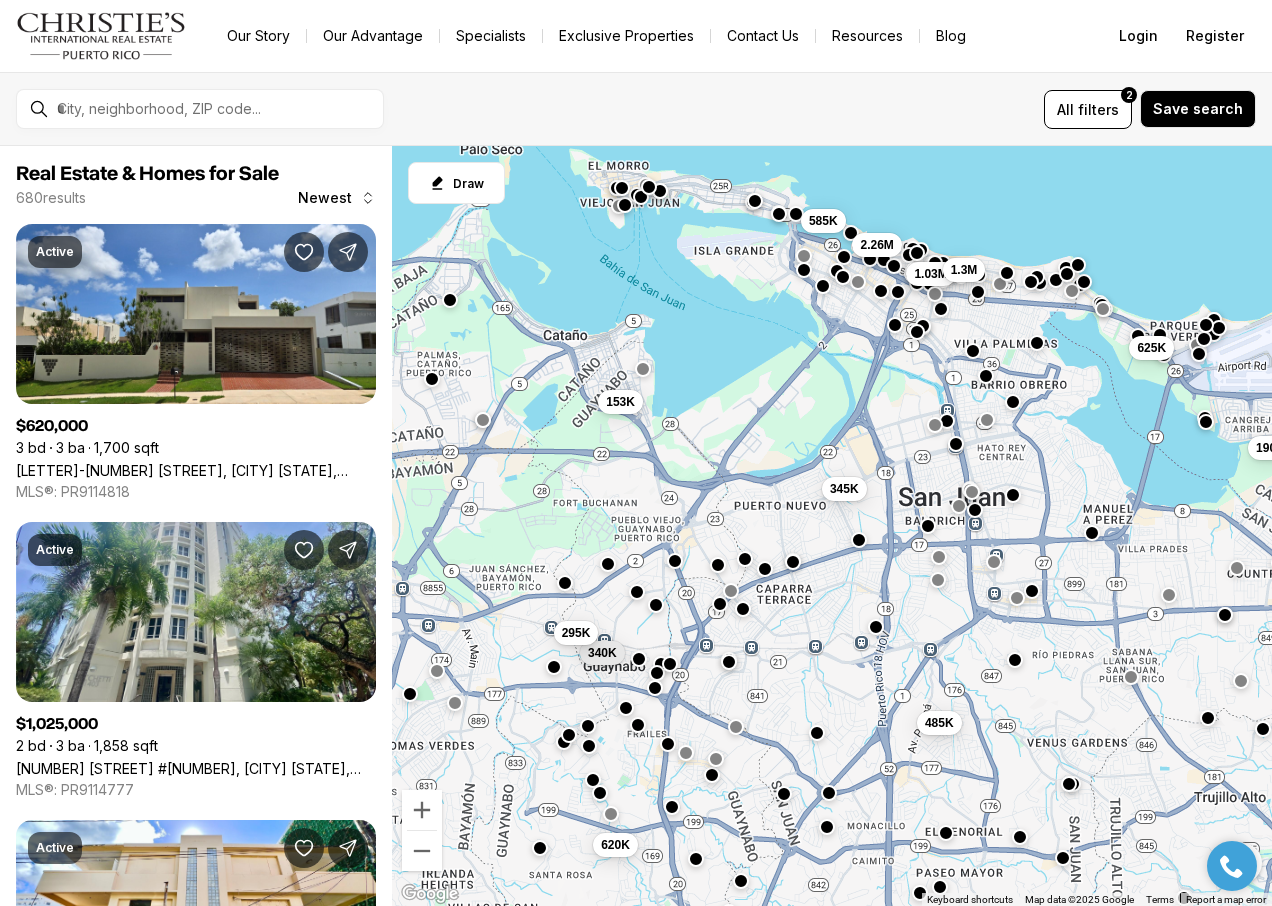 click at bounding box center (986, 376) 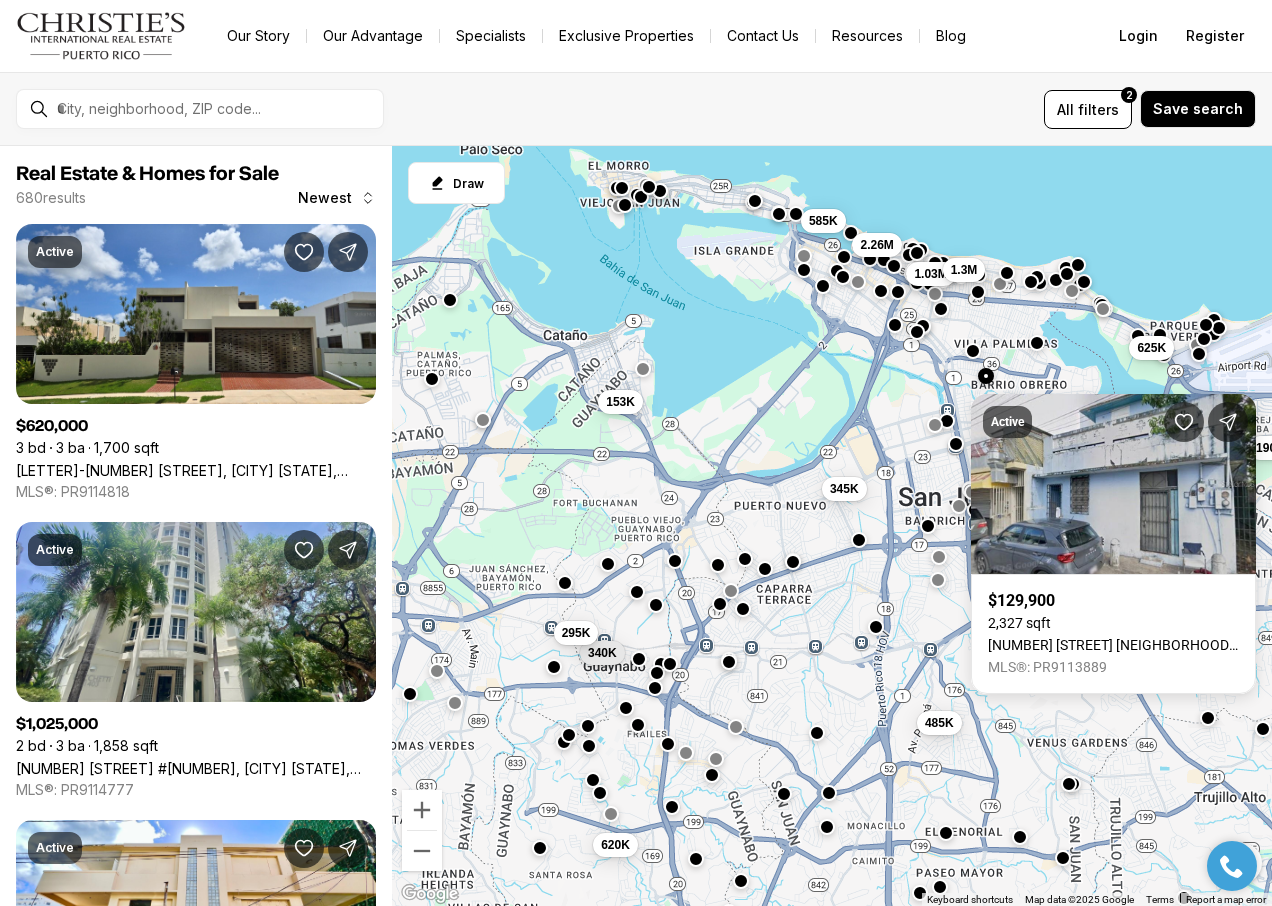 click on "485K 625K 190K 340K 295K 620K 585K 1.03M 2.26M 153K 345K 1.3M" at bounding box center [832, 526] 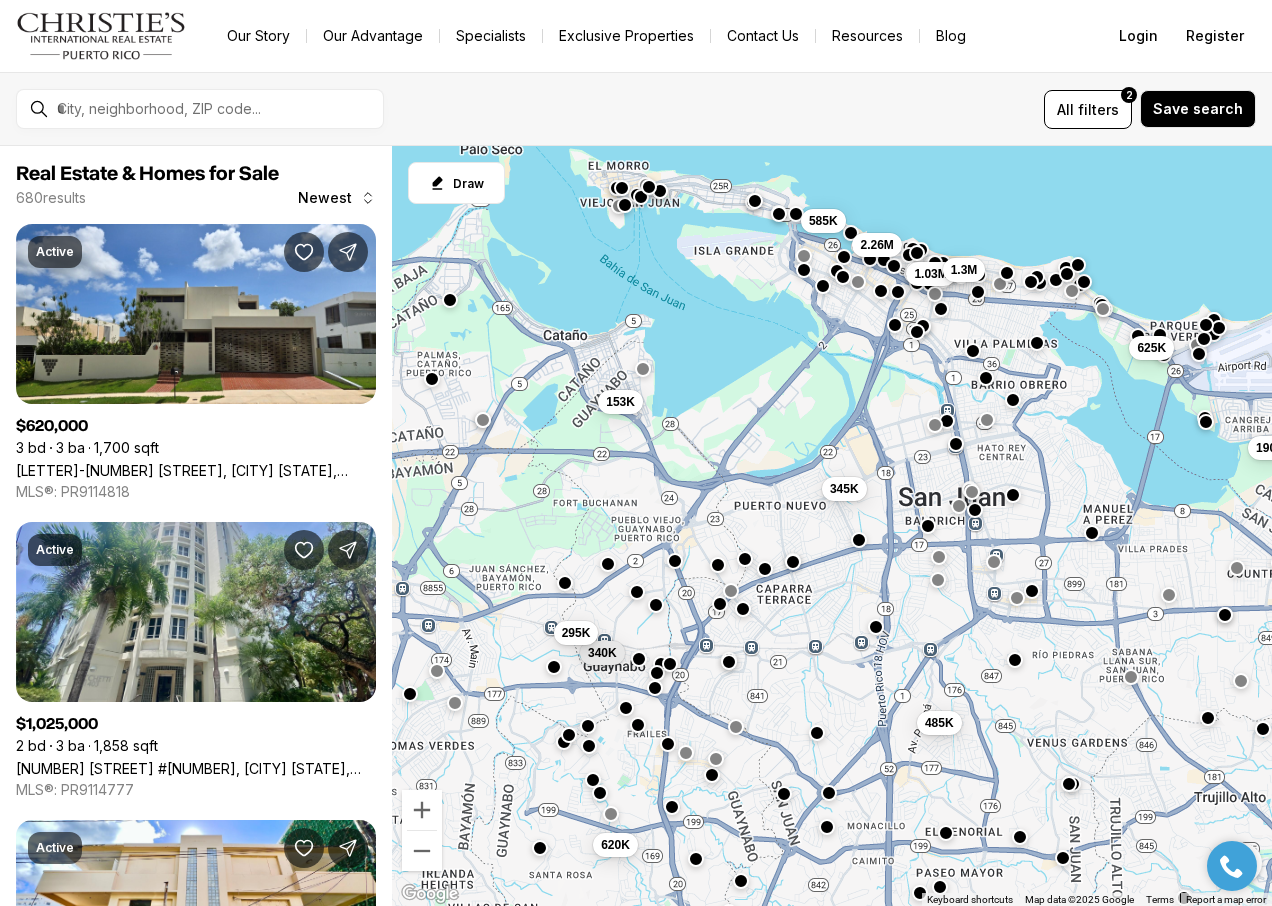 click at bounding box center [1013, 400] 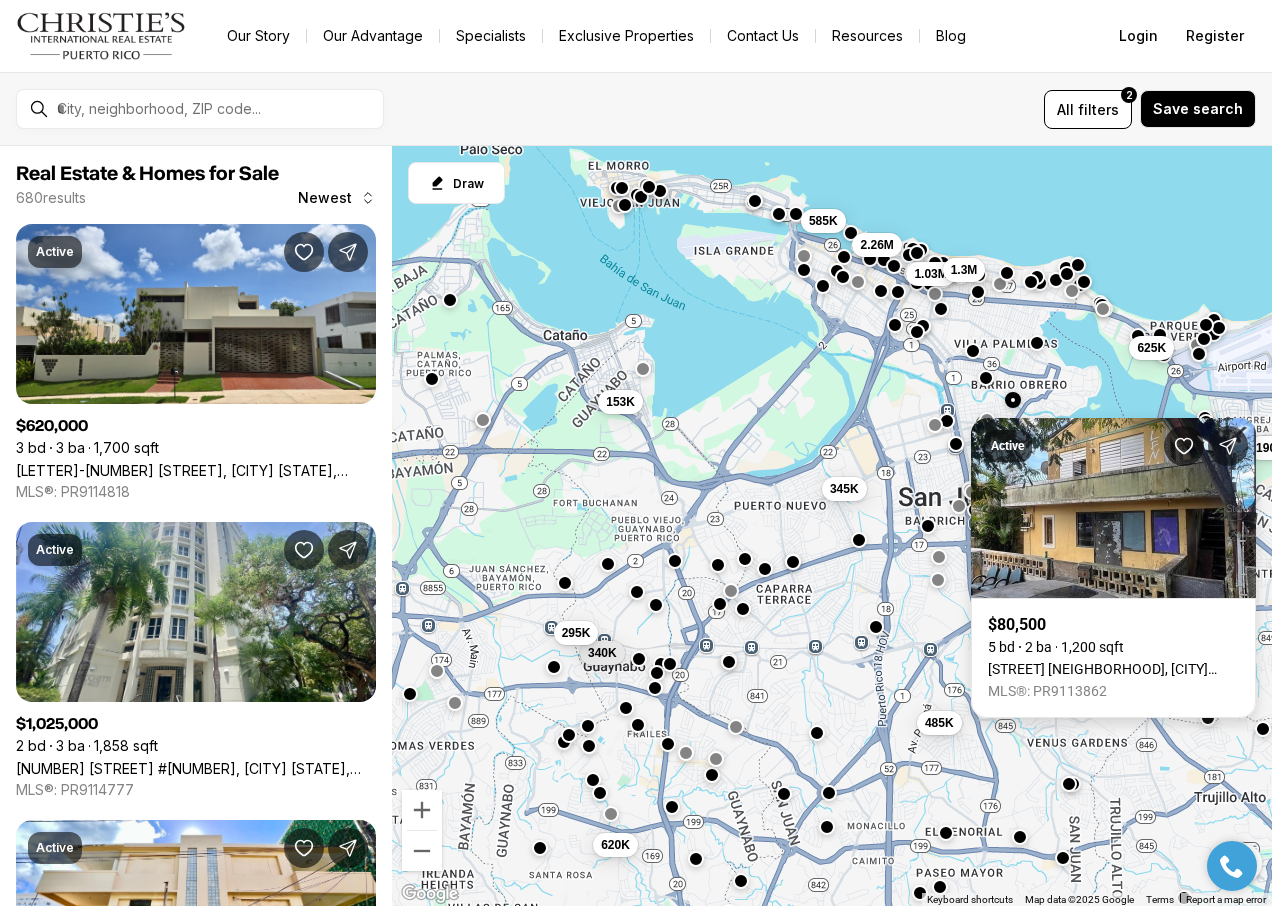 click on "Calle William BO. OBRERO, SAN JUAN PR, 00926" at bounding box center [1113, 669] 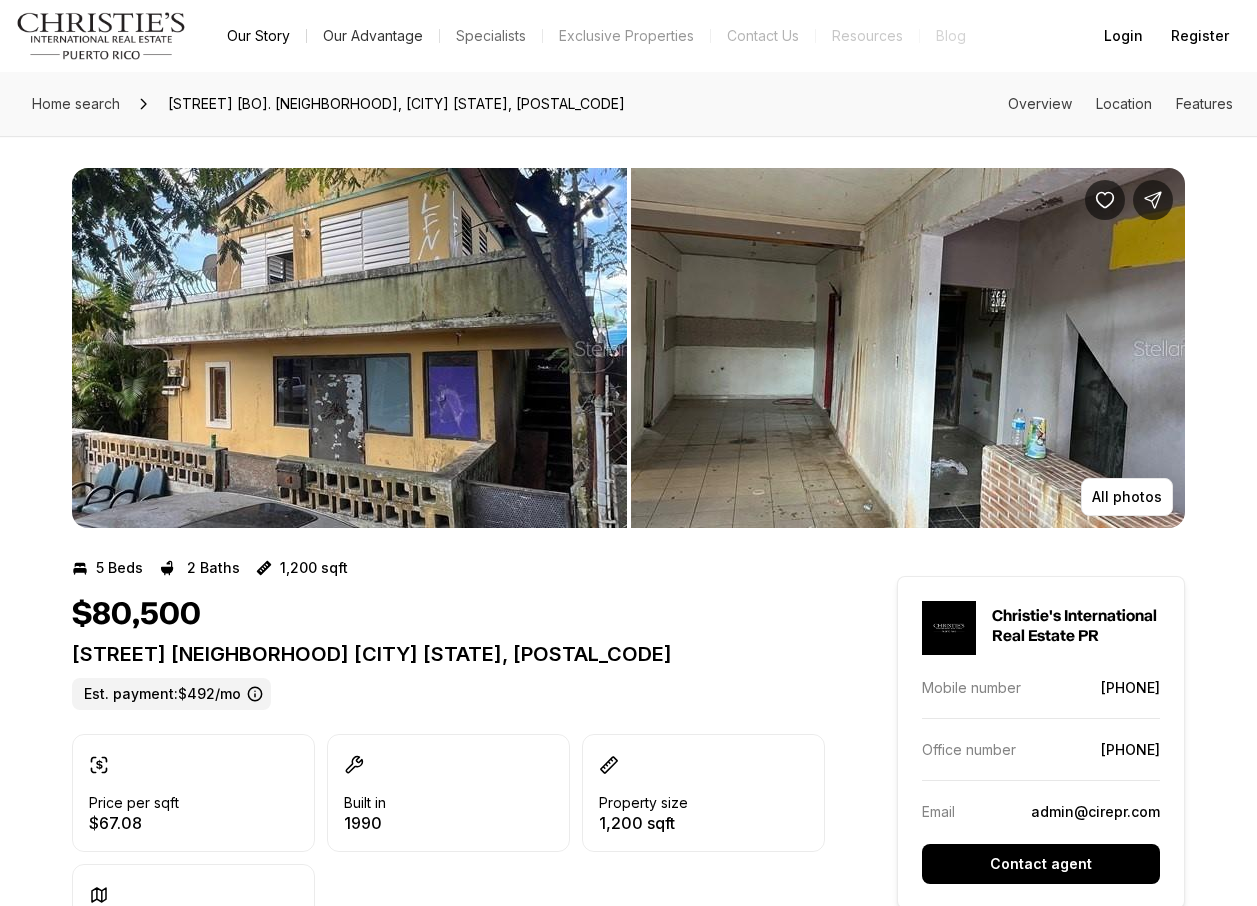 scroll, scrollTop: 0, scrollLeft: 0, axis: both 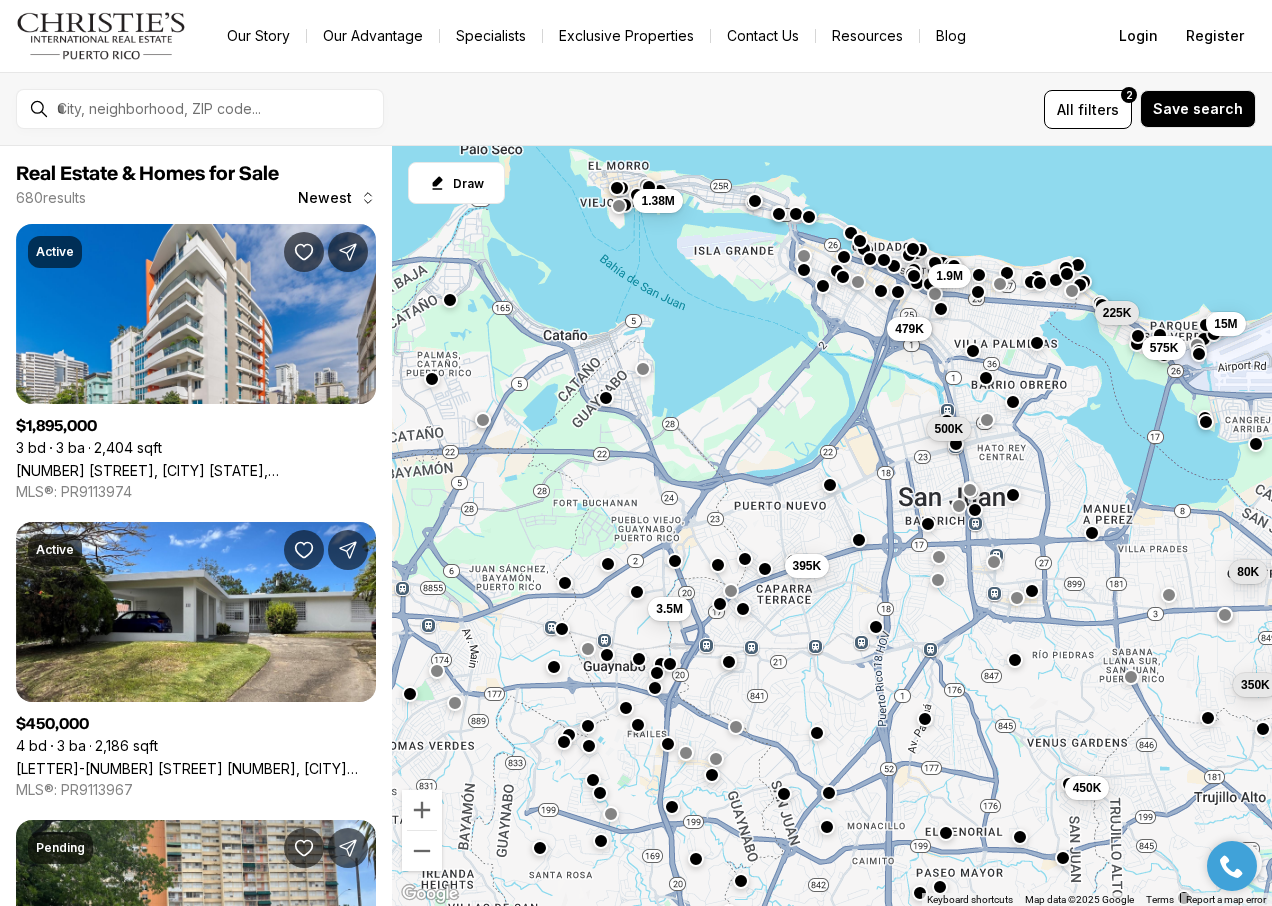 click at bounding box center [928, 524] 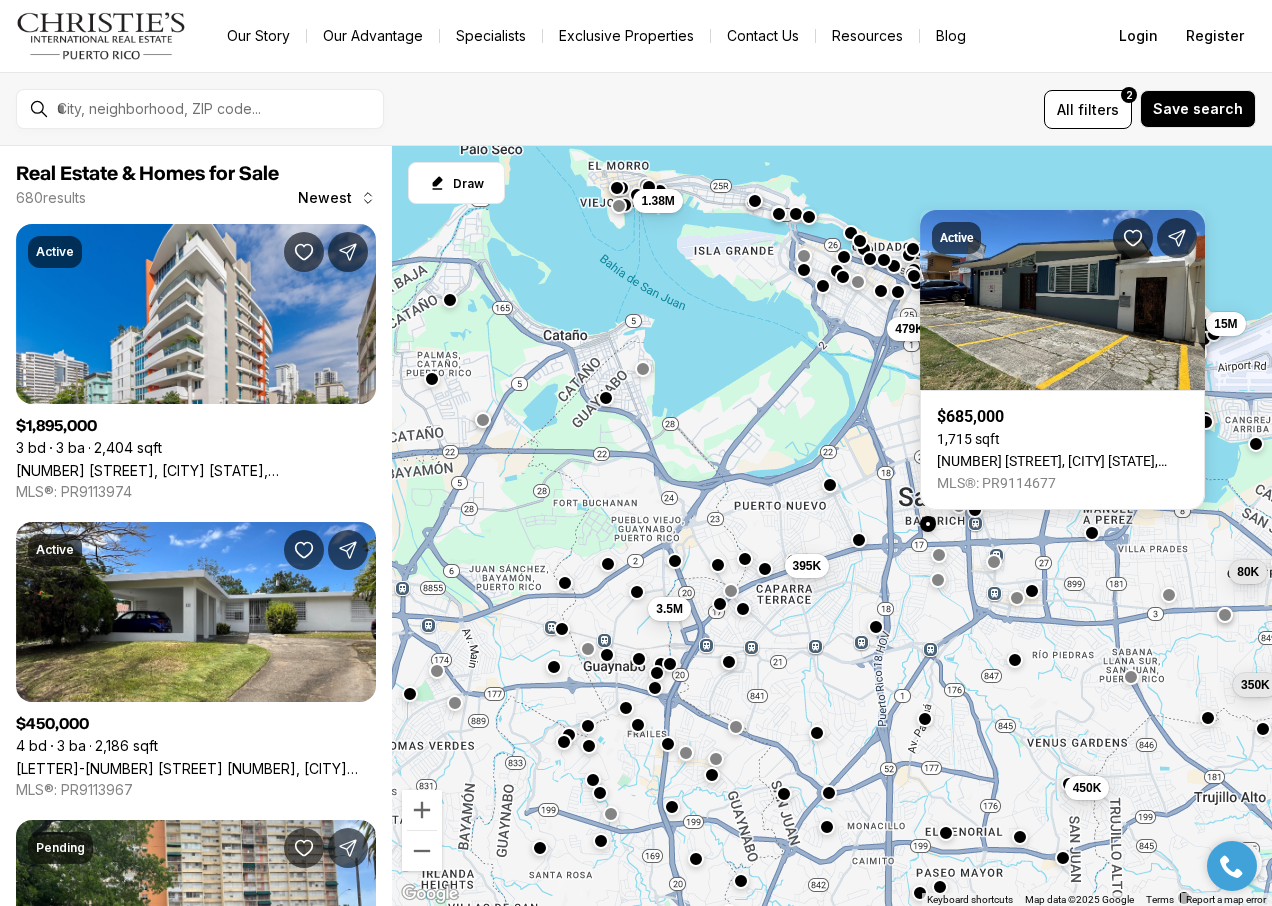 click at bounding box center [939, 555] 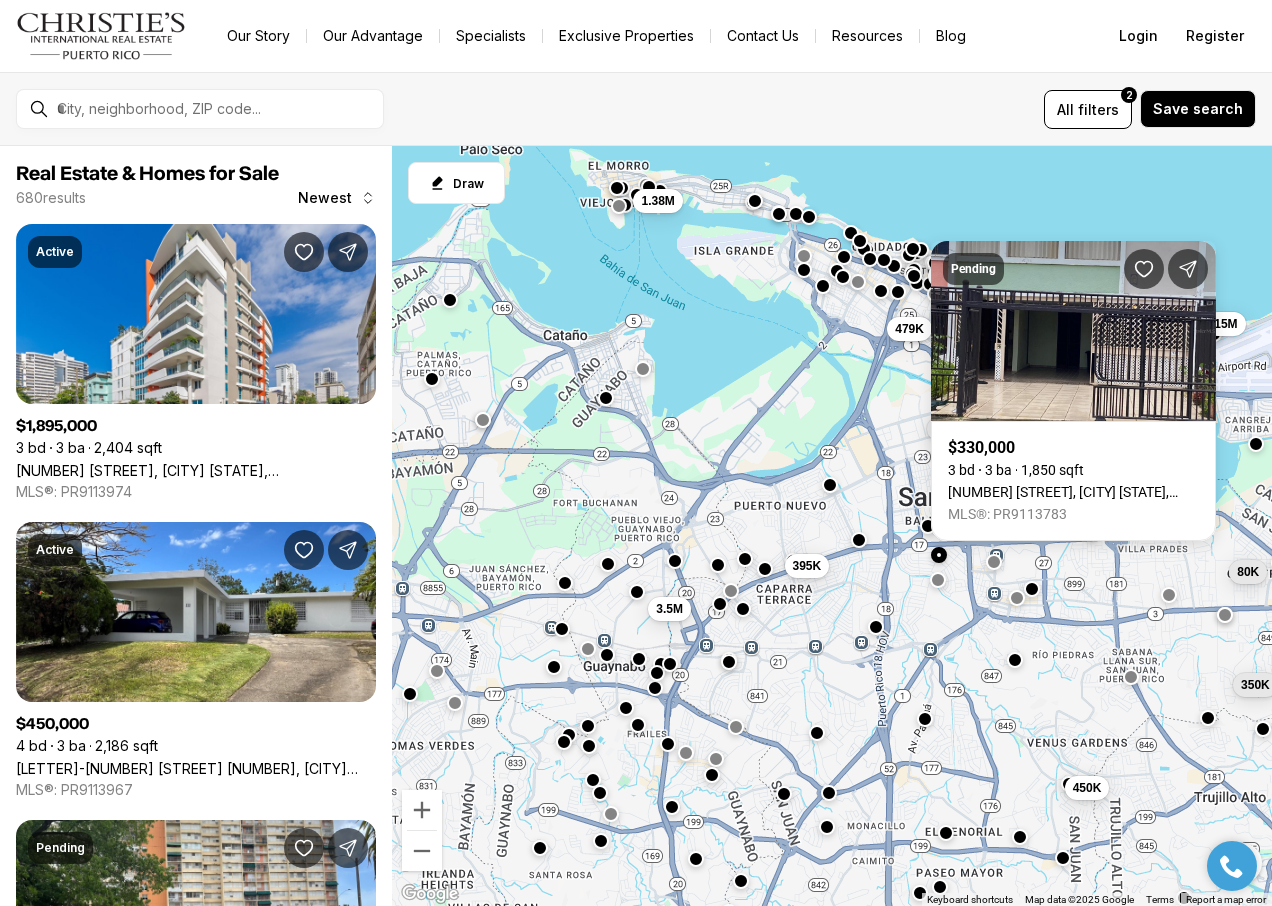 click at bounding box center [1032, 589] 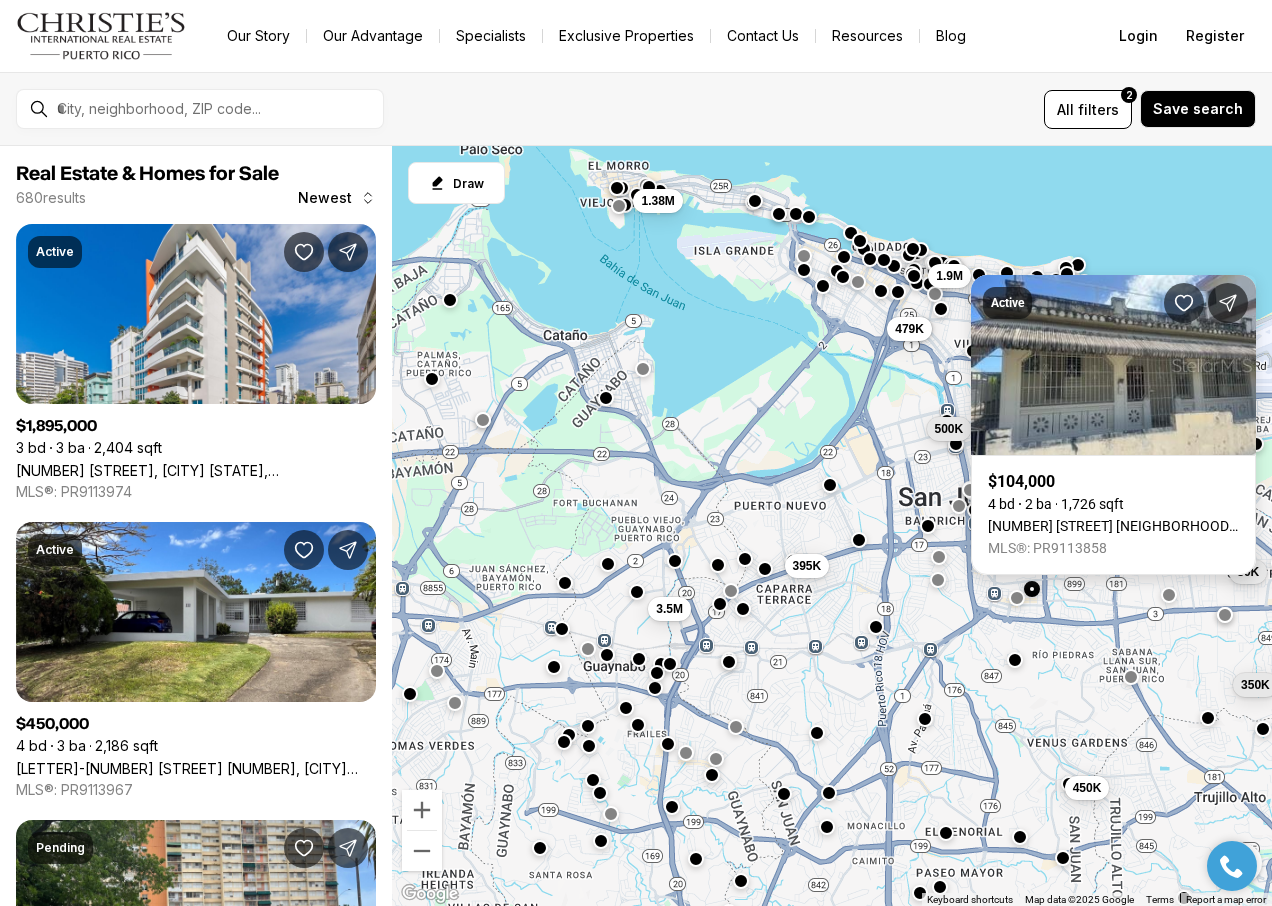 click on "[NUMBER] [STREET] [NEIGHBORHOOD], [CITY] [STATE], [POSTAL_CODE]" at bounding box center (1113, 526) 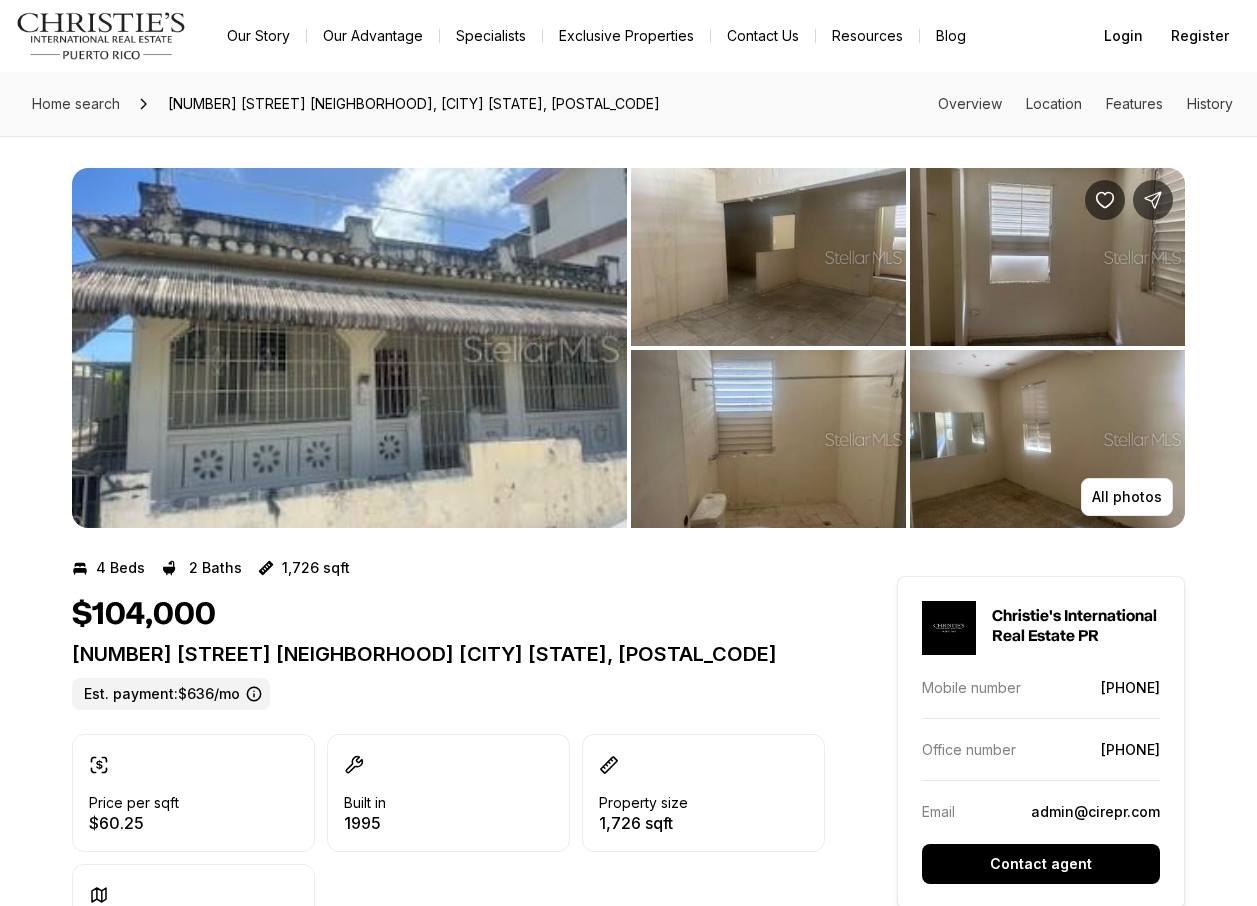 scroll, scrollTop: 0, scrollLeft: 0, axis: both 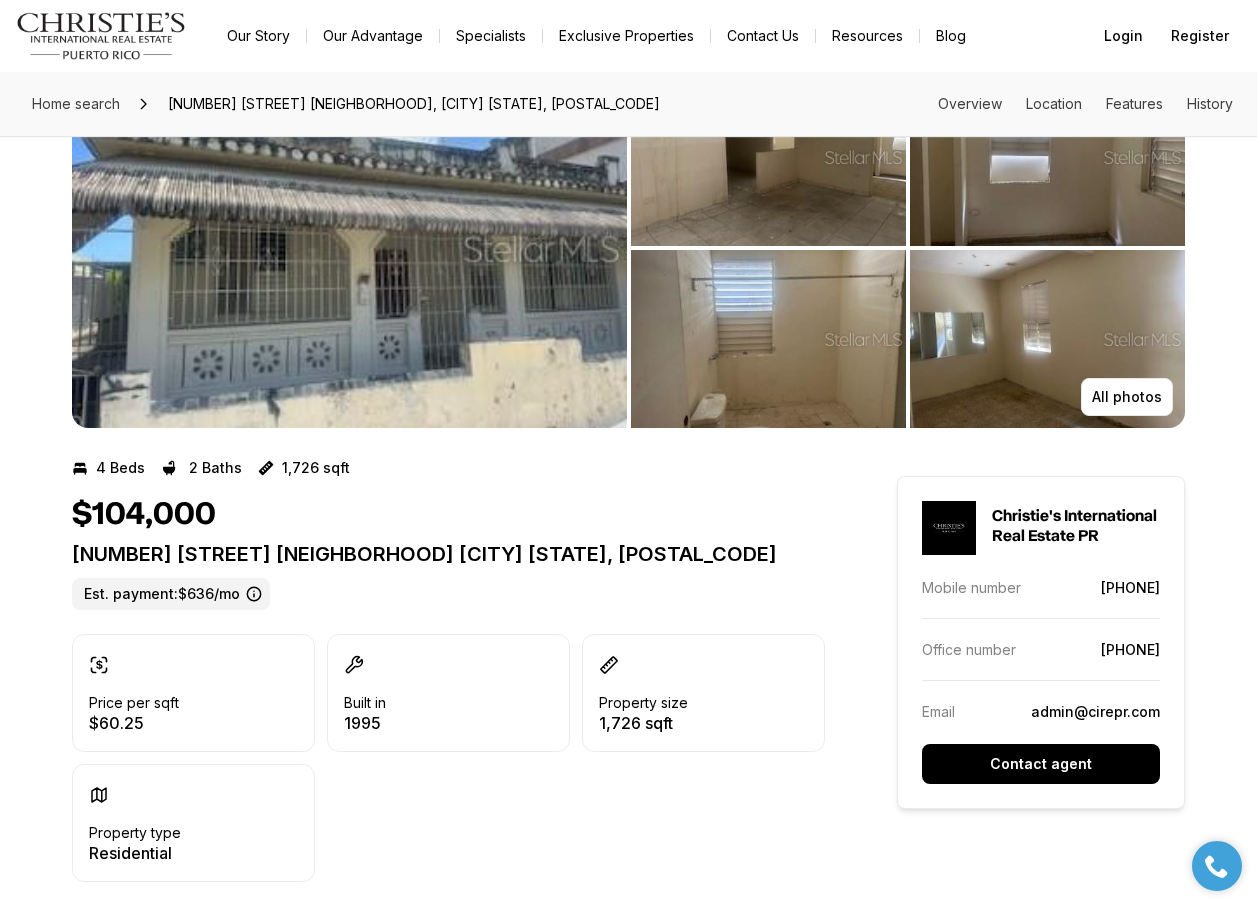 click at bounding box center [349, 248] 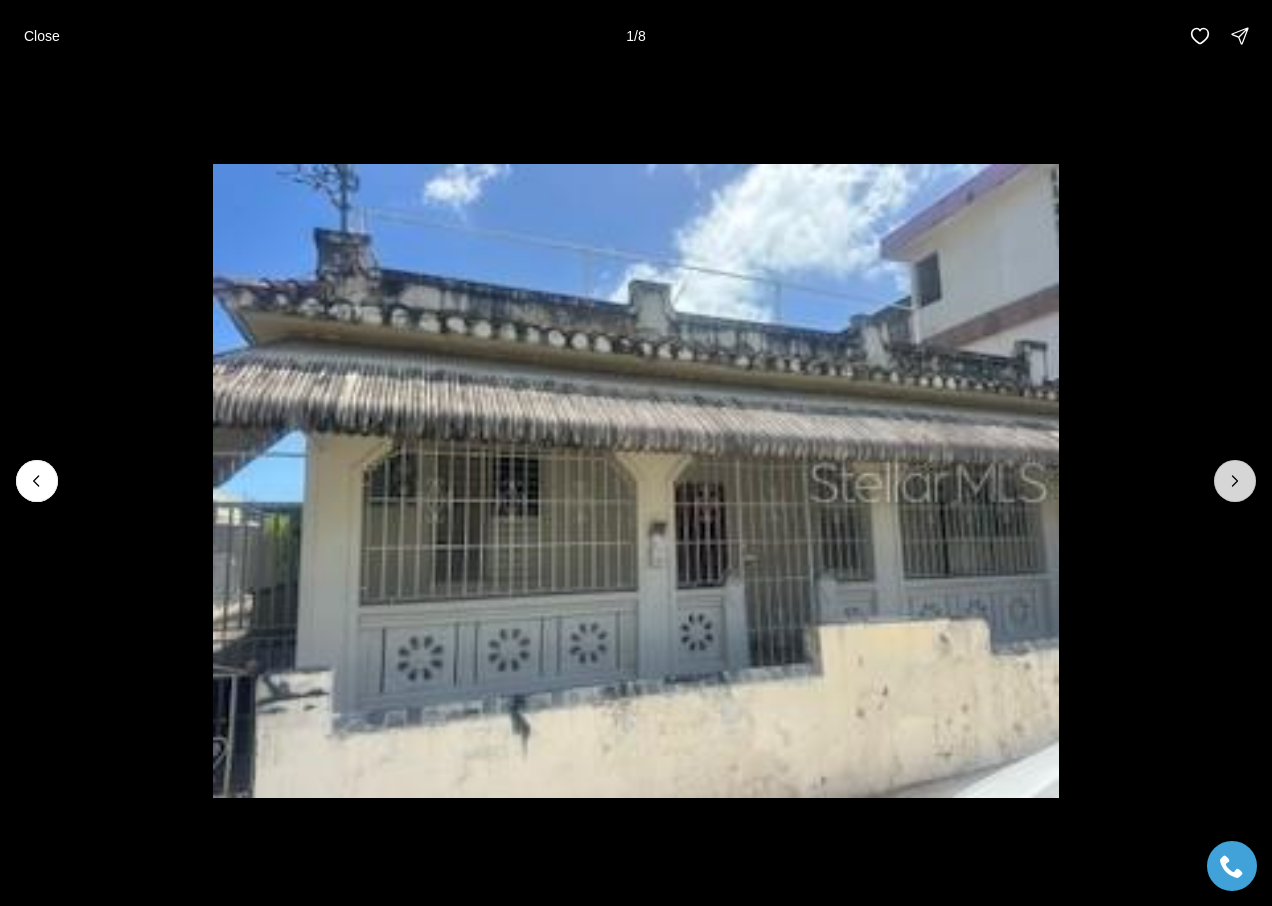 click at bounding box center [1235, 481] 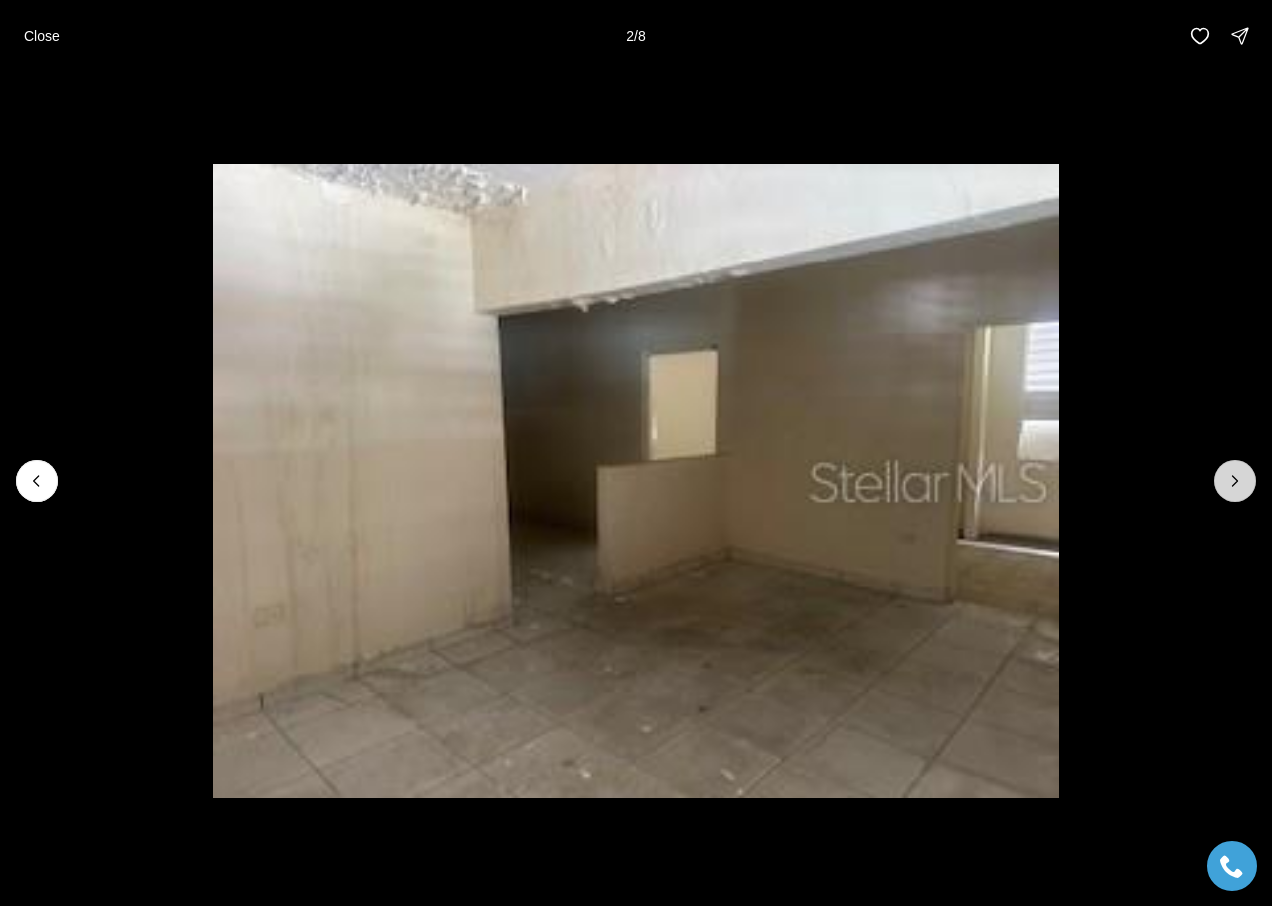 click at bounding box center (1235, 481) 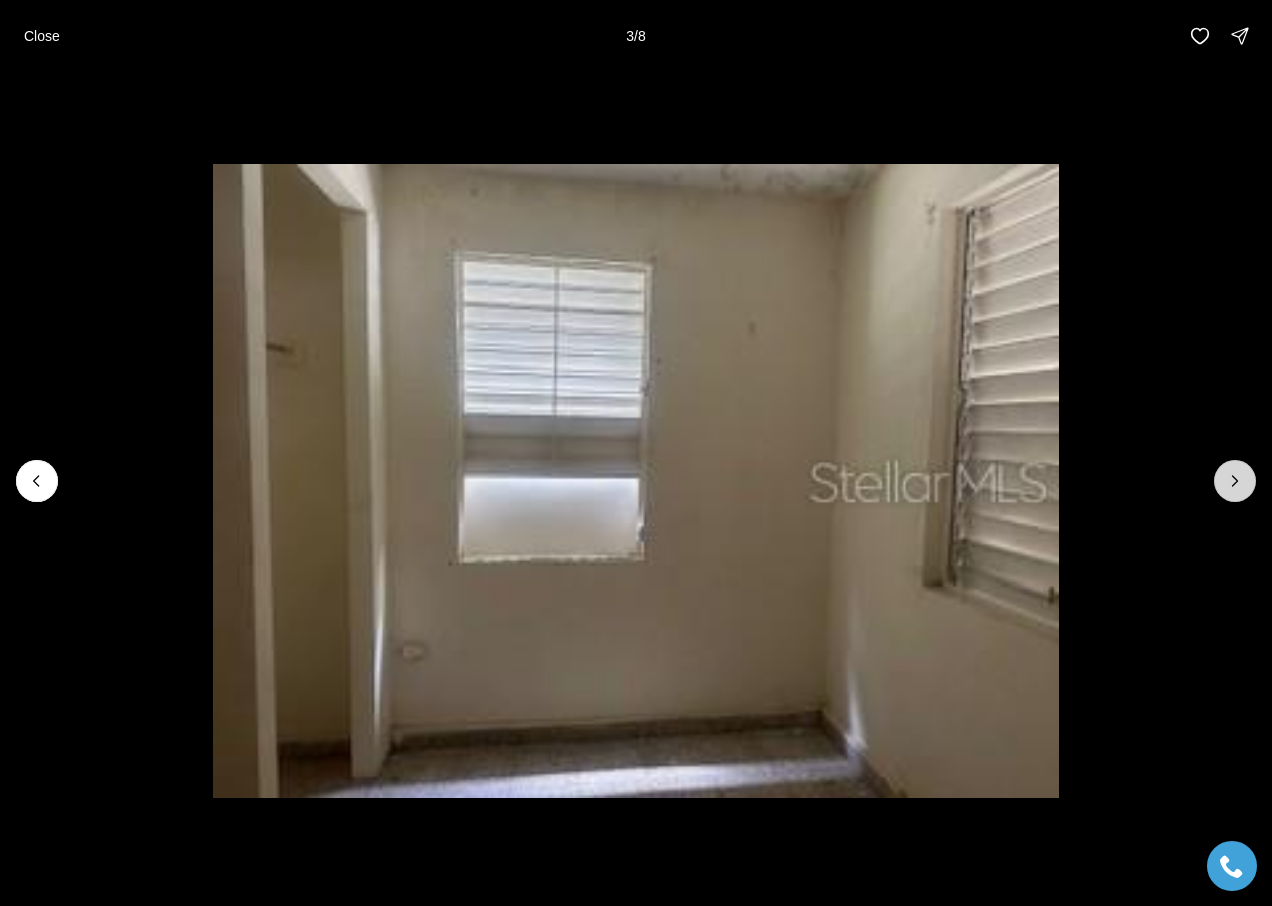 click at bounding box center (1235, 481) 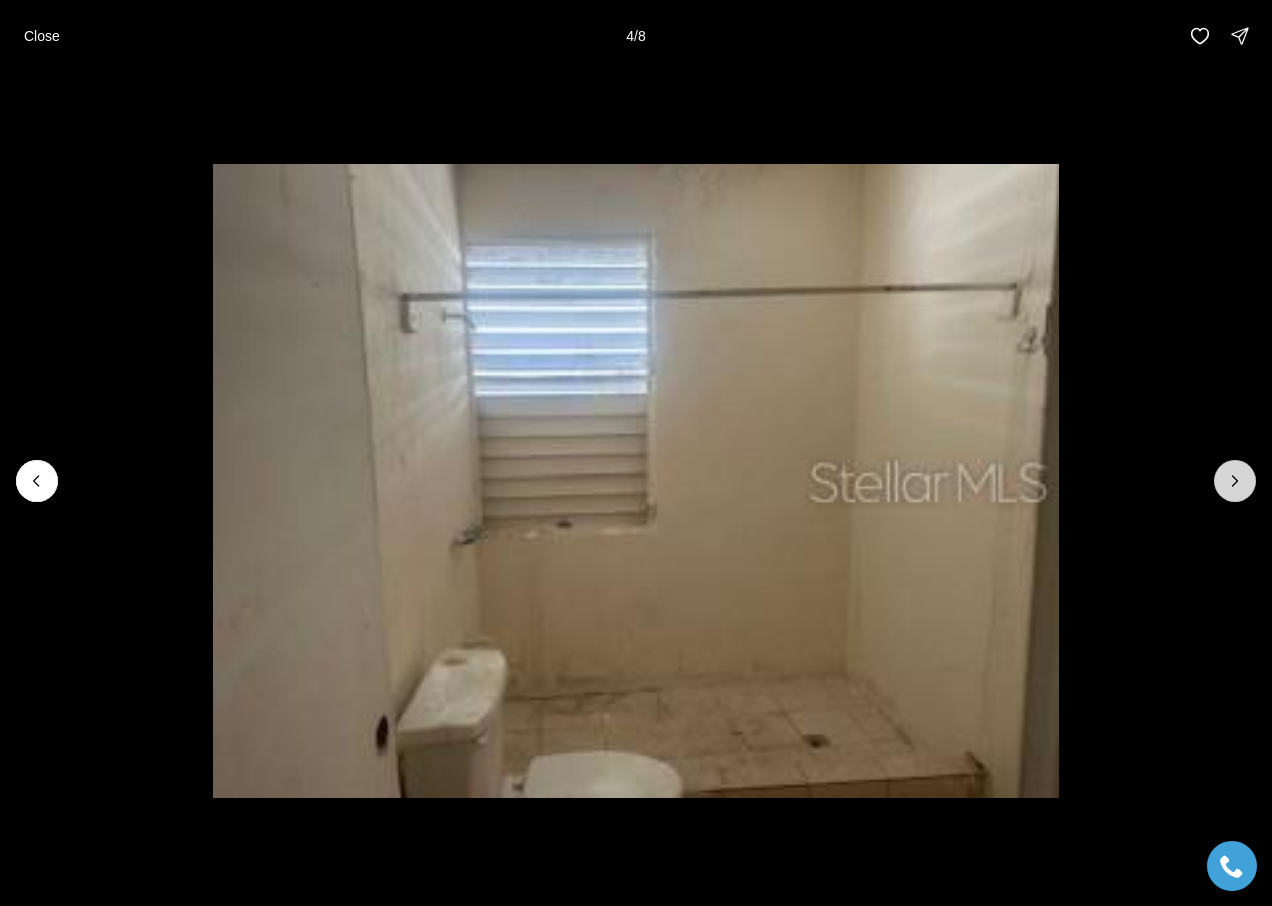 click at bounding box center (1235, 481) 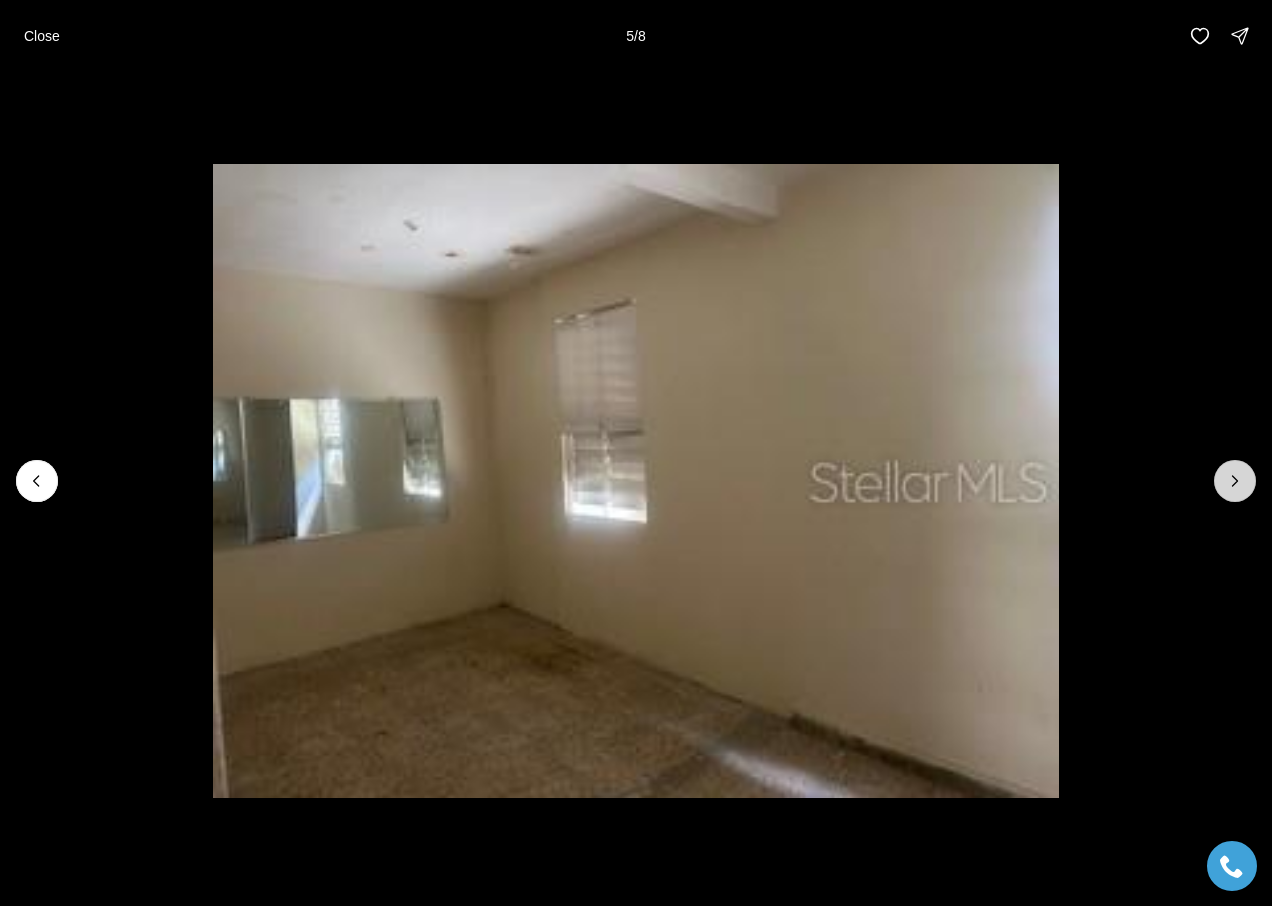 click at bounding box center [1235, 481] 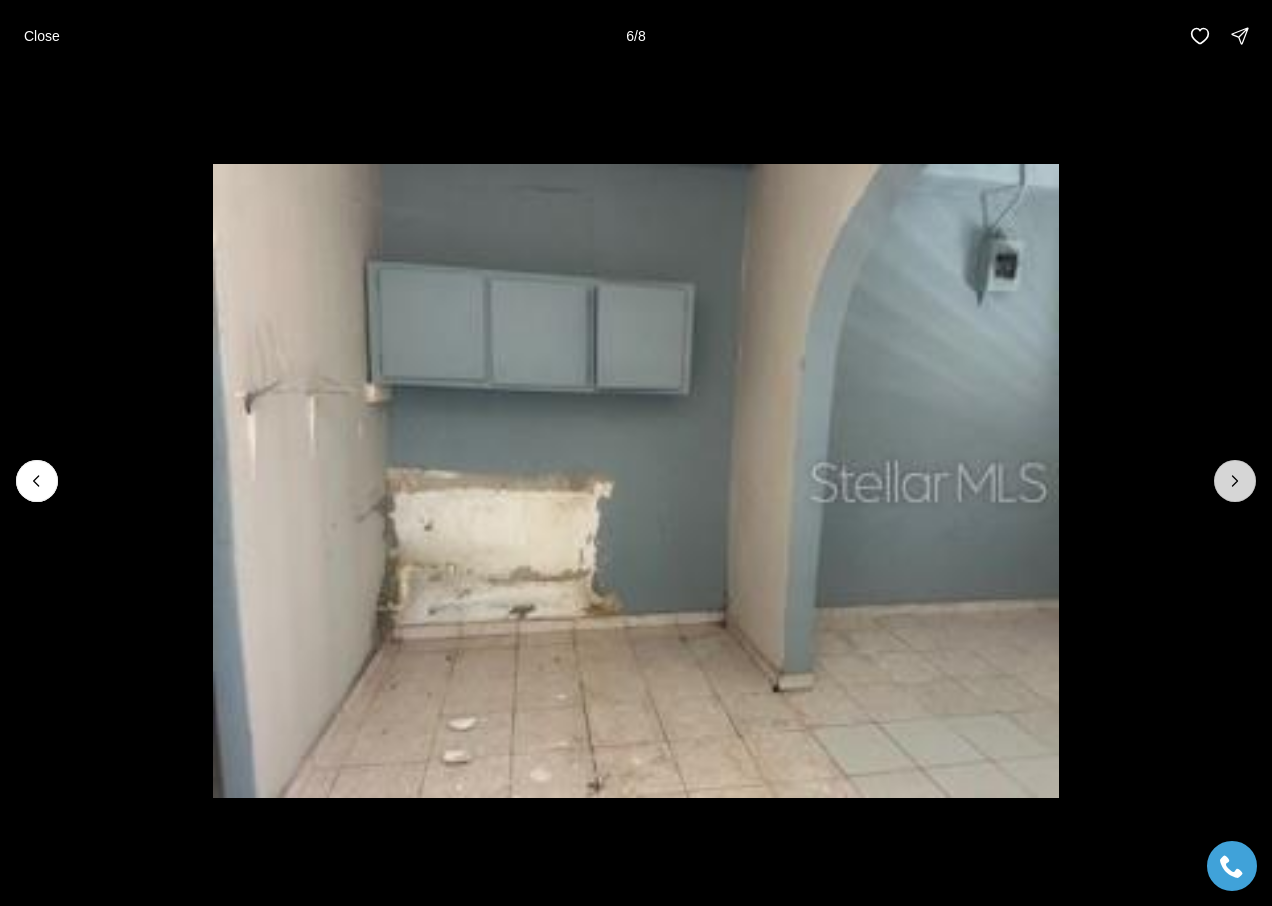 click at bounding box center [1235, 481] 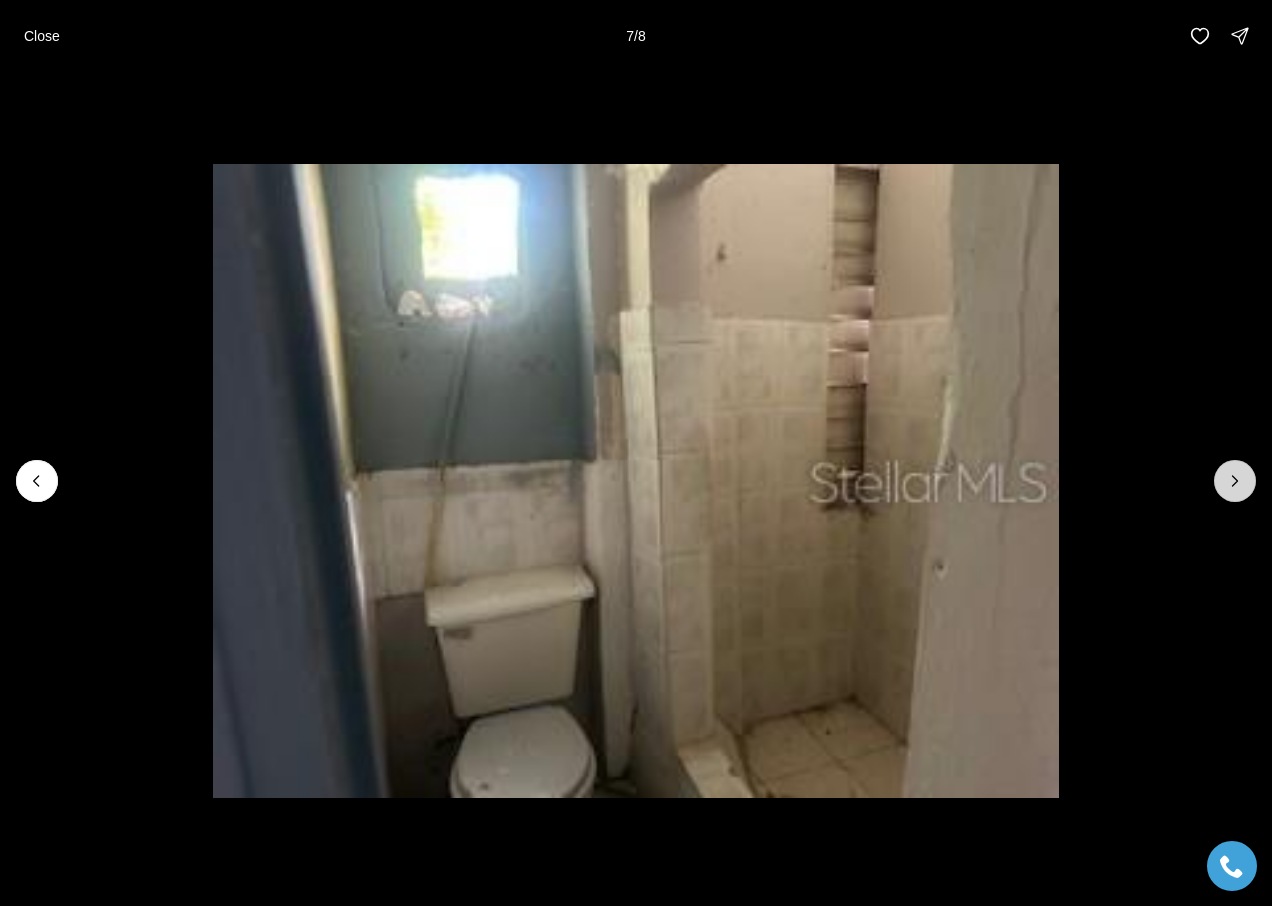 click at bounding box center [1235, 481] 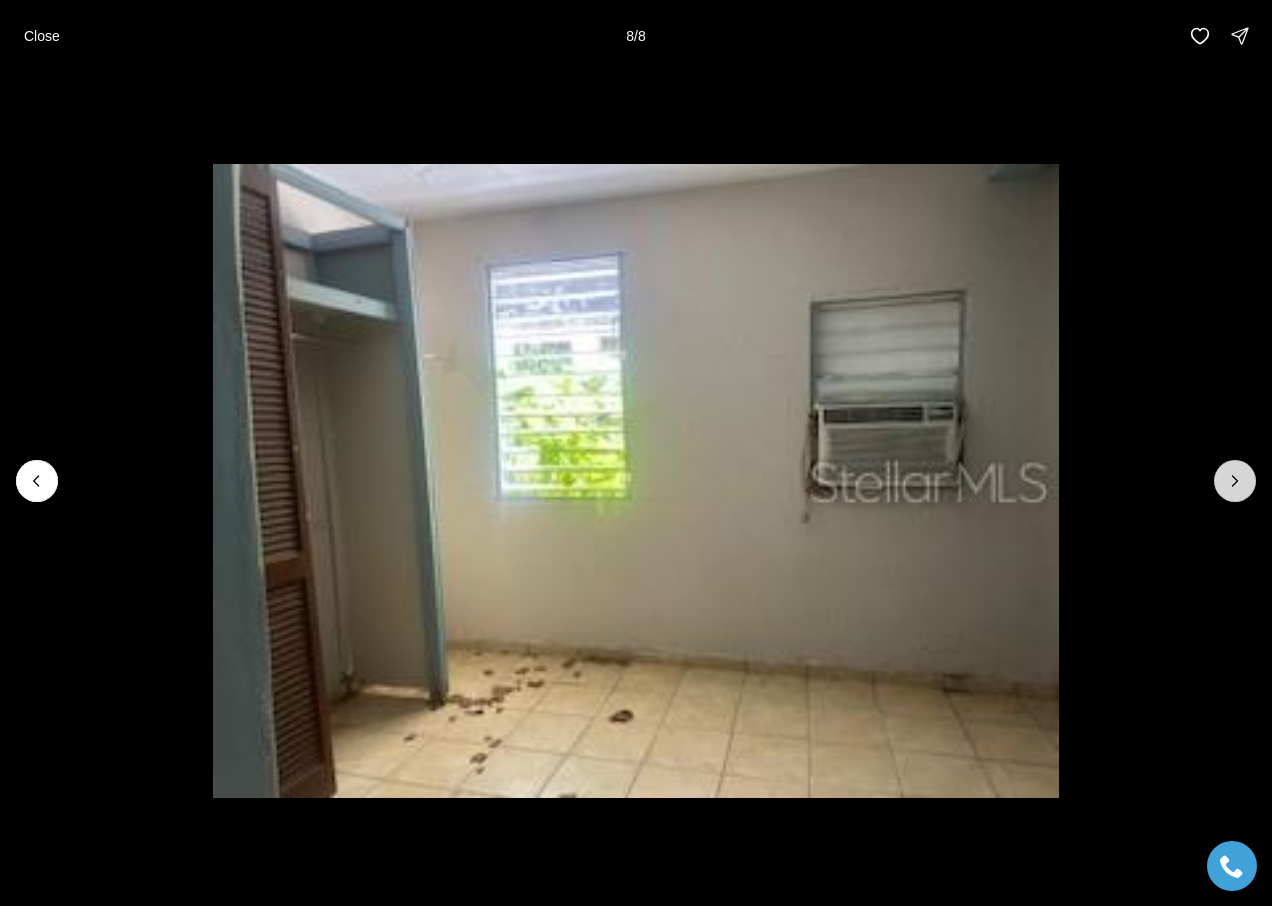 click at bounding box center (1235, 481) 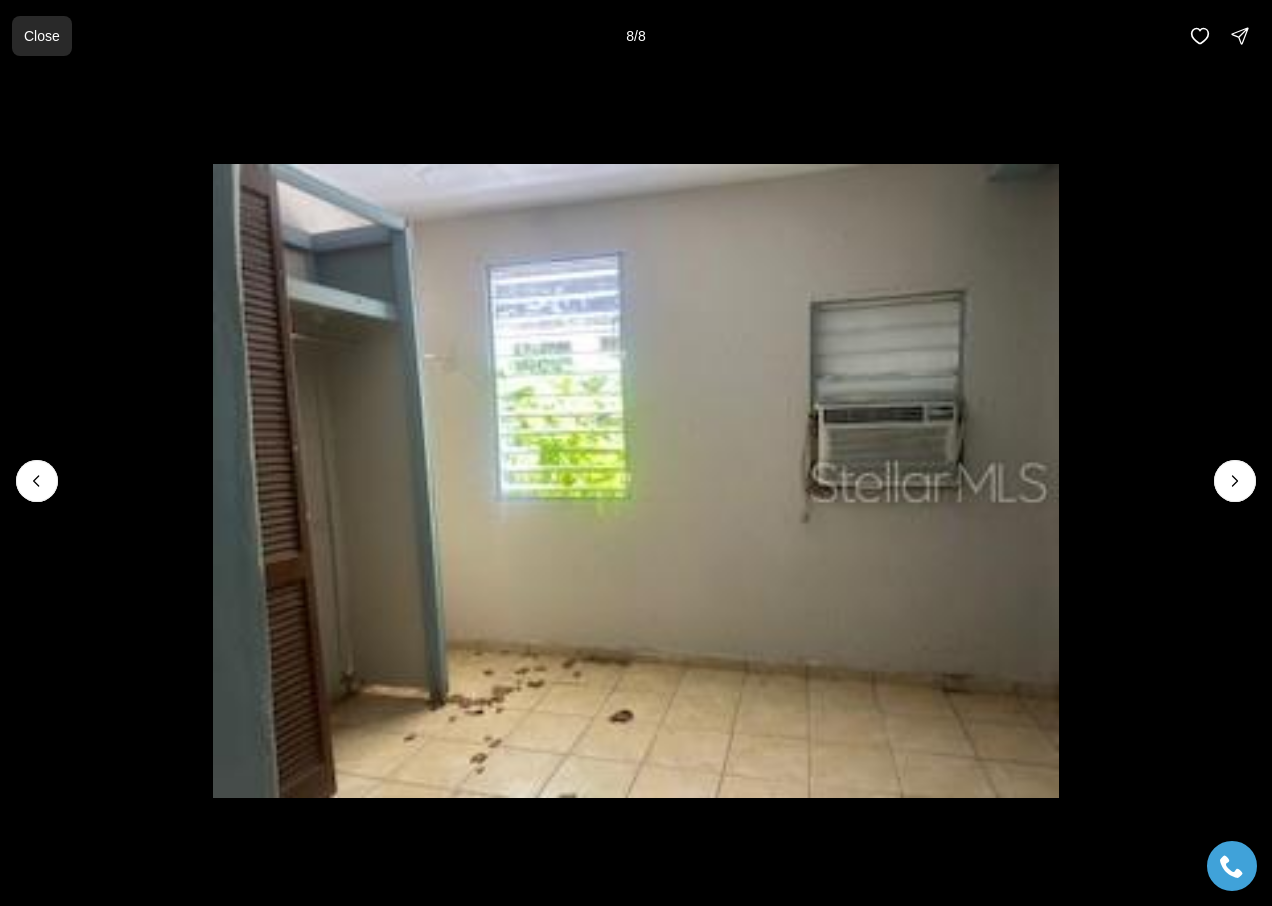click on "Close" at bounding box center [42, 36] 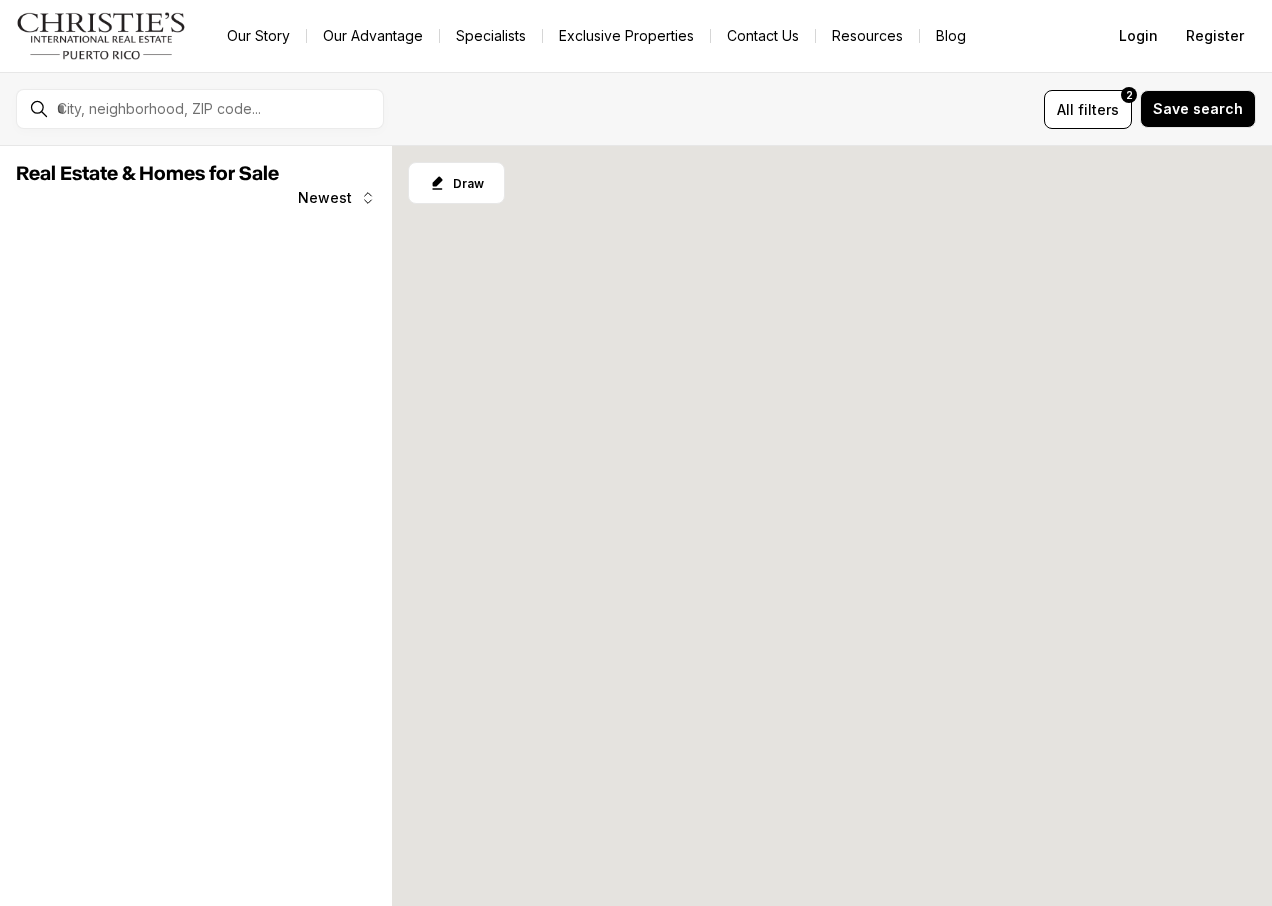 scroll, scrollTop: 0, scrollLeft: 0, axis: both 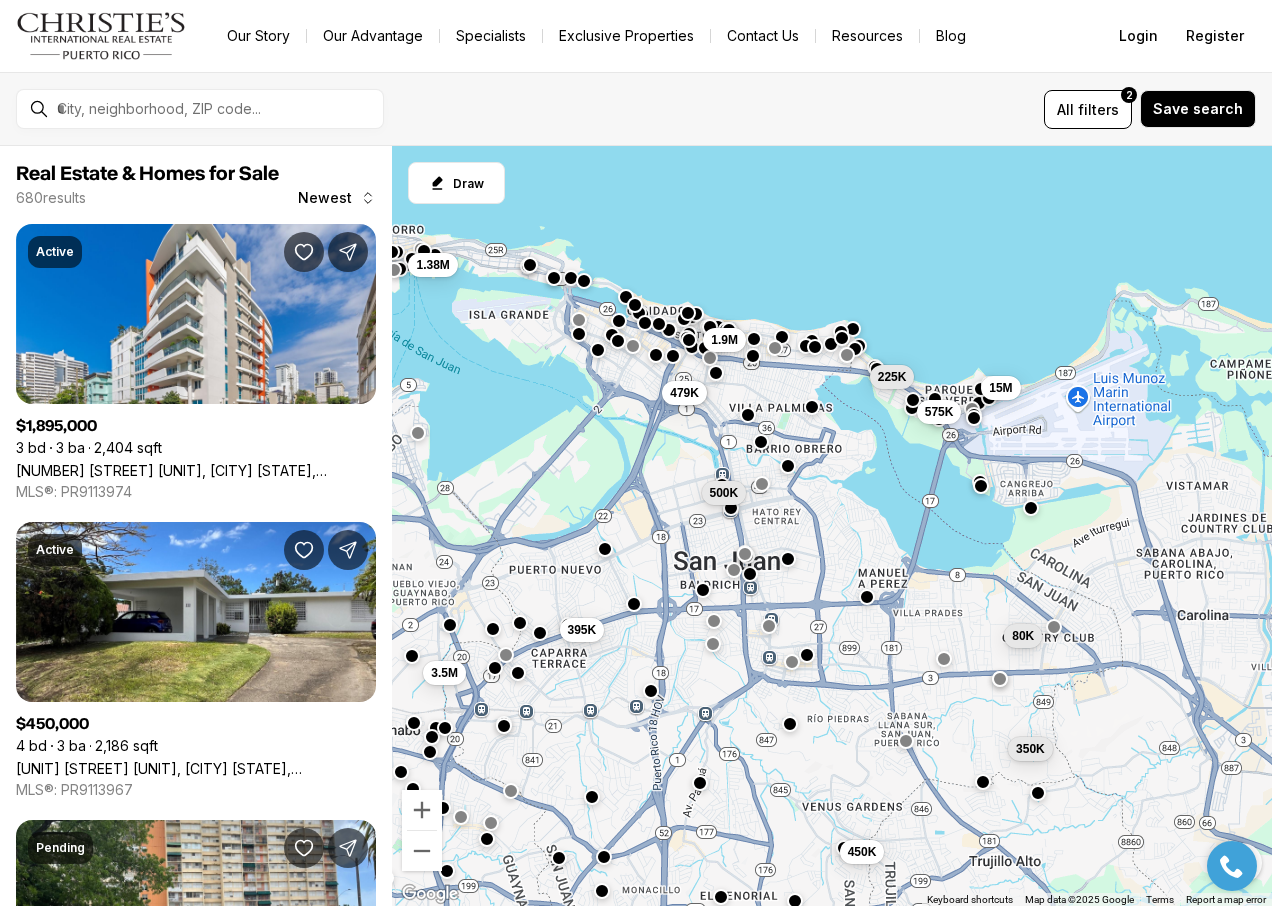 drag, startPoint x: 1200, startPoint y: 655, endPoint x: 972, endPoint y: 719, distance: 236.81216 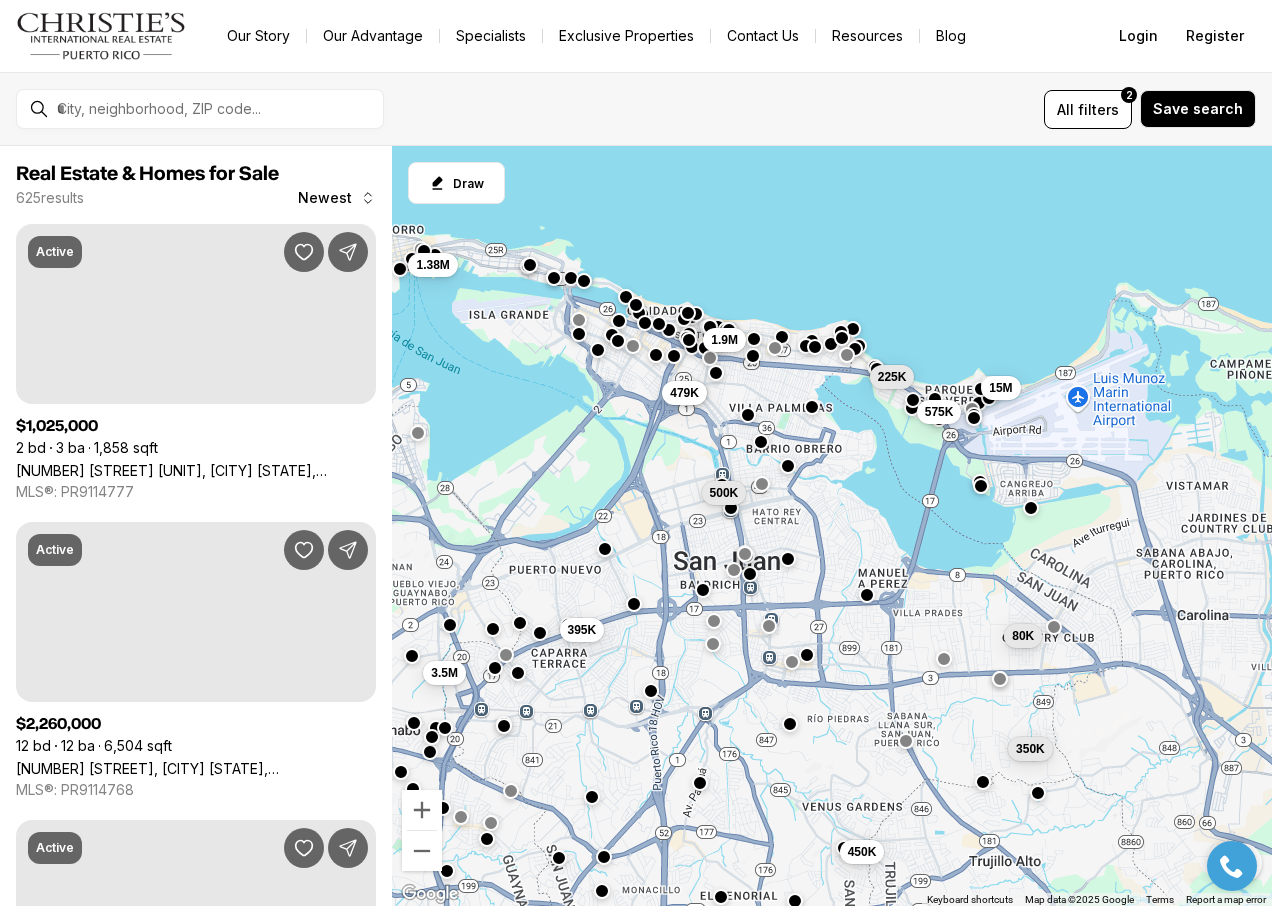 click at bounding box center (867, 594) 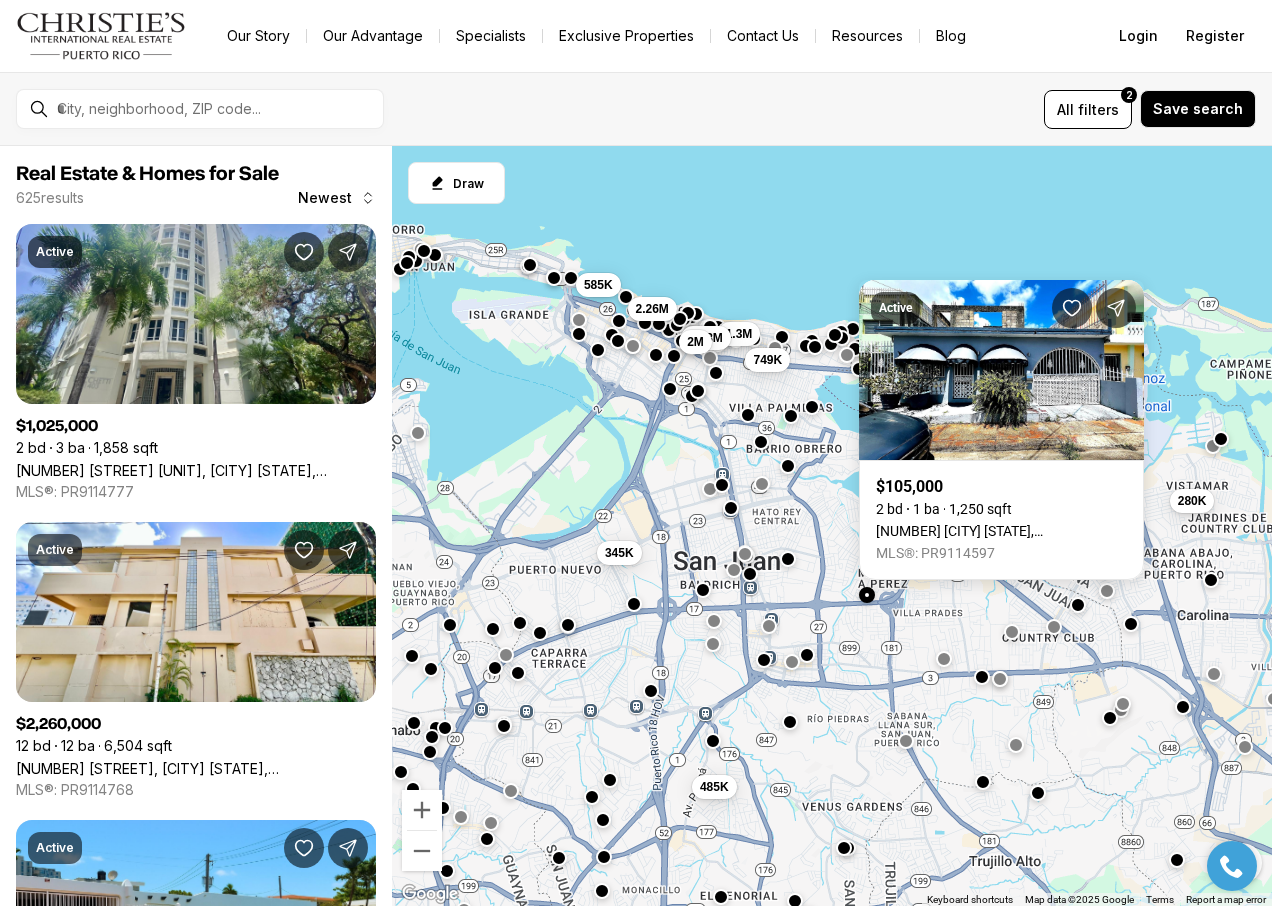 click at bounding box center [790, 722] 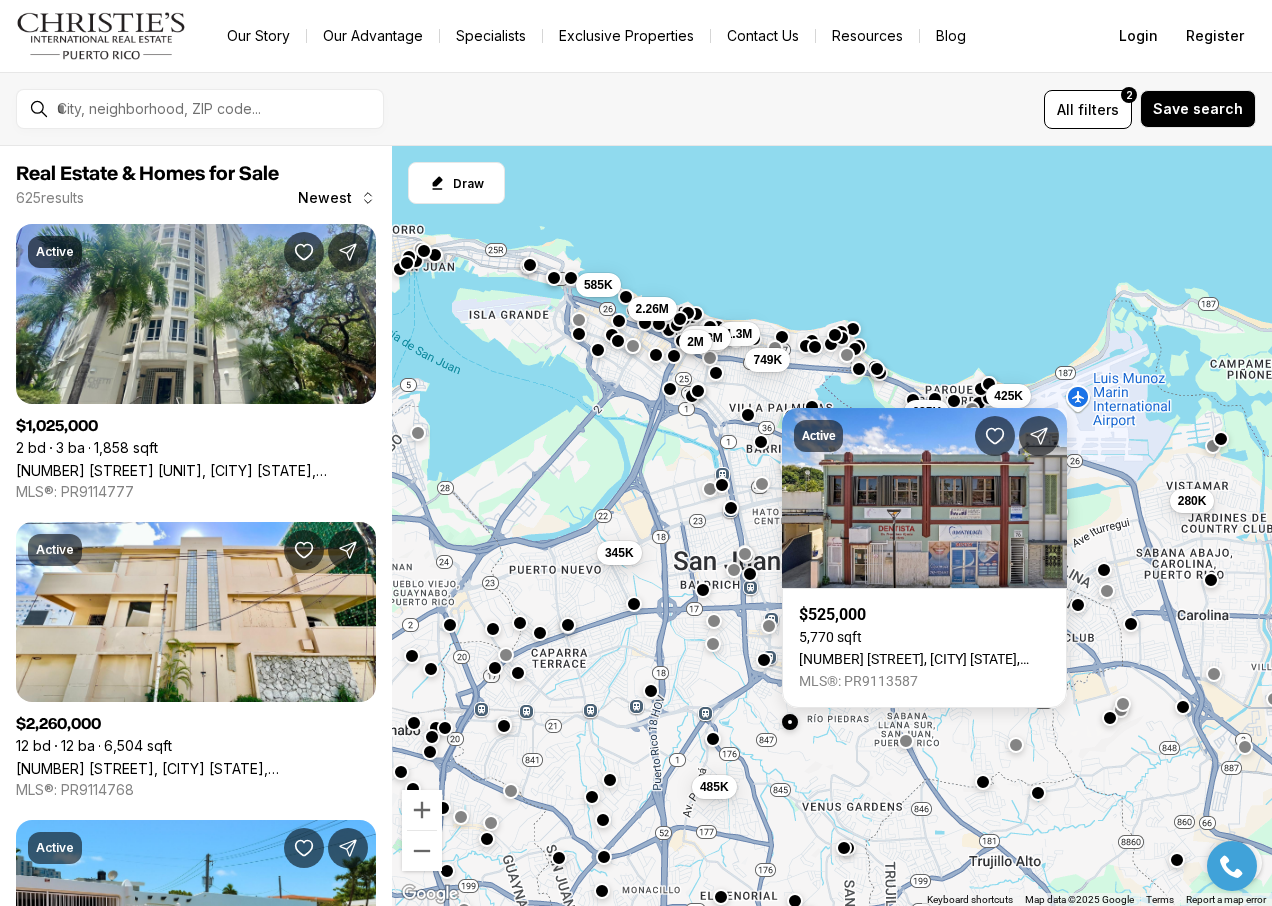 click at bounding box center [713, 739] 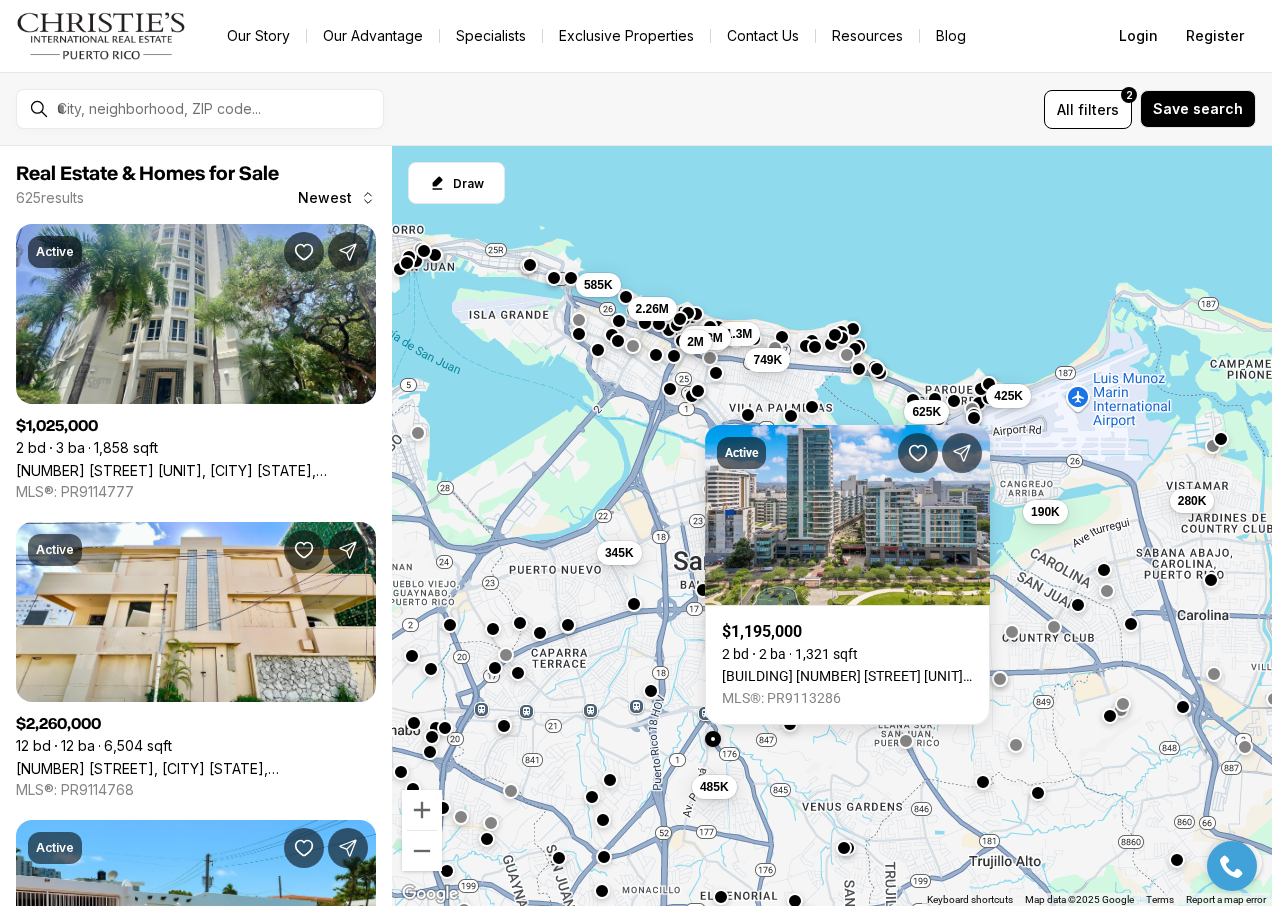 click at bounding box center (1110, 715) 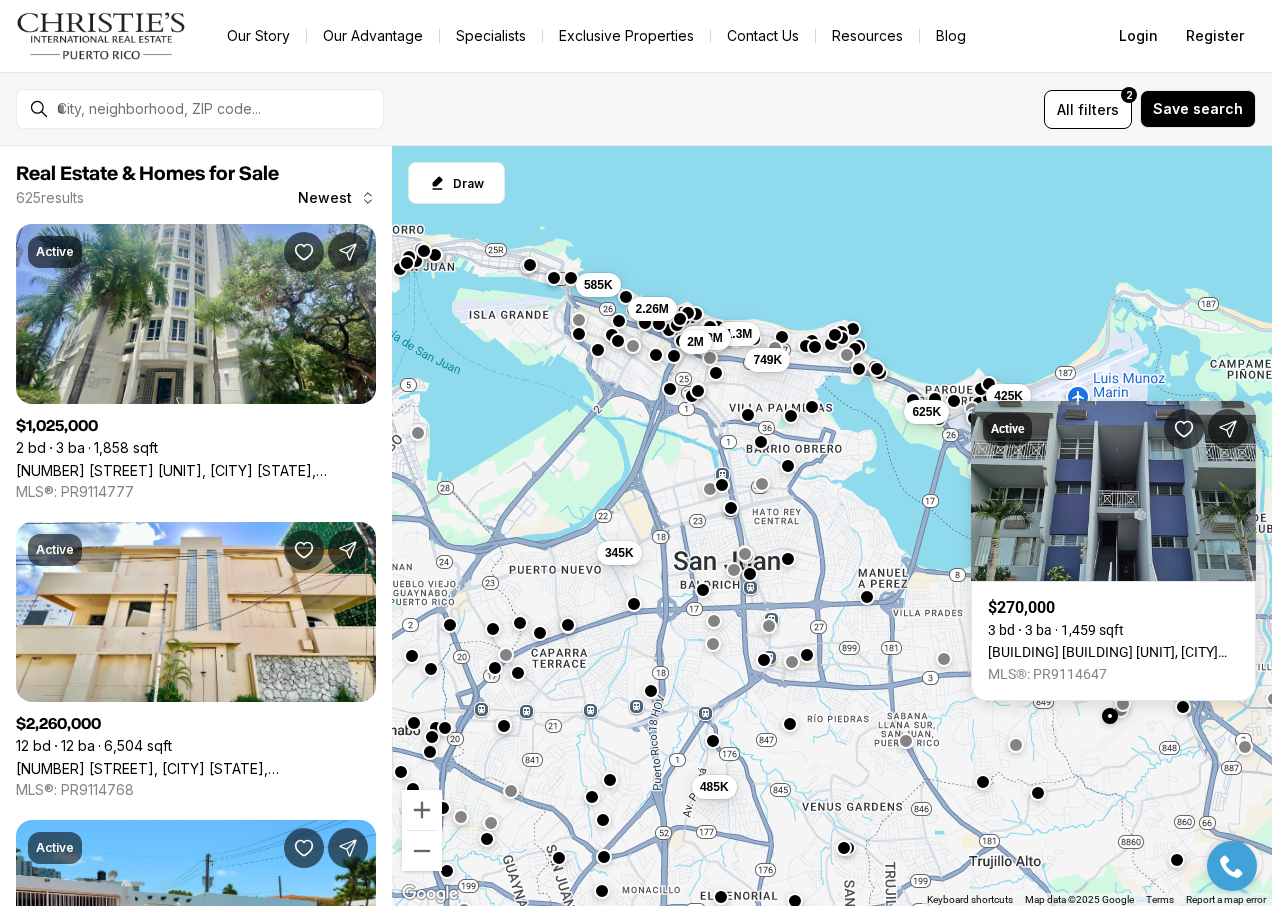 click on "625K 190K 485K 1.3M 1.03M 749K 425K 2M 585K 2.26M 345K 280K" at bounding box center (832, 526) 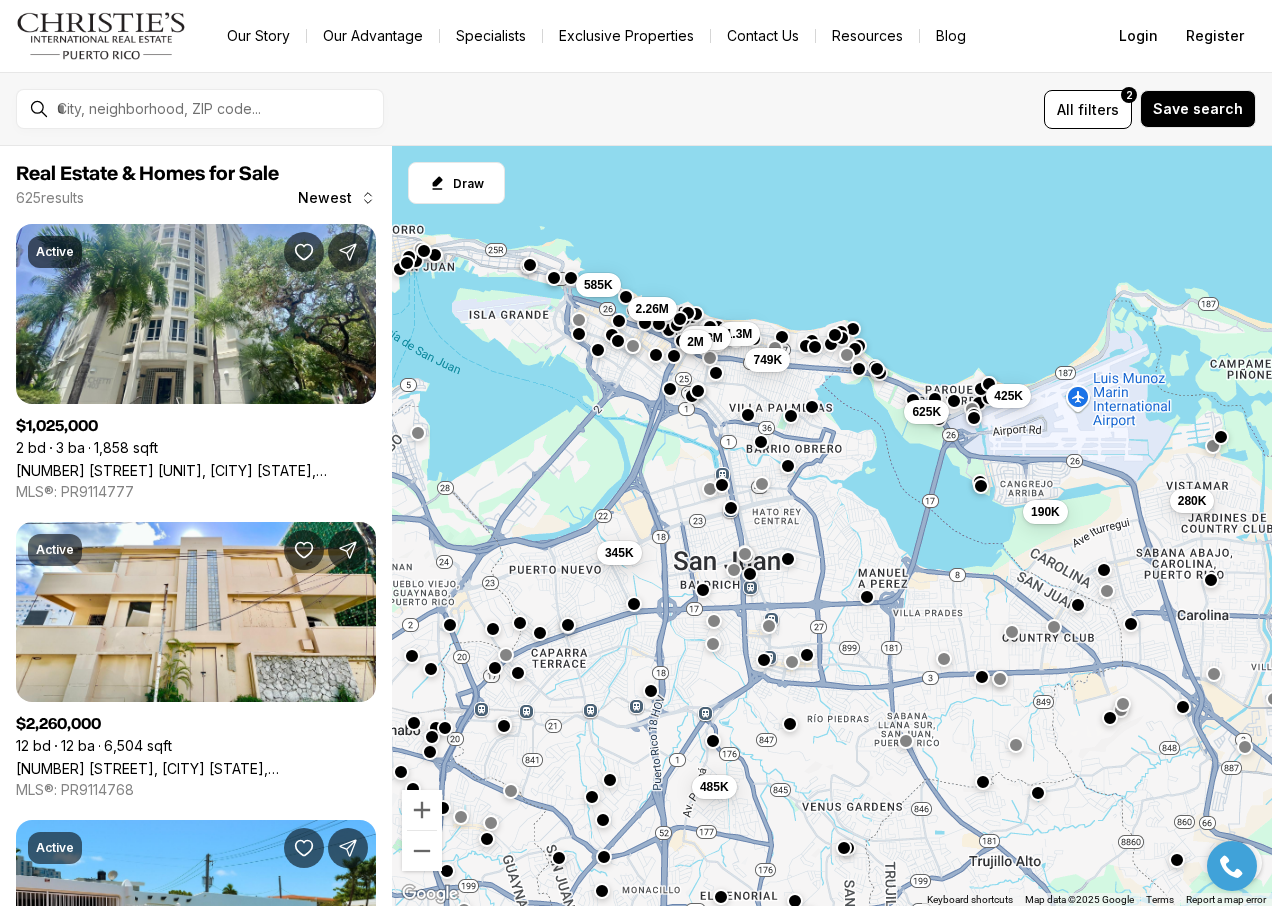 click at bounding box center (1221, 437) 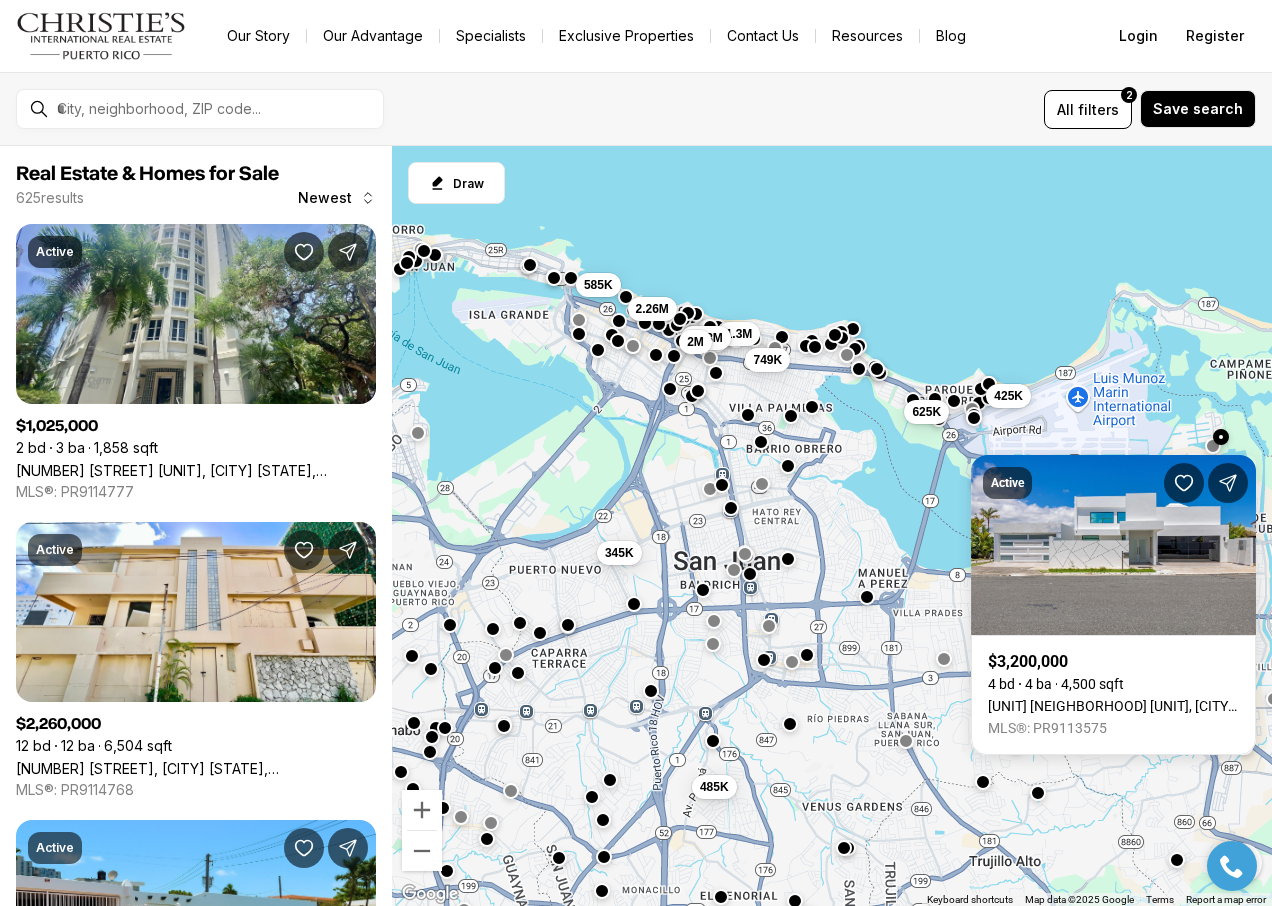 click on "625K 190K 485K 1.3M 1.03M 749K 425K 2M 585K 2.26M 345K 280K" at bounding box center (832, 526) 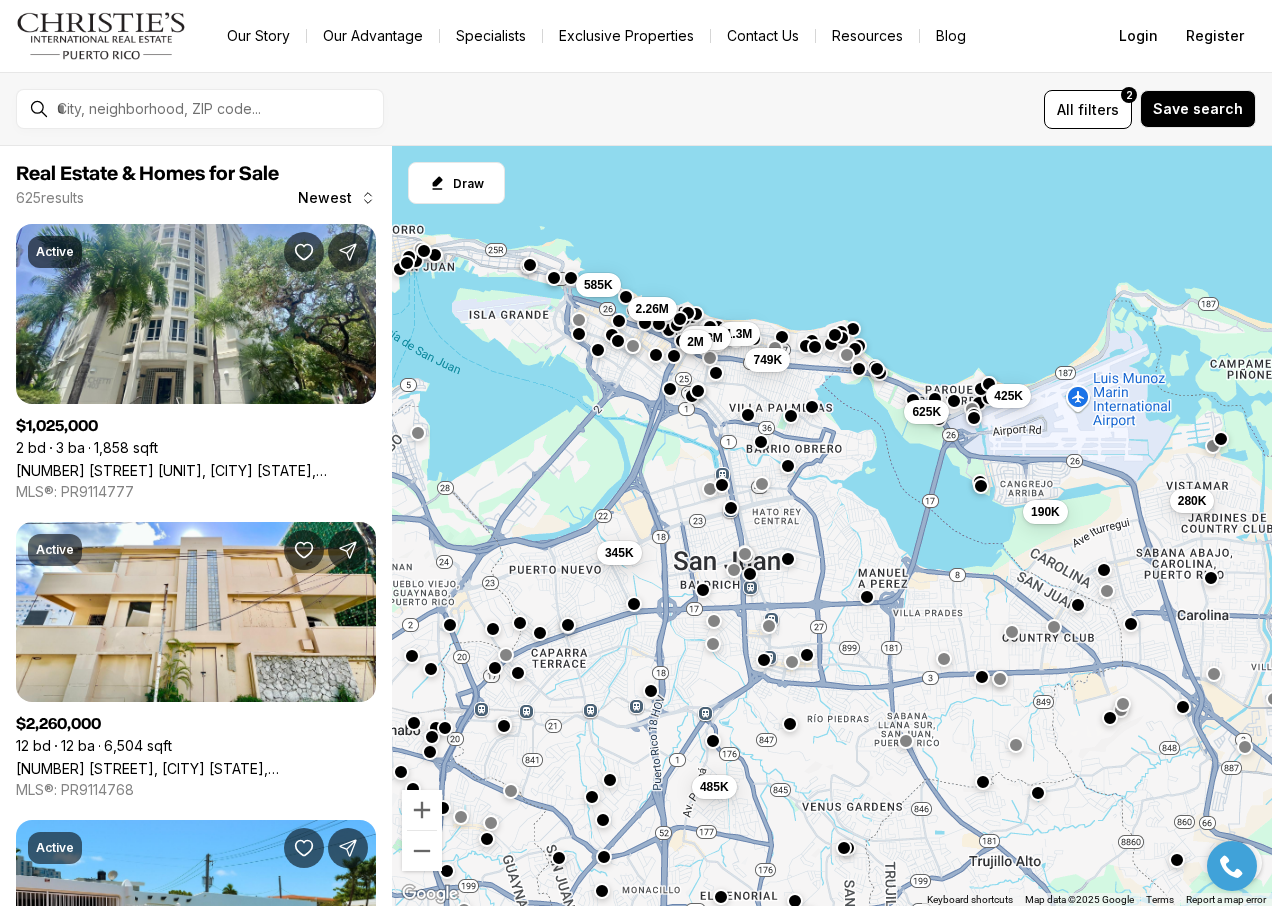click at bounding box center (1211, 578) 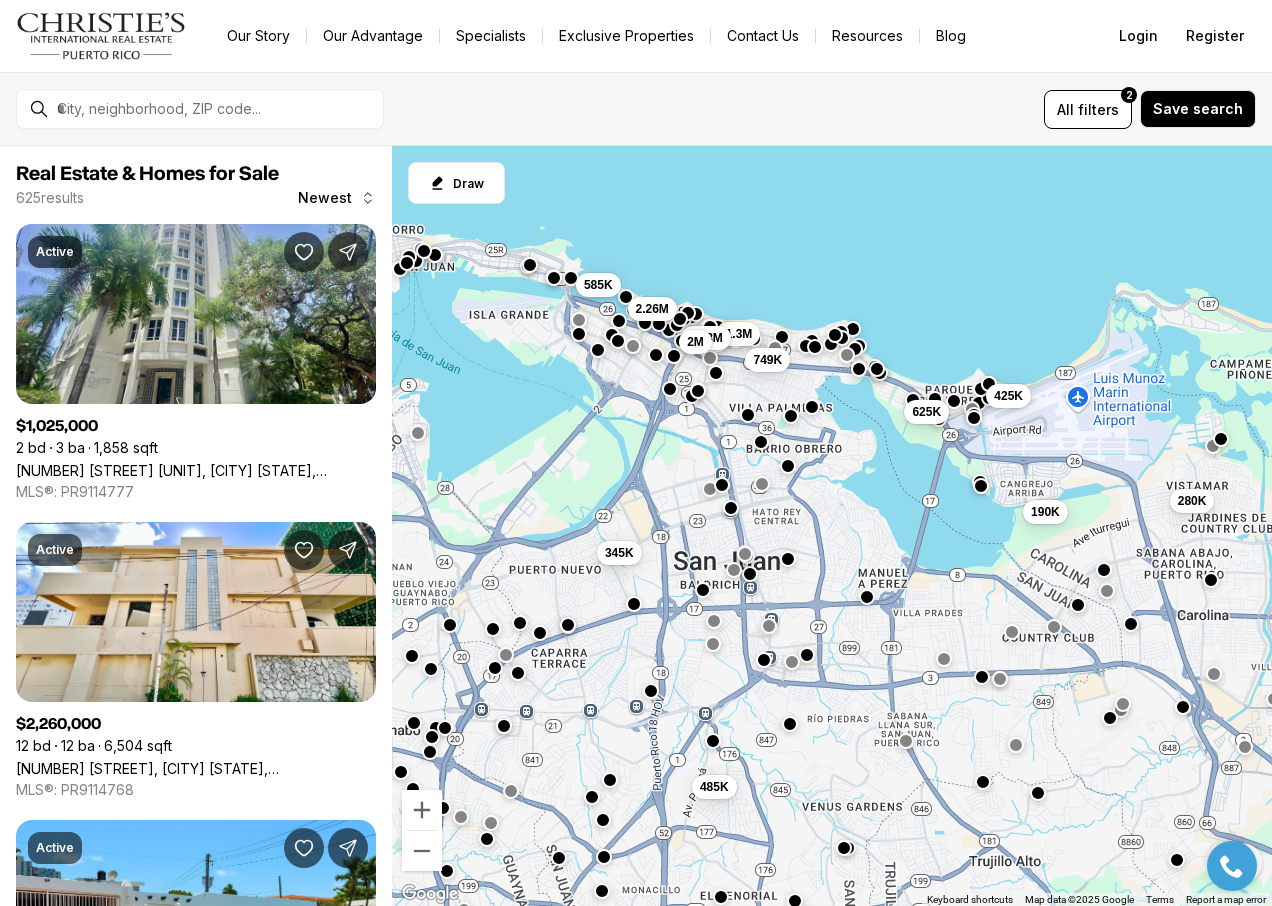 click on "625K 190K 485K 1.3M 1.03M 749K 425K 2M 585K 2.26M 345K 280K" at bounding box center [832, 526] 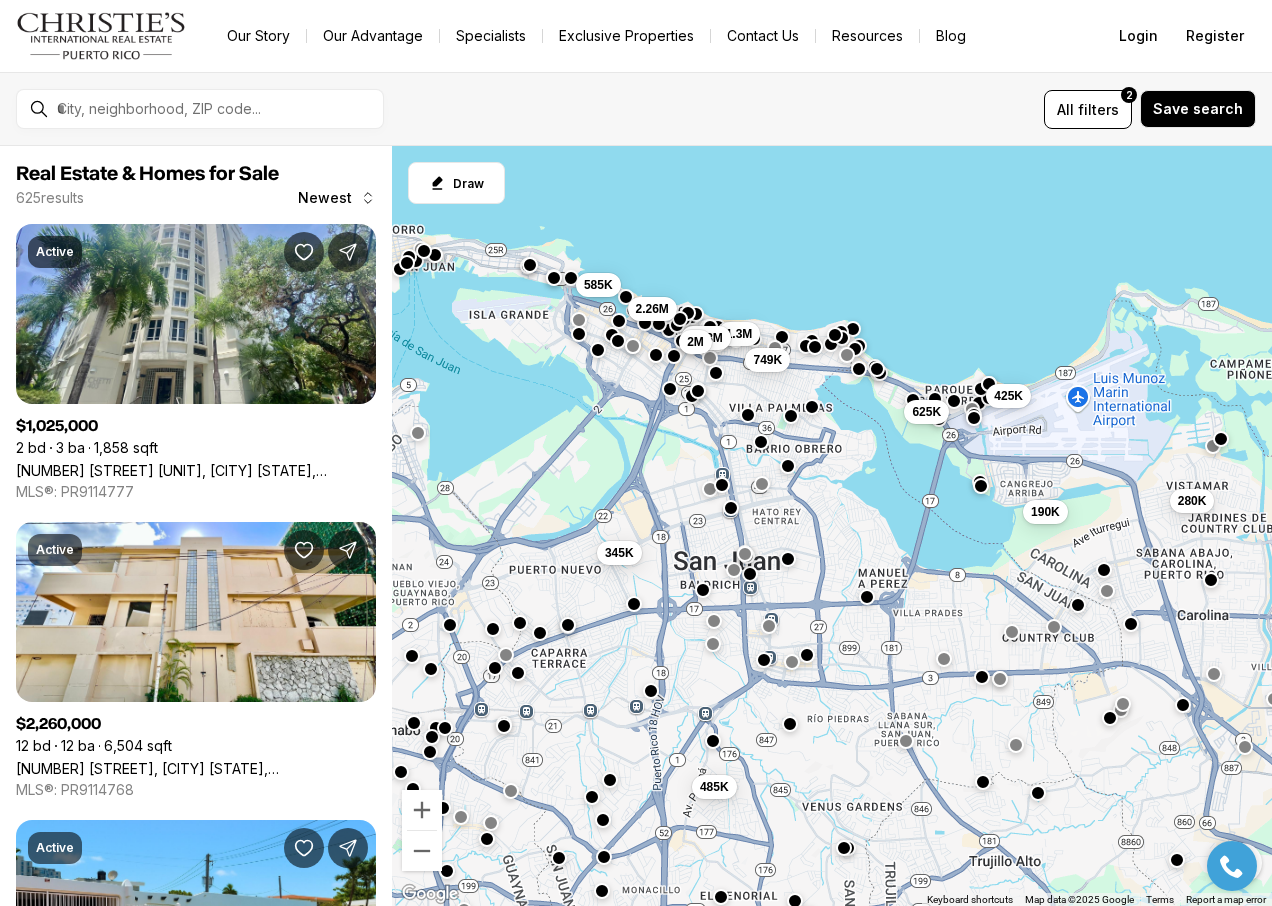 click at bounding box center [1183, 704] 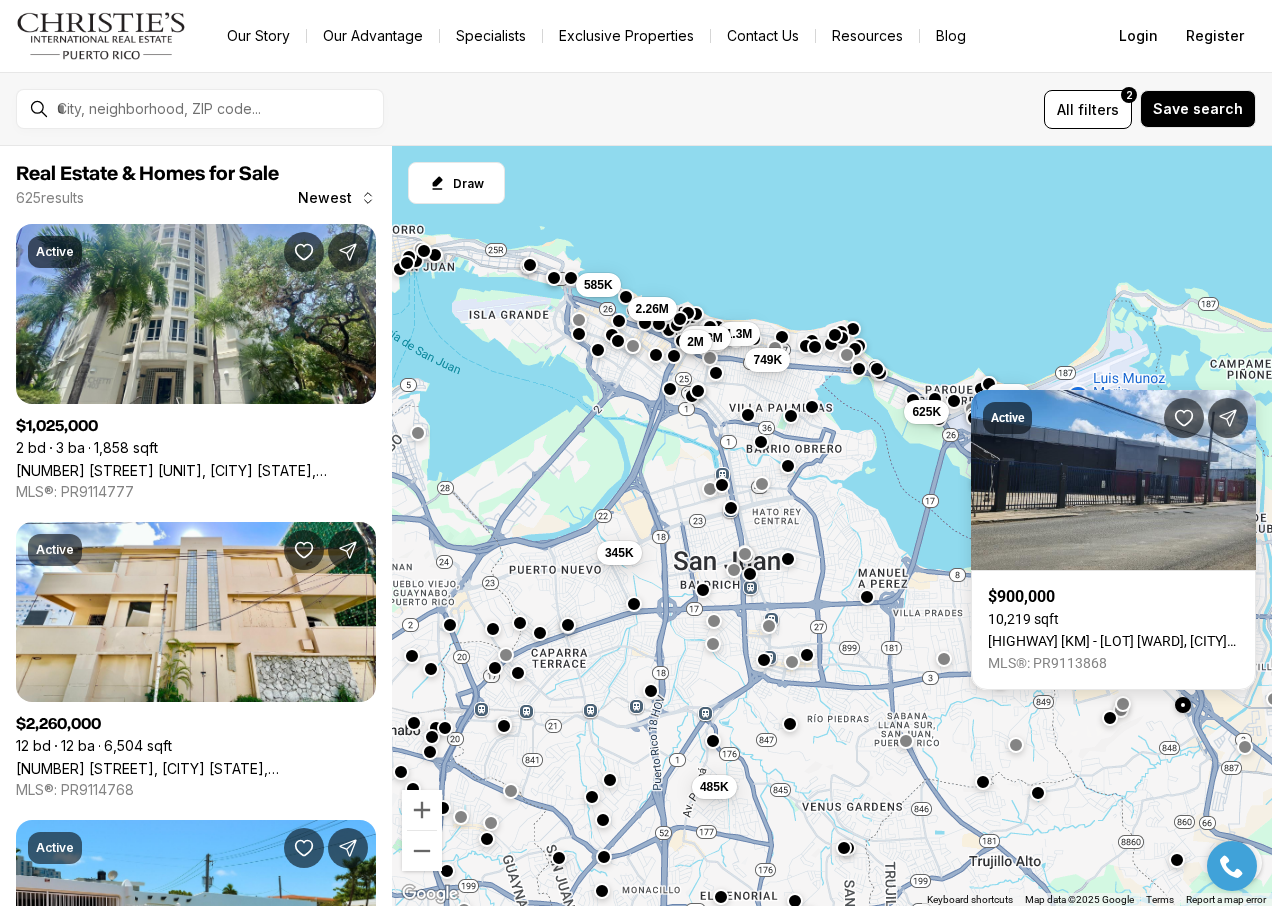 click on "625K 190K 485K 1.3M 1.03M 749K 425K 2M 585K 2.26M 345K 280K" at bounding box center [832, 526] 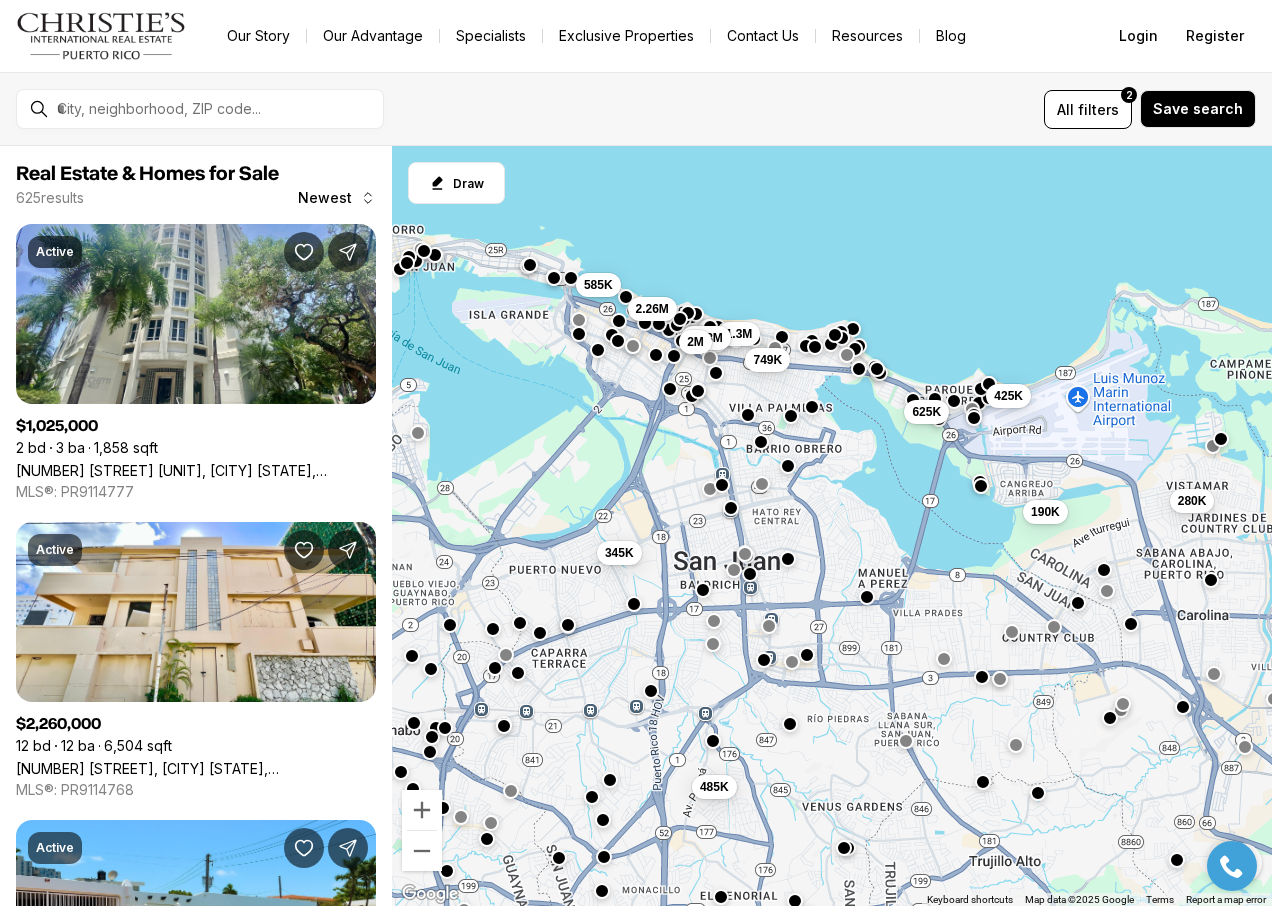 click at bounding box center [1078, 602] 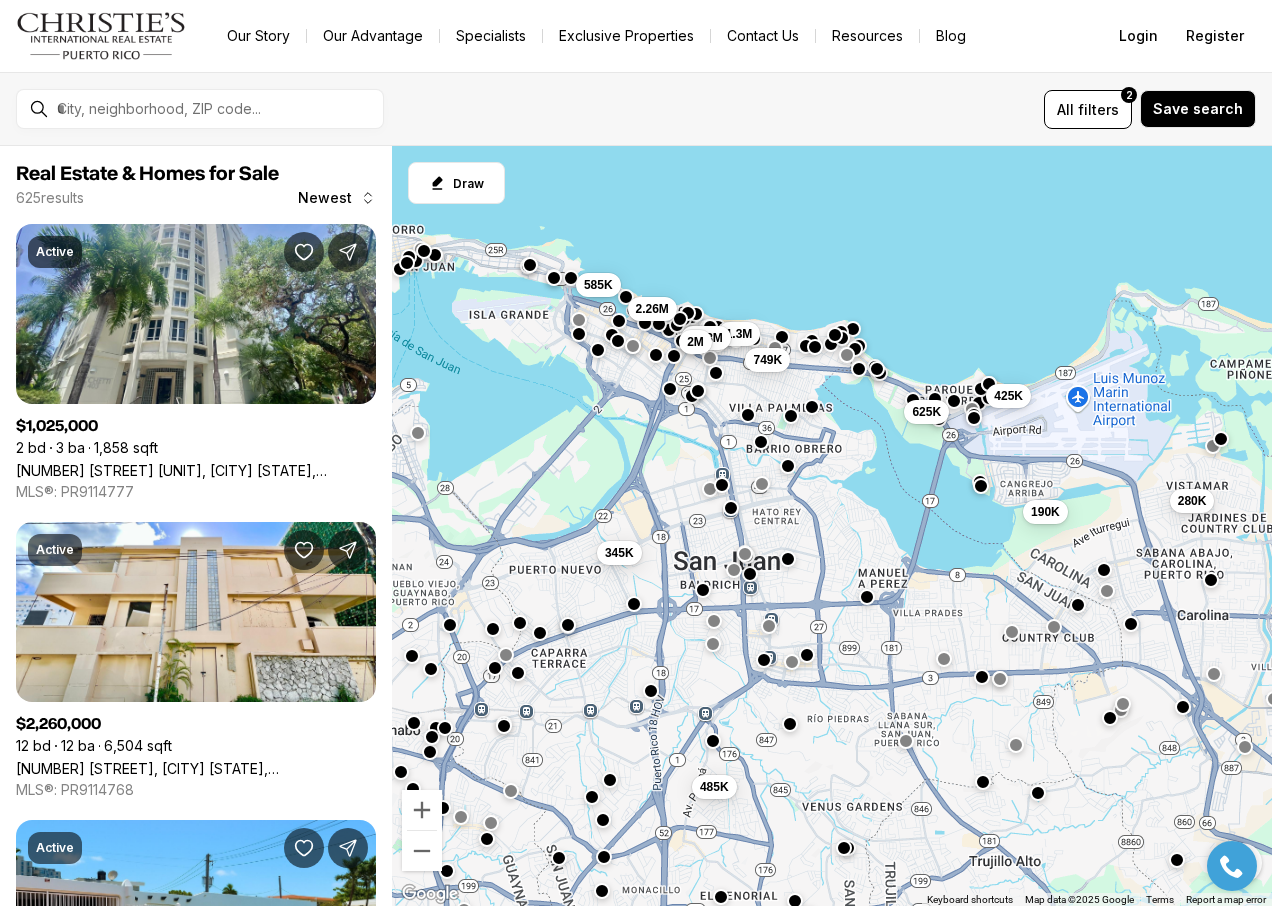 click on "625K 190K 485K 1.3M 1.03M 749K 425K 2M 585K 2.26M 345K 280K" at bounding box center [832, 526] 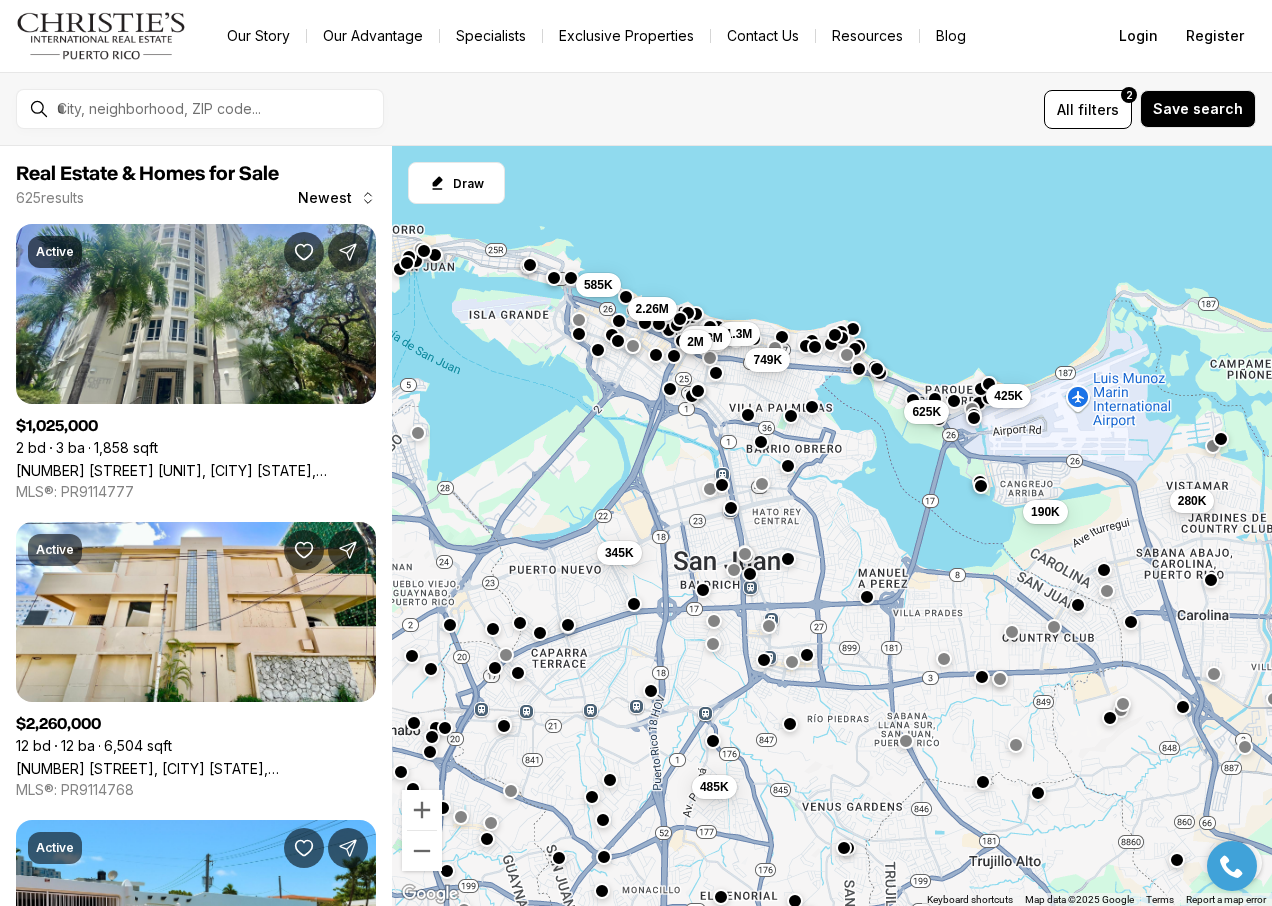 click at bounding box center (1131, 622) 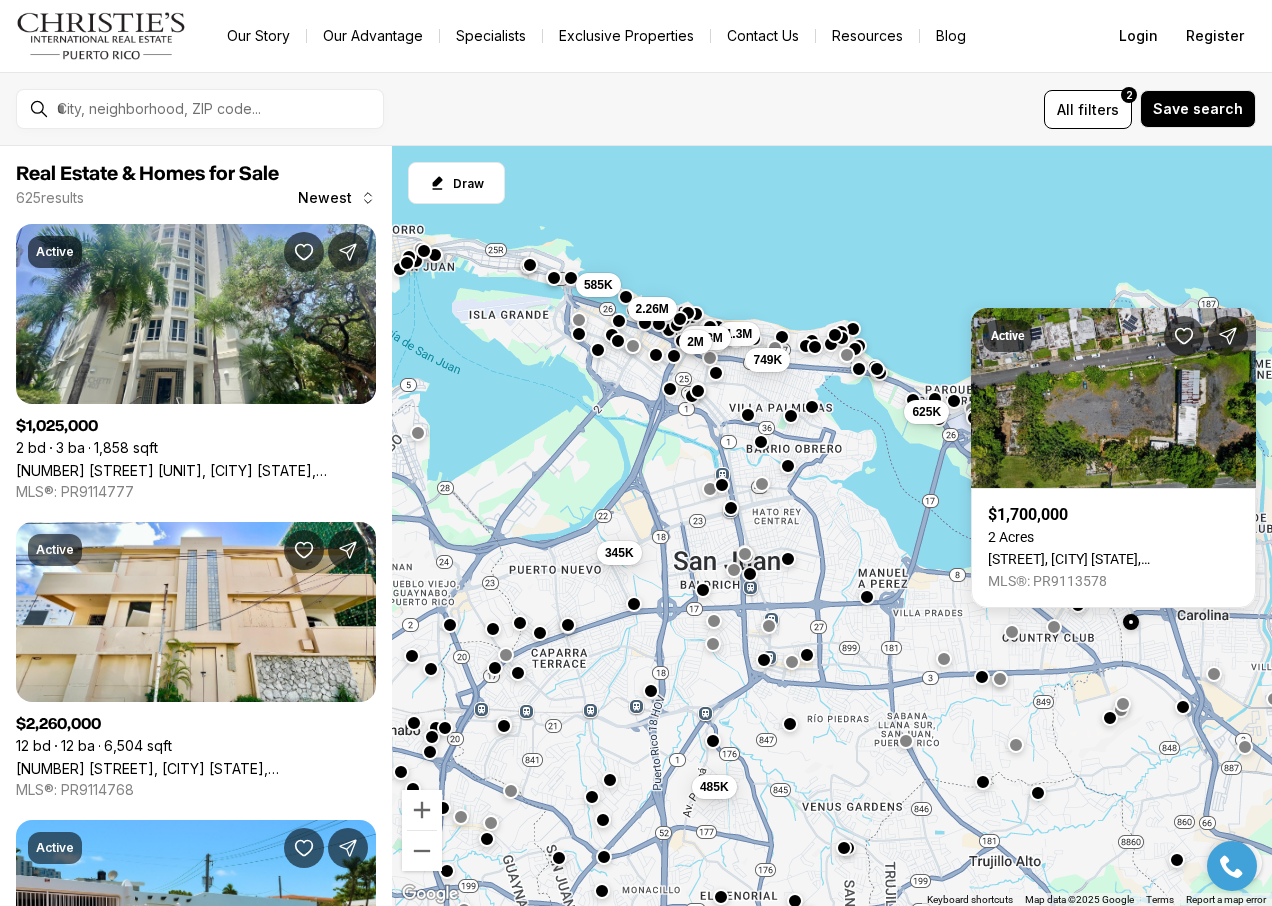 click on "625K 190K 485K 1.3M 1.03M 749K 425K 2M 585K 2.26M 345K 280K" at bounding box center (832, 526) 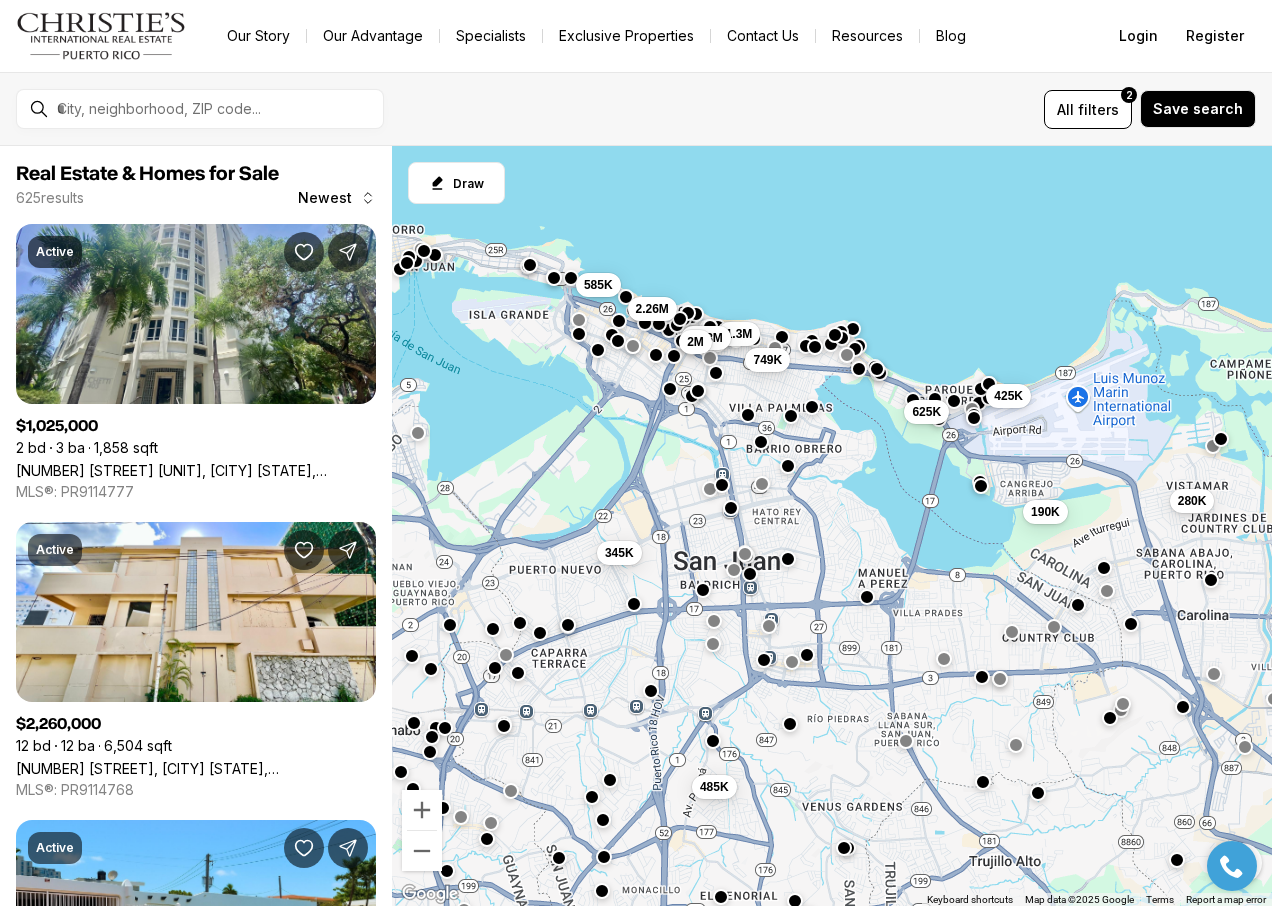 click at bounding box center (1104, 567) 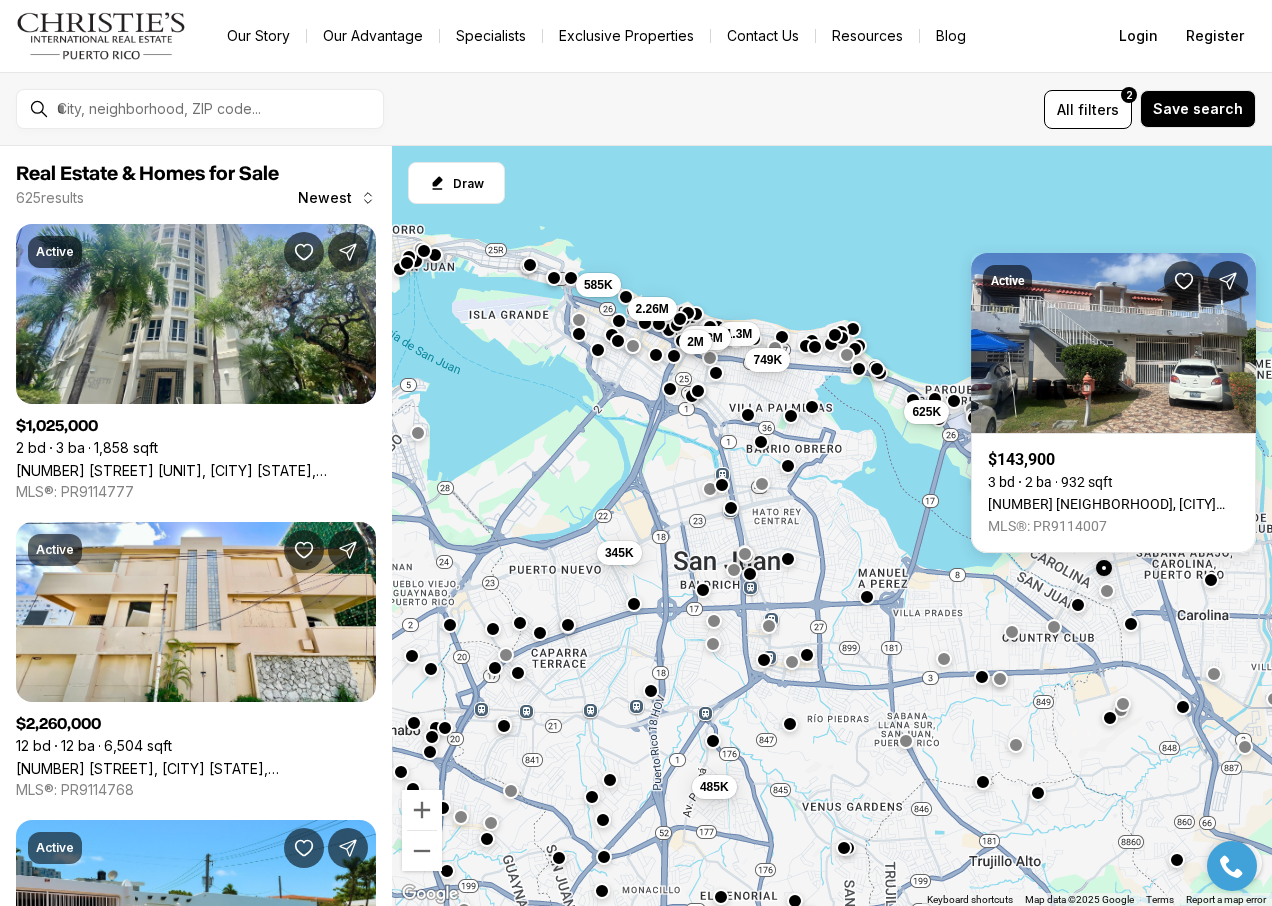 click on "625K 190K 485K 1.3M 1.03M 749K 425K 2M 585K 2.26M 345K 280K" at bounding box center [832, 526] 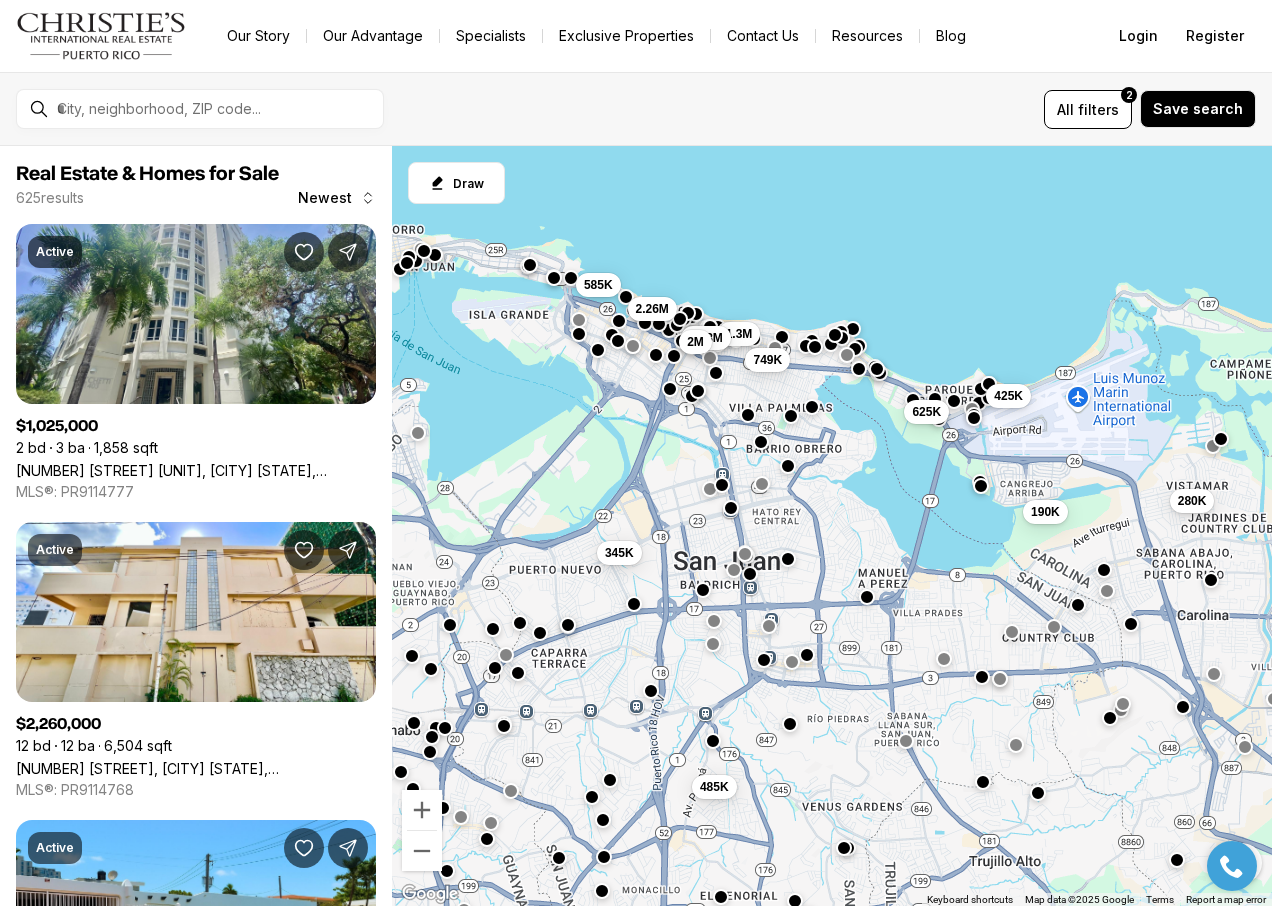 click on "625K 190K 485K 1.3M 1.03M 749K 425K 2M 585K 2.26M 345K 280K" at bounding box center (832, 526) 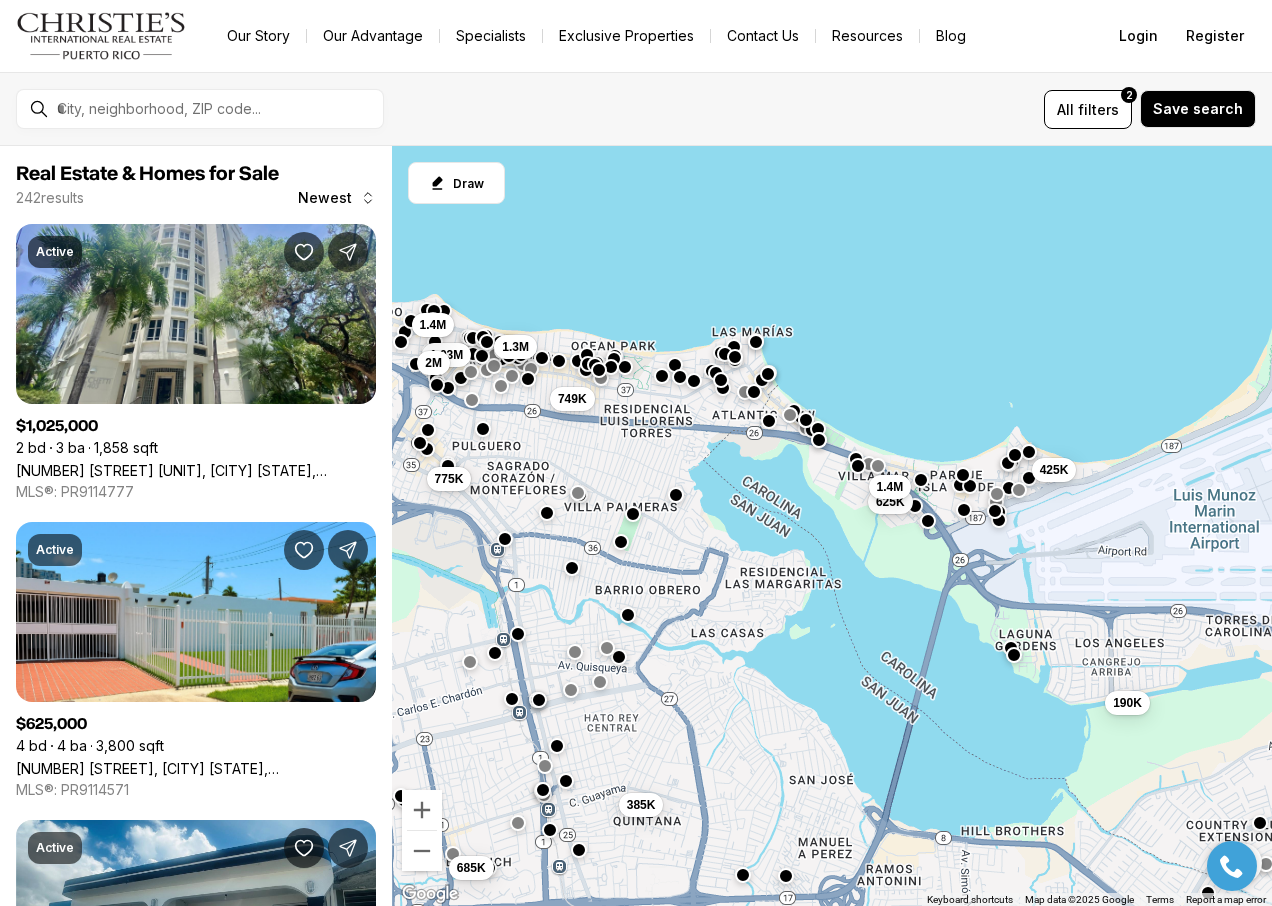 click at bounding box center [676, 494] 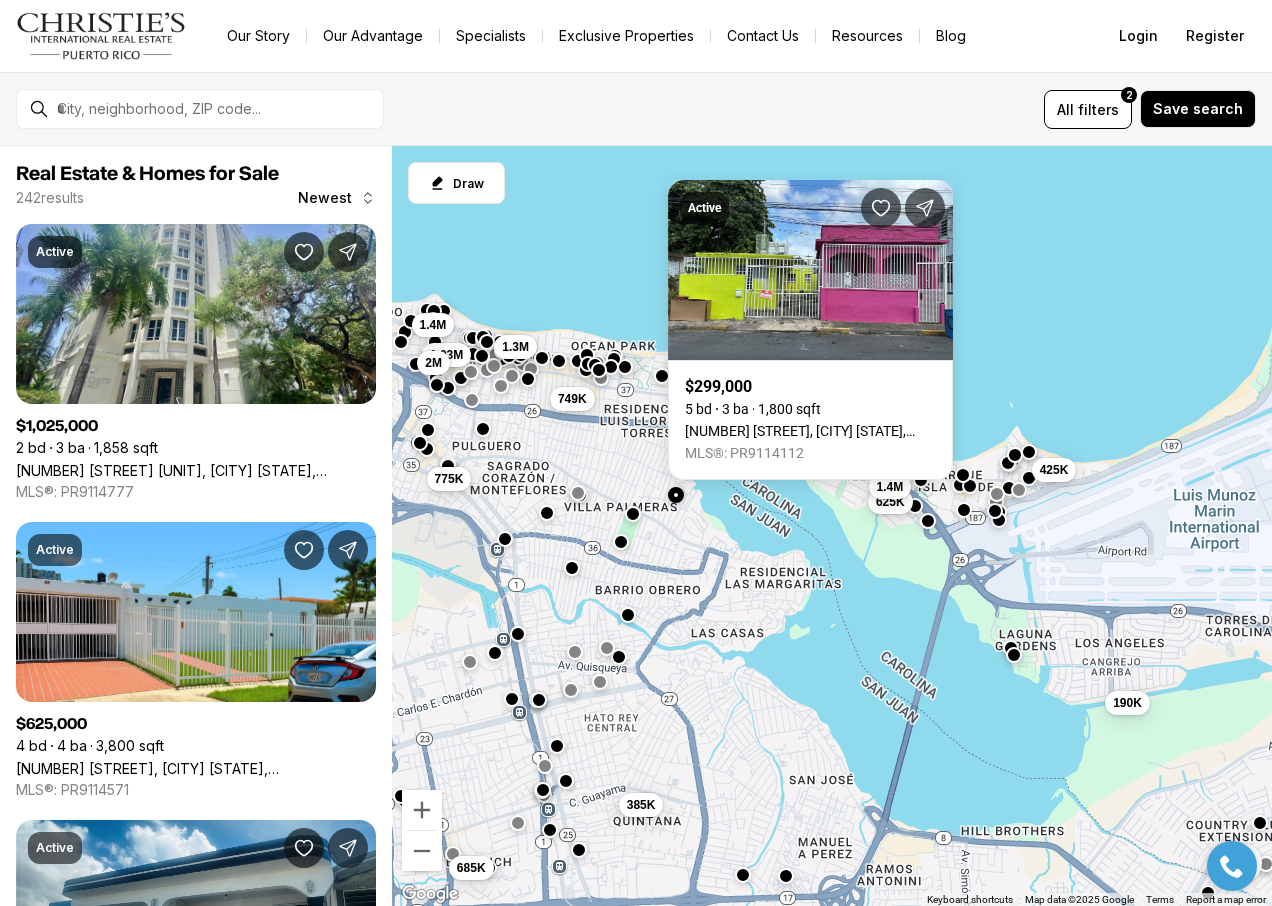 click at bounding box center (633, 514) 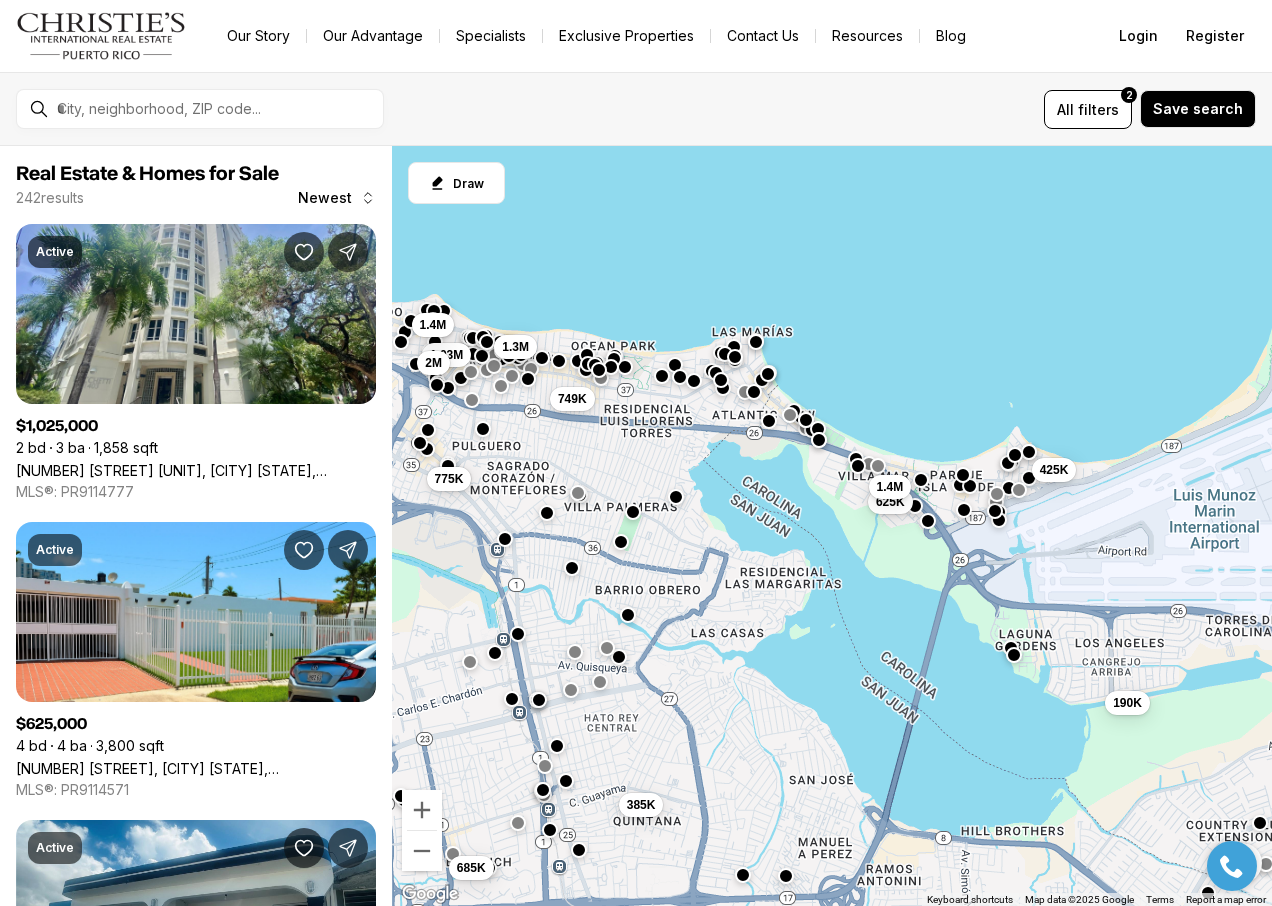 click at bounding box center [633, 512] 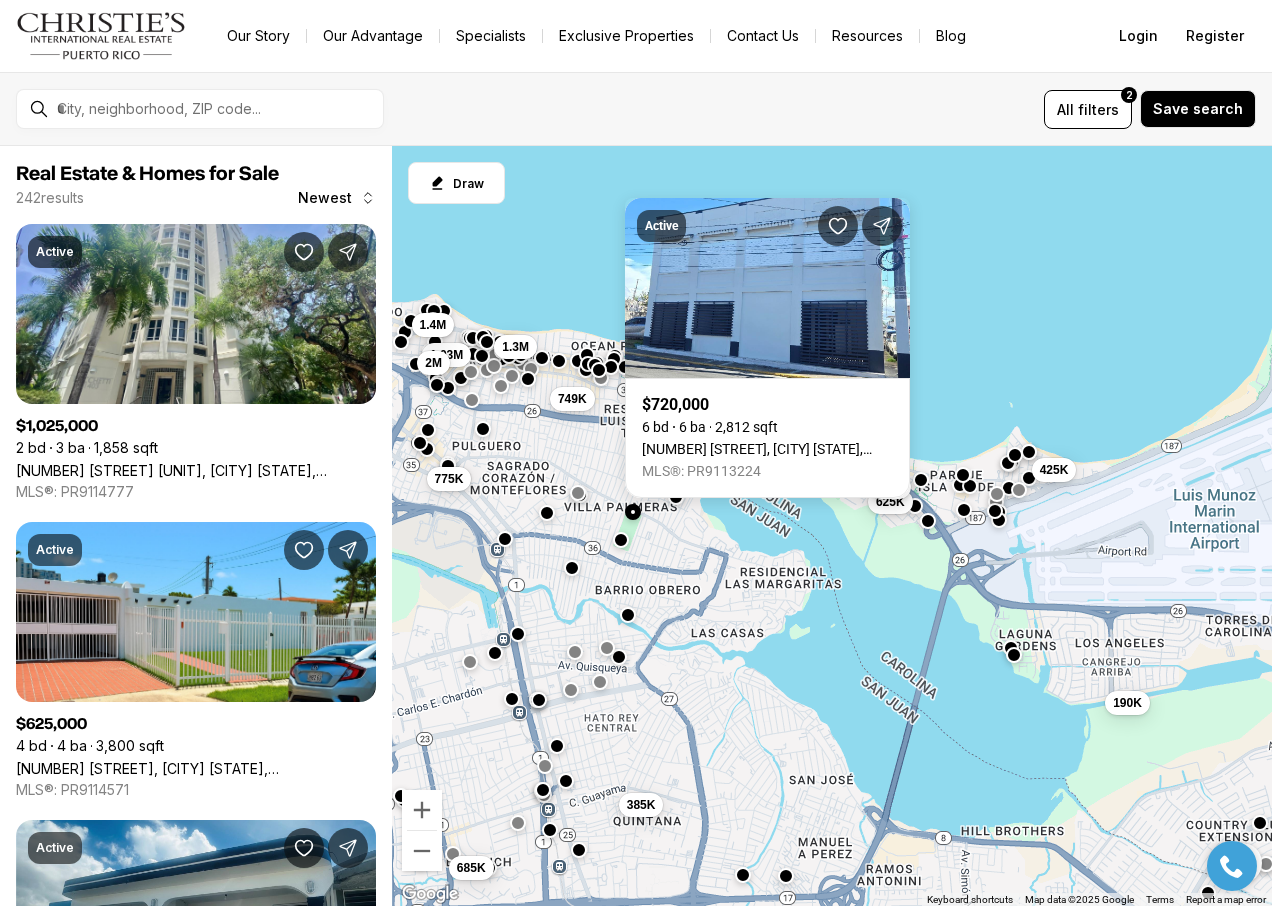 click at bounding box center (621, 540) 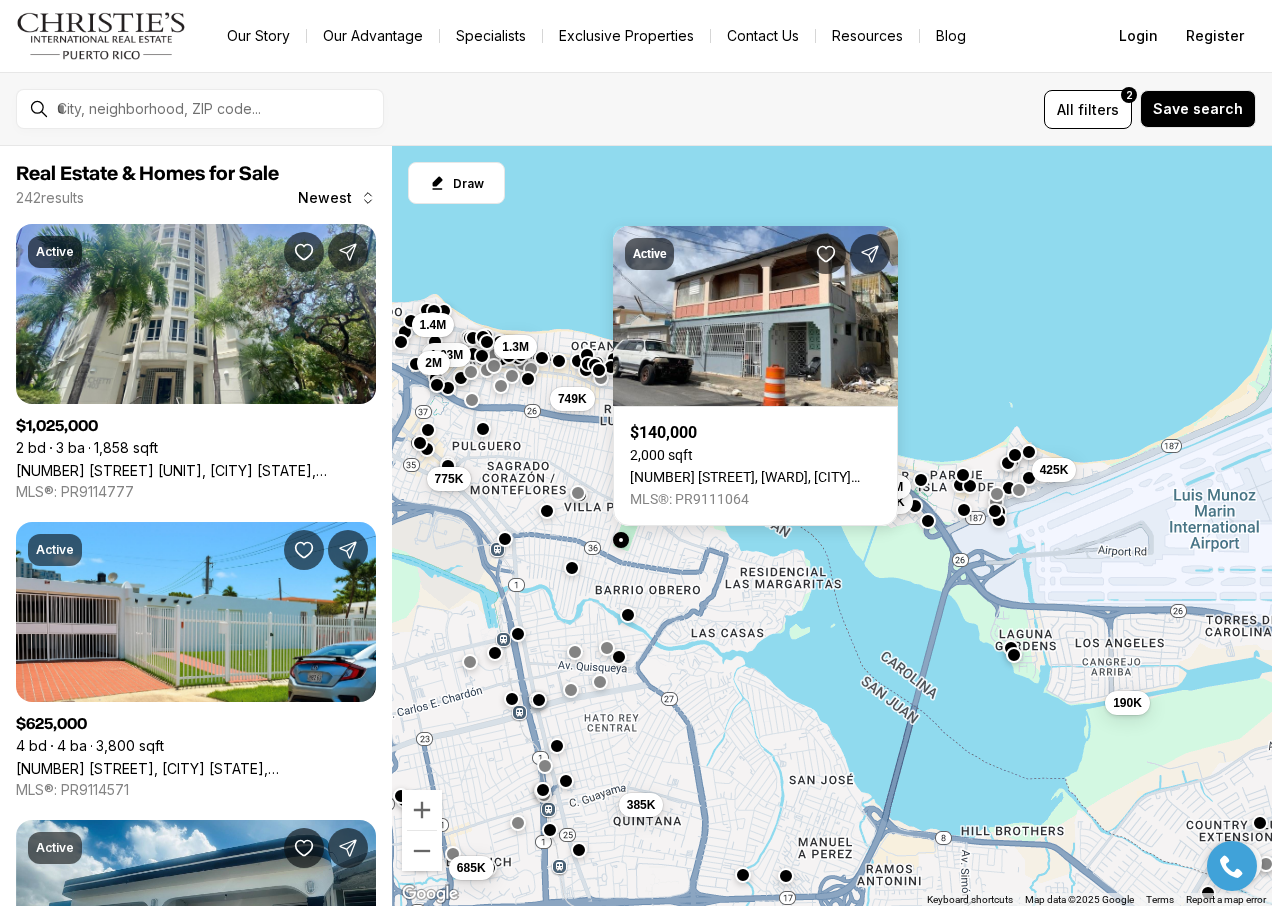 click at bounding box center (547, 510) 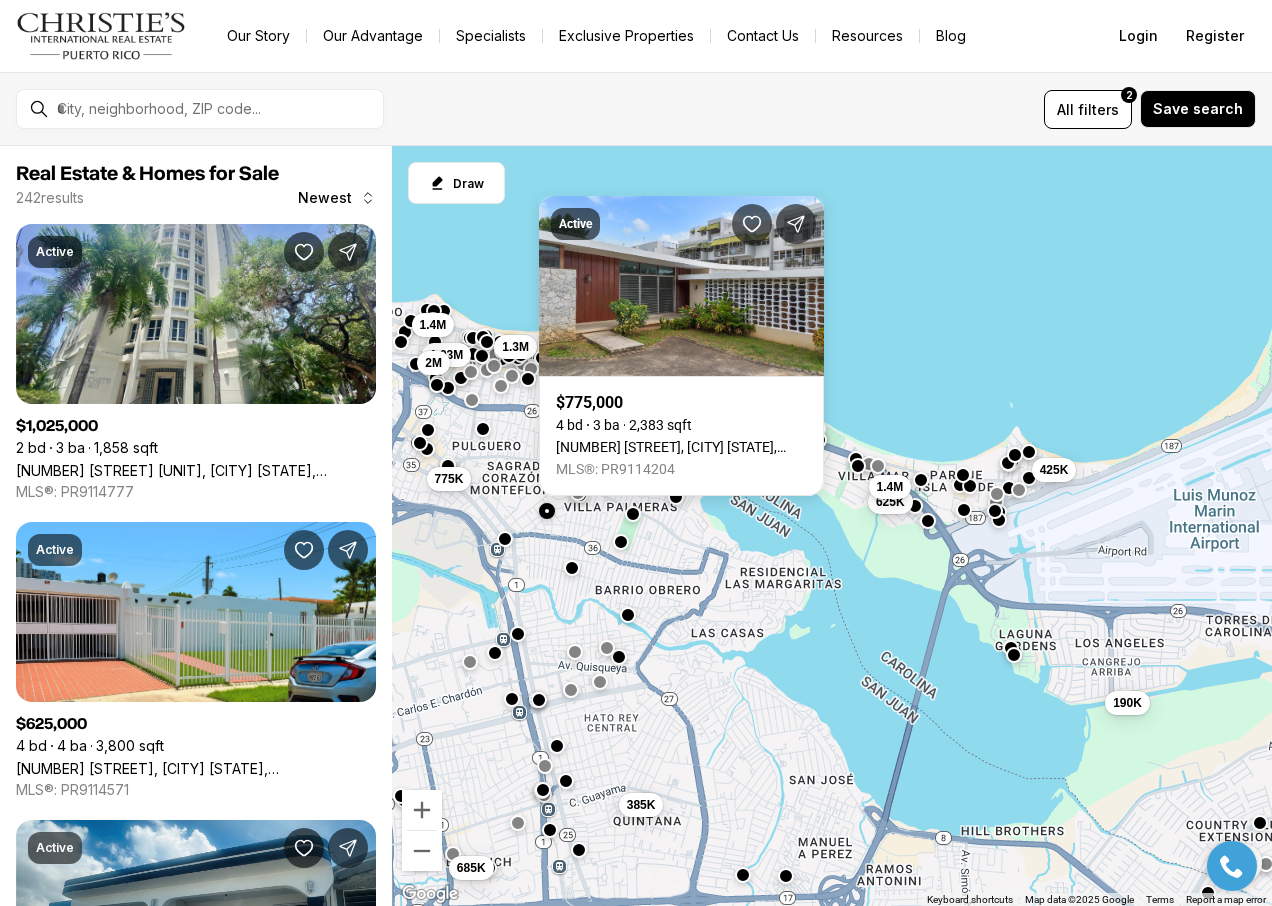 click on "625K 385K 685K 190K 1.3M 1.03M 775K 749K 425K 1.4M 1.4M 2M" at bounding box center (832, 526) 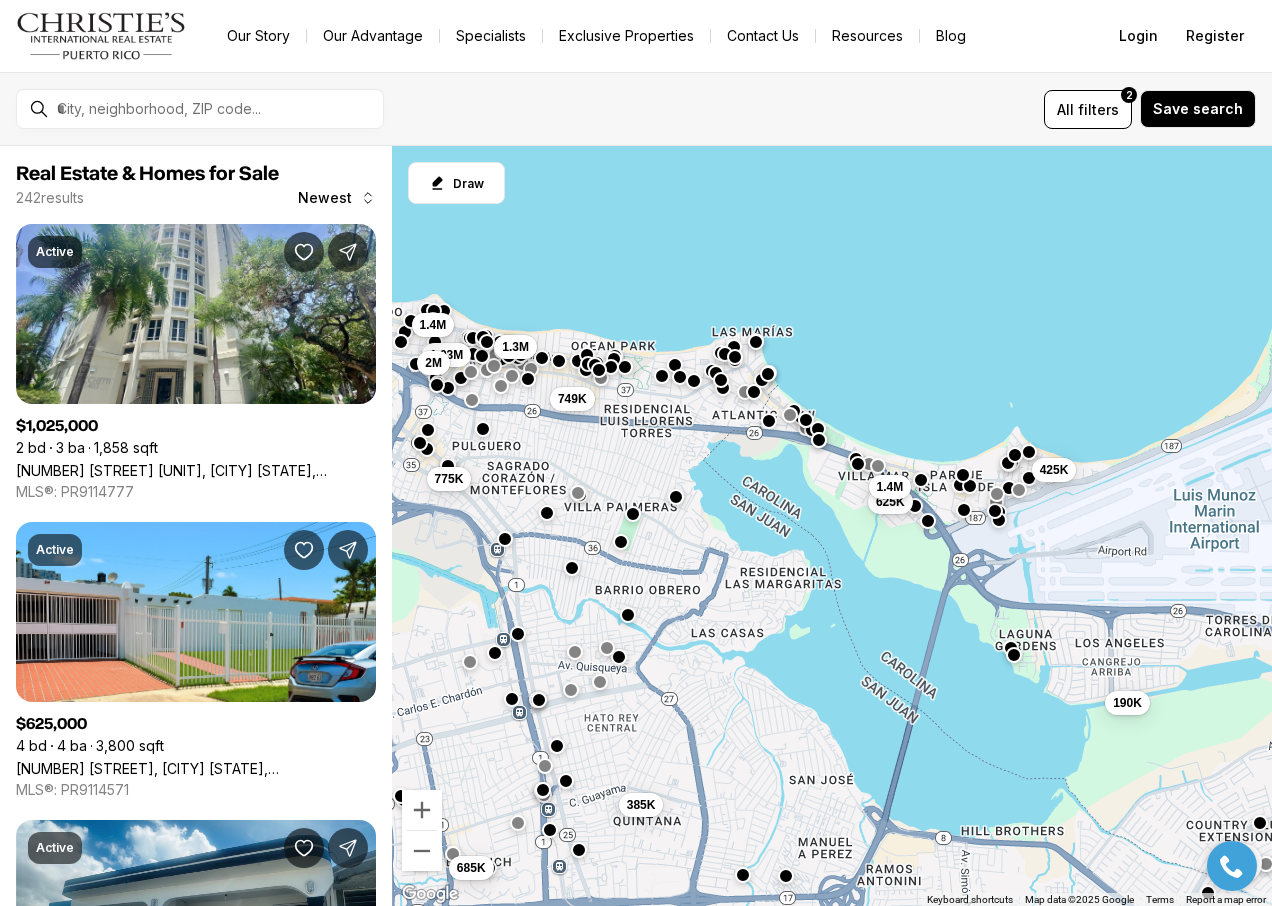 click at bounding box center (858, 464) 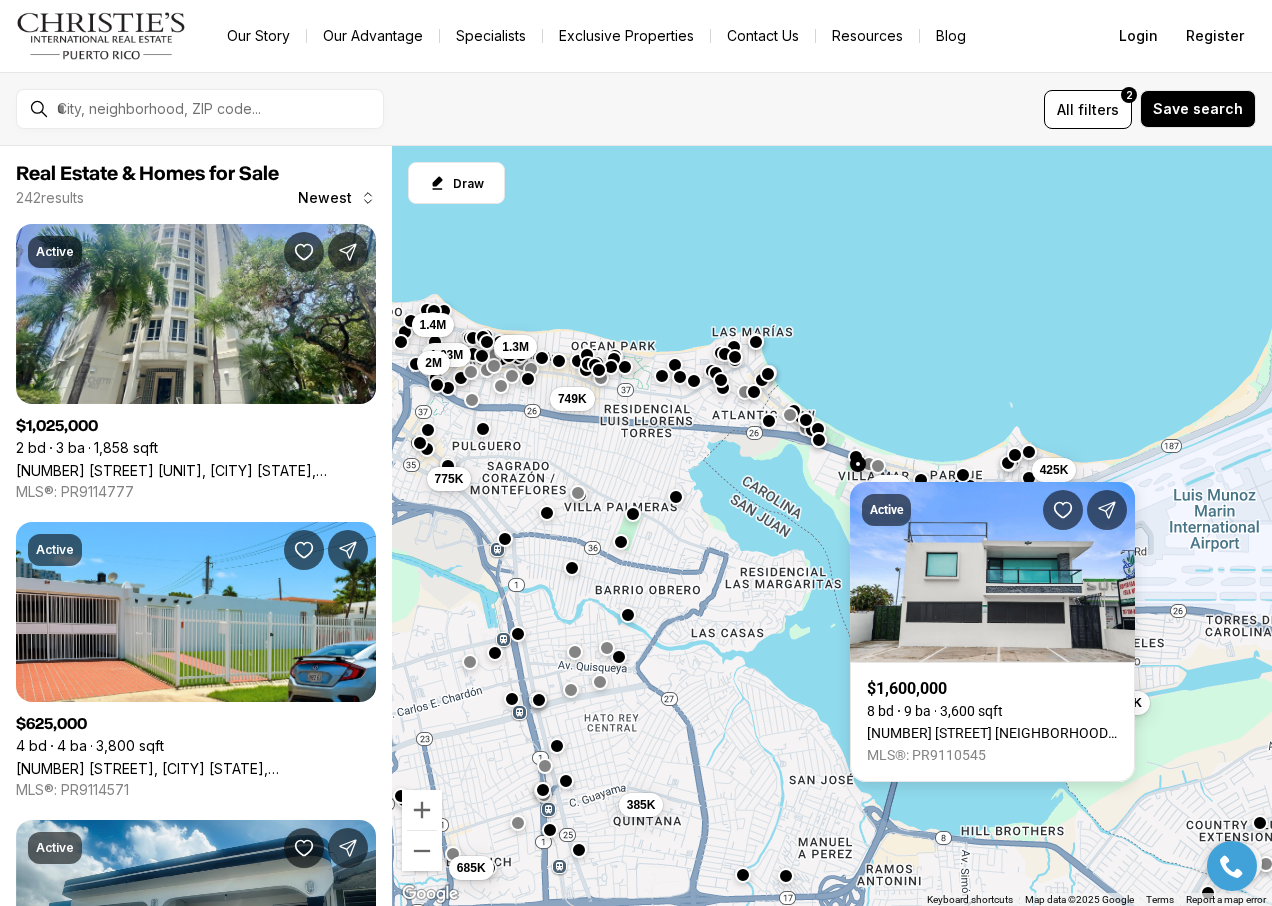 click at bounding box center (856, 456) 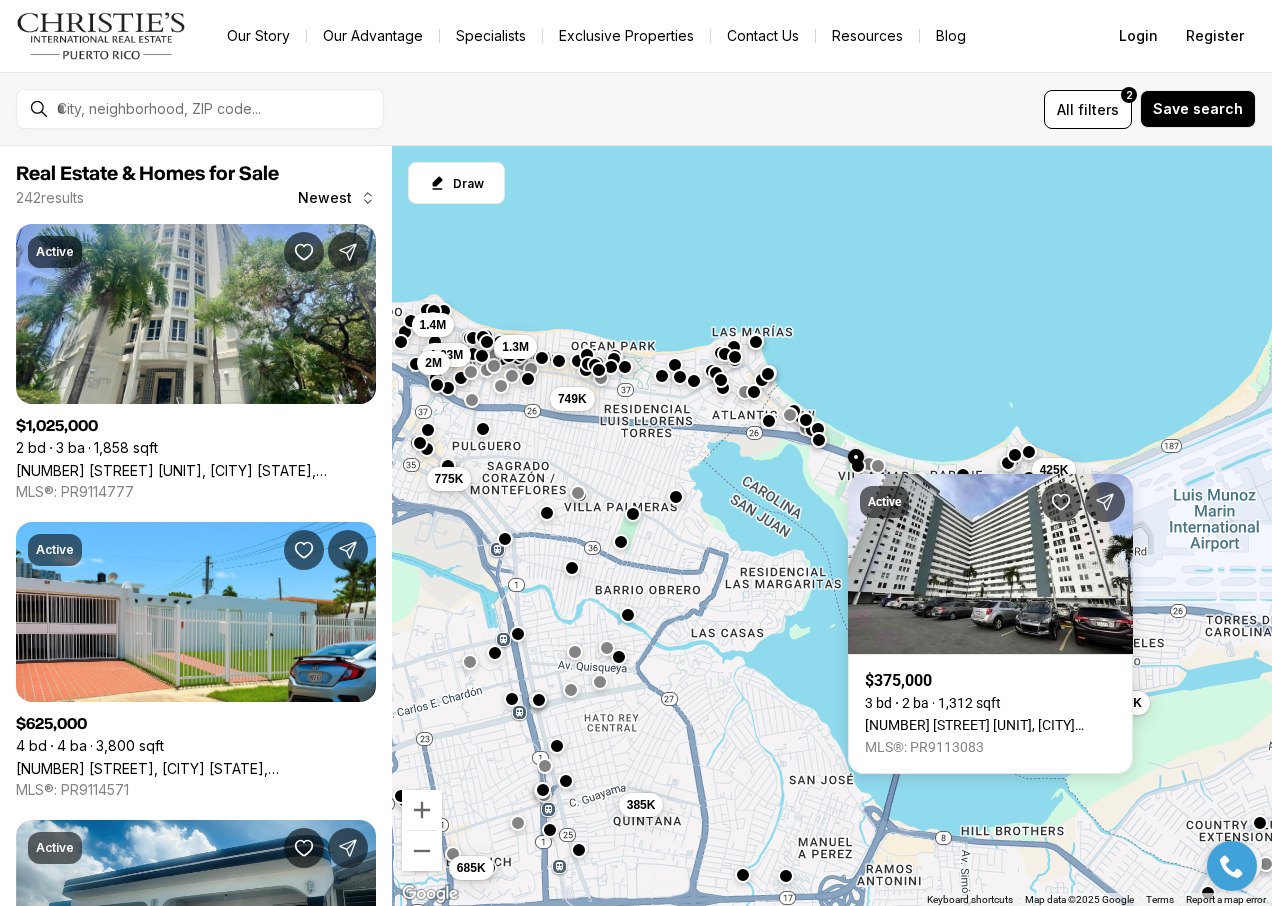 click on "625K 385K 685K 190K 1.3M 1.03M 775K 749K 425K 1.4M 1.4M 2M" at bounding box center (832, 526) 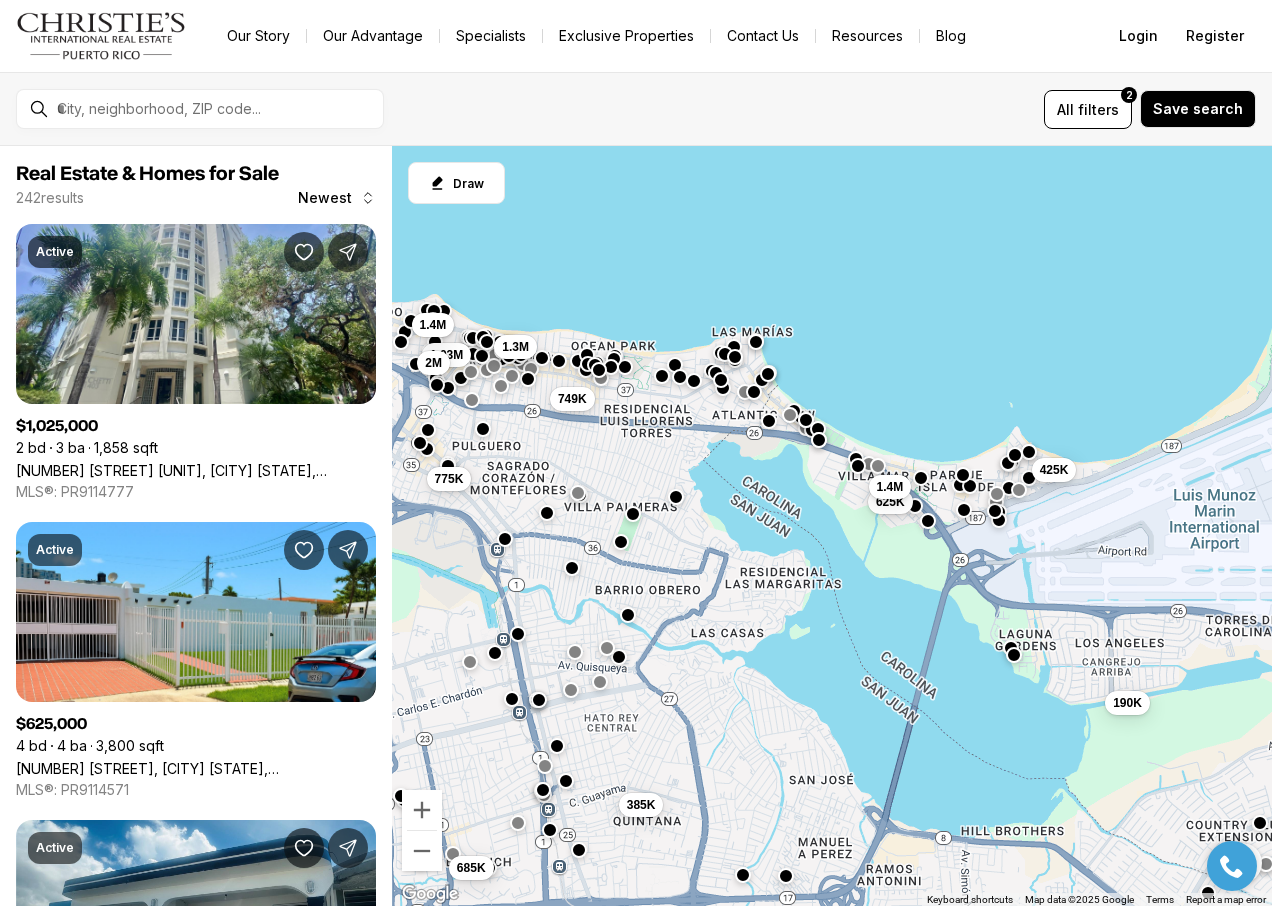 click at bounding box center [921, 478] 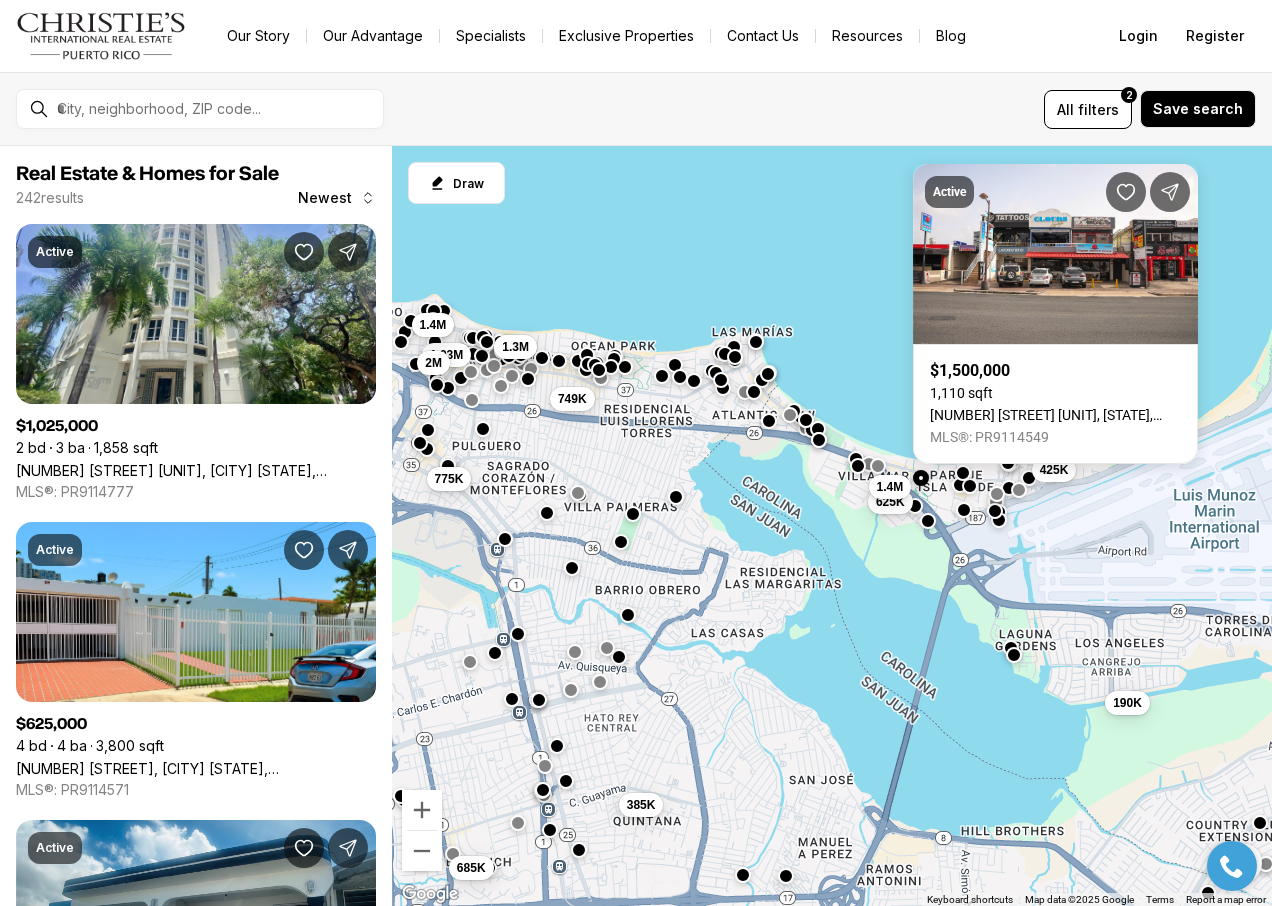 click at bounding box center (963, 473) 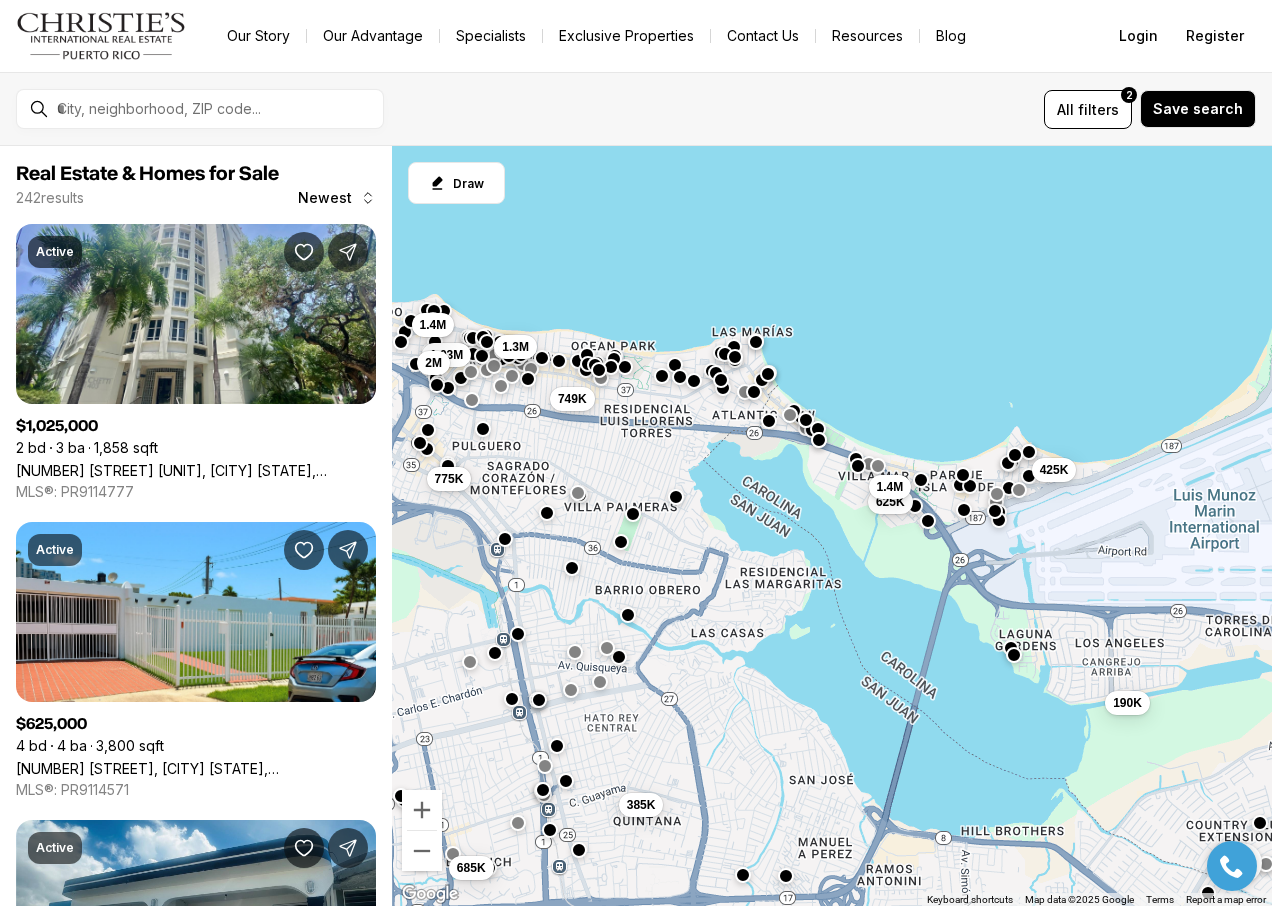 click at bounding box center (1029, 476) 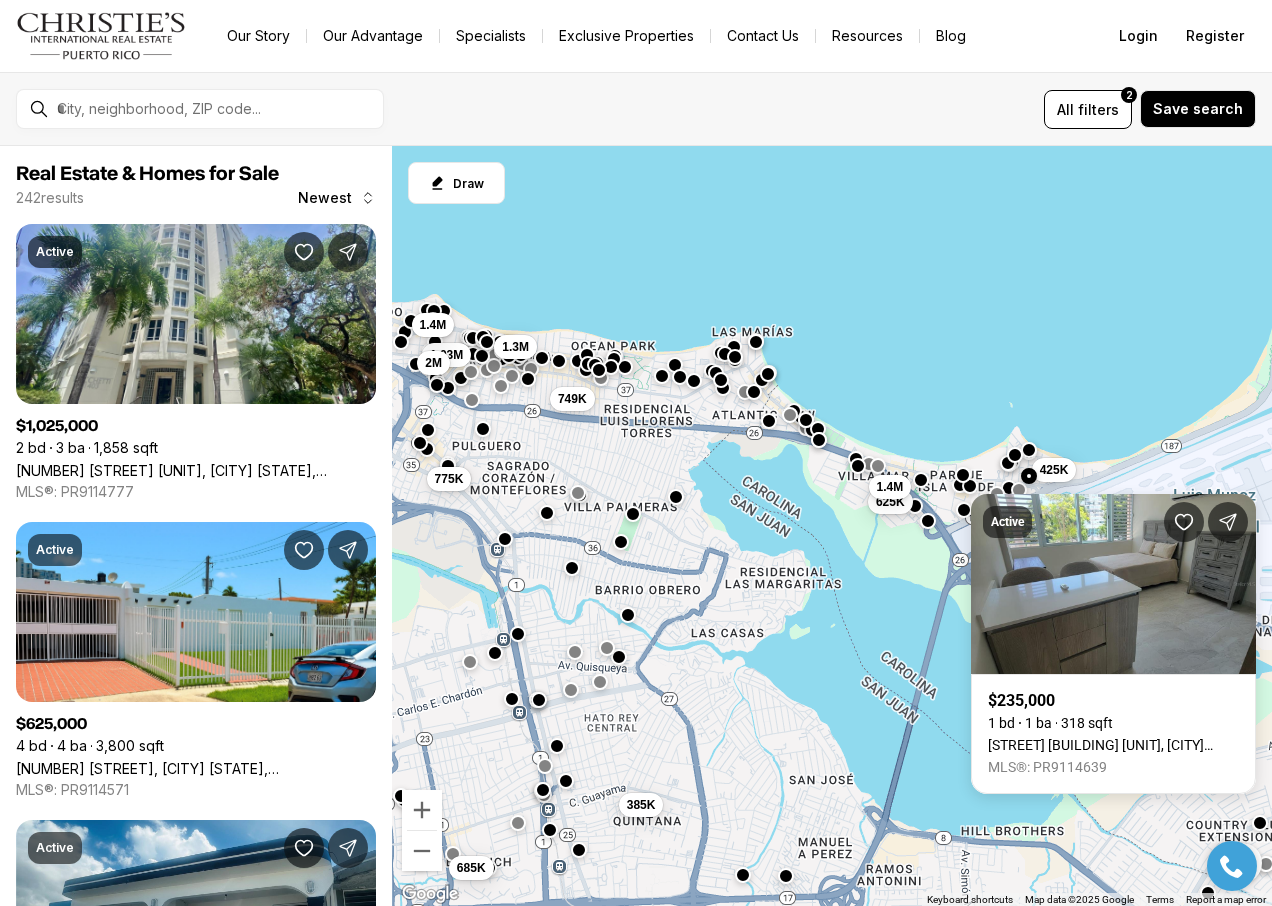 click at bounding box center [1029, 449] 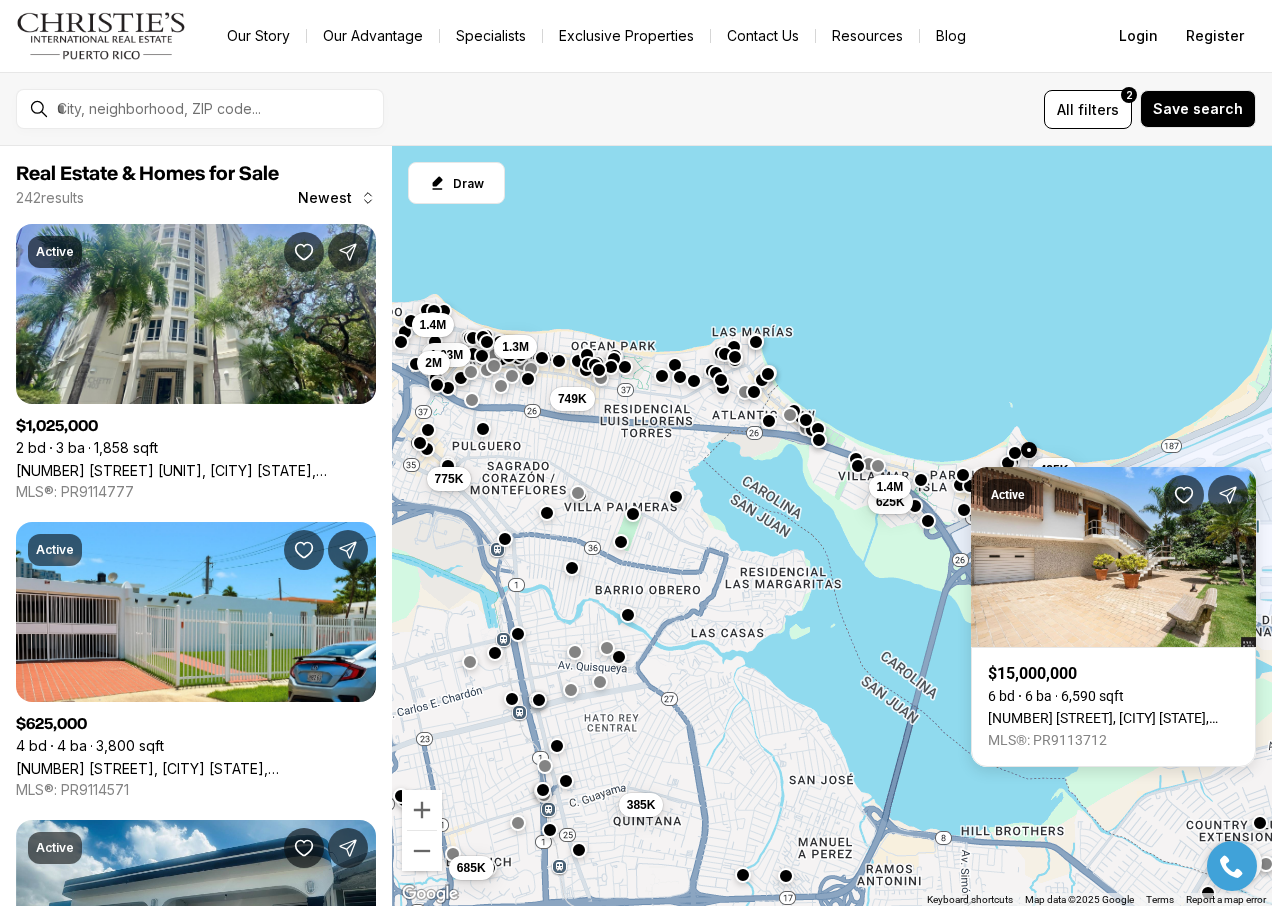 click at bounding box center (1015, 452) 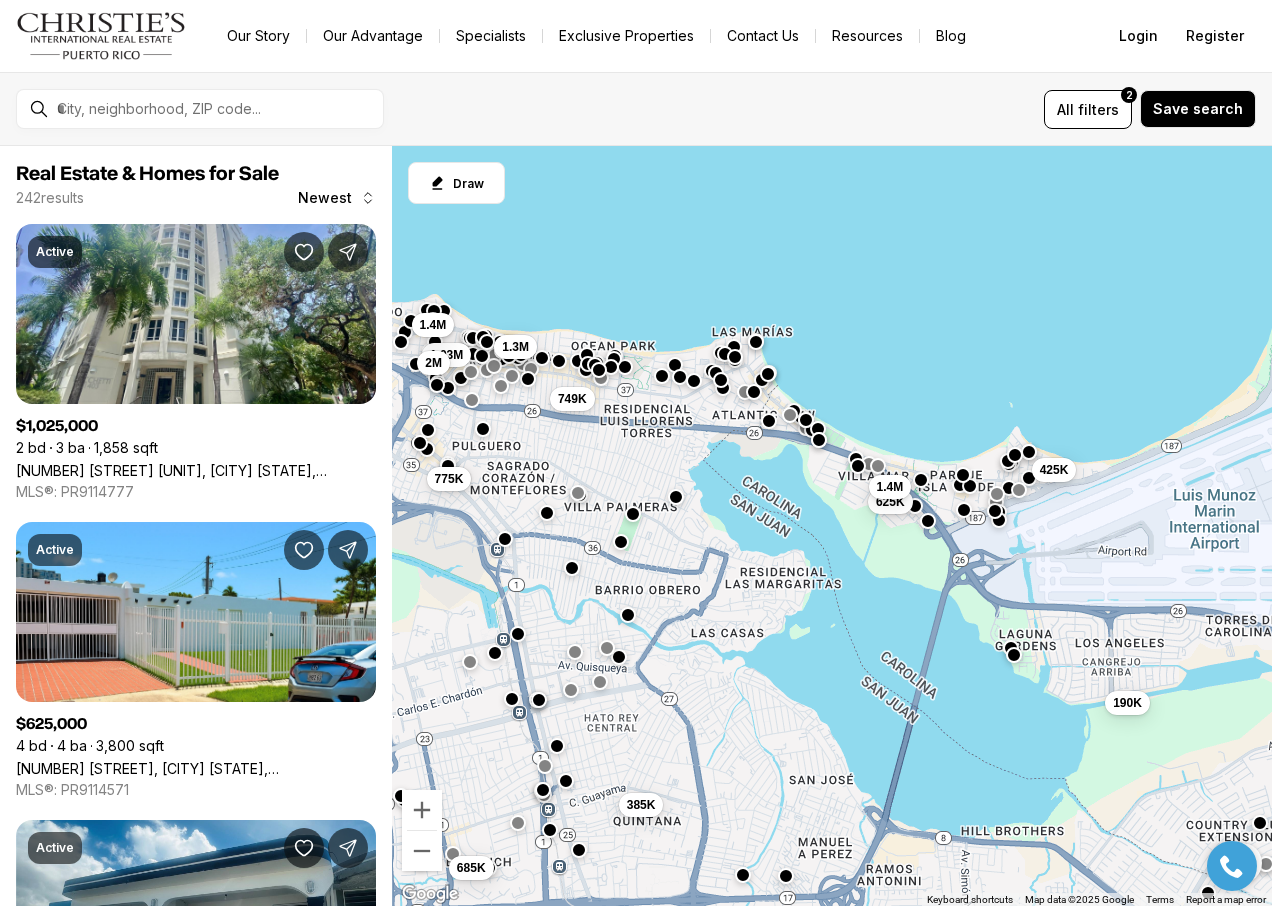 click at bounding box center [1008, 461] 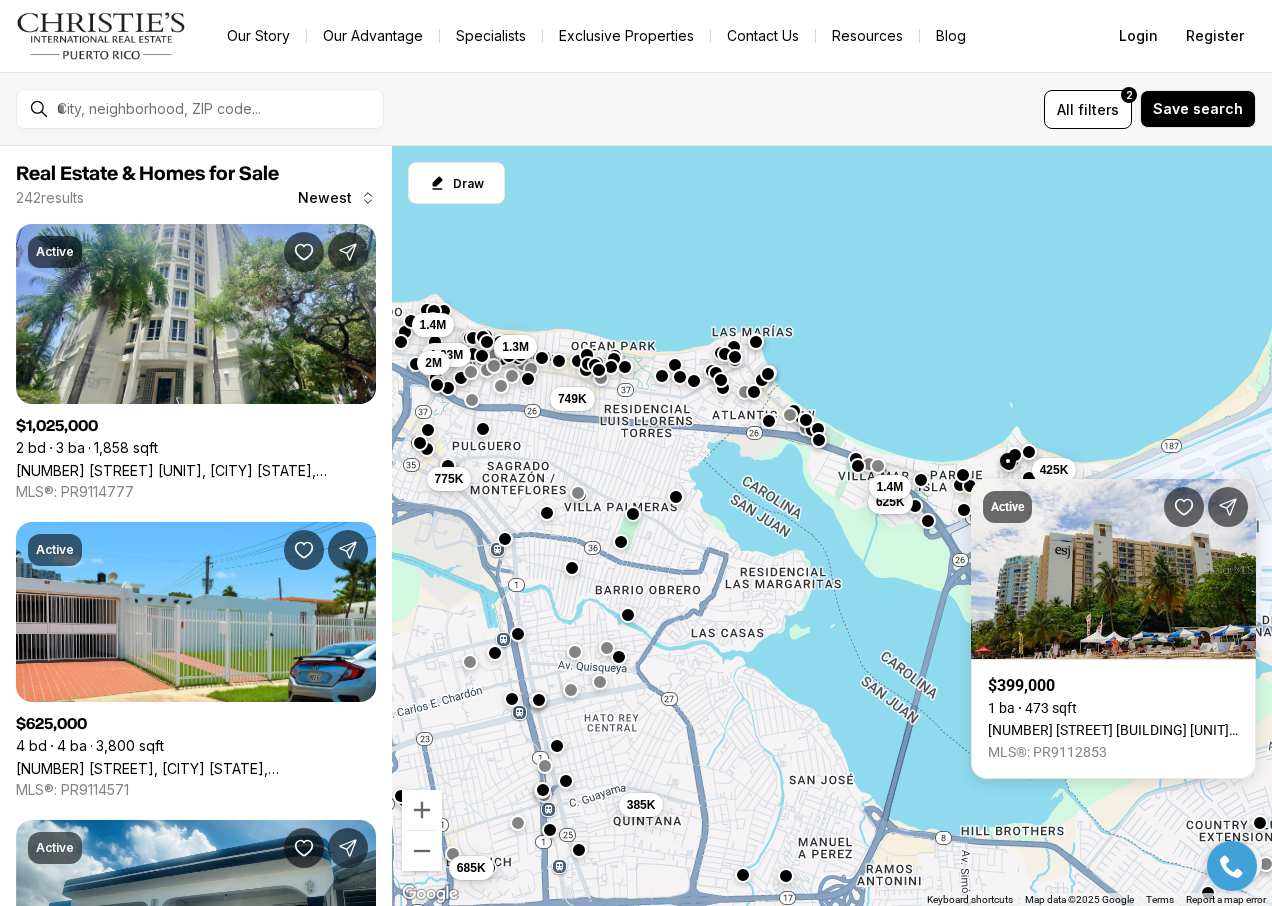 click on "625K 385K 685K 190K 1.3M 1.03M 775K 749K 425K 1.4M 1.4M 2M" at bounding box center [832, 526] 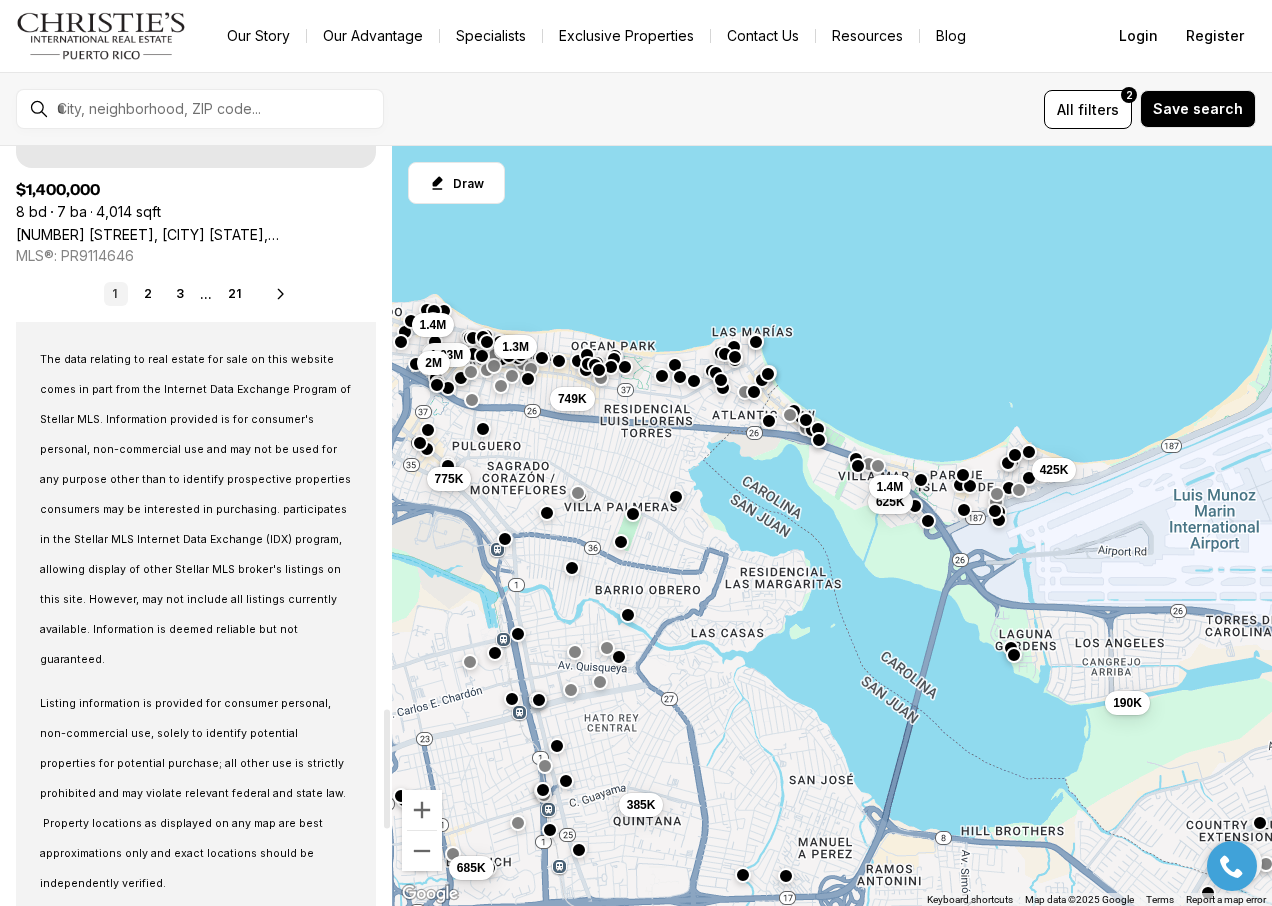 scroll, scrollTop: 3600, scrollLeft: 0, axis: vertical 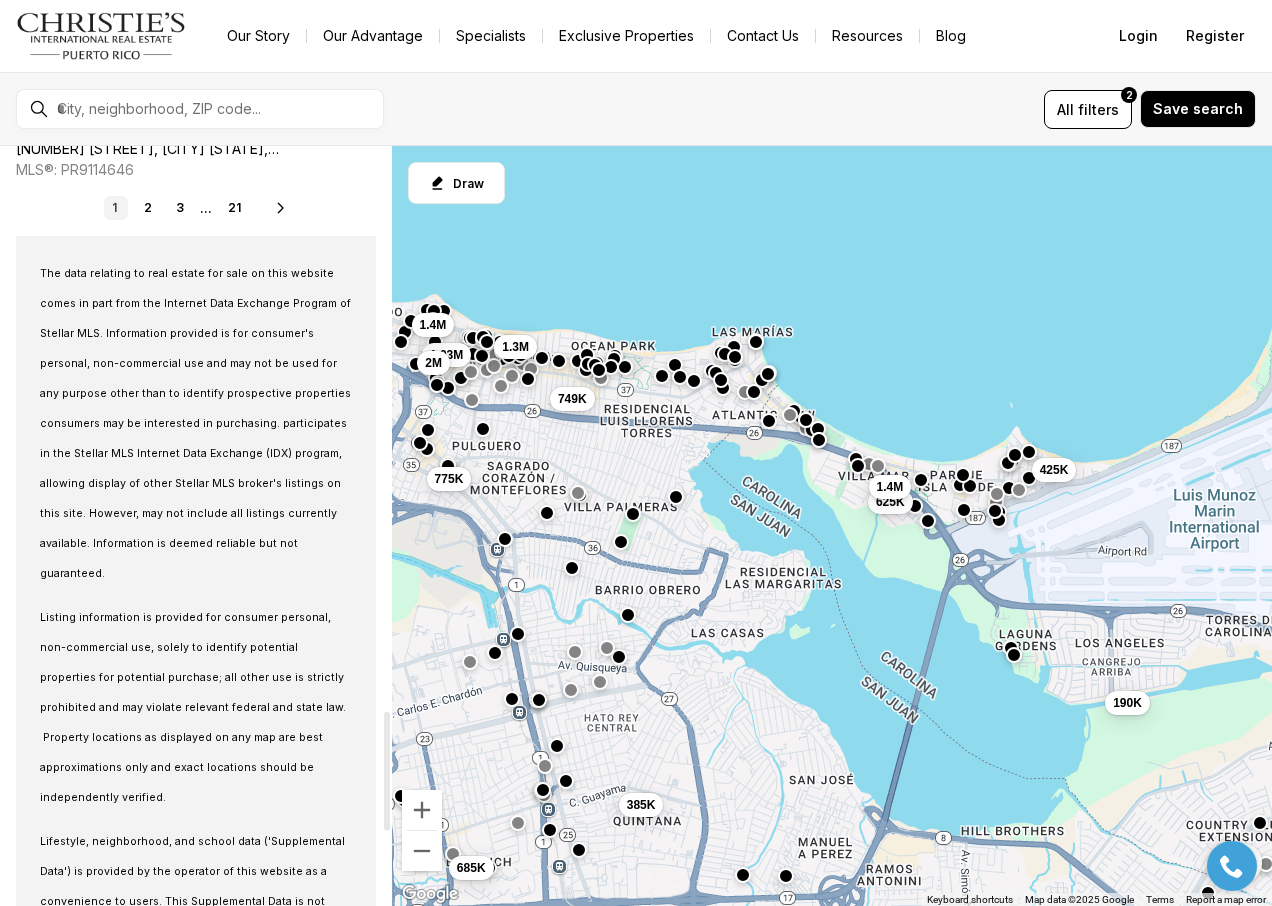 click 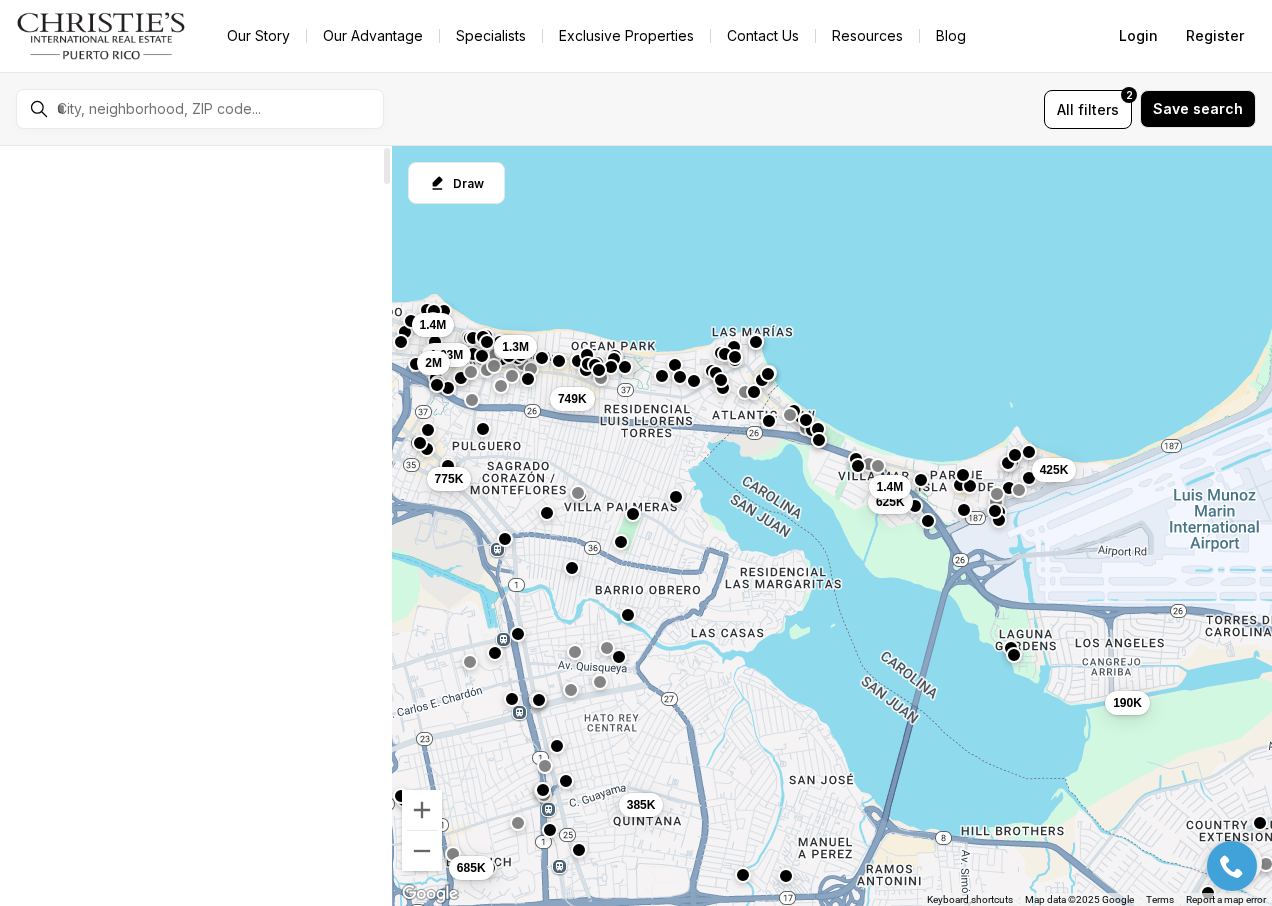 scroll, scrollTop: 0, scrollLeft: 0, axis: both 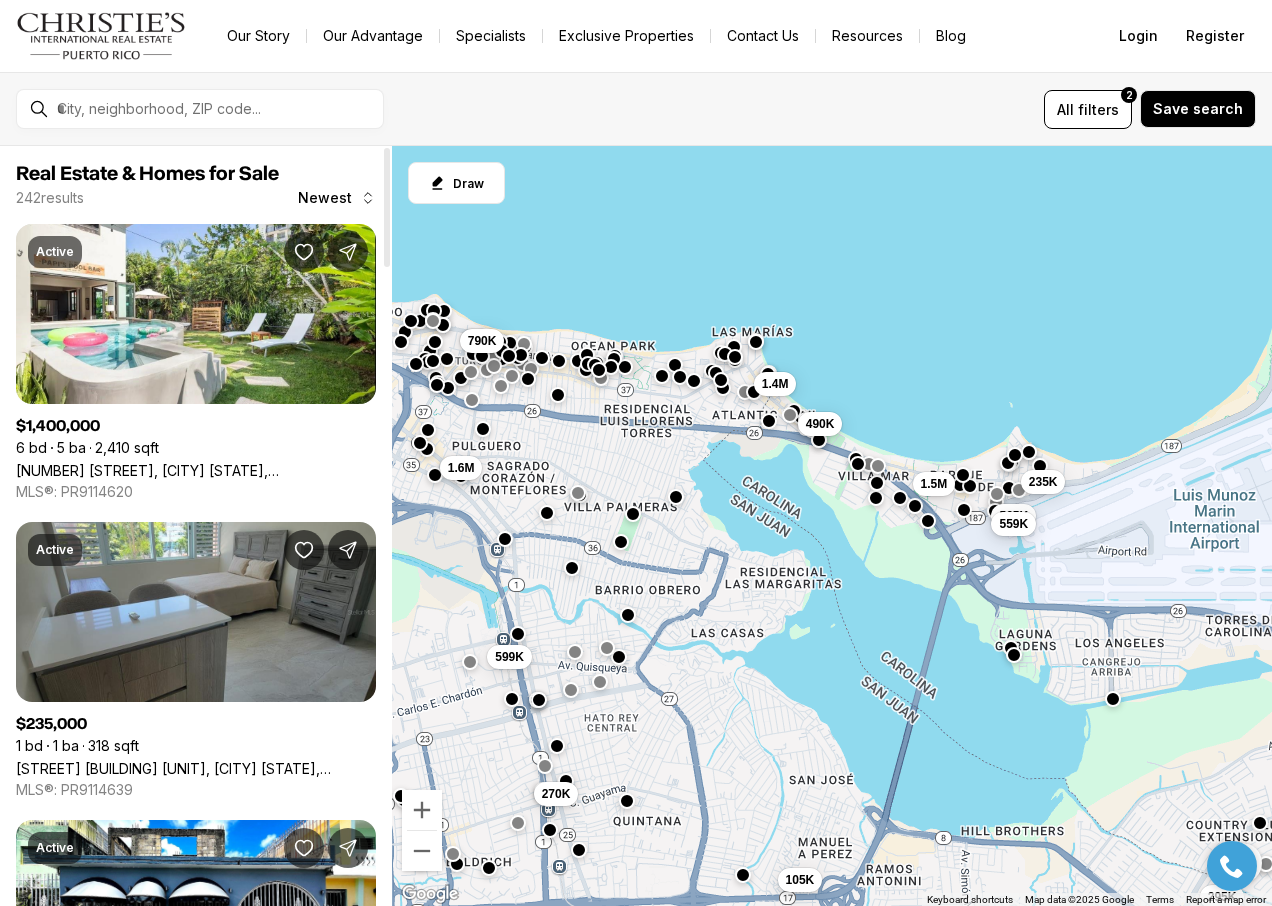 click at bounding box center [858, 464] 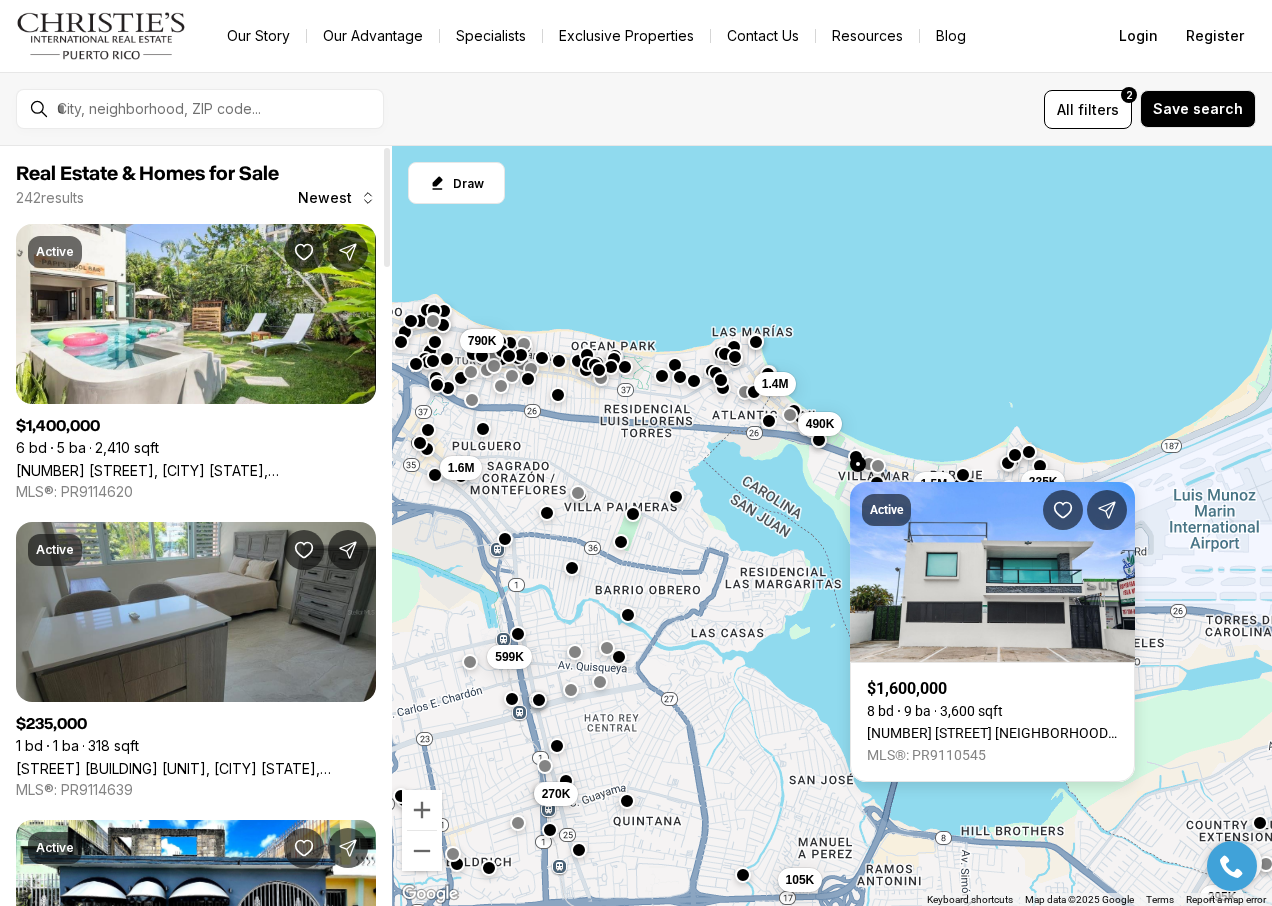 click at bounding box center [856, 456] 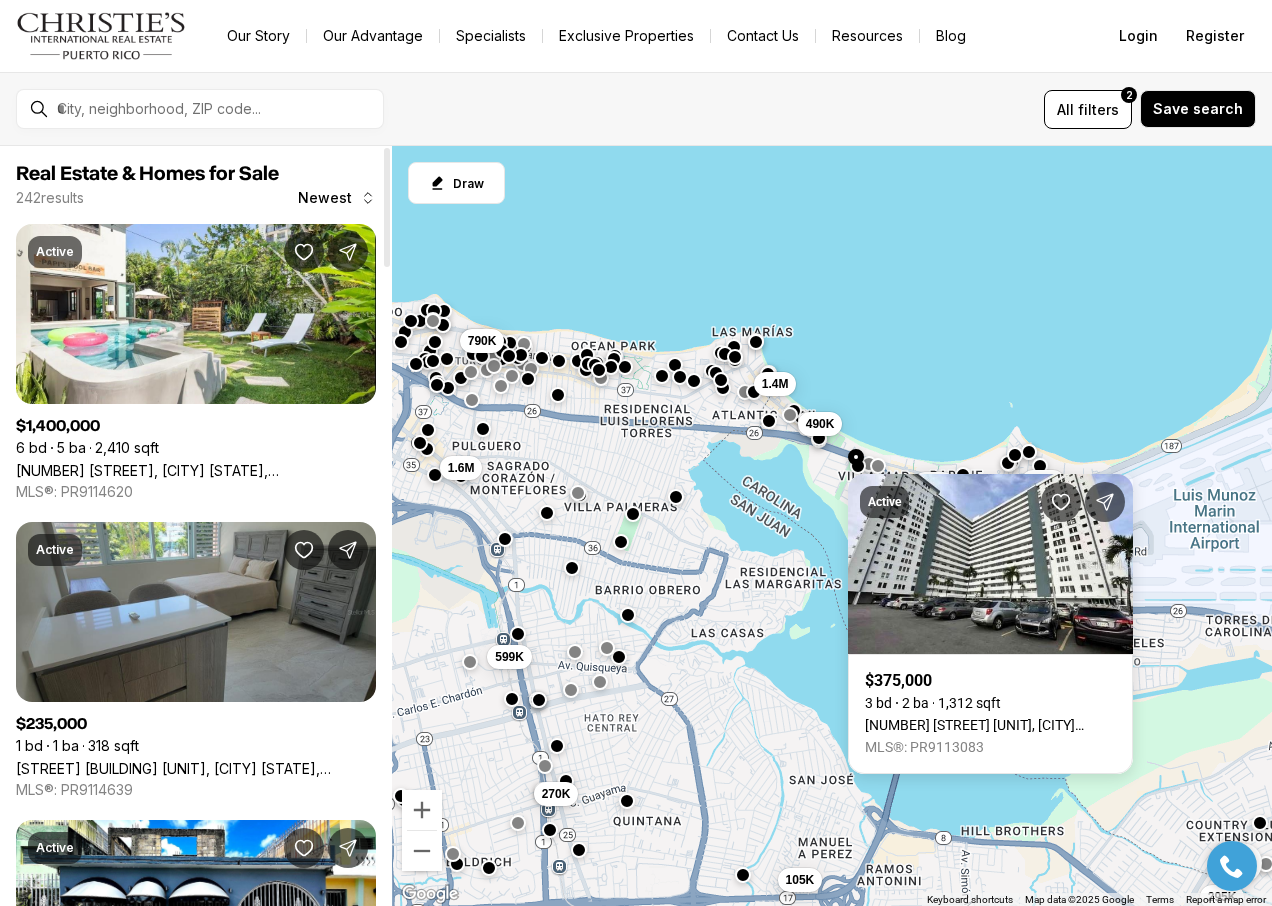 click at bounding box center (819, 440) 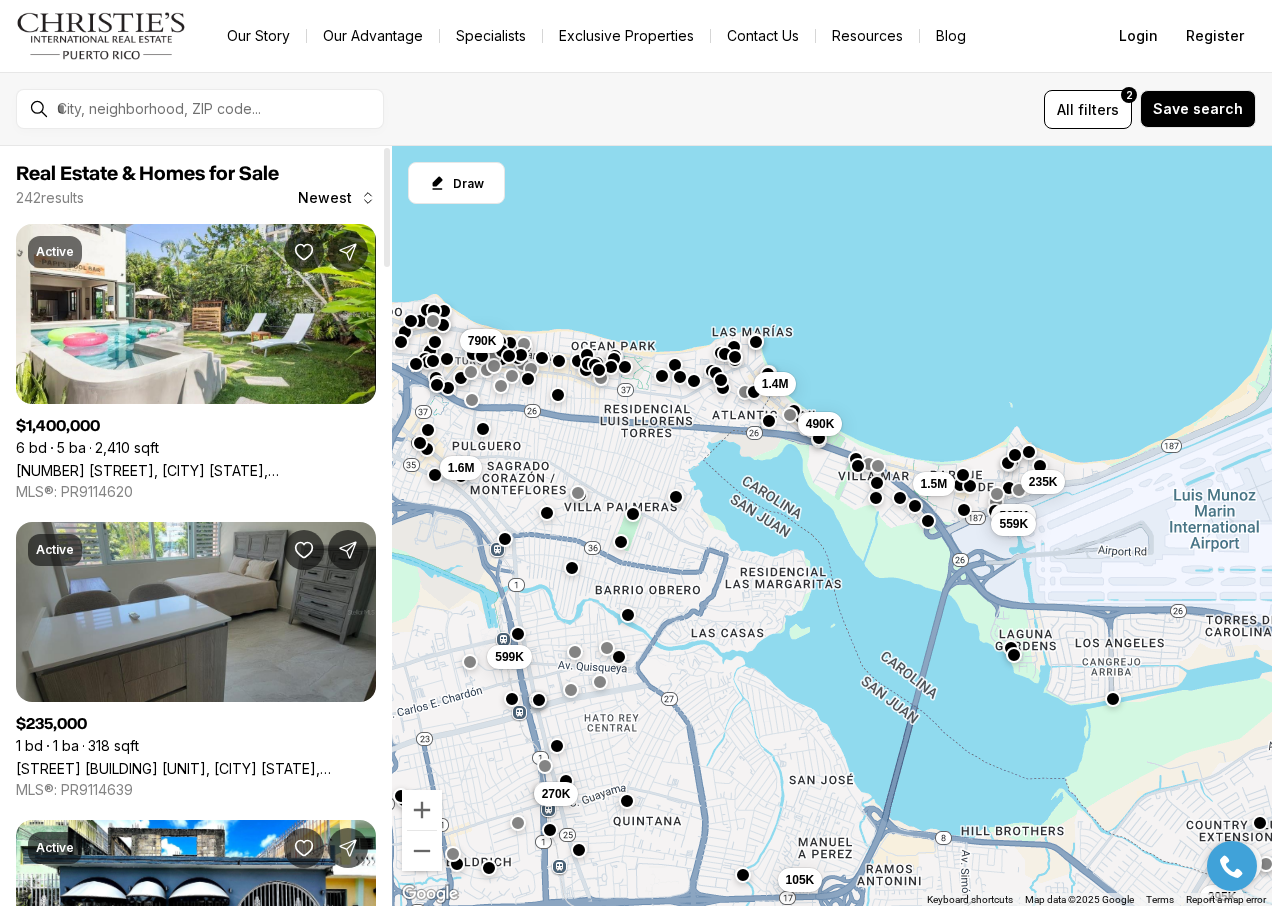 click at bounding box center [819, 440] 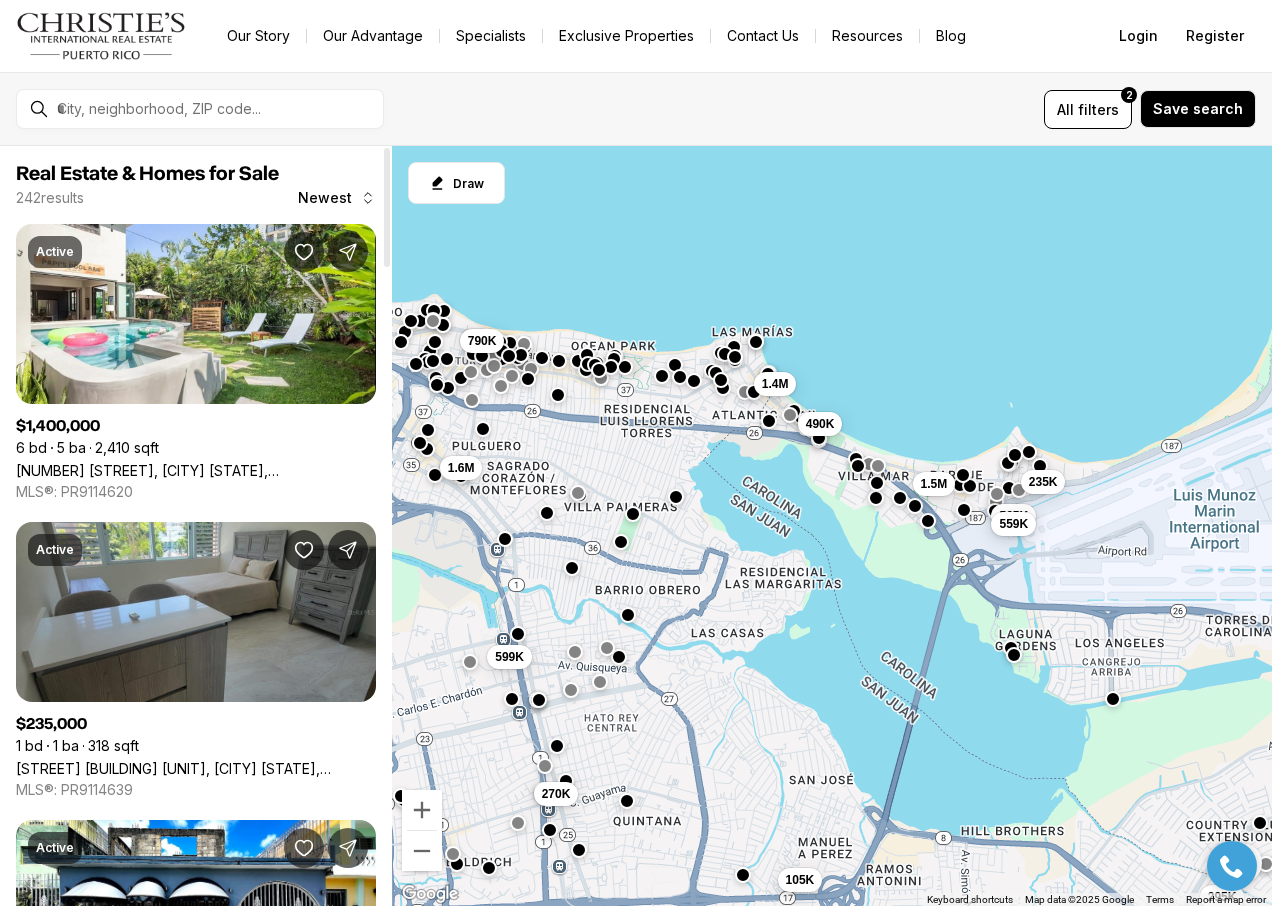click at bounding box center [819, 438] 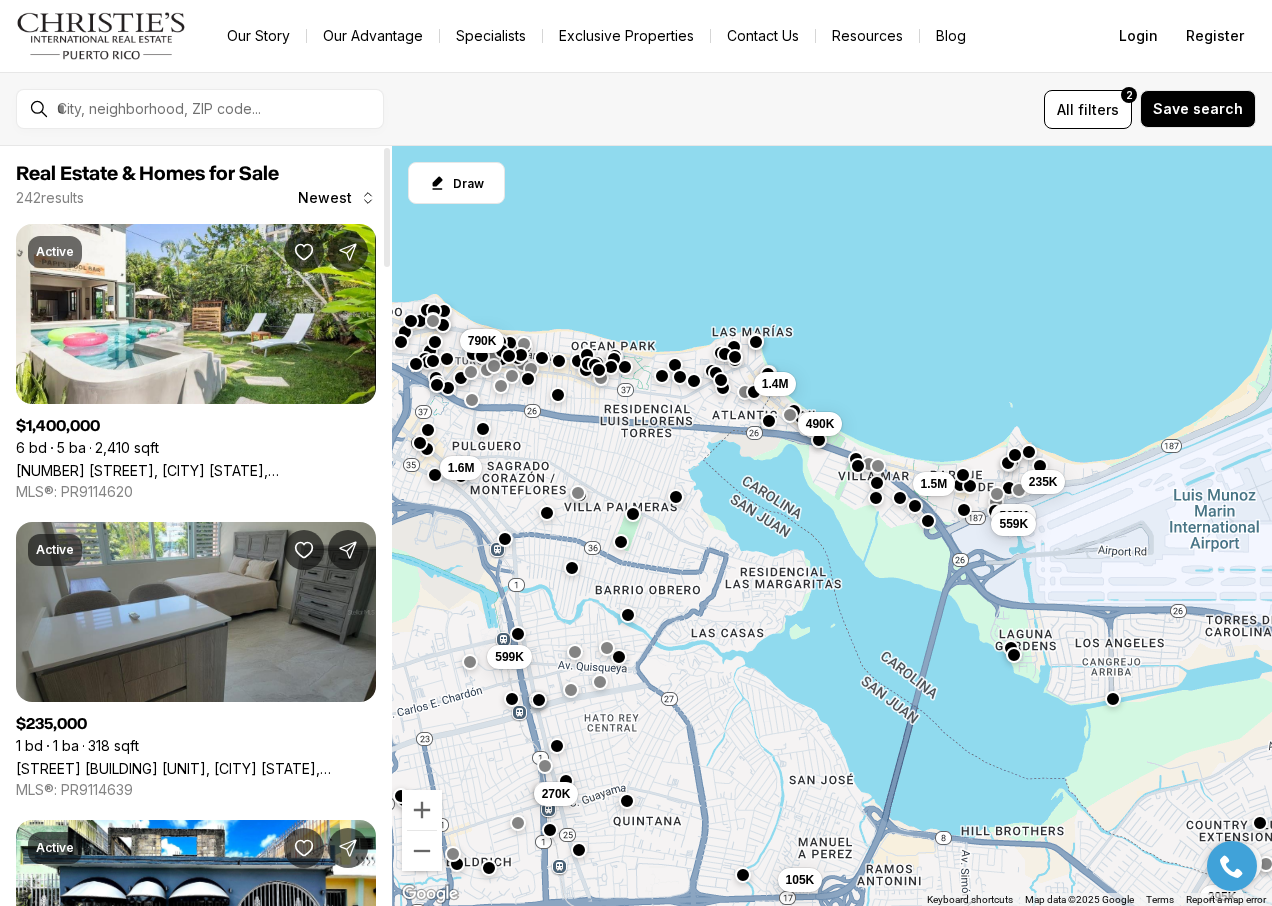 click on "270K 565K 559K 599K 105K 790K 1.5M 1.6M 1.4M 235K 490K 295K" at bounding box center (832, 526) 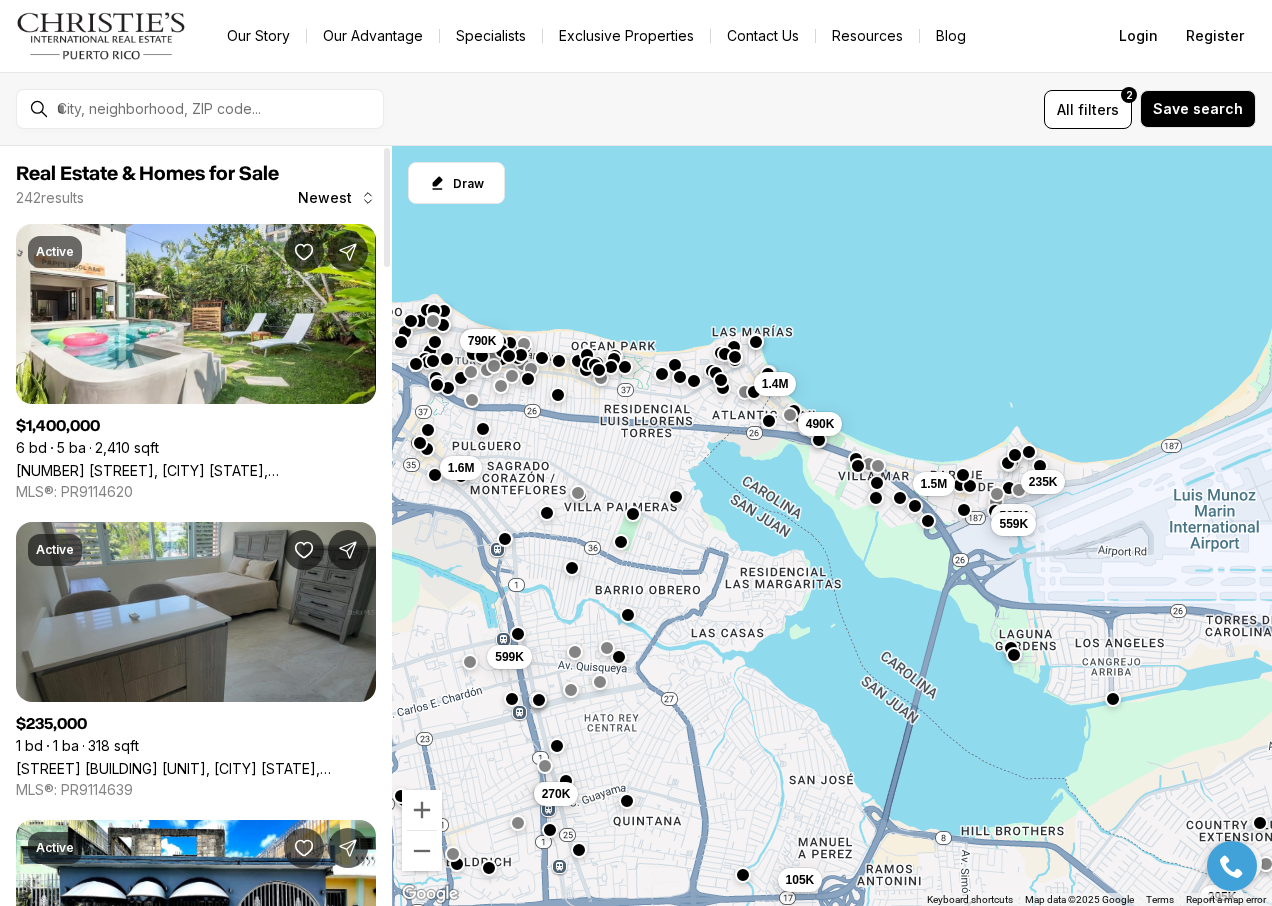 click at bounding box center (662, 373) 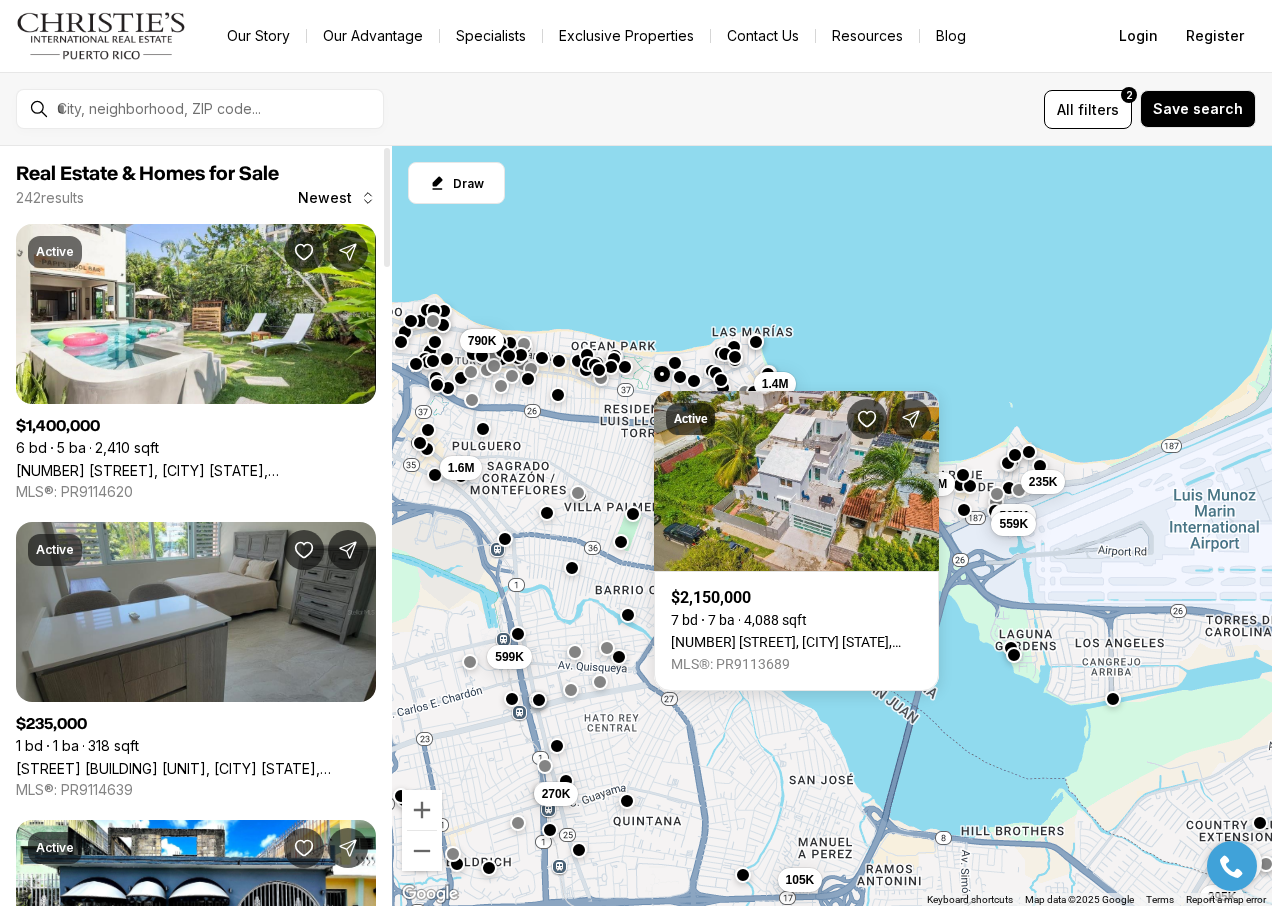 click at bounding box center (675, 362) 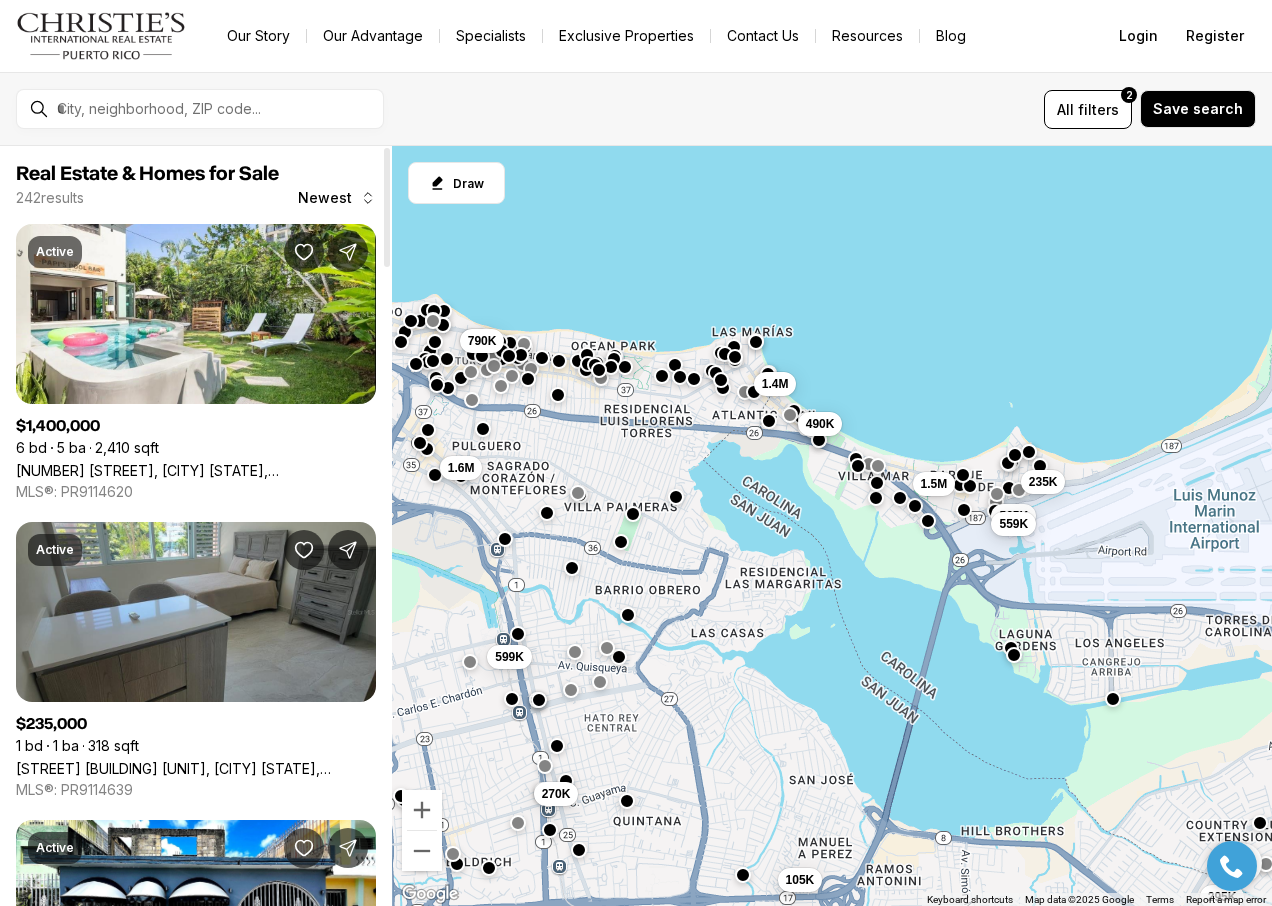 click at bounding box center [694, 379] 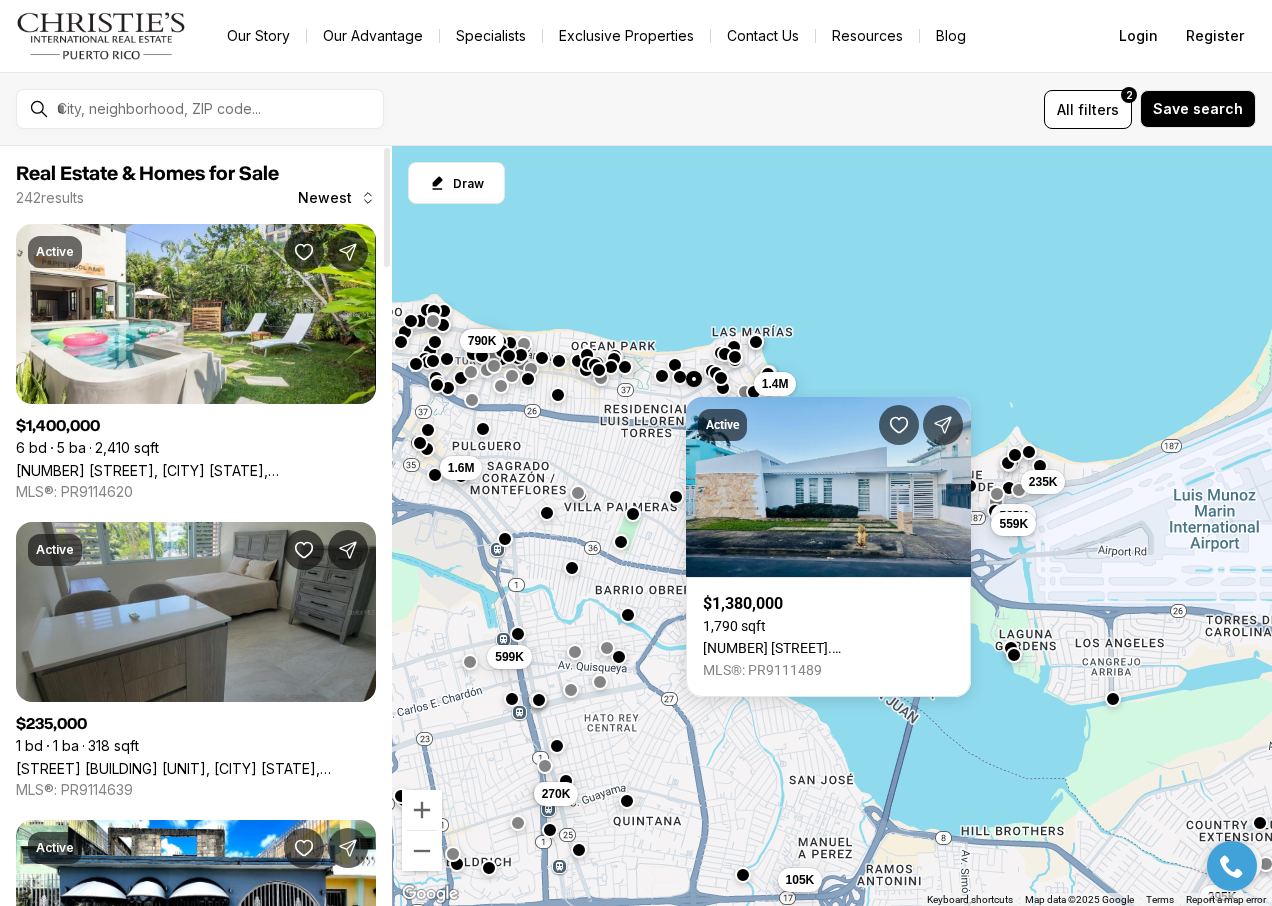 click at bounding box center [721, 378] 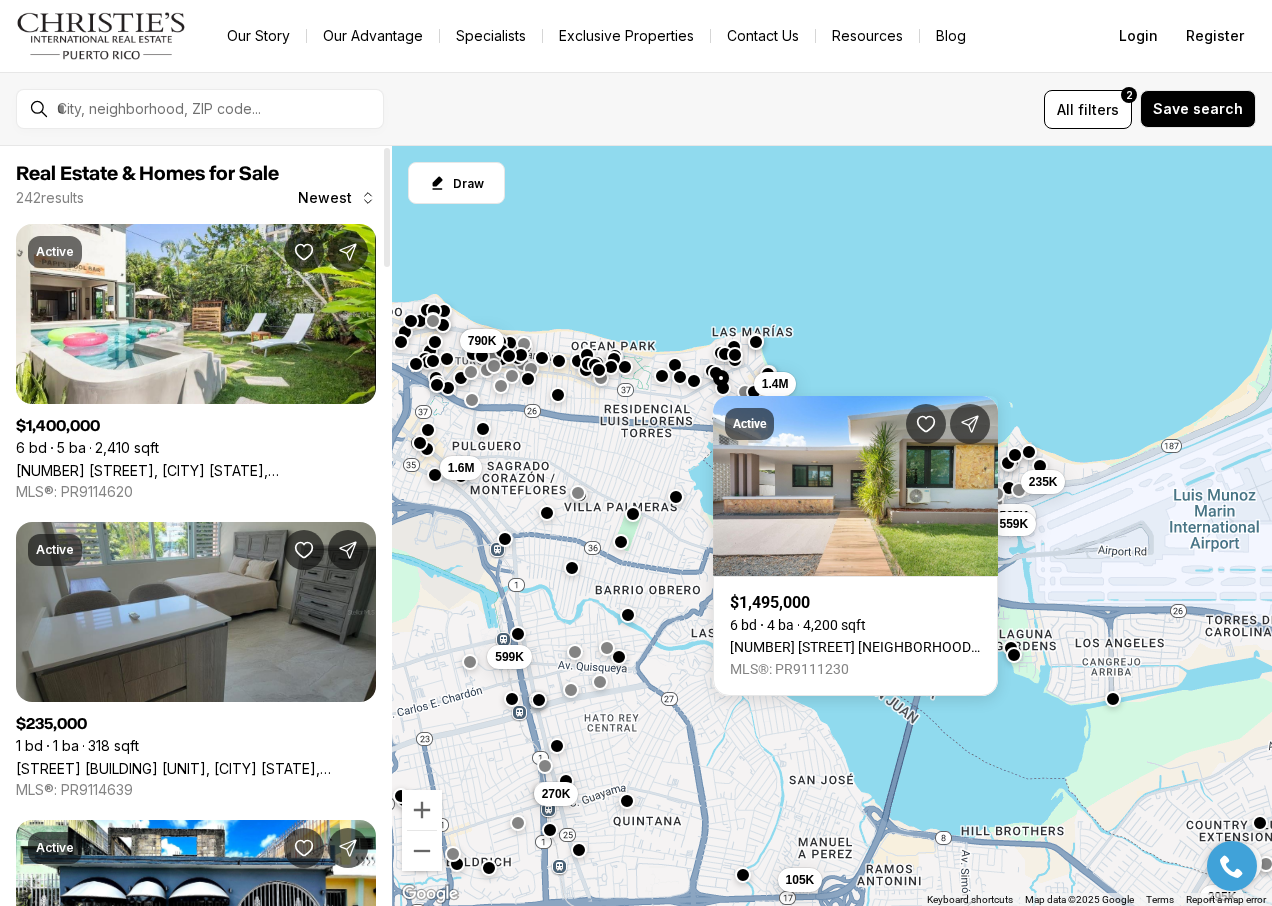 click at bounding box center [735, 354] 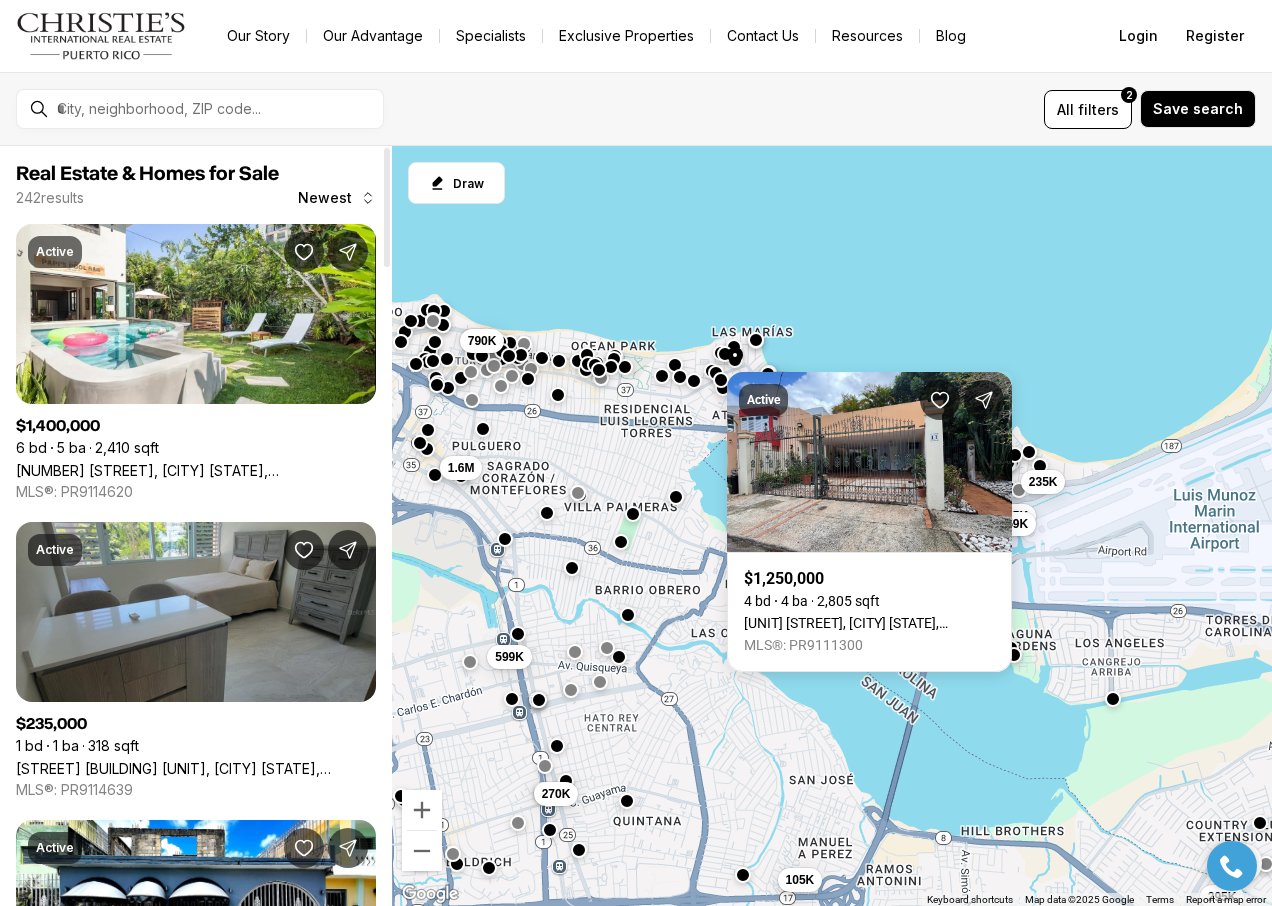 click at bounding box center (756, 340) 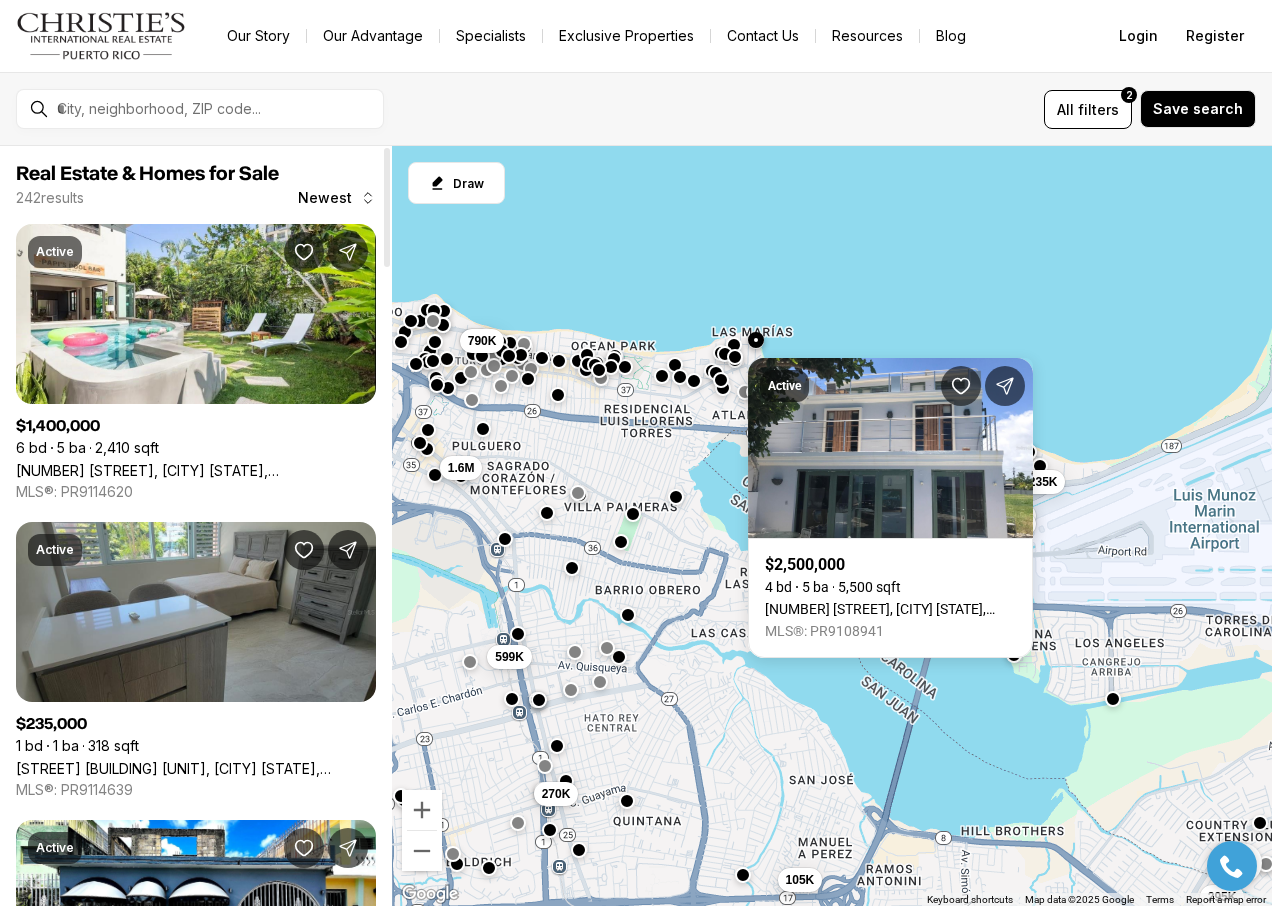click at bounding box center (734, 345) 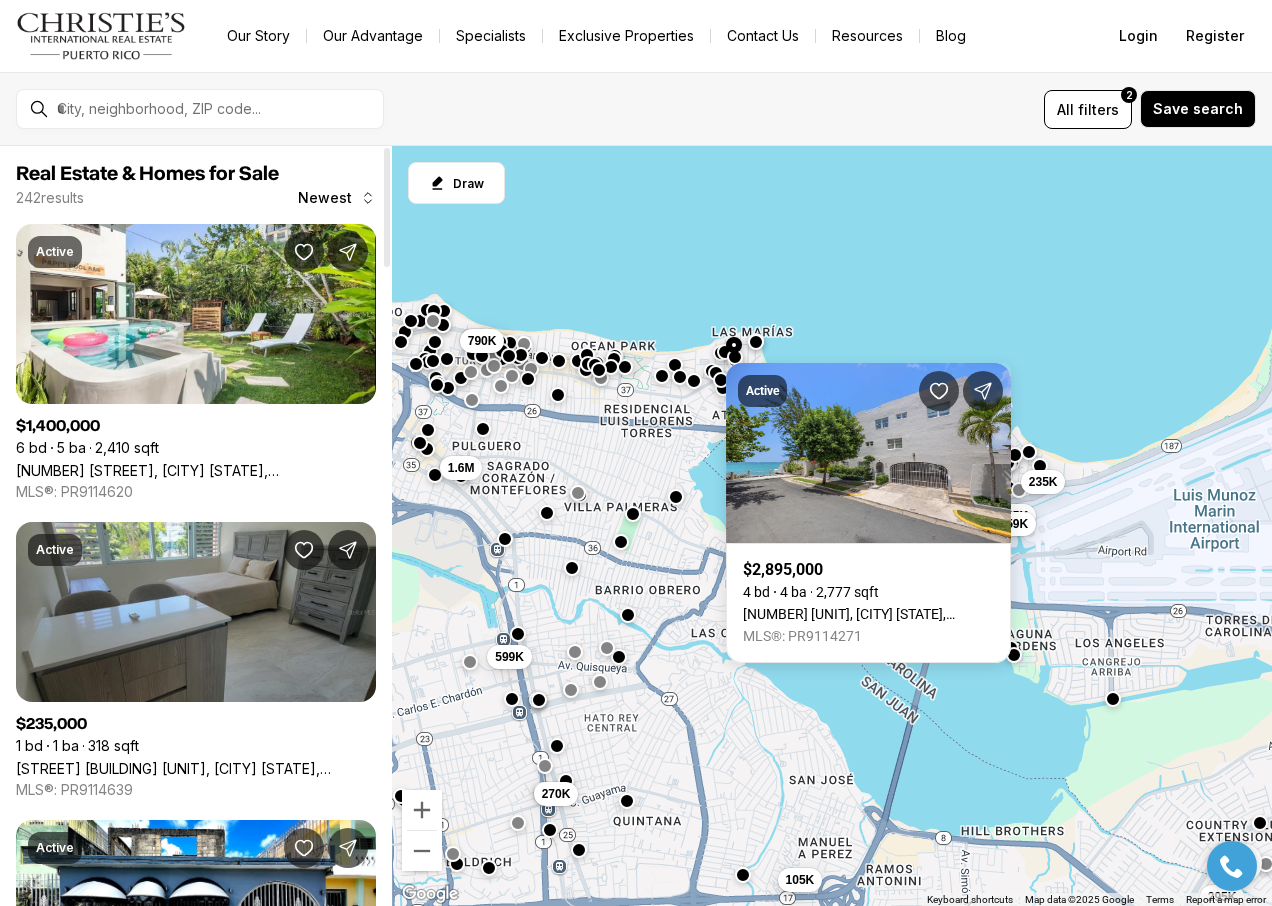 click at bounding box center [725, 351] 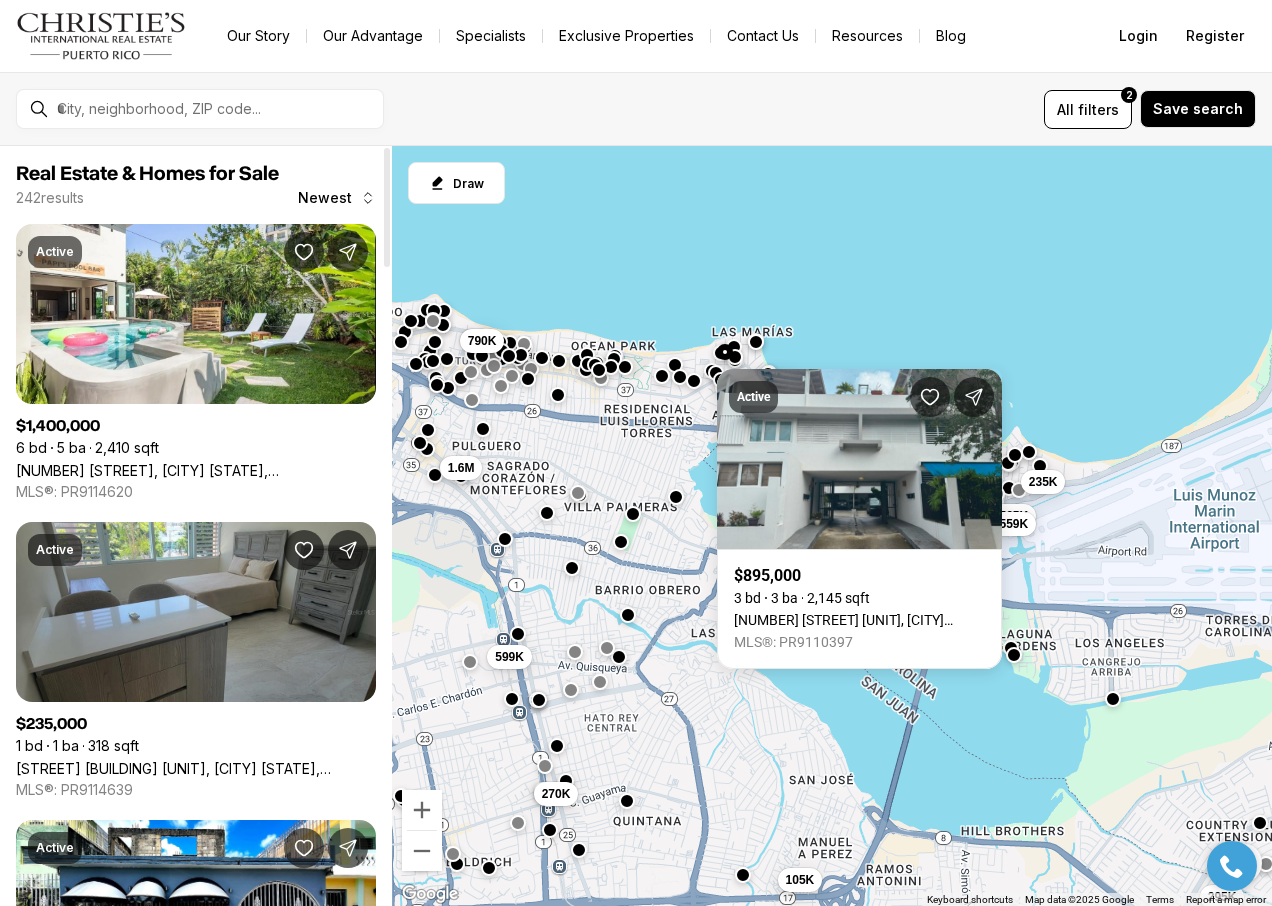 click at bounding box center [725, 351] 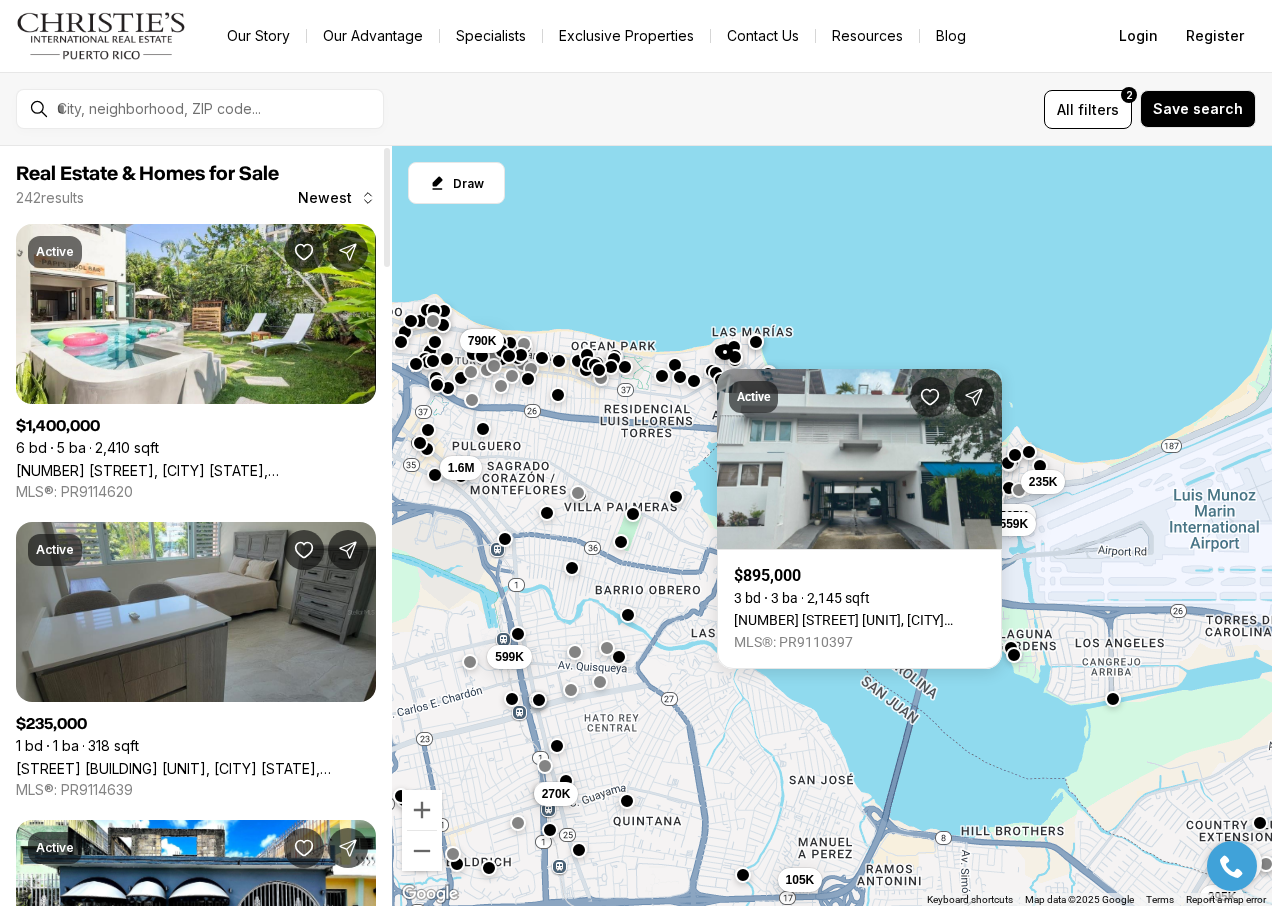 click at bounding box center [721, 351] 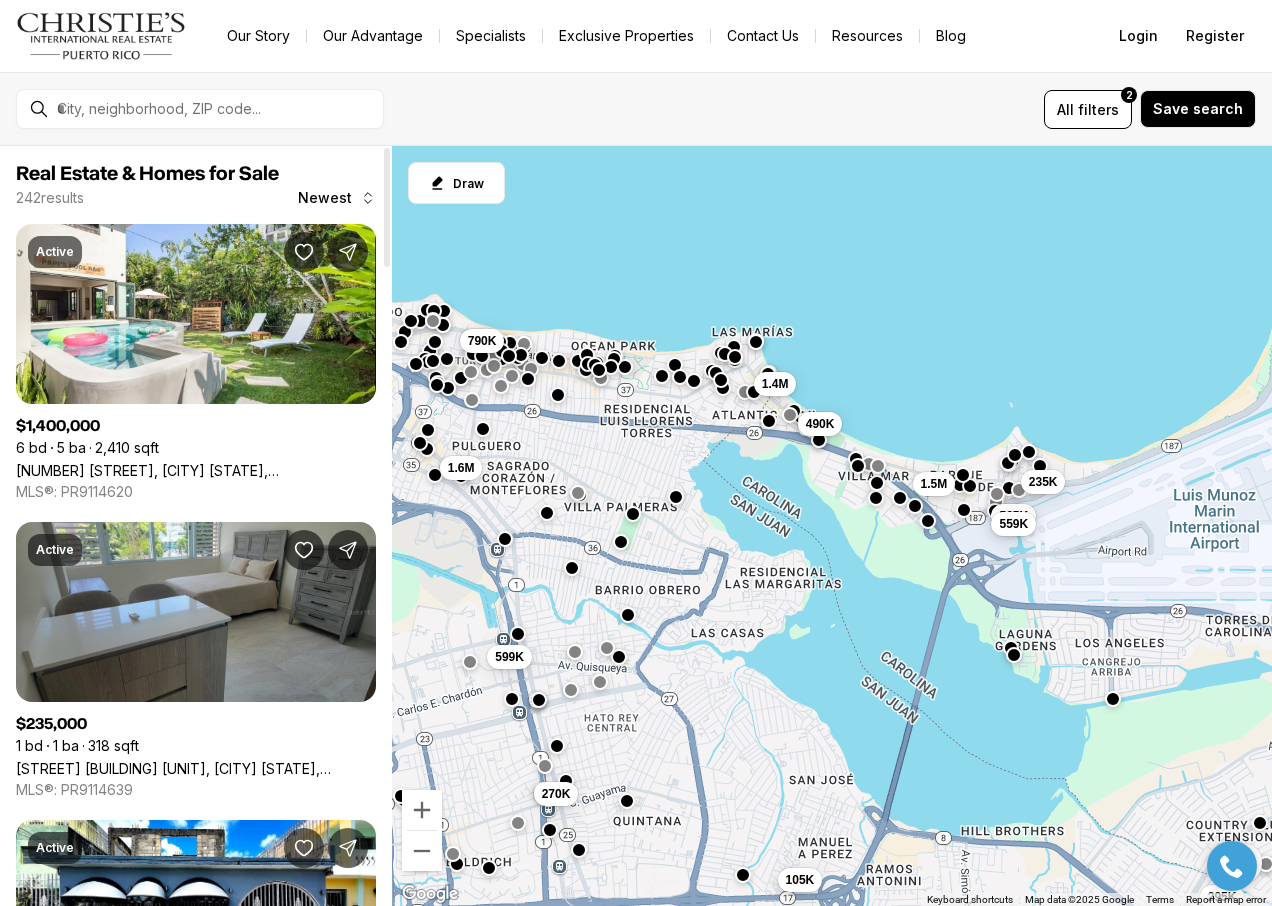 click on "270K 565K 559K 599K 105K 790K 1.5M 1.6M 1.4M 235K 490K 295K" at bounding box center [832, 526] 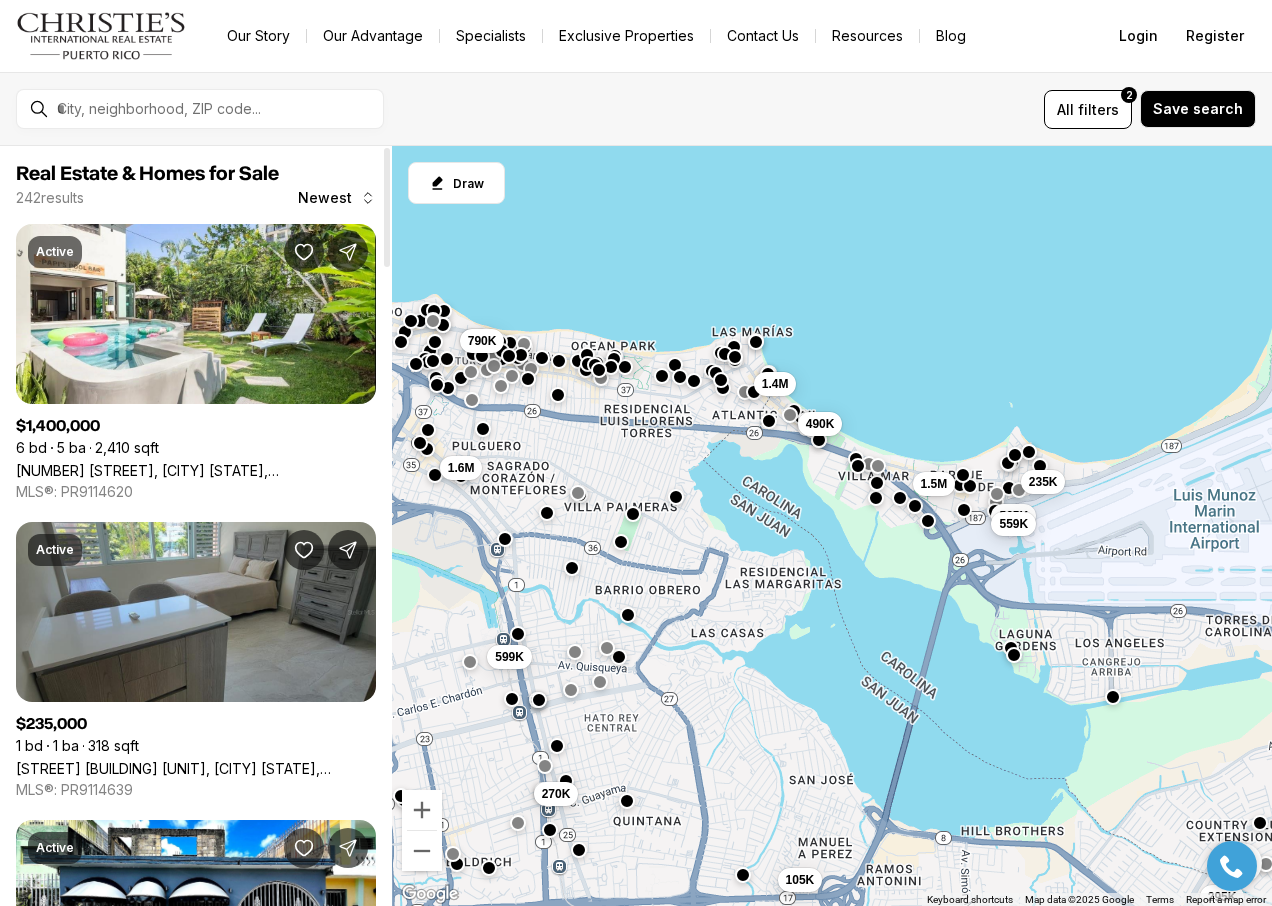click at bounding box center [1113, 696] 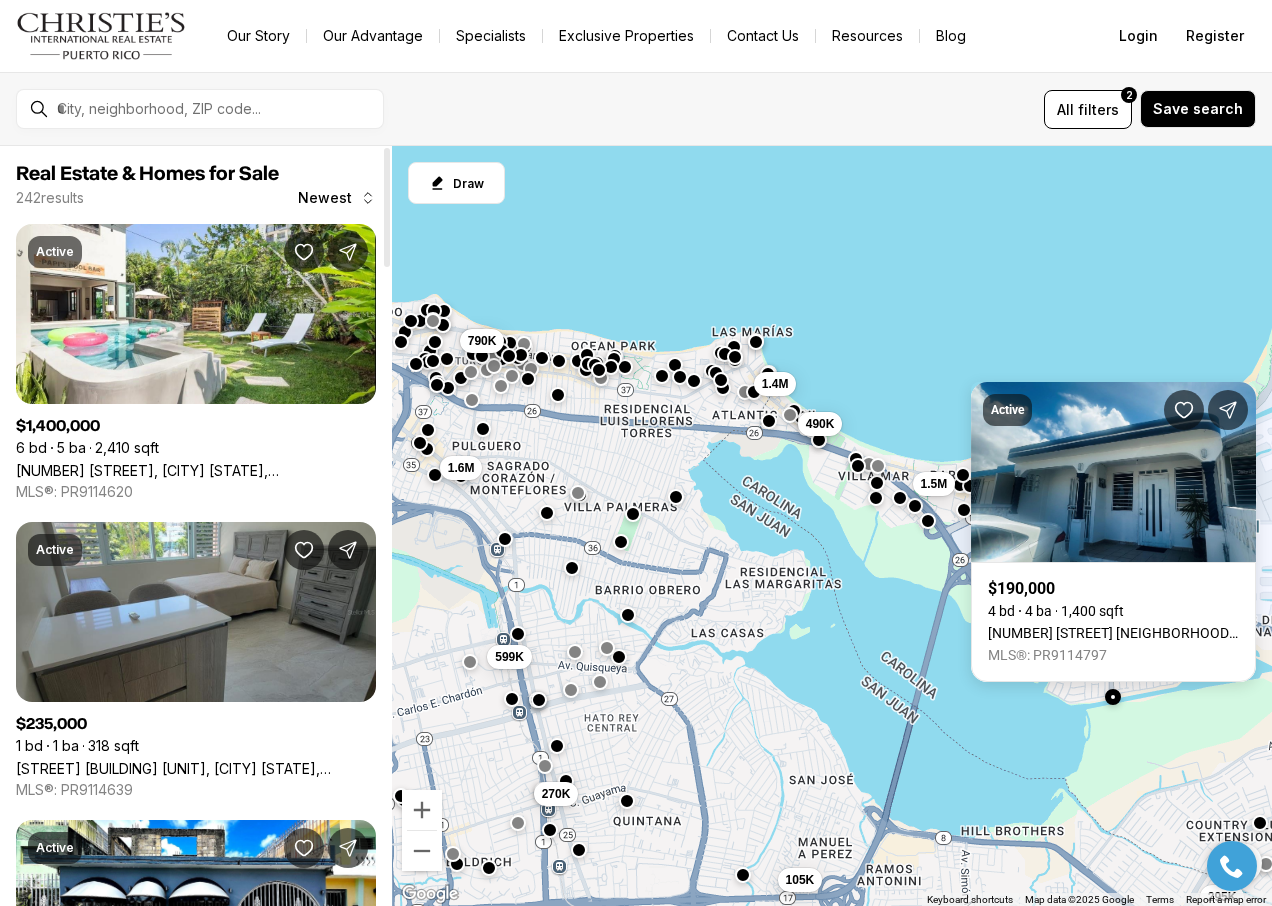 click on "270K 565K 559K 599K 105K 790K 1.5M 1.6M 1.4M 235K 490K 295K" at bounding box center (832, 526) 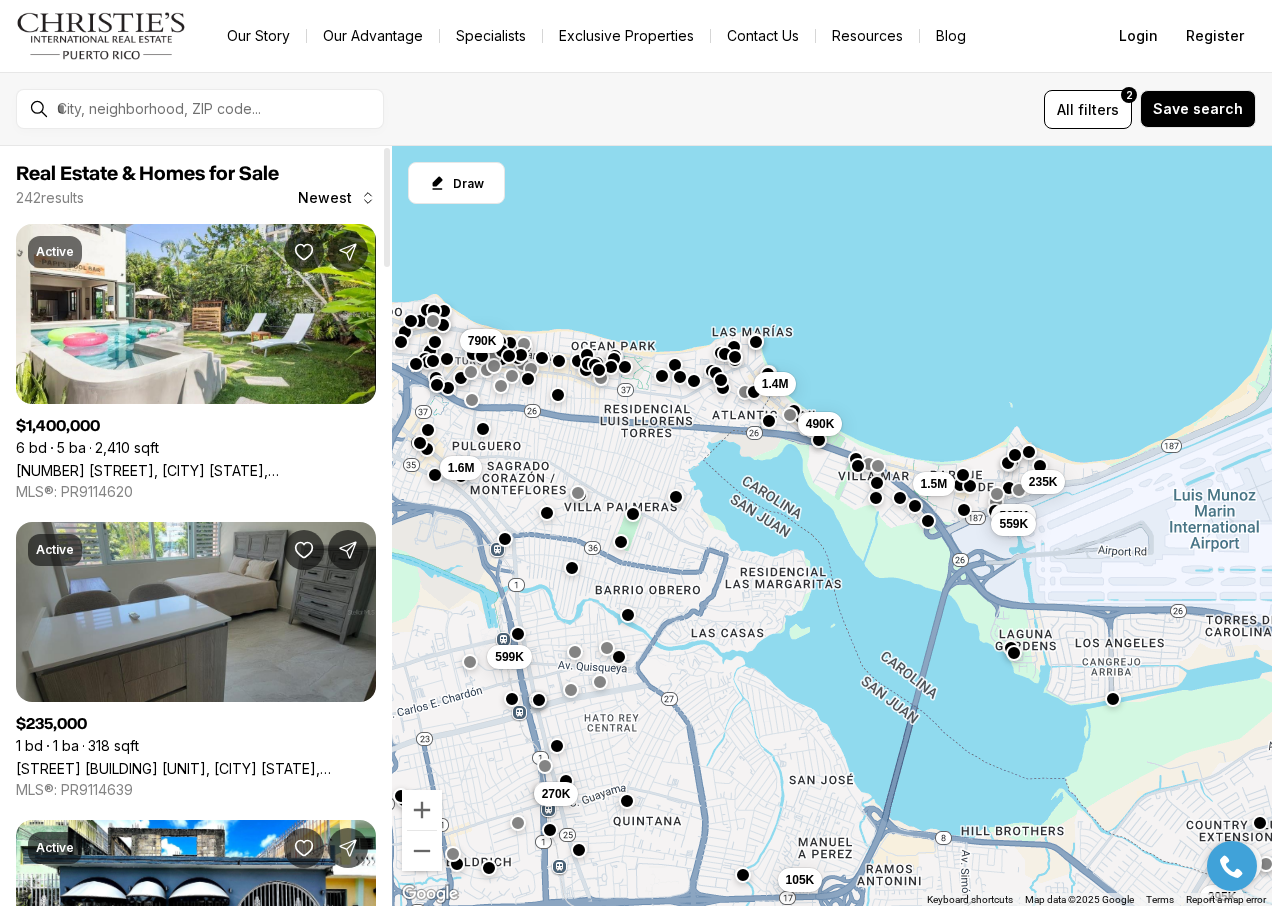 click at bounding box center [1014, 653] 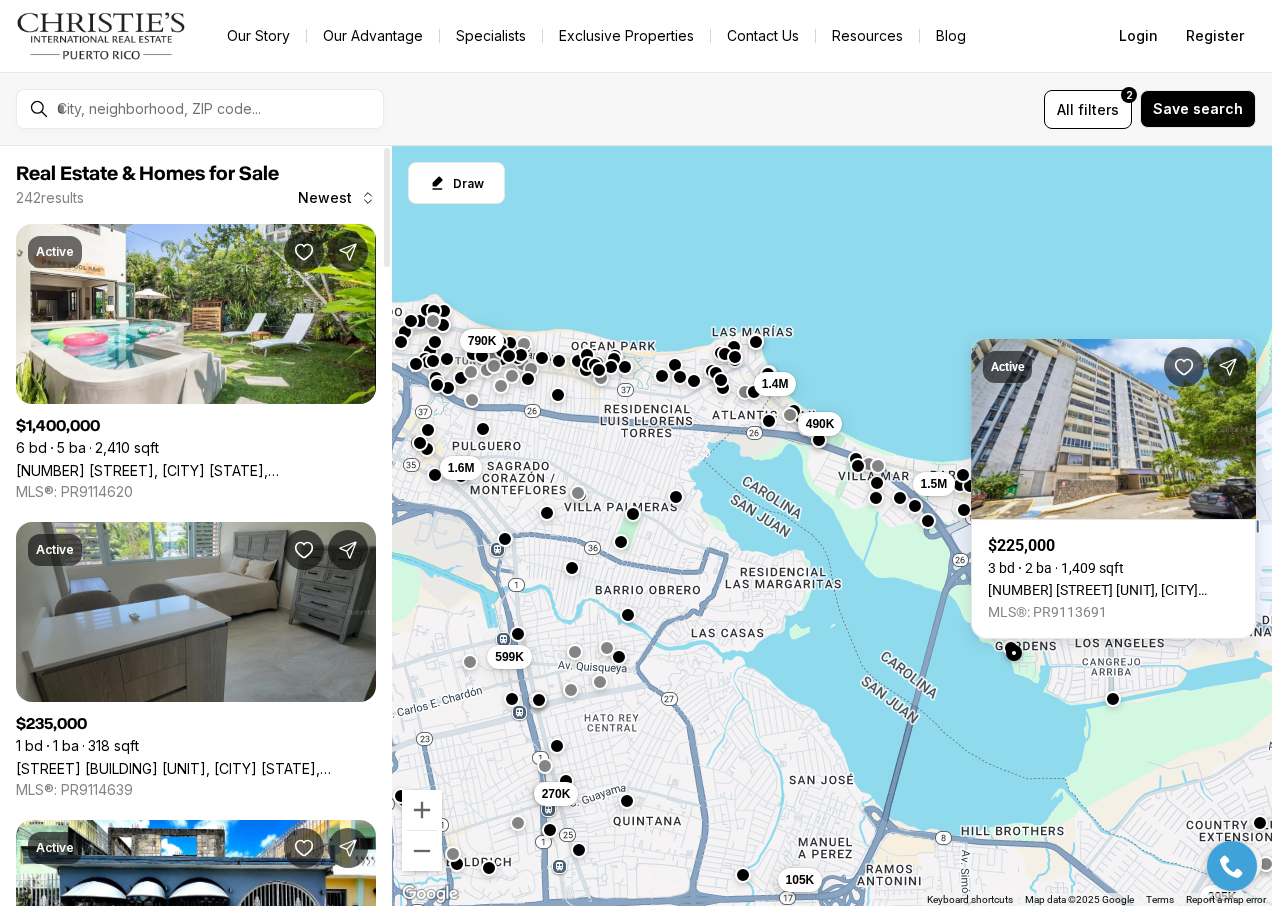 click on "270K 565K 559K 599K 105K 790K 1.5M 1.6M 1.4M 235K 490K 295K" at bounding box center [832, 526] 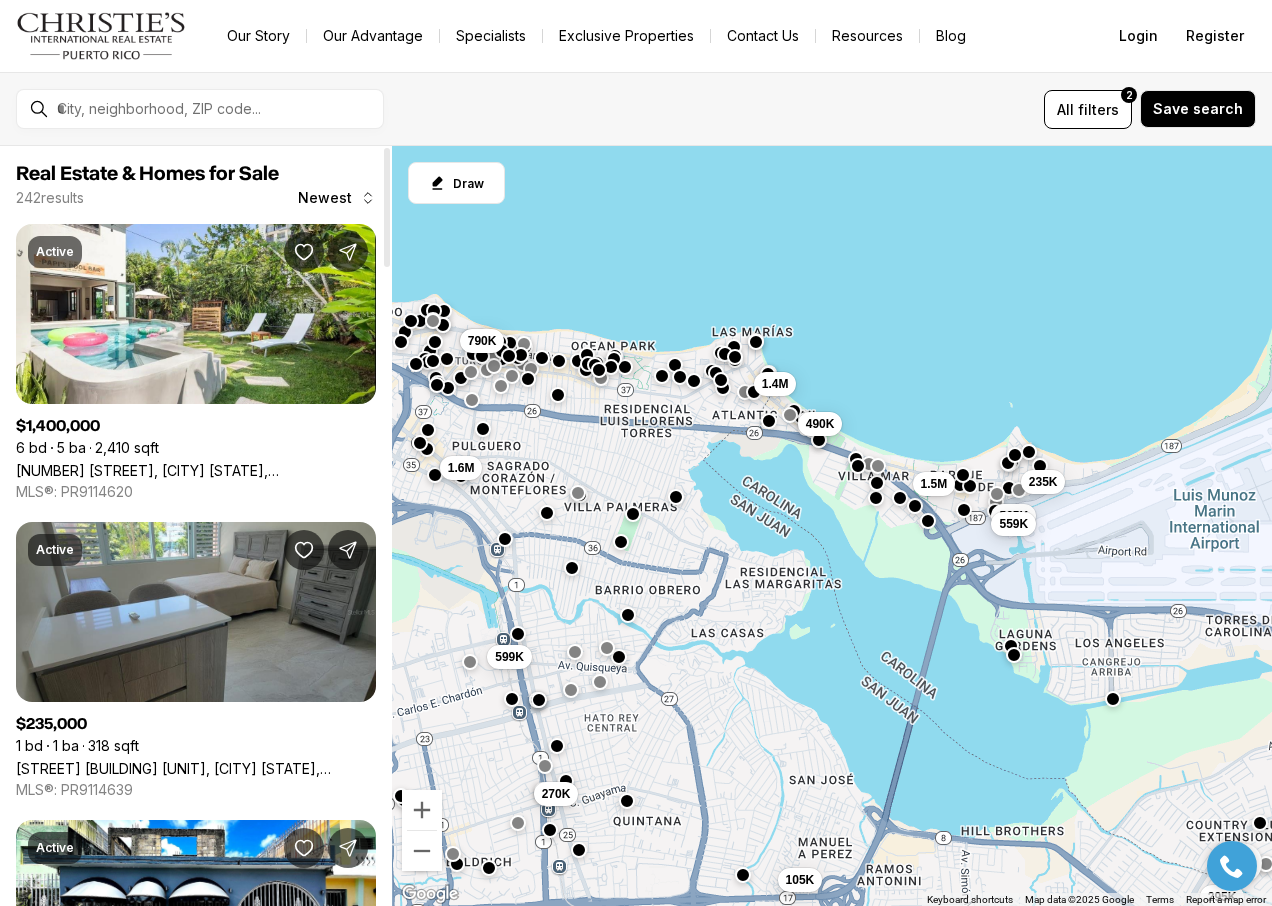 click at bounding box center [1011, 645] 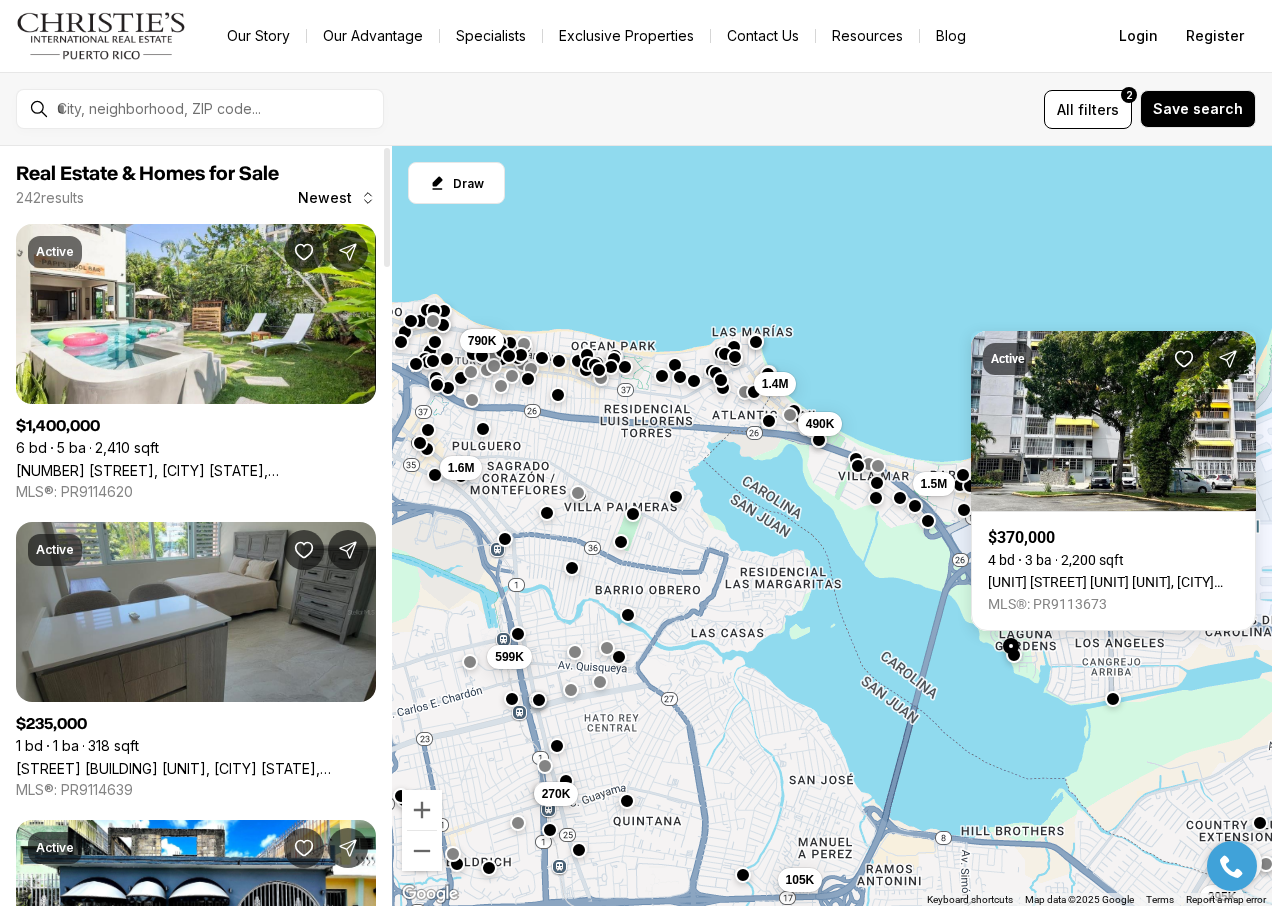 drag, startPoint x: 867, startPoint y: 326, endPoint x: 911, endPoint y: 367, distance: 60.1415 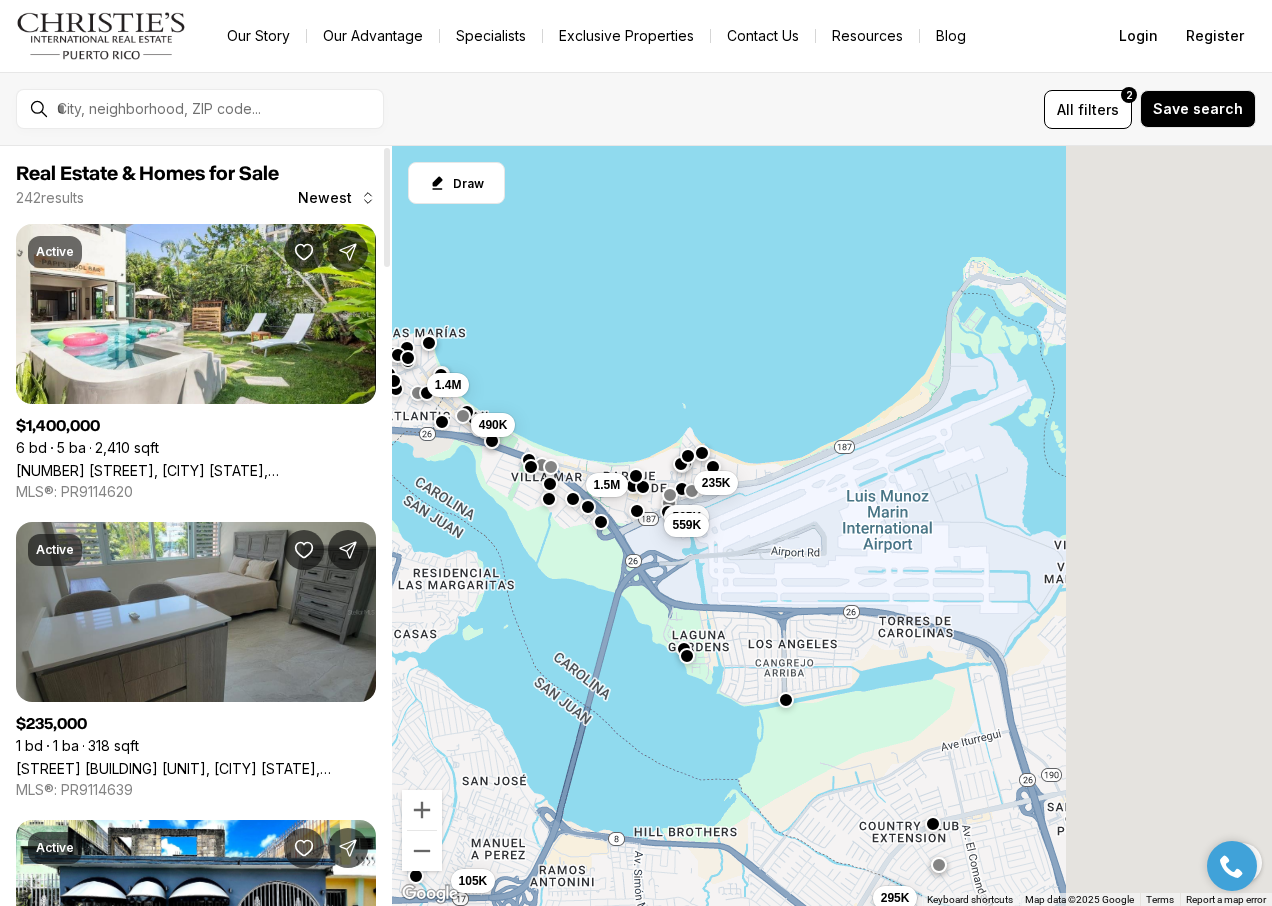 drag, startPoint x: 1155, startPoint y: 681, endPoint x: 826, endPoint y: 682, distance: 329.00153 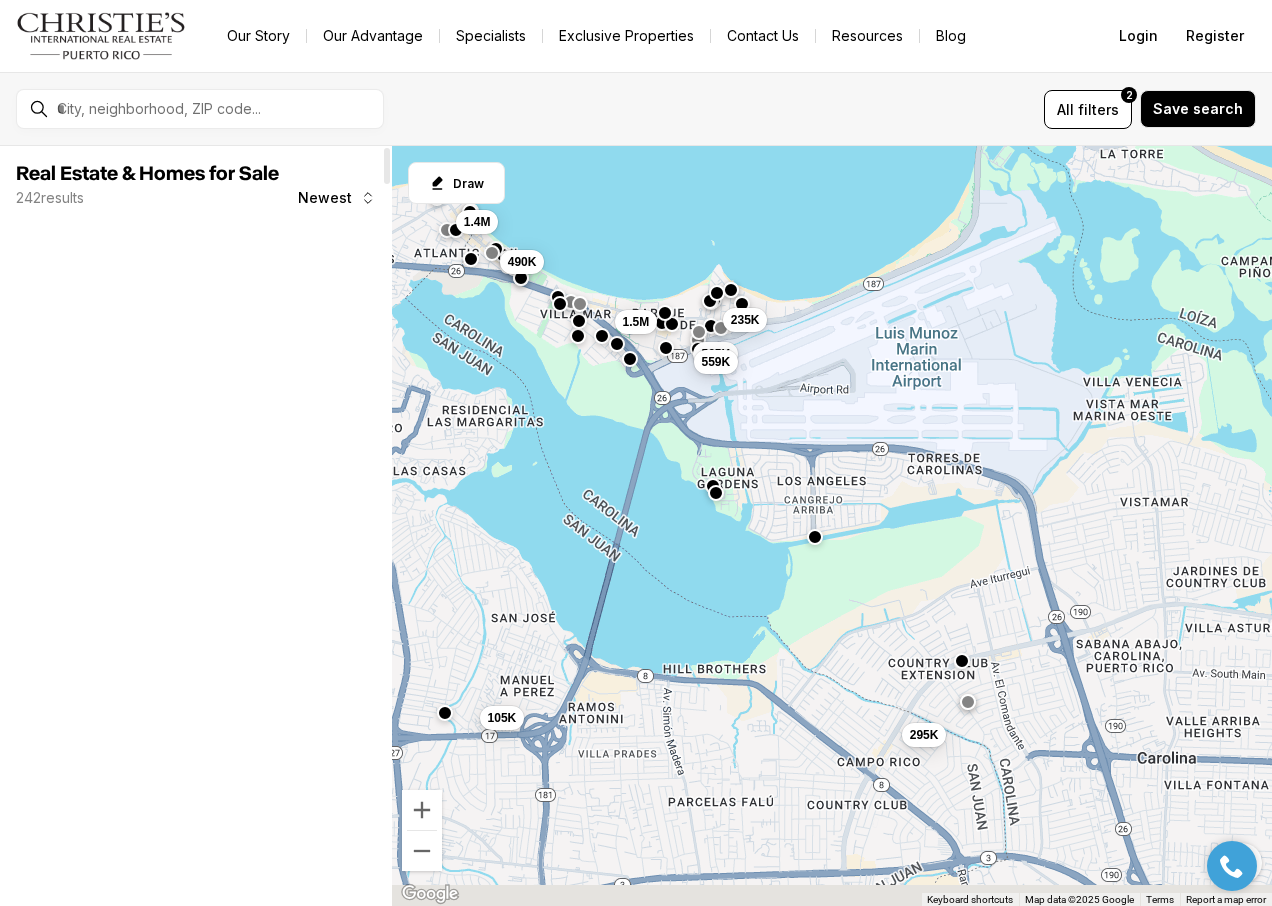 drag, startPoint x: 1004, startPoint y: 724, endPoint x: 1035, endPoint y: 534, distance: 192.51234 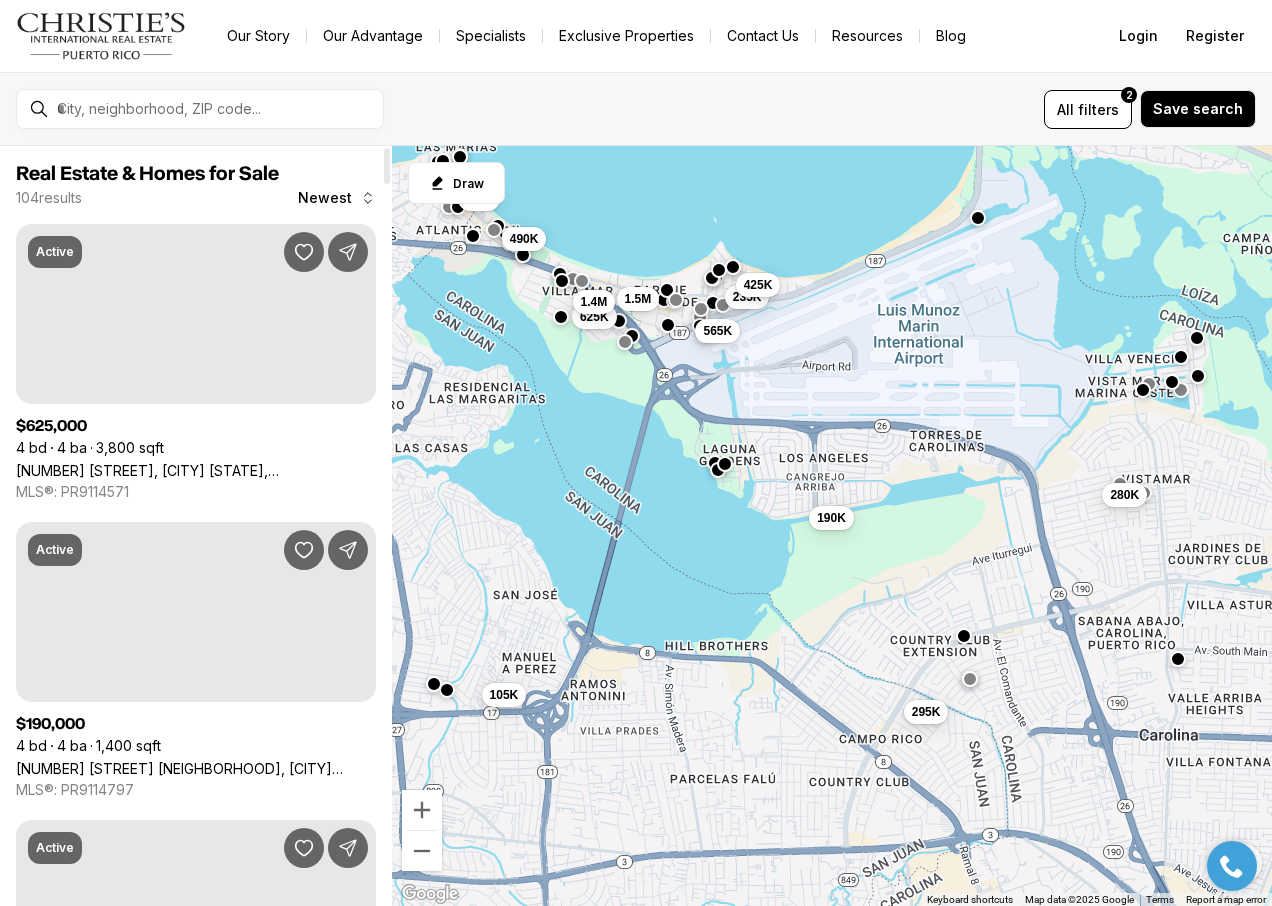 click at bounding box center (964, 635) 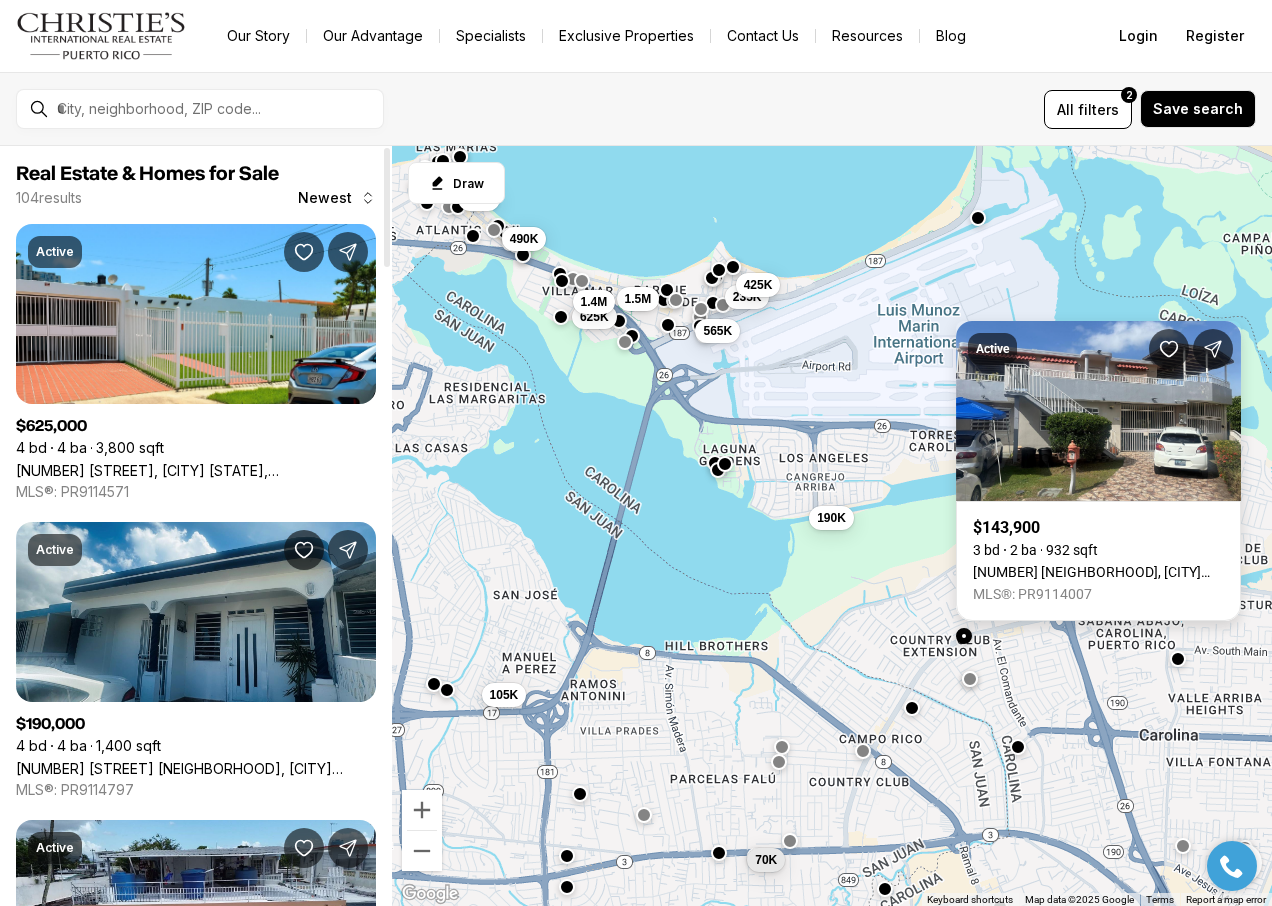 click on "402 URB COUNTRY CLUB MD18, CAROLINA PR, 00979" at bounding box center [1098, 572] 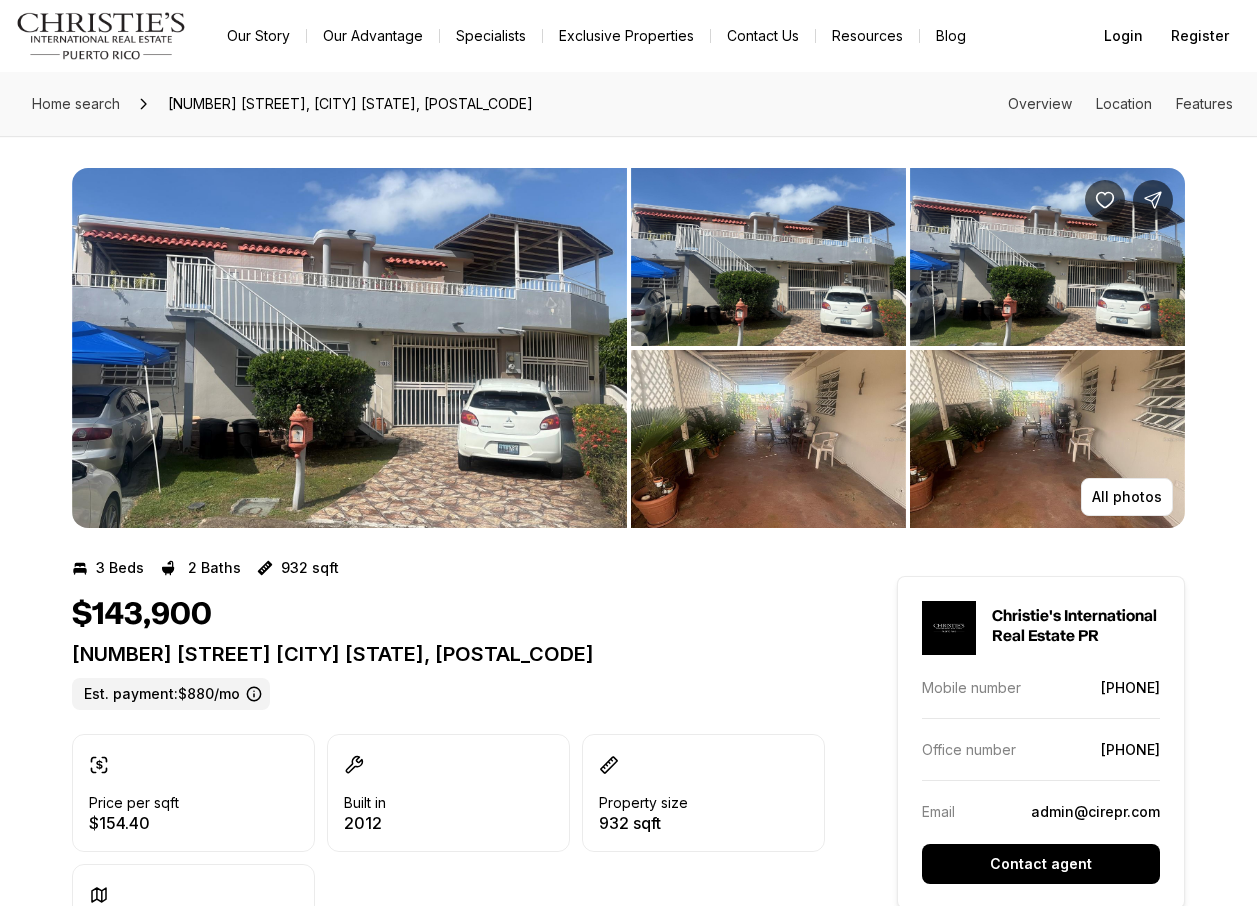 scroll, scrollTop: 0, scrollLeft: 0, axis: both 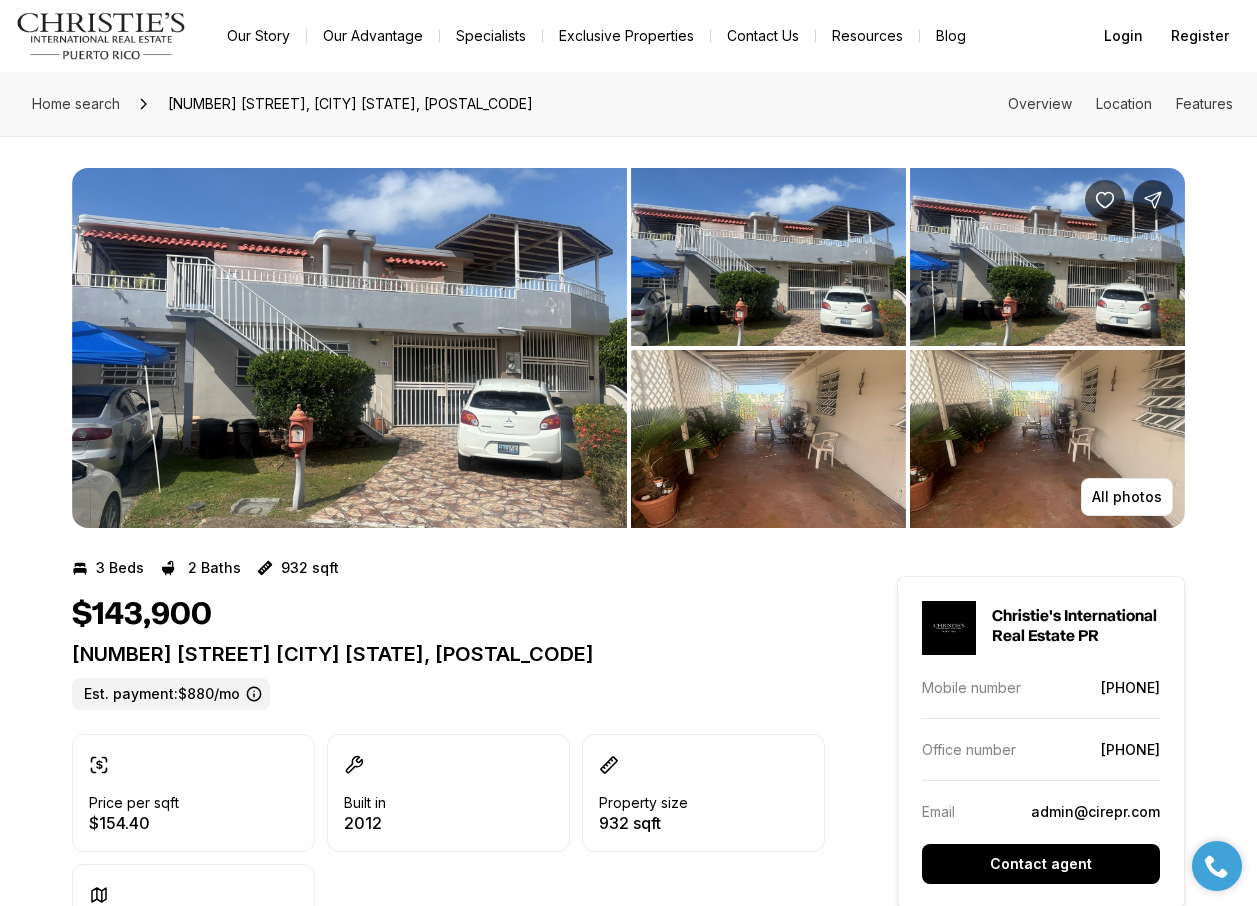 click at bounding box center [349, 348] 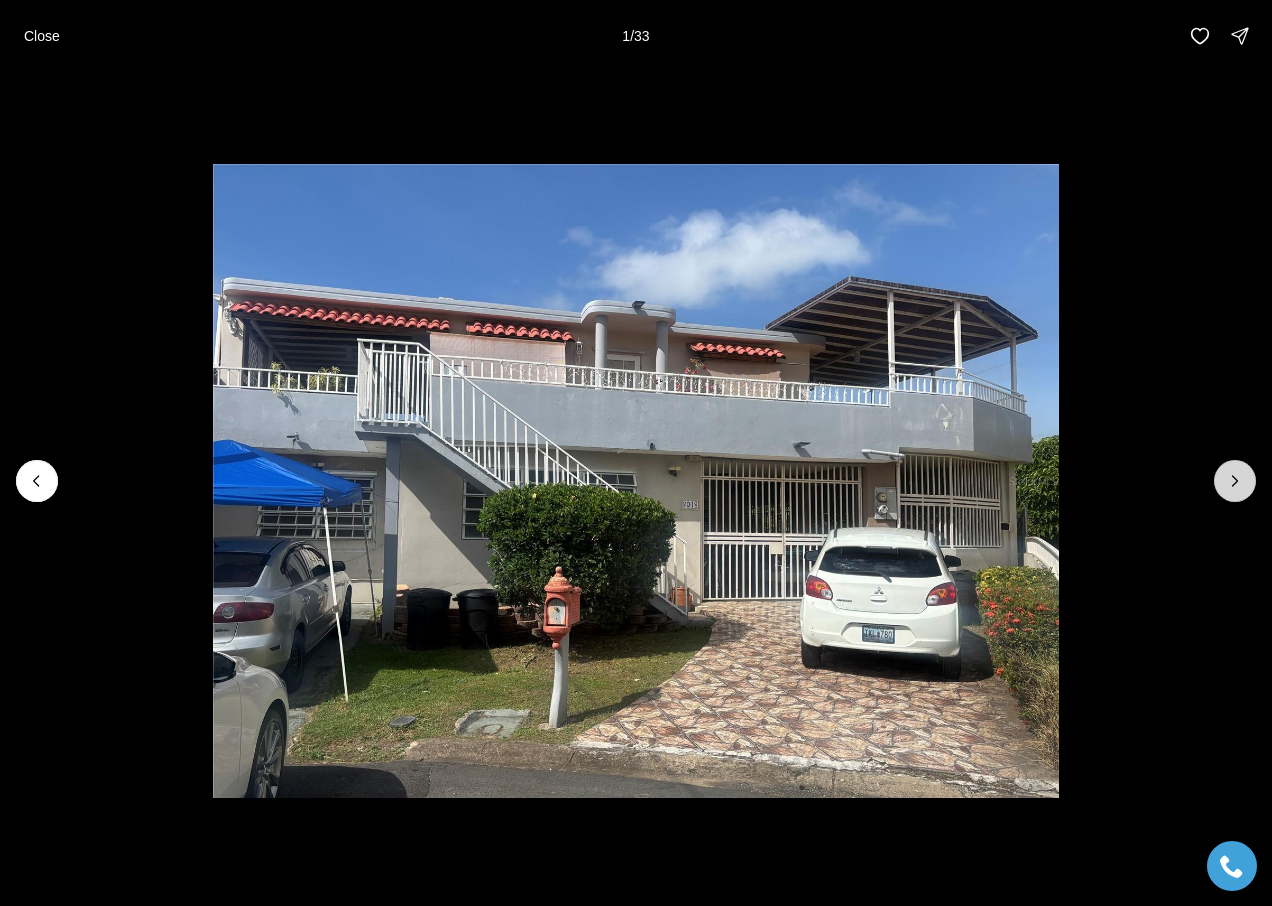 click 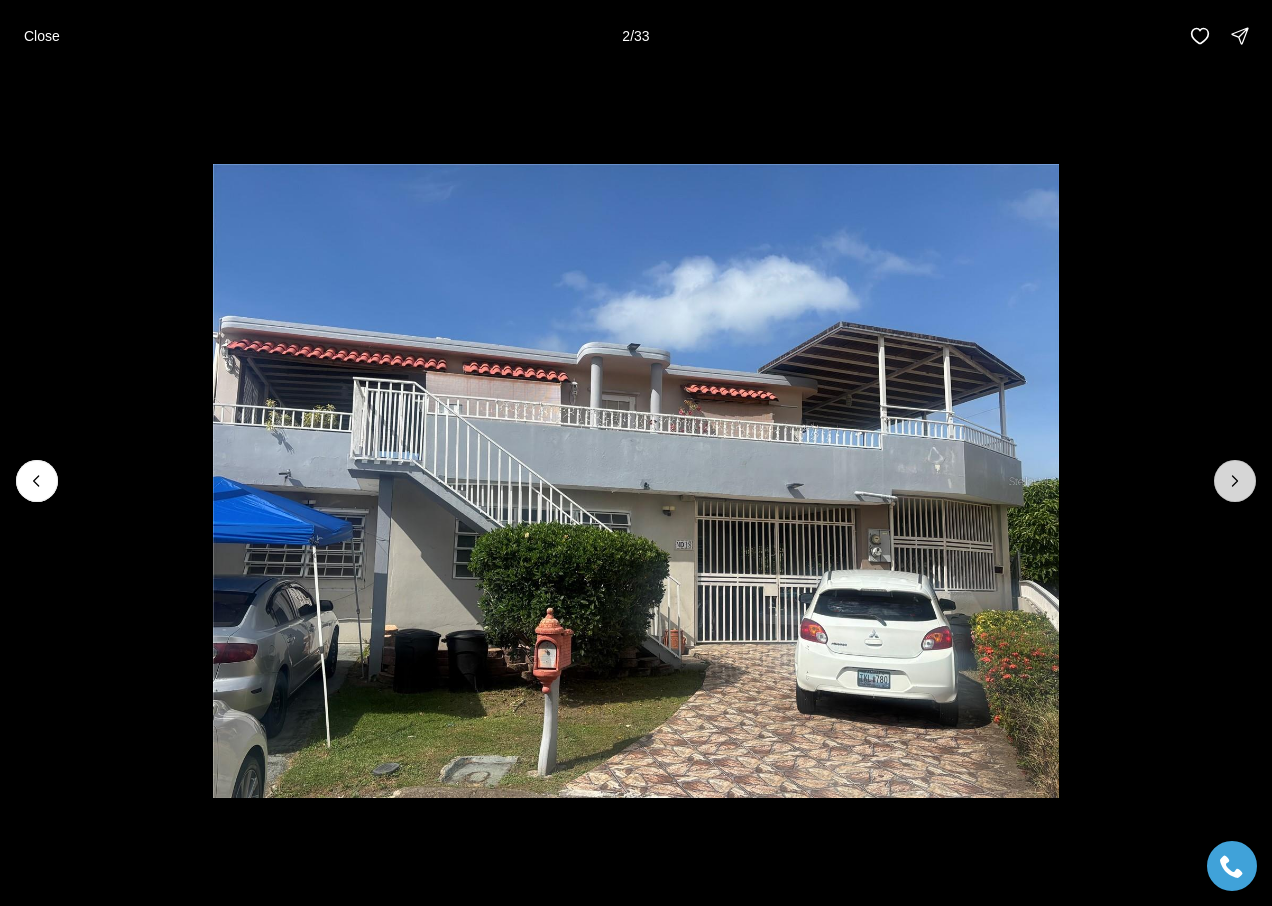 click 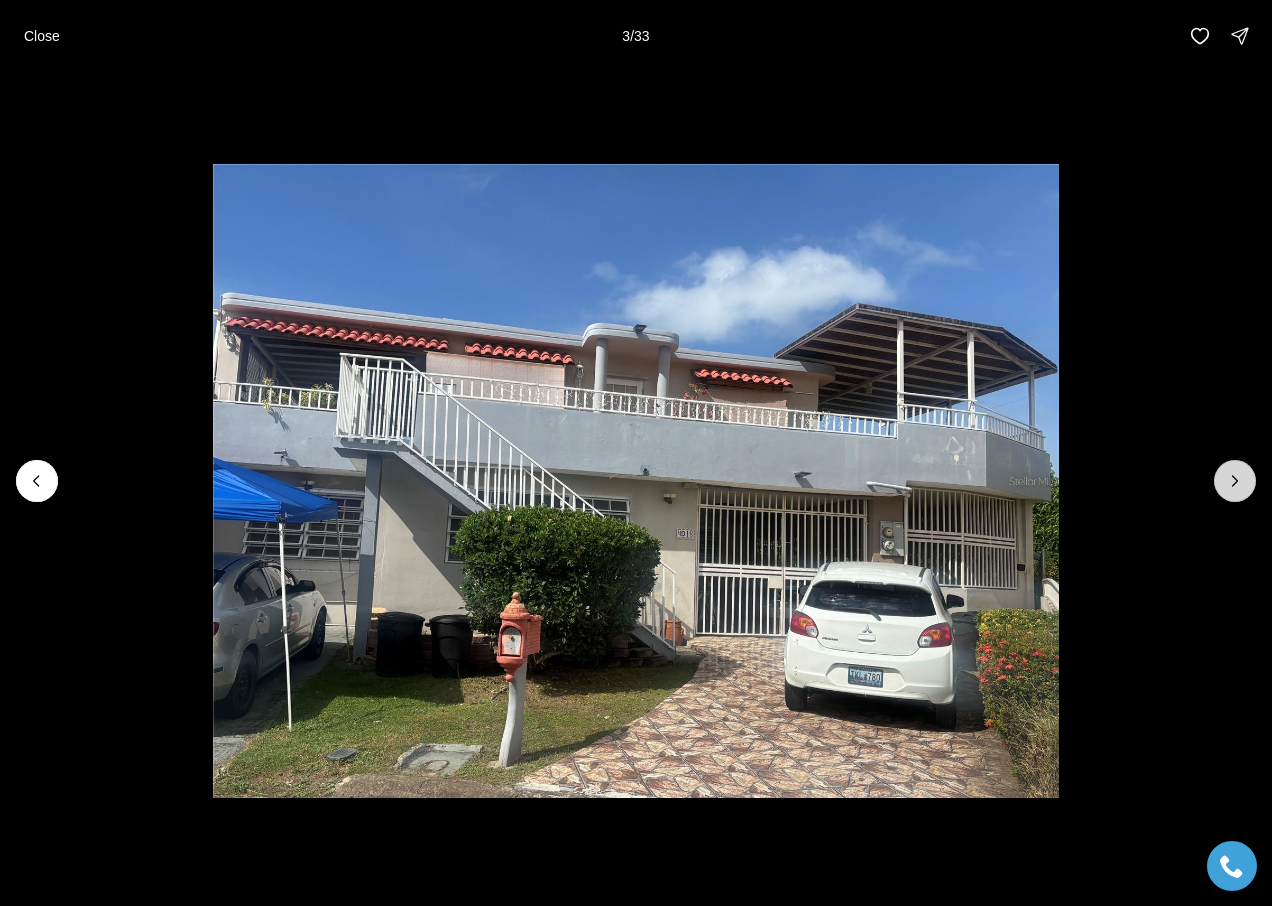 click 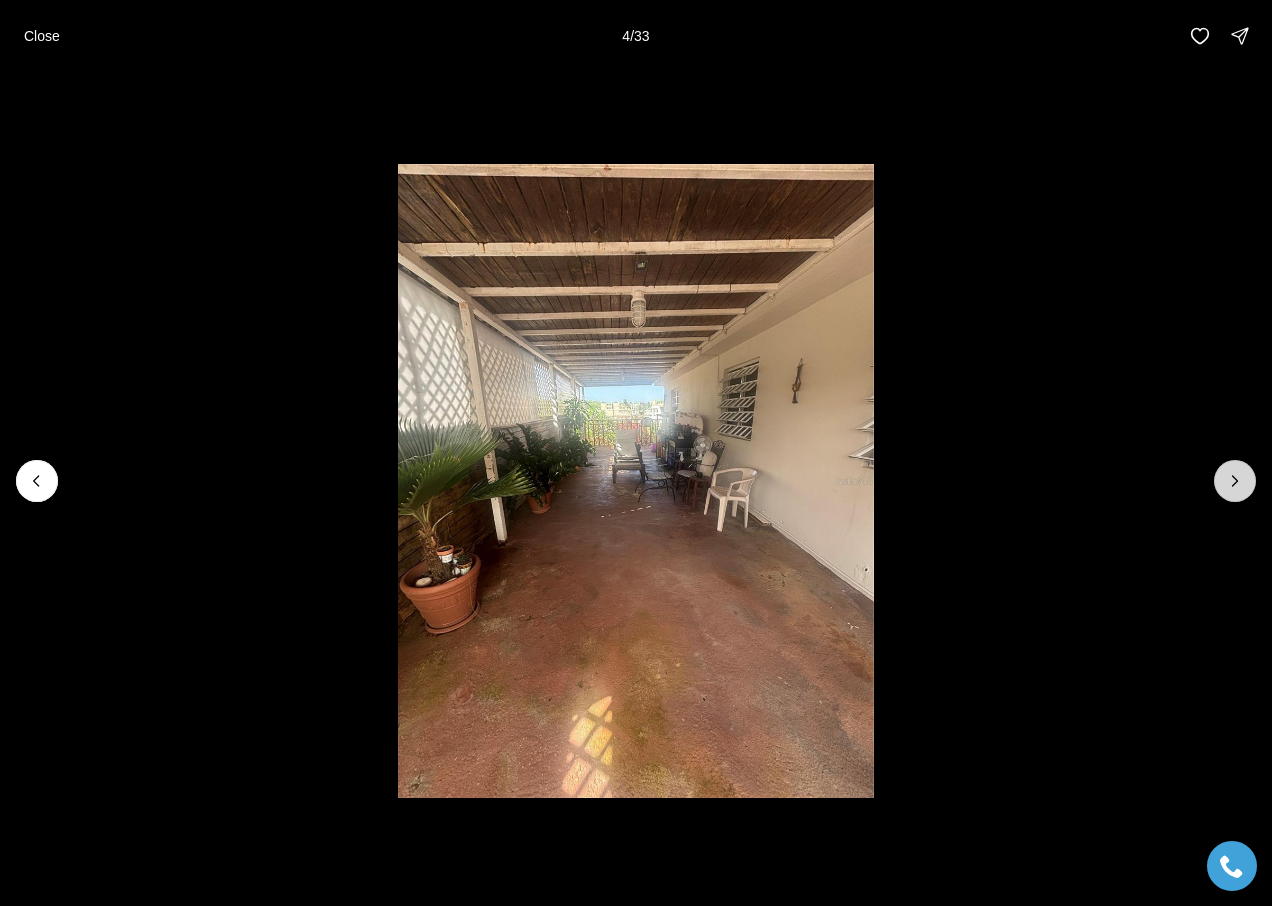 click 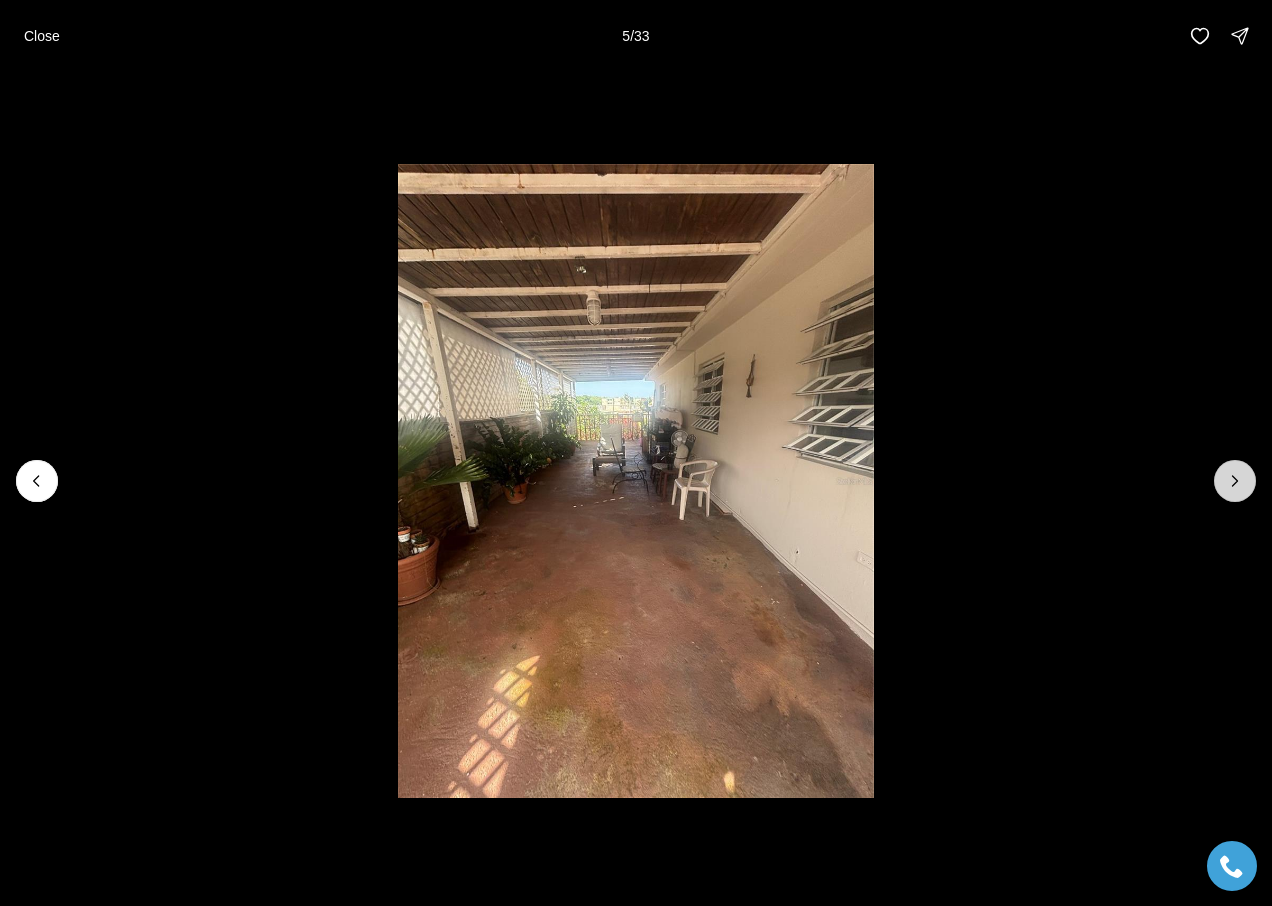 click 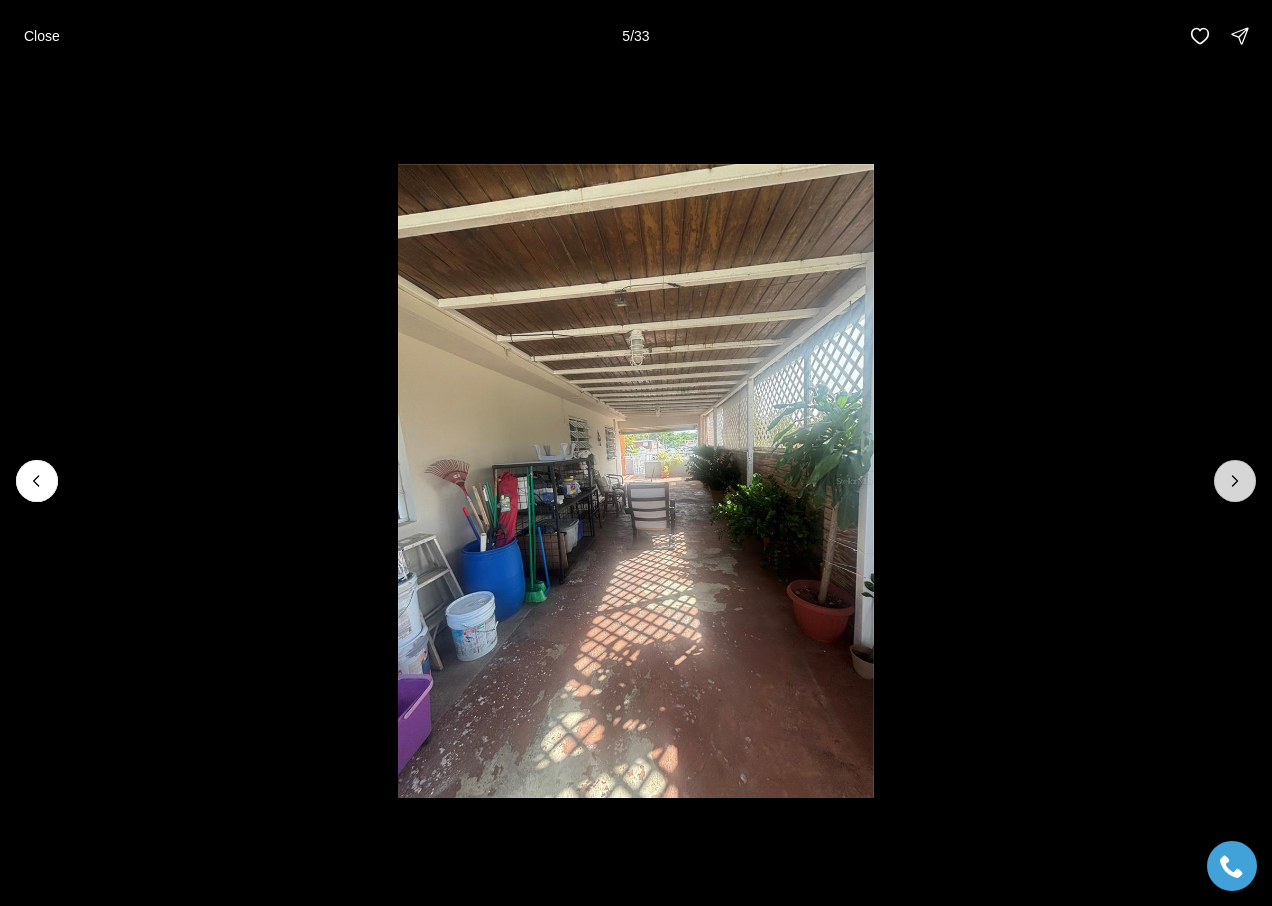 click 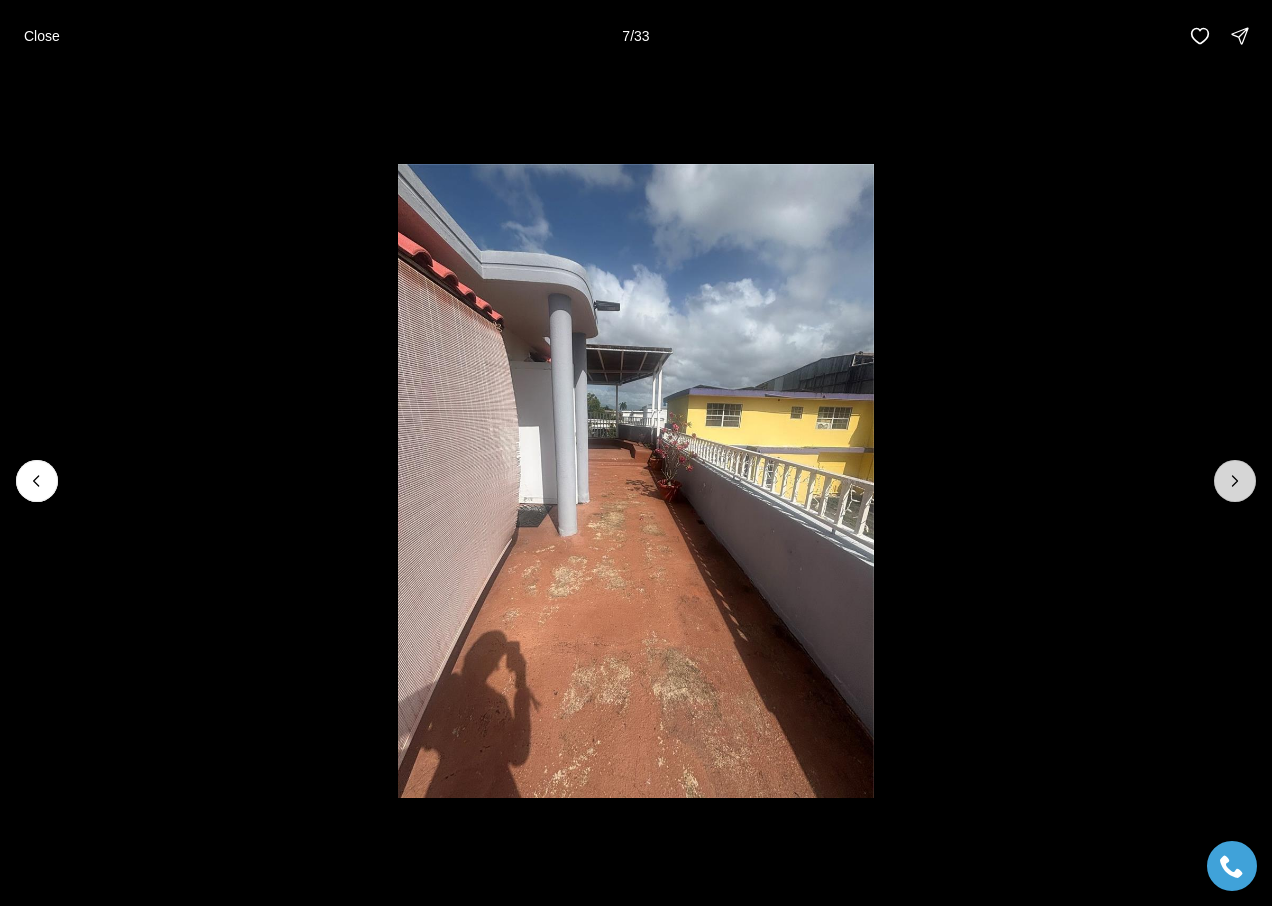 click 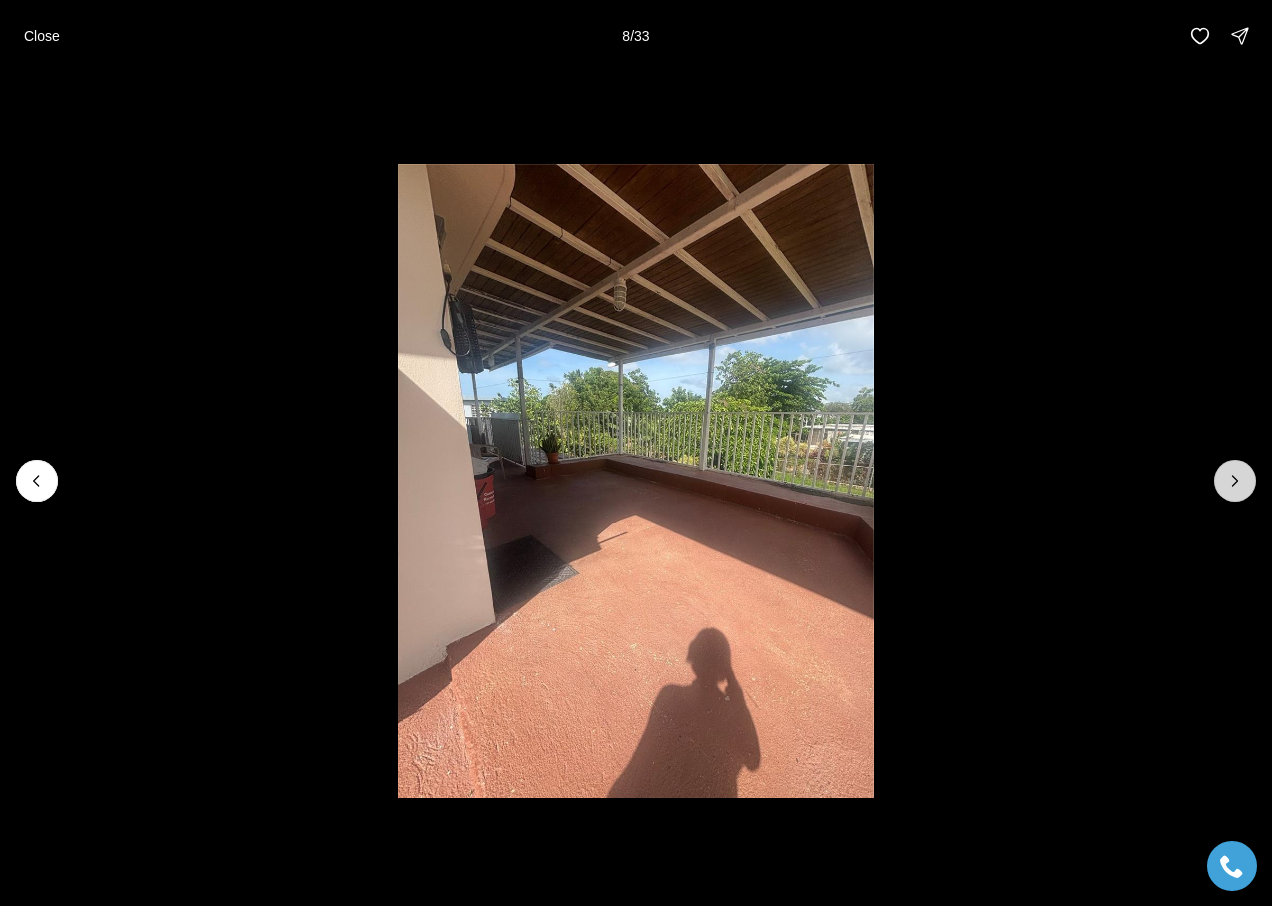 click 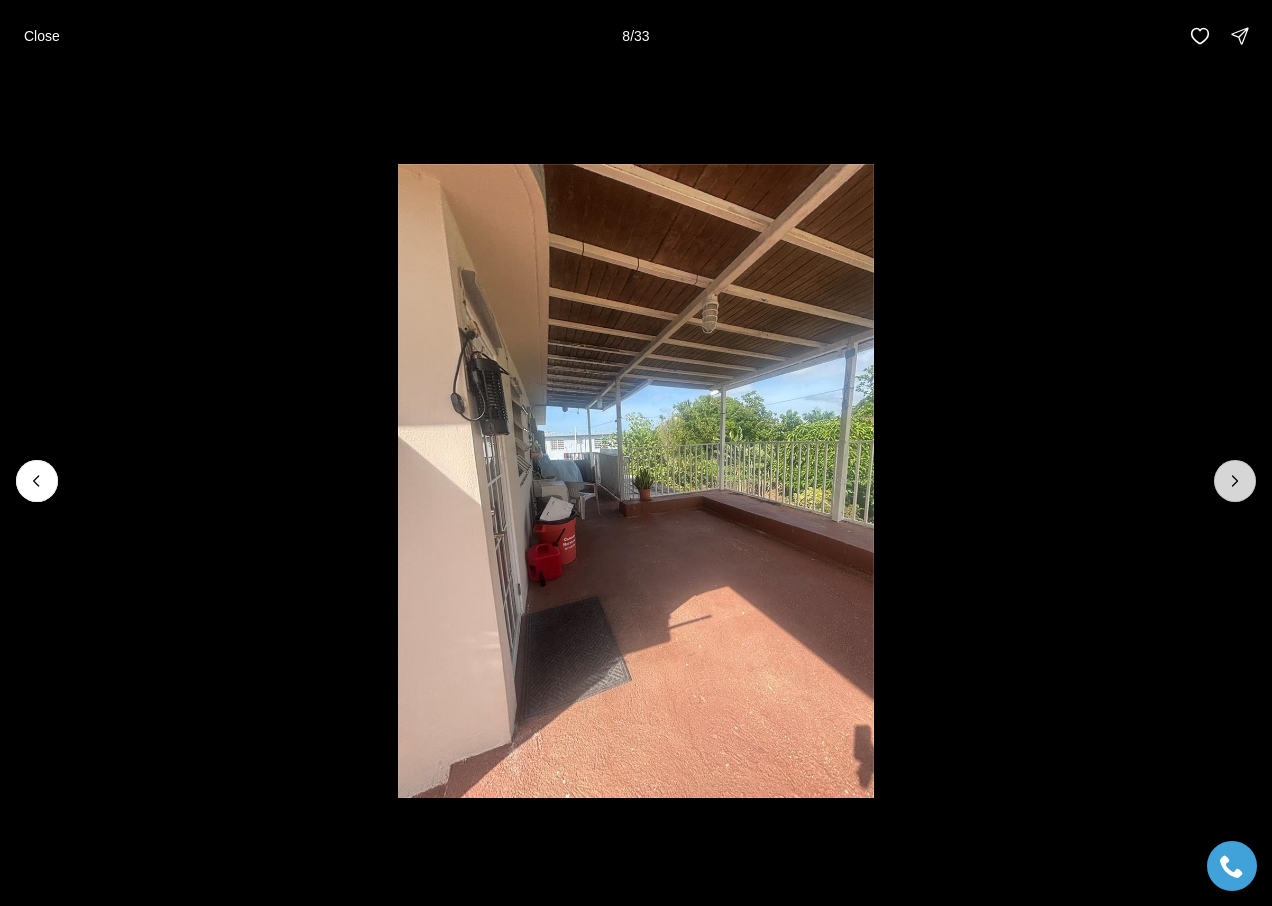 click 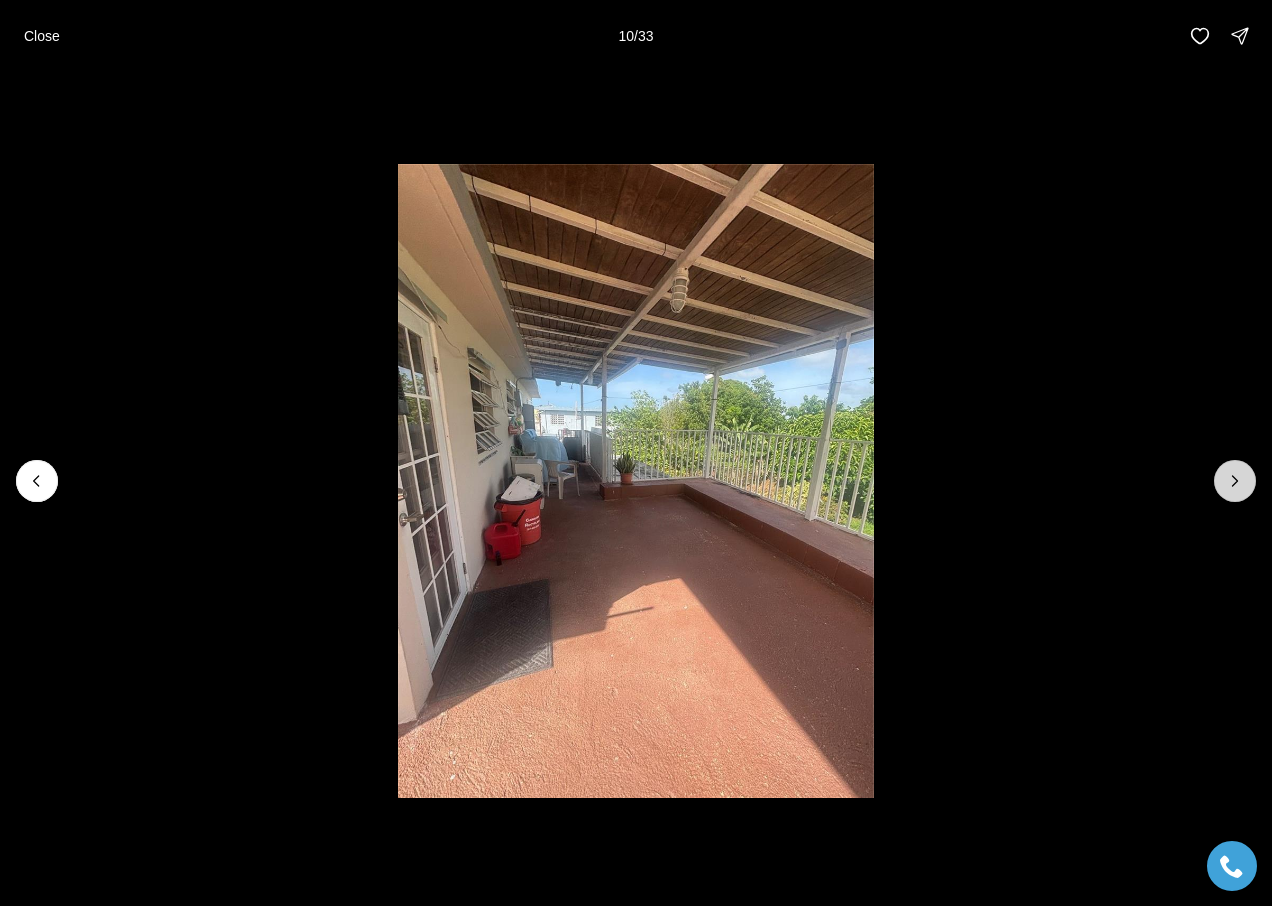 click 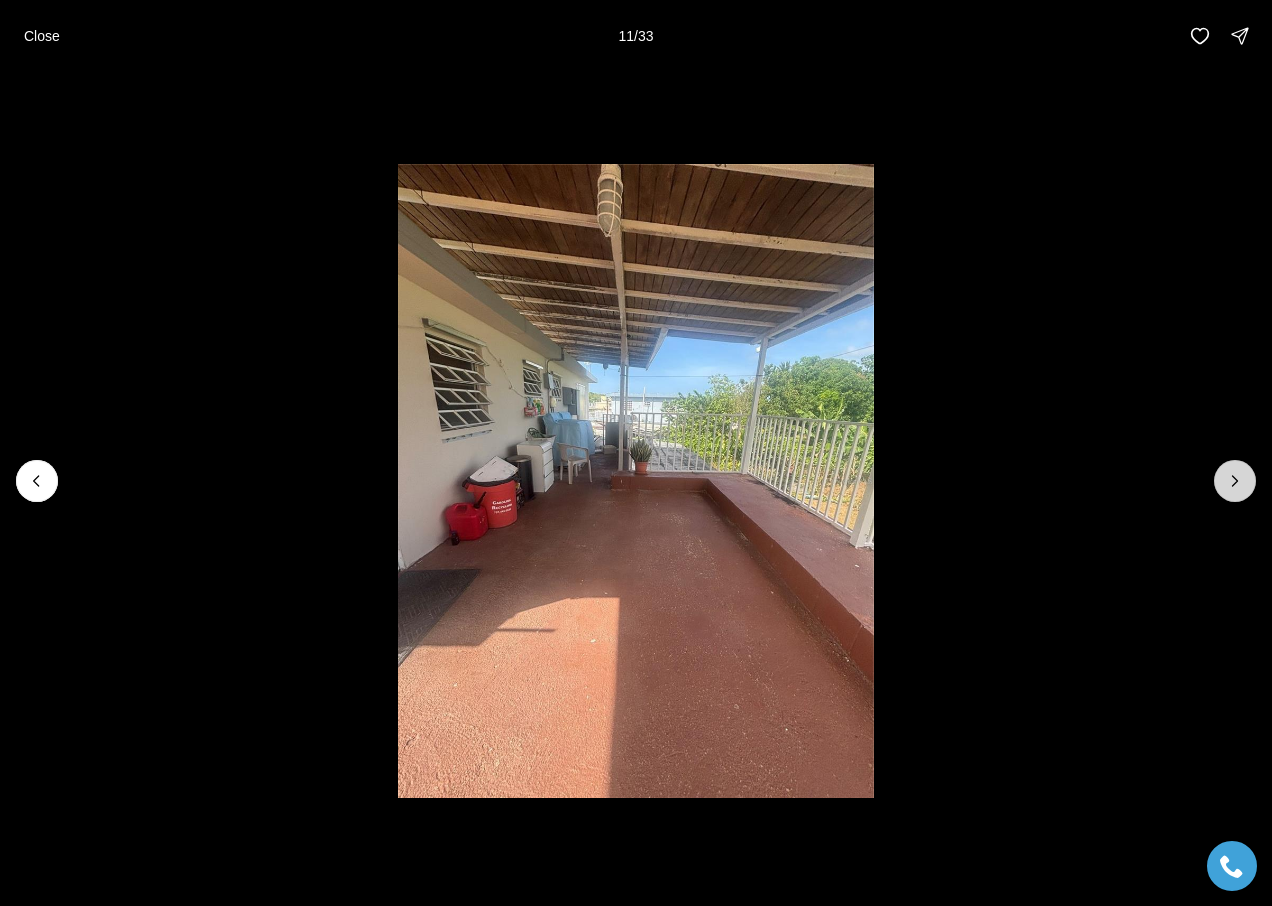 click 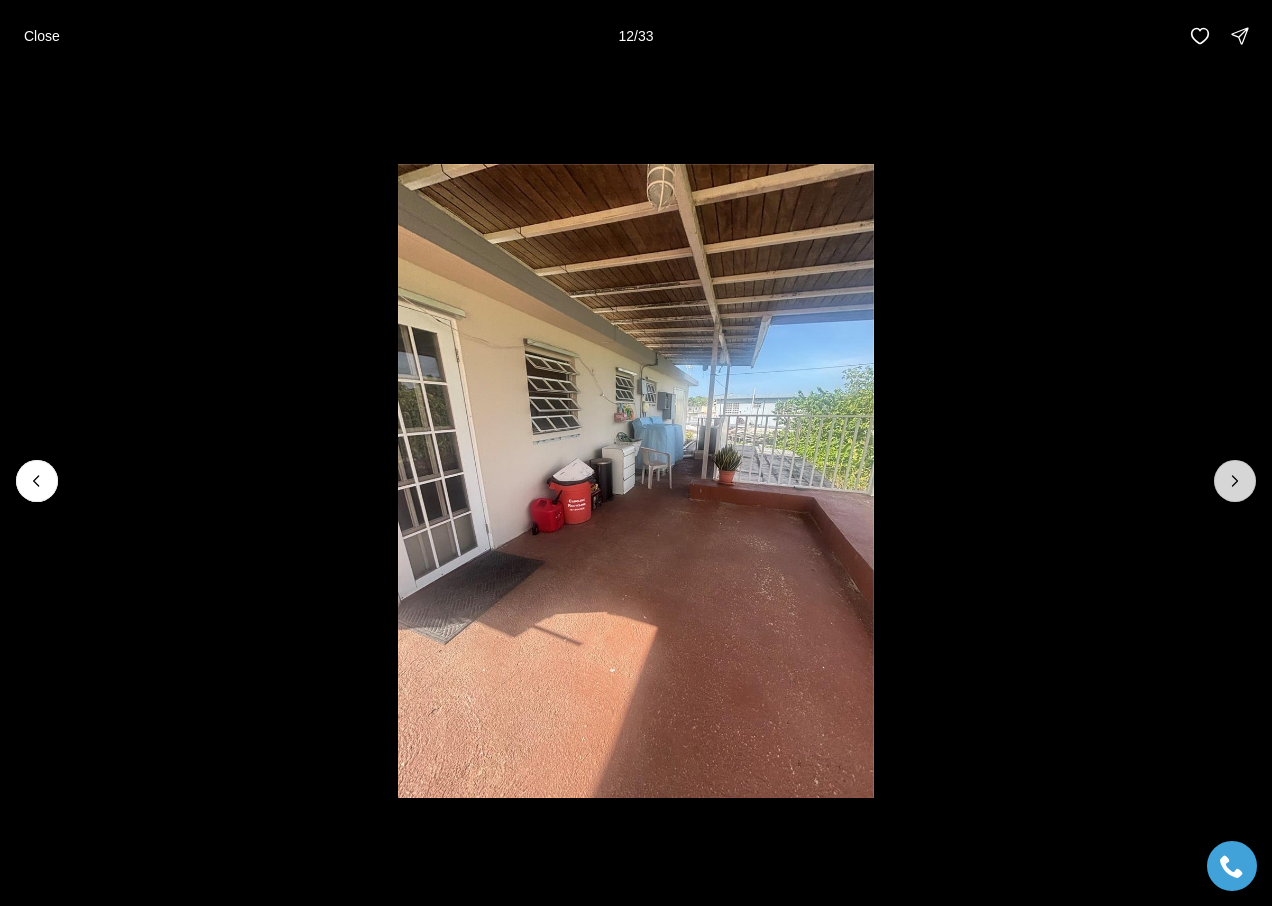 click 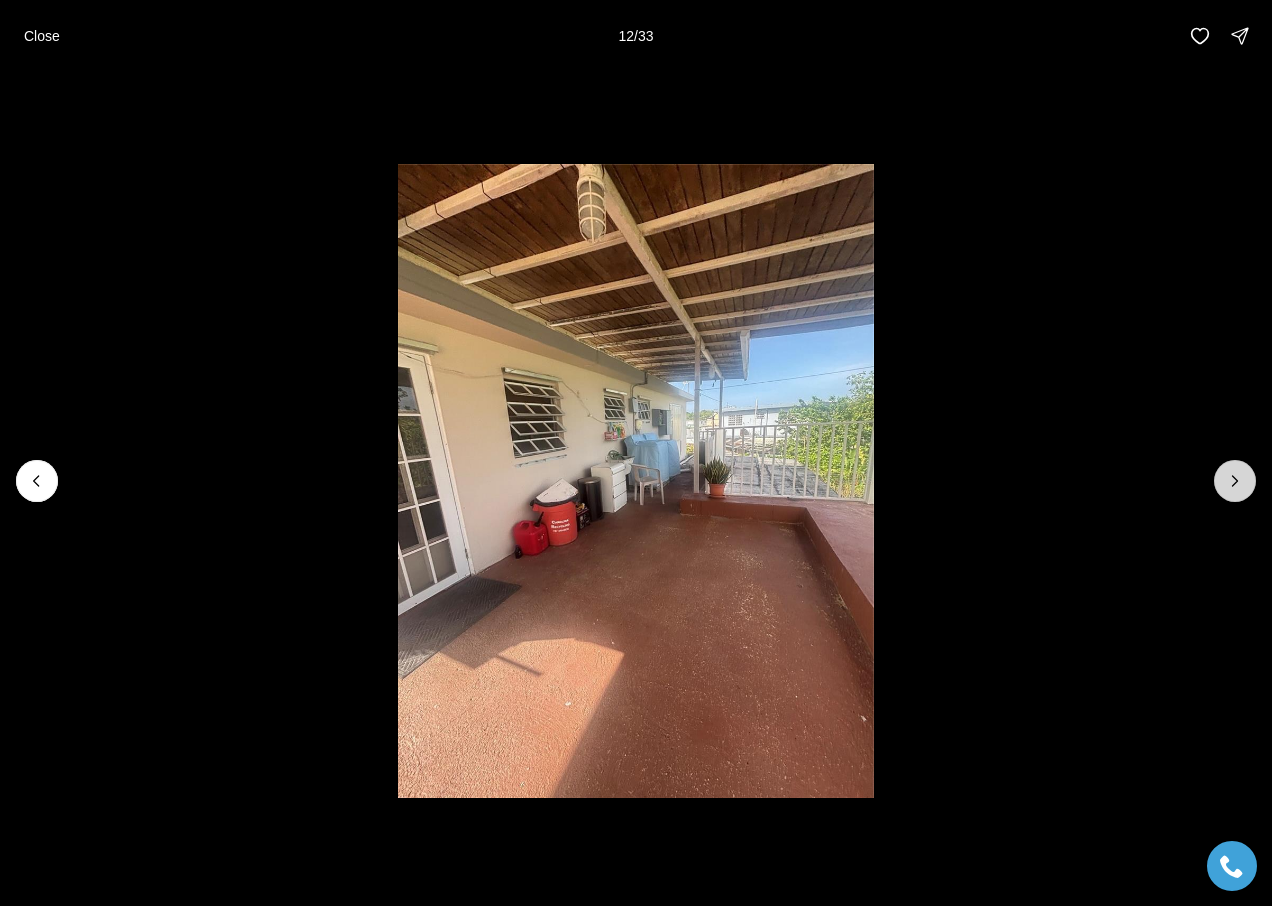 click 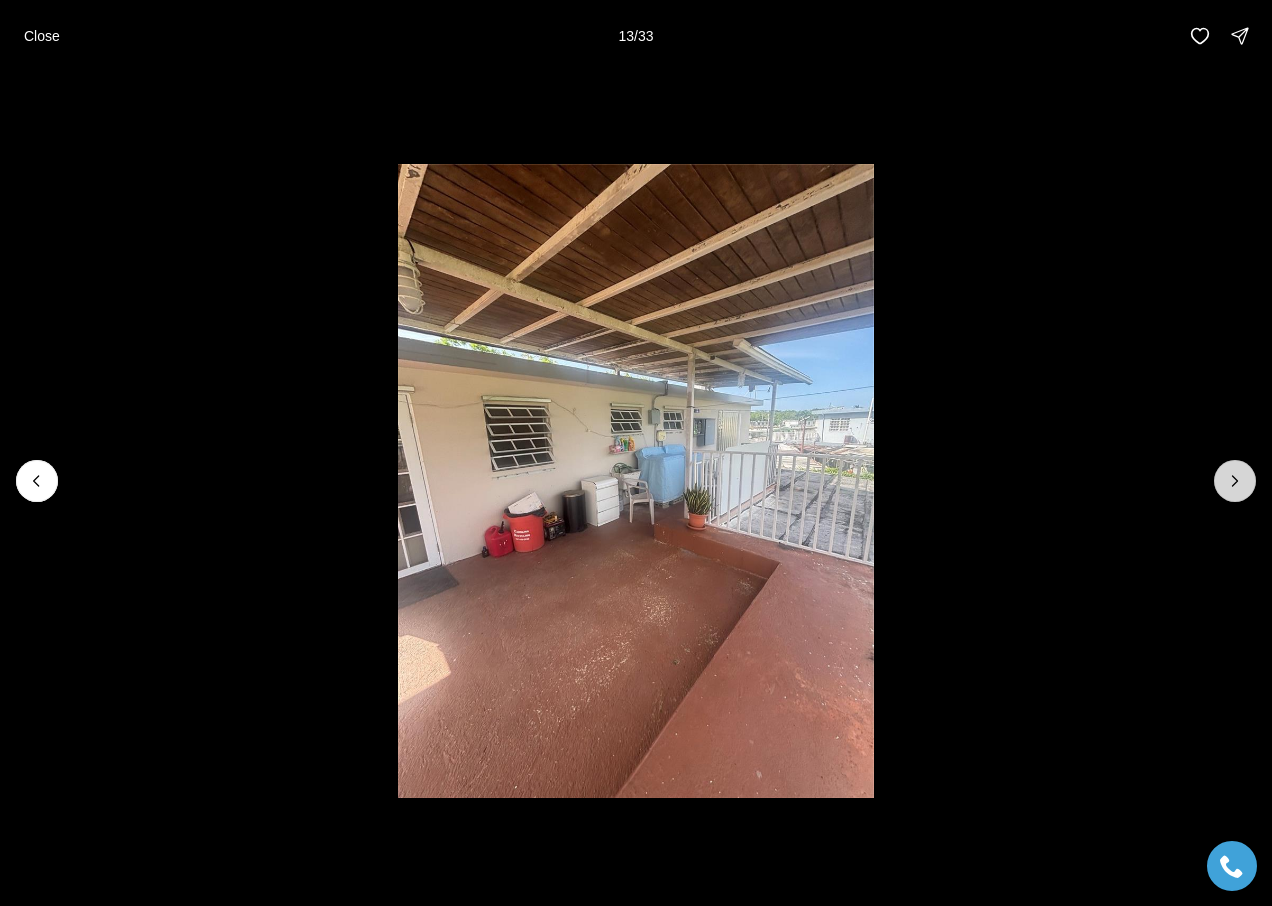 click 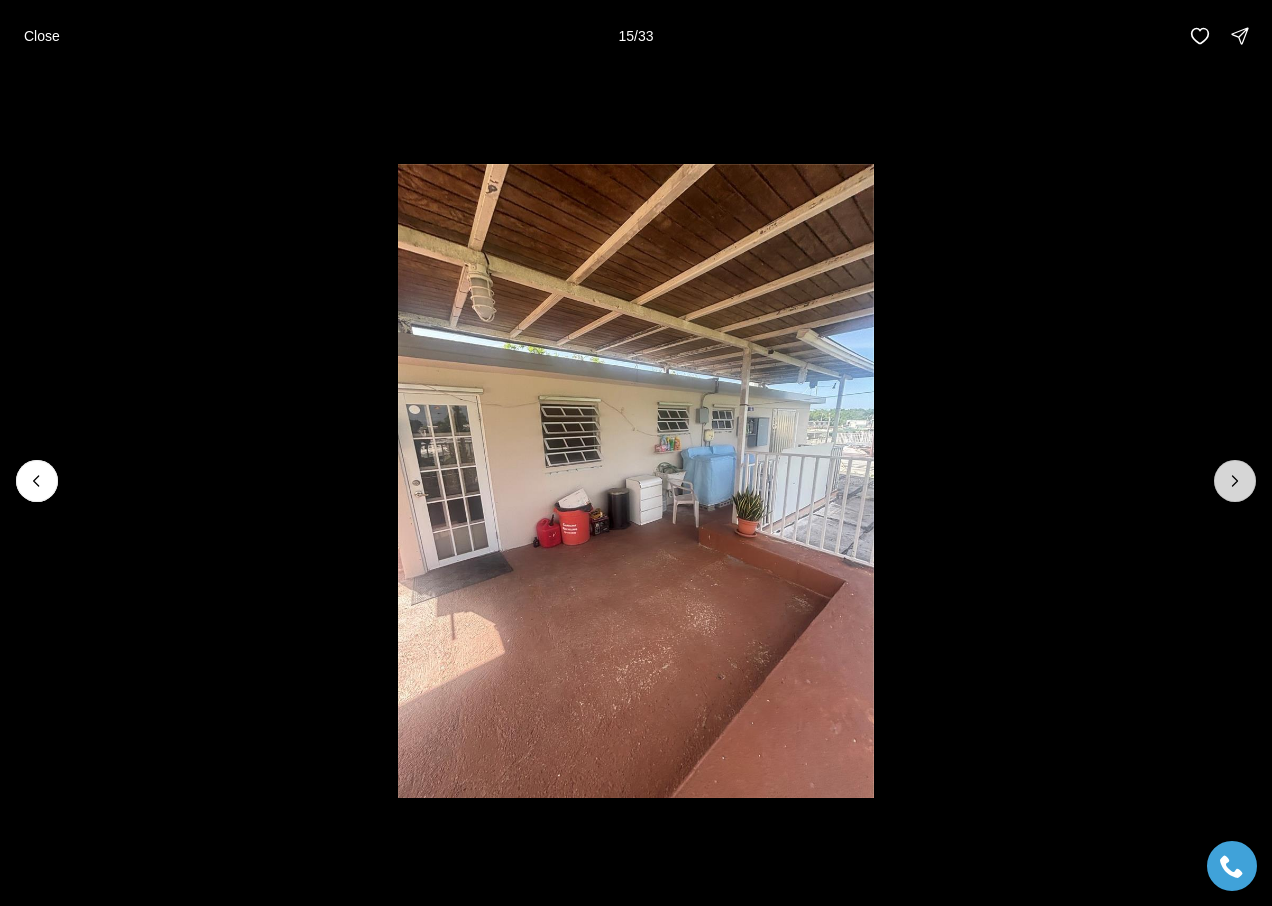 click 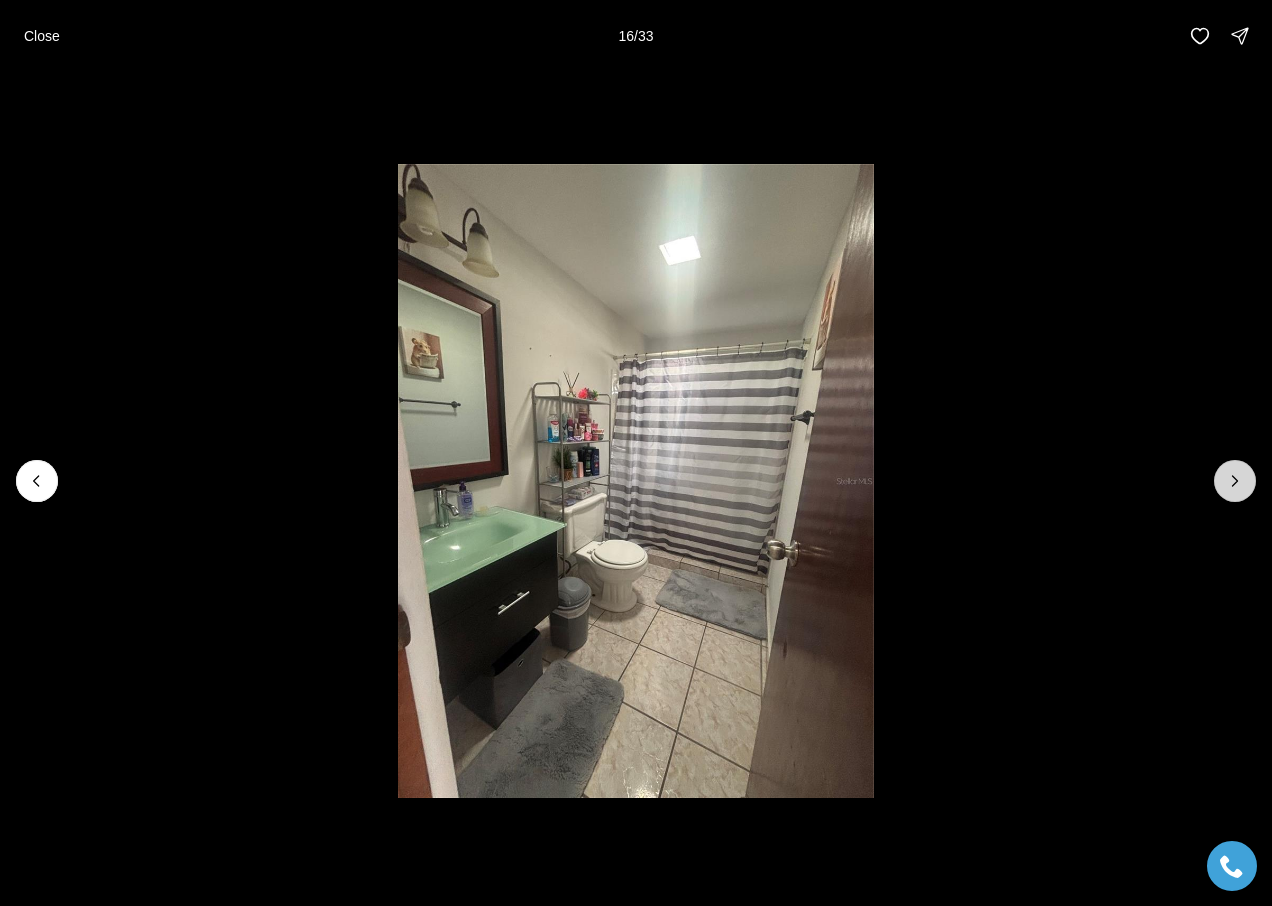 click 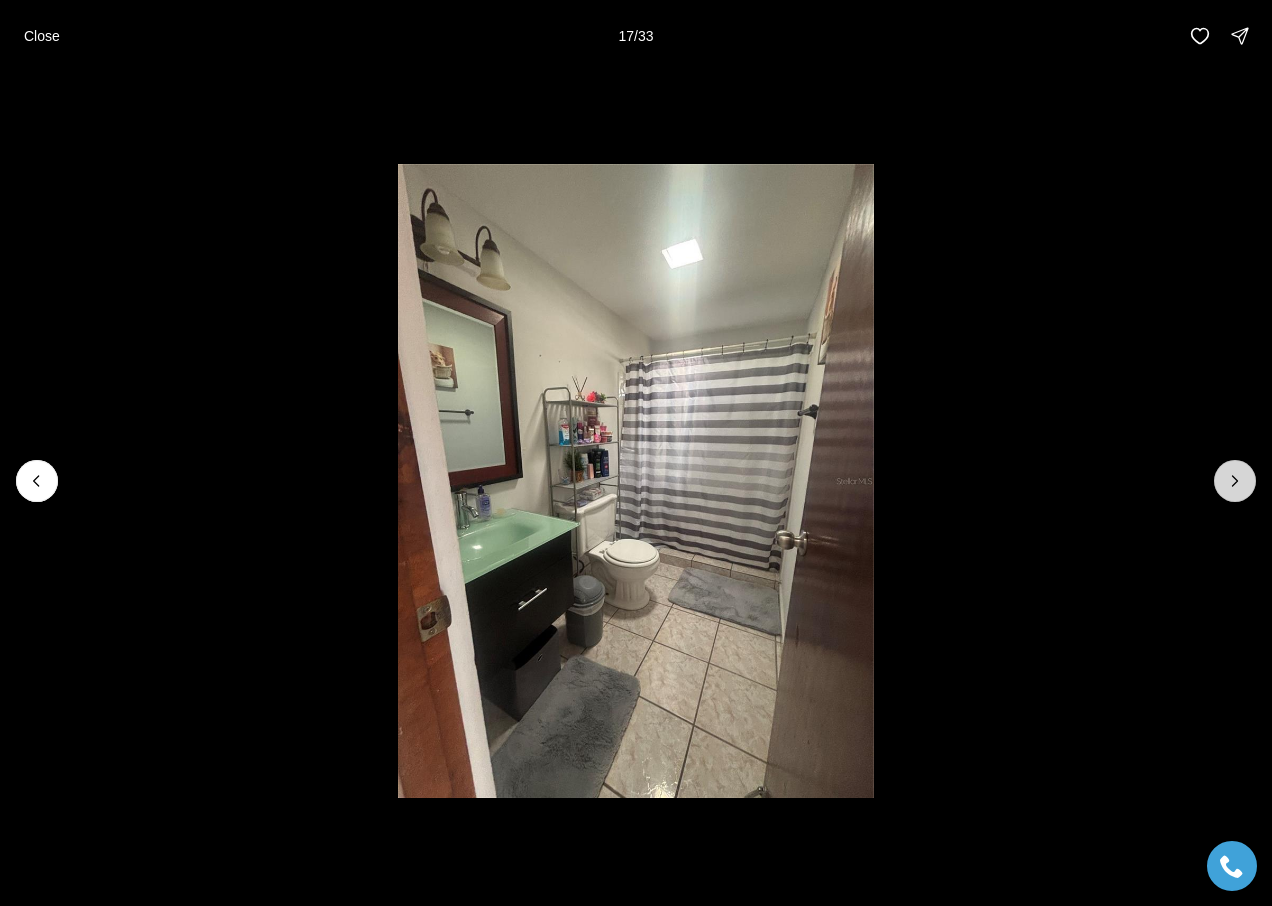 click 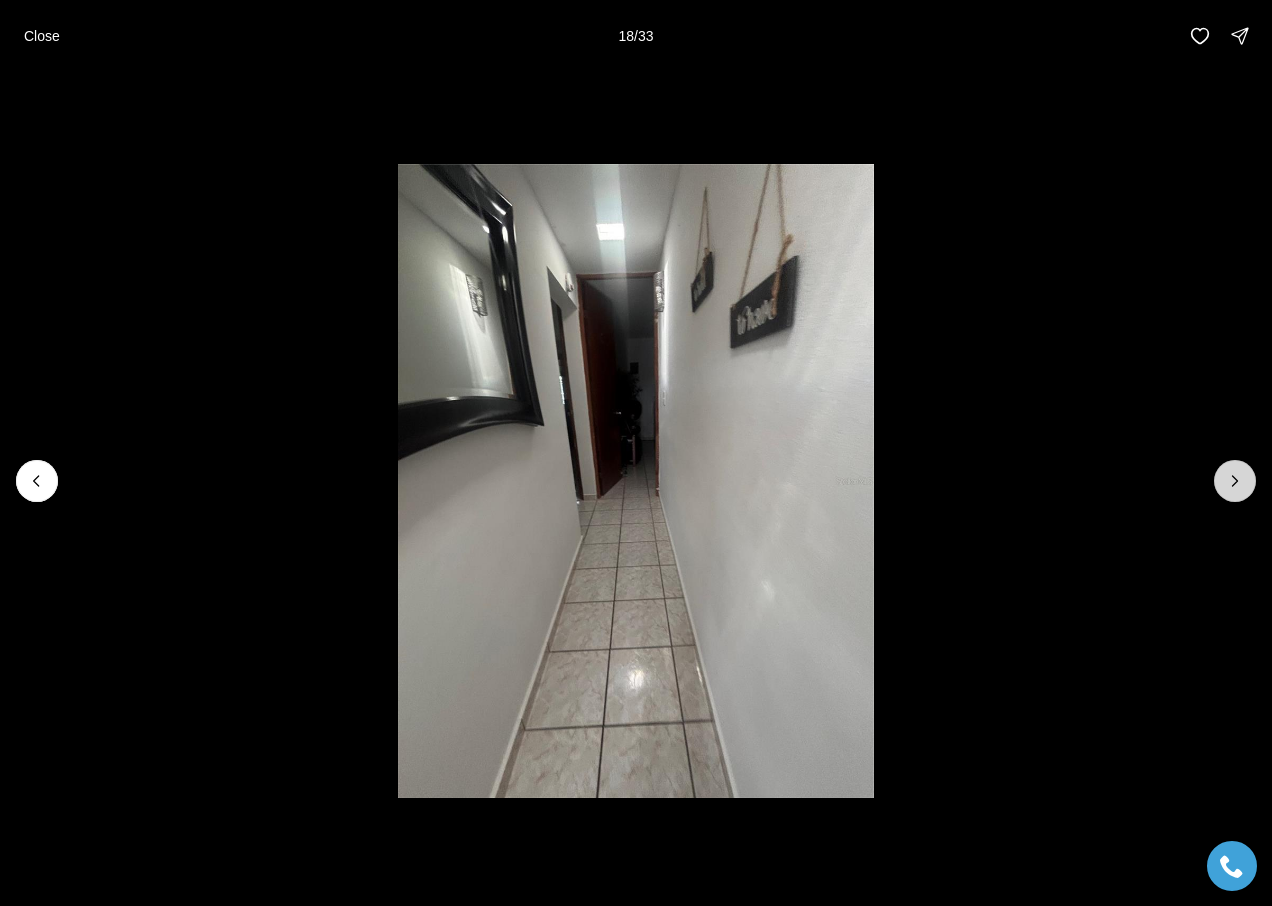 click 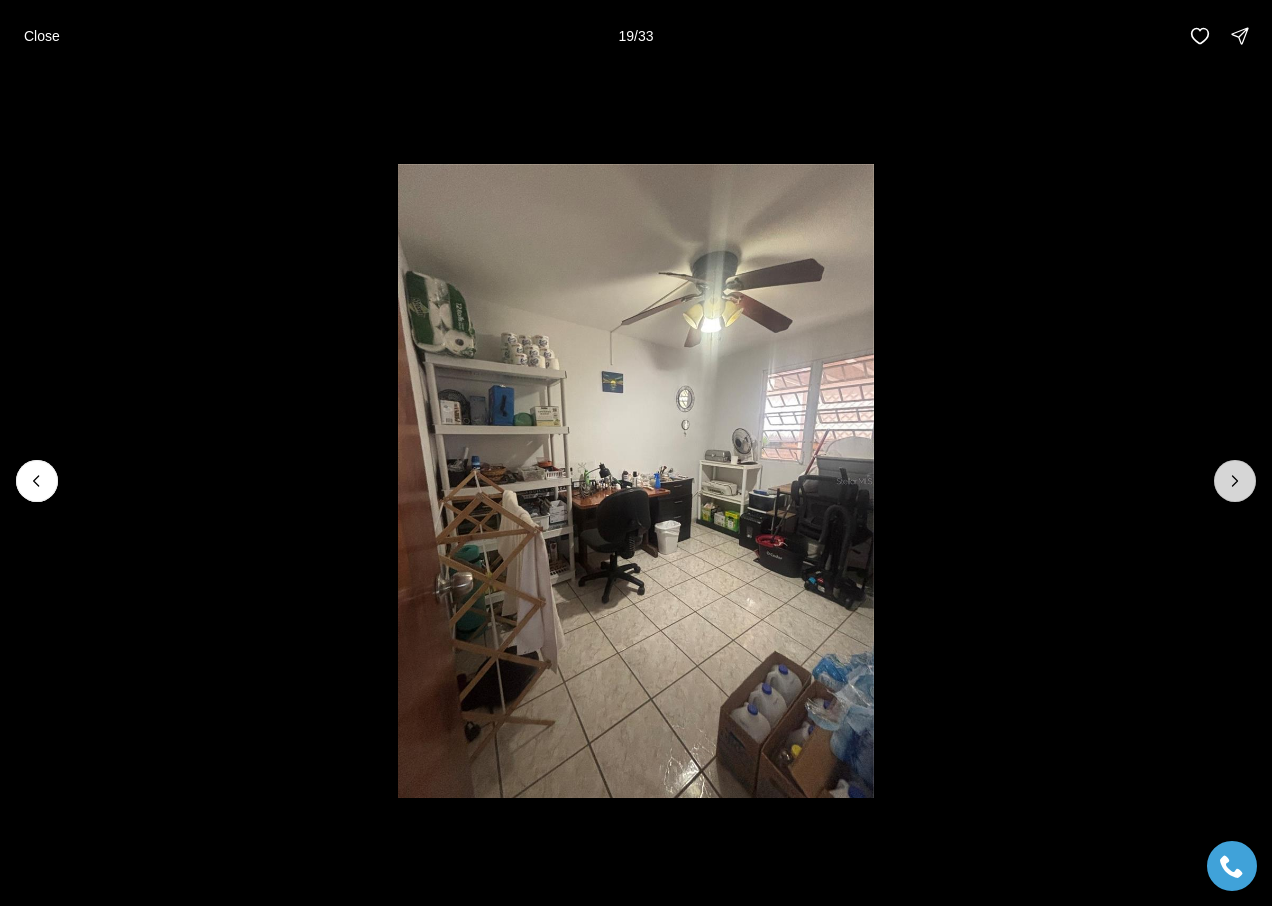 click 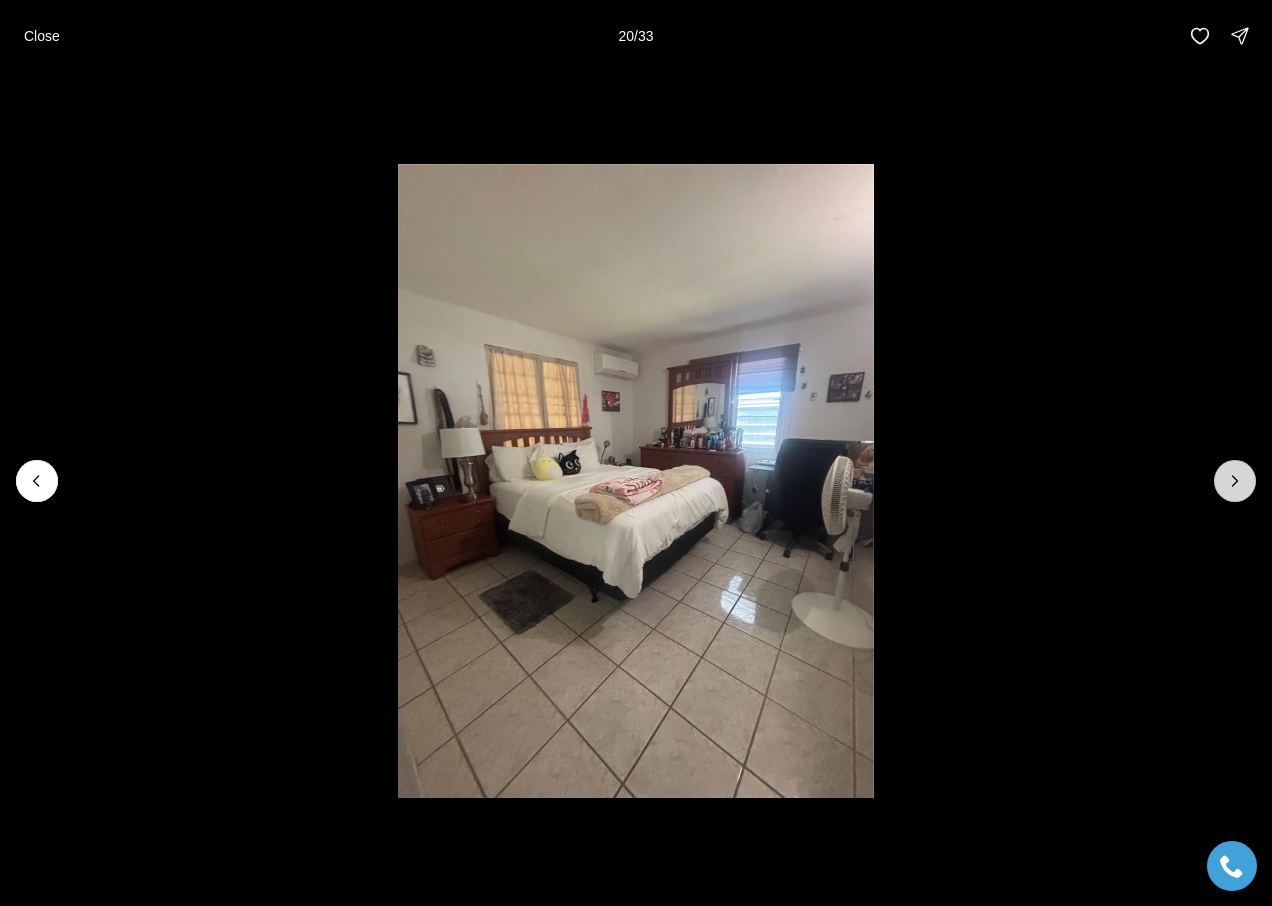 click 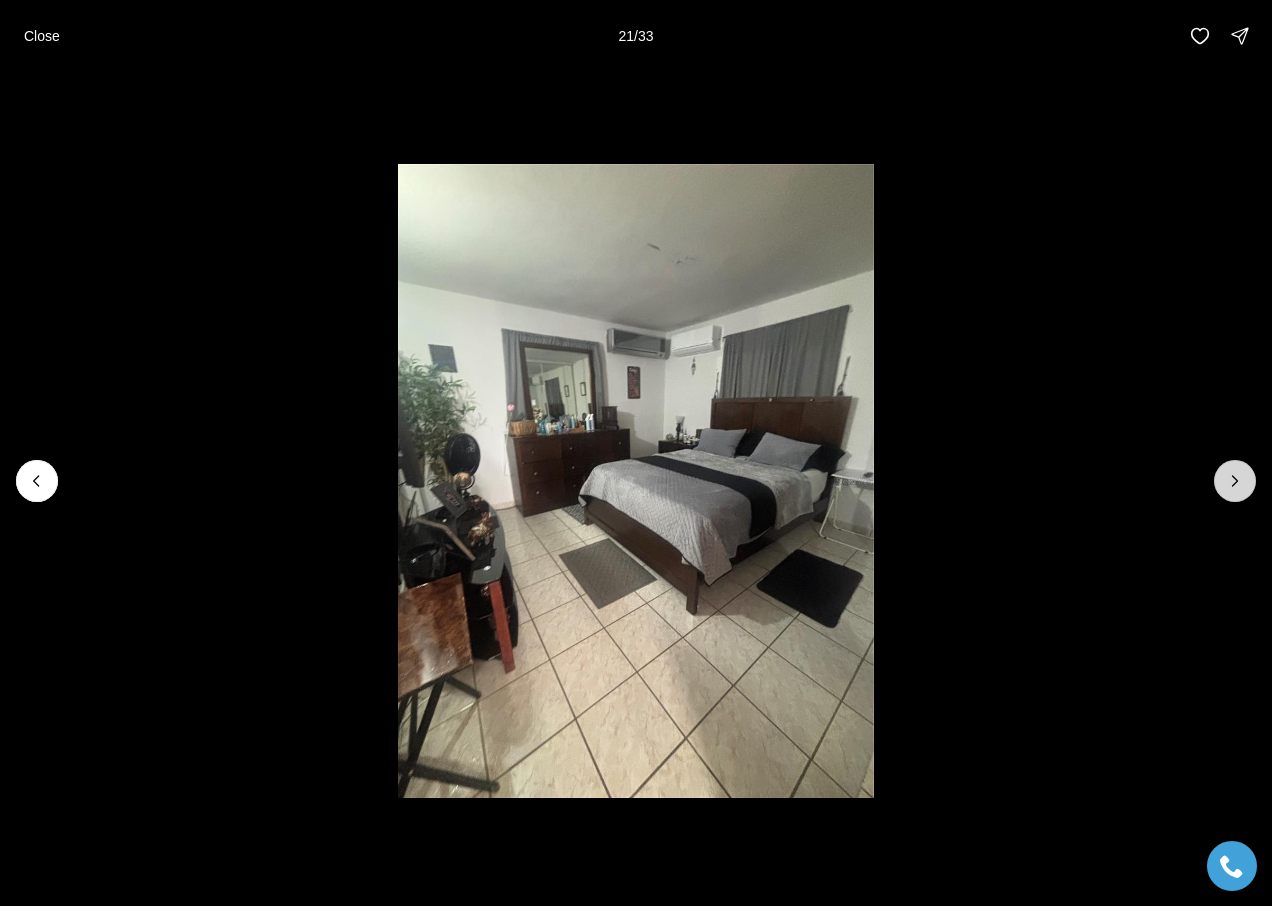 click 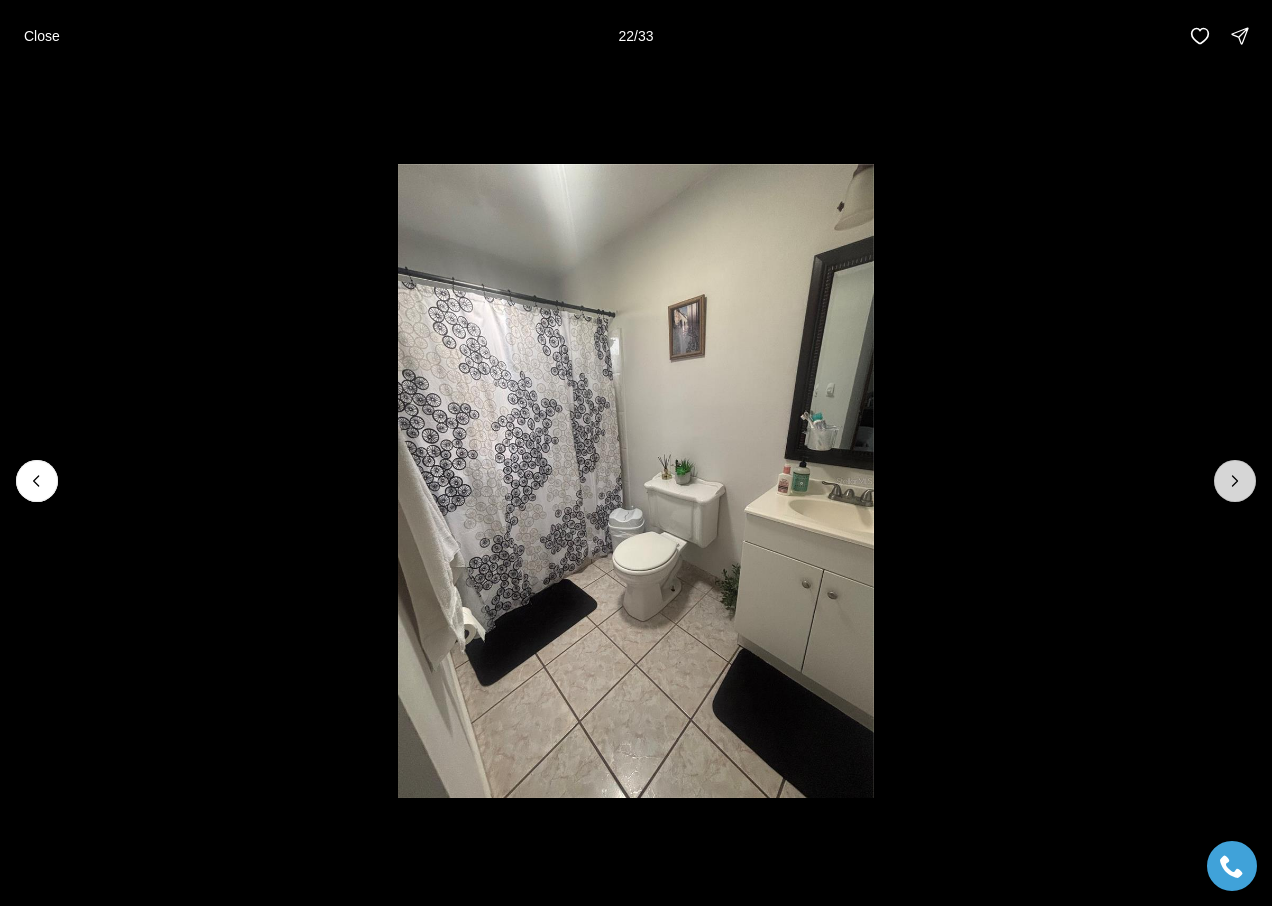 click 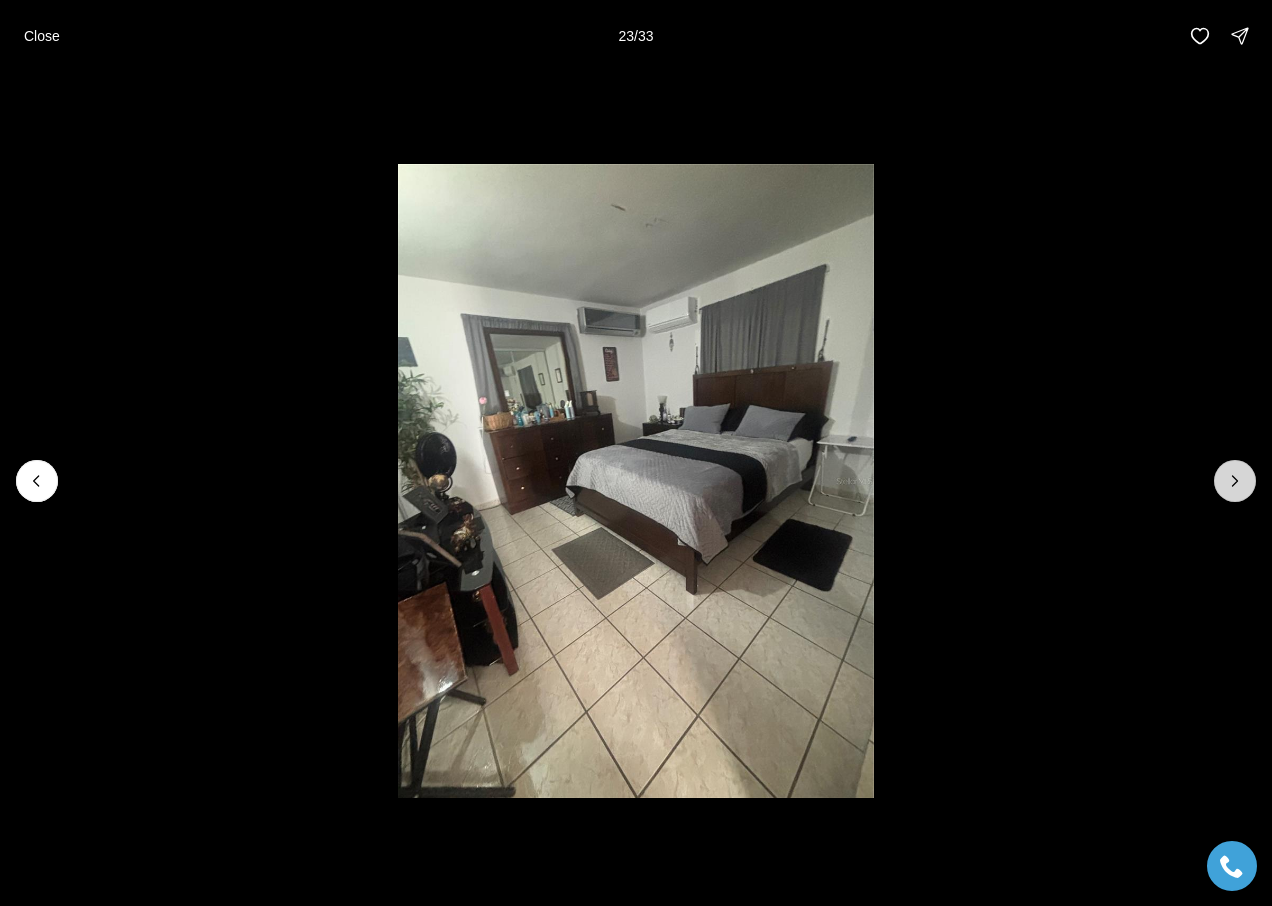 click 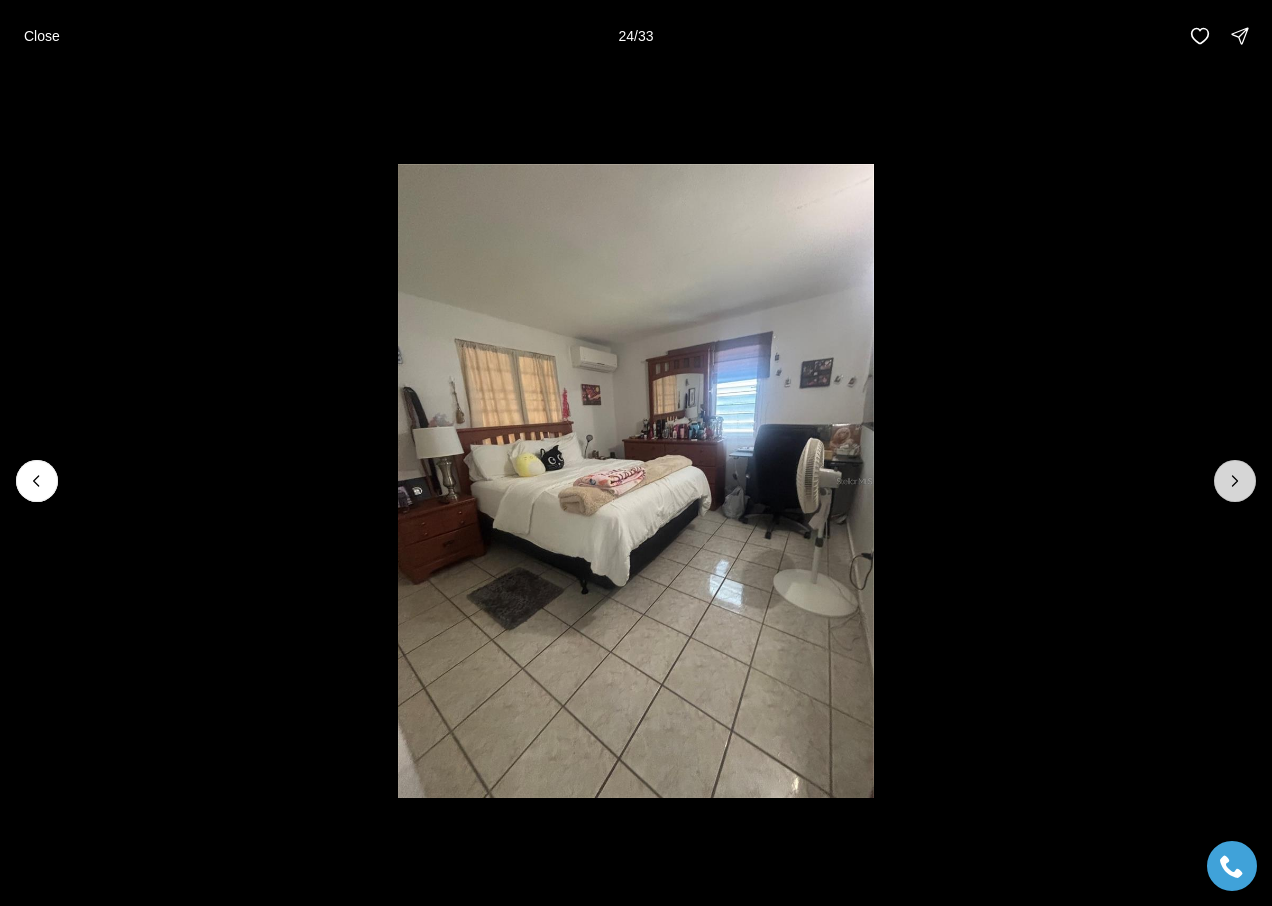 click 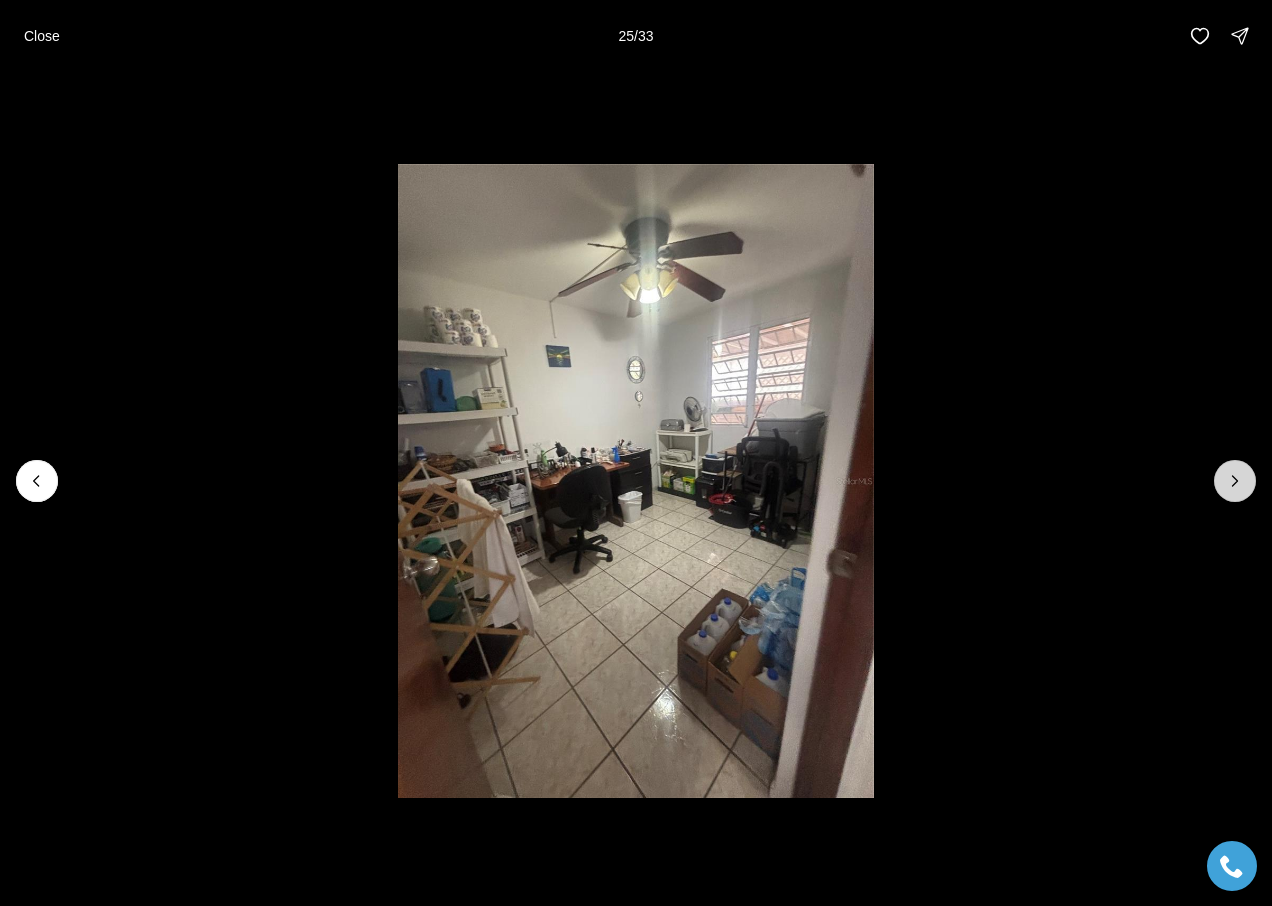 click 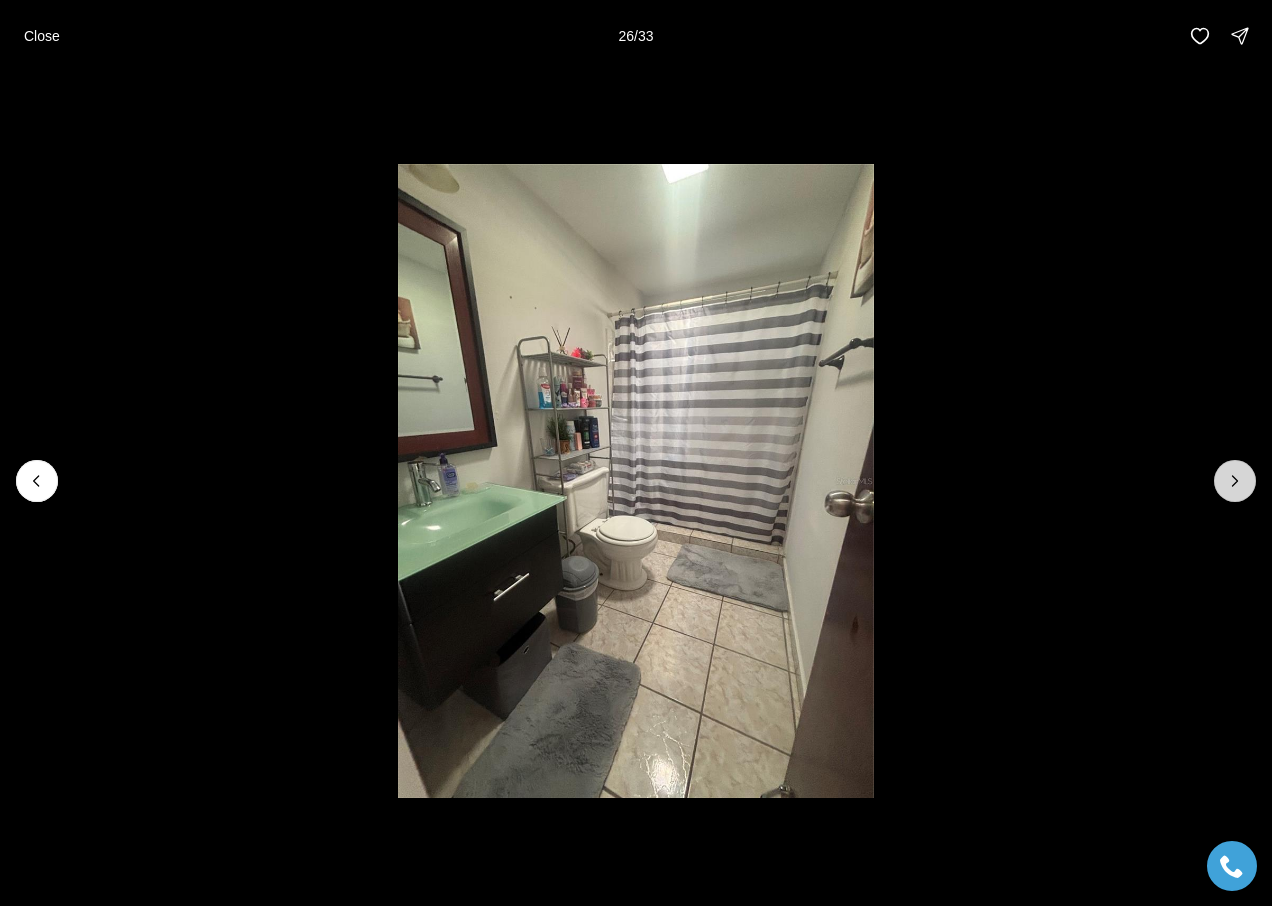 click 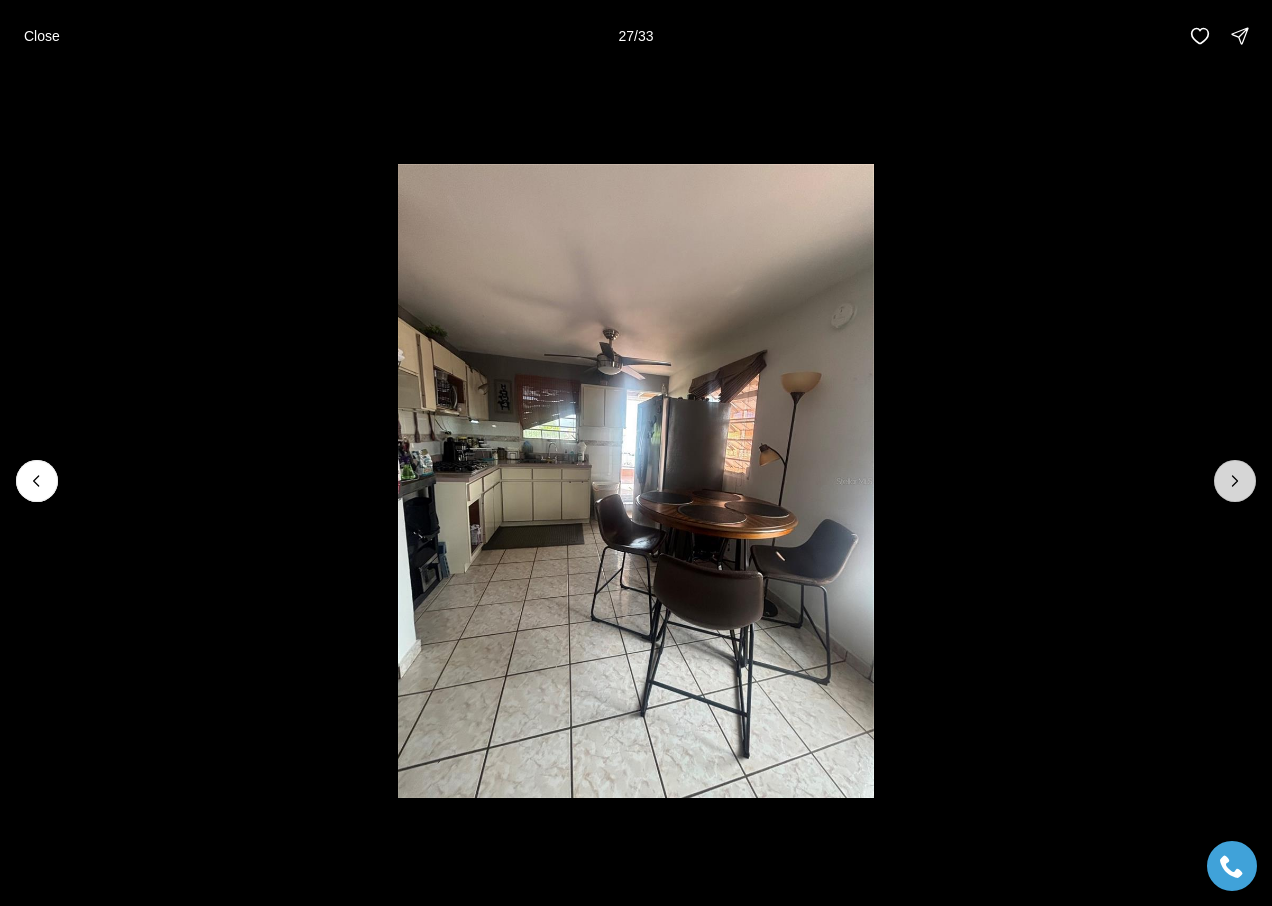 click 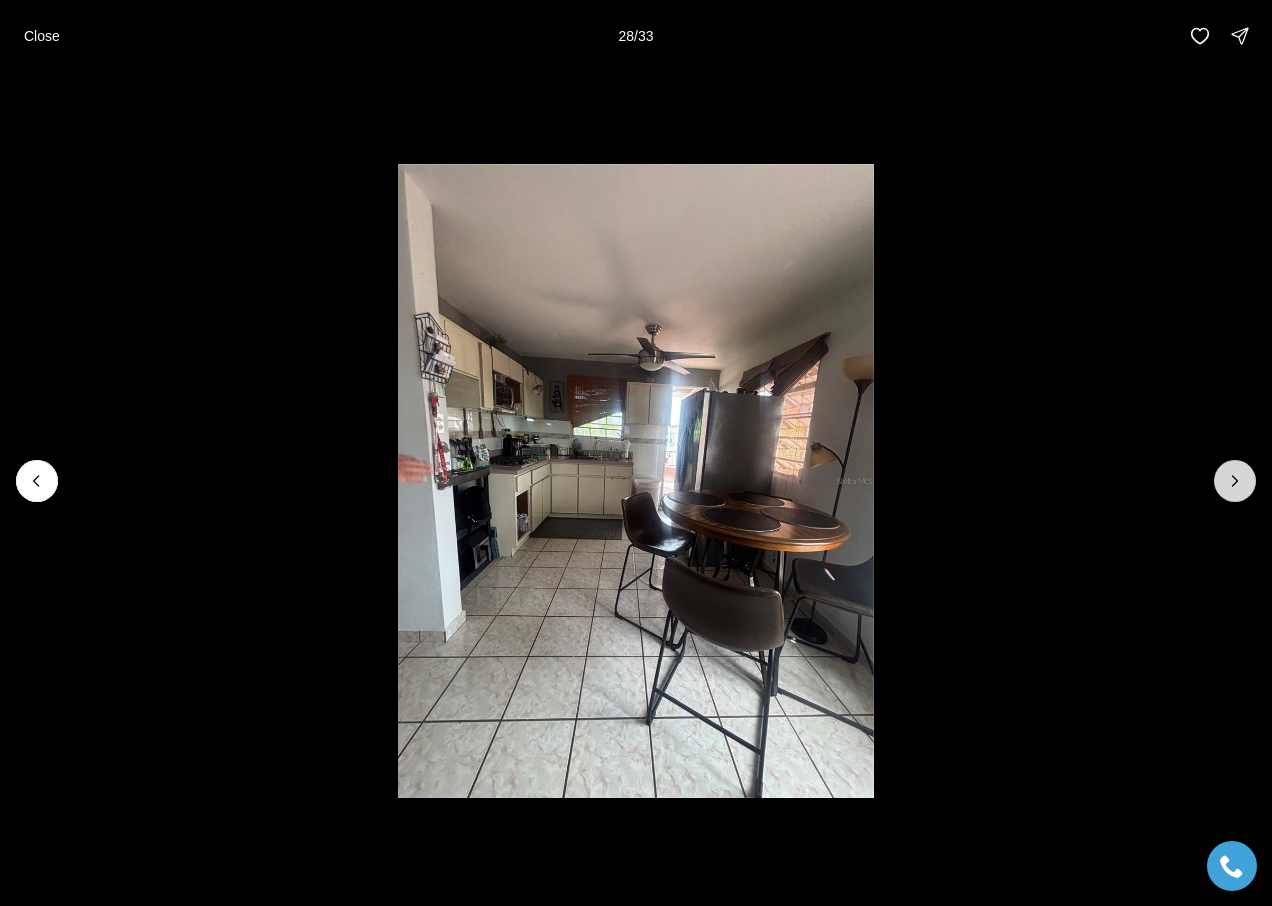 click 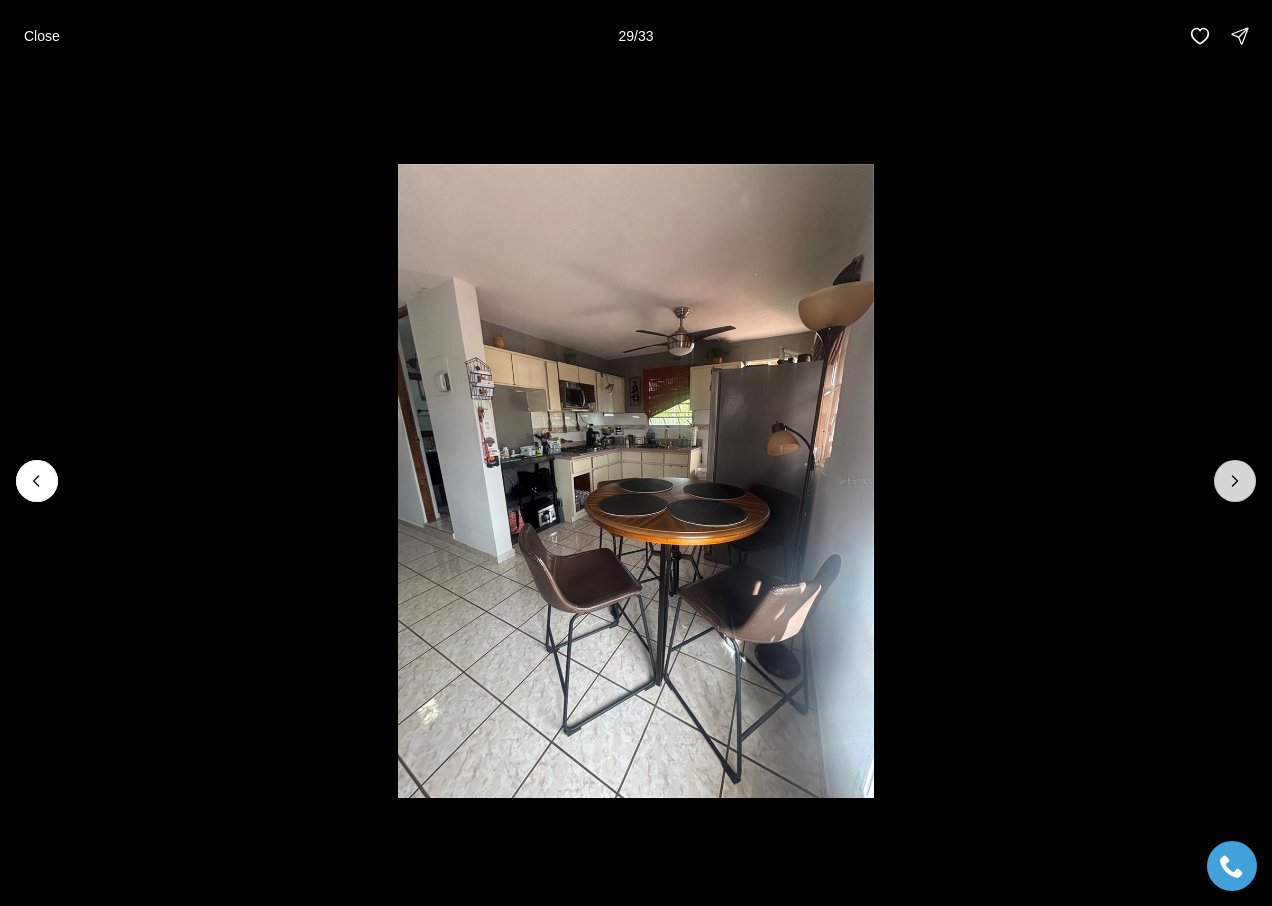 click at bounding box center [1235, 481] 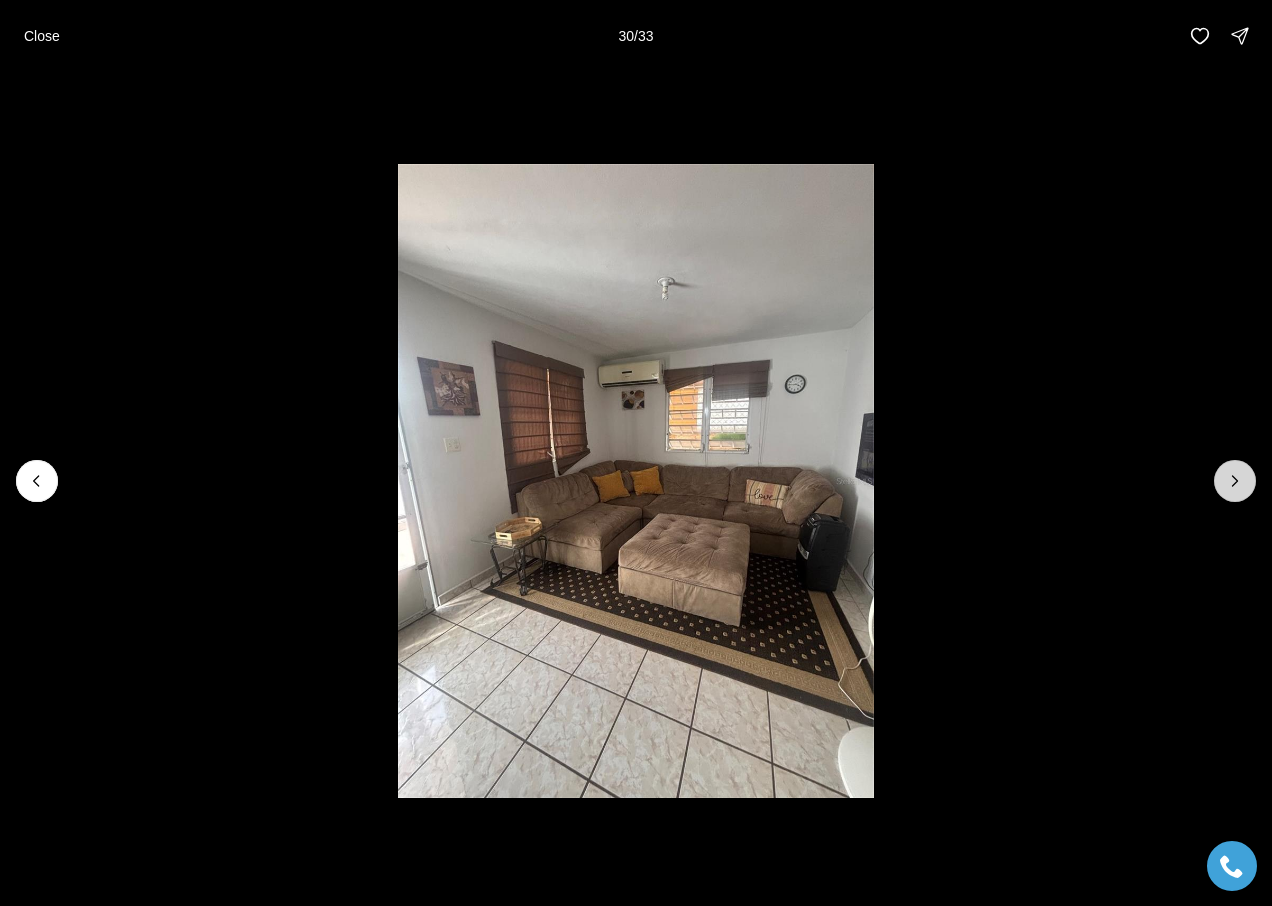 click at bounding box center (1235, 481) 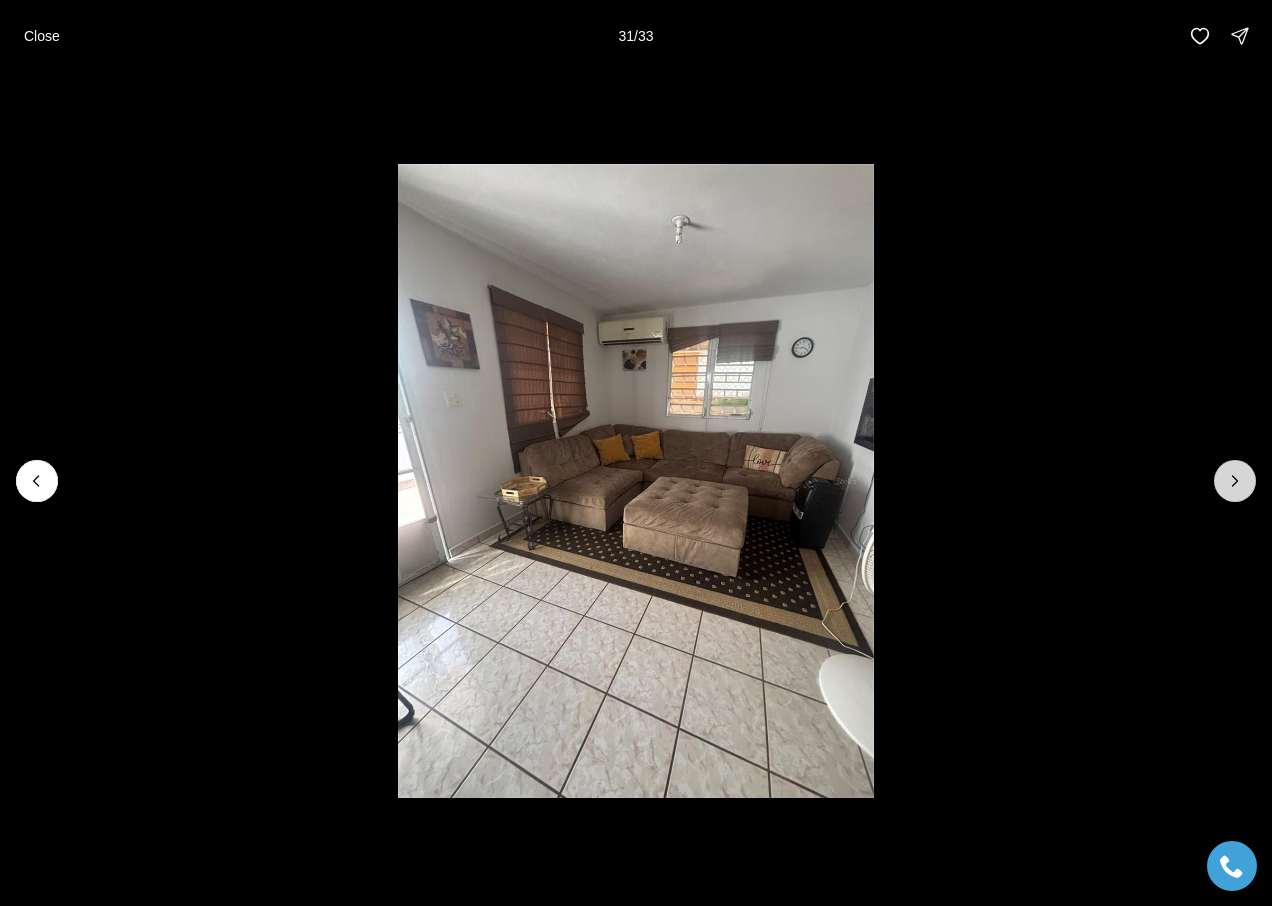 click at bounding box center (1235, 481) 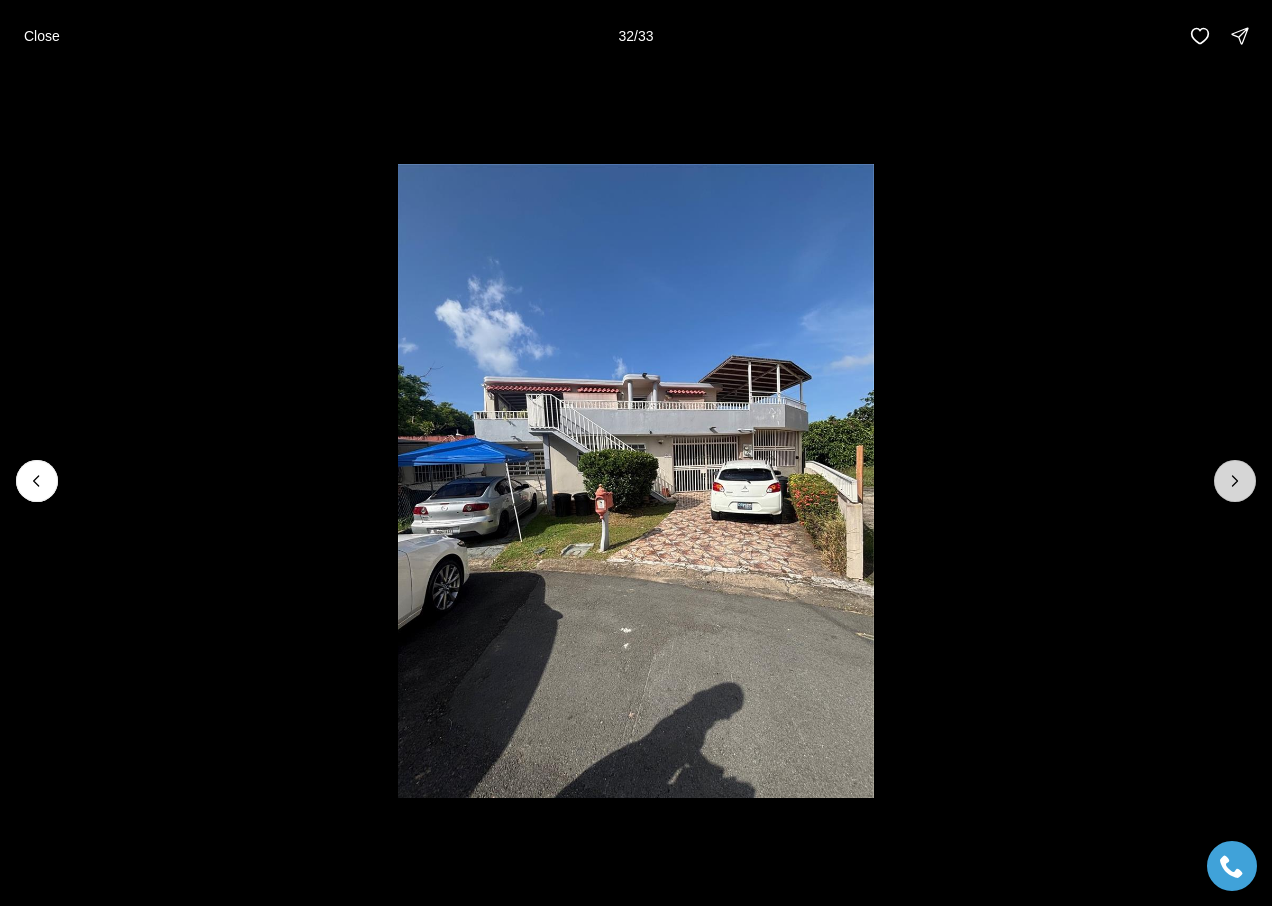 click at bounding box center [1235, 481] 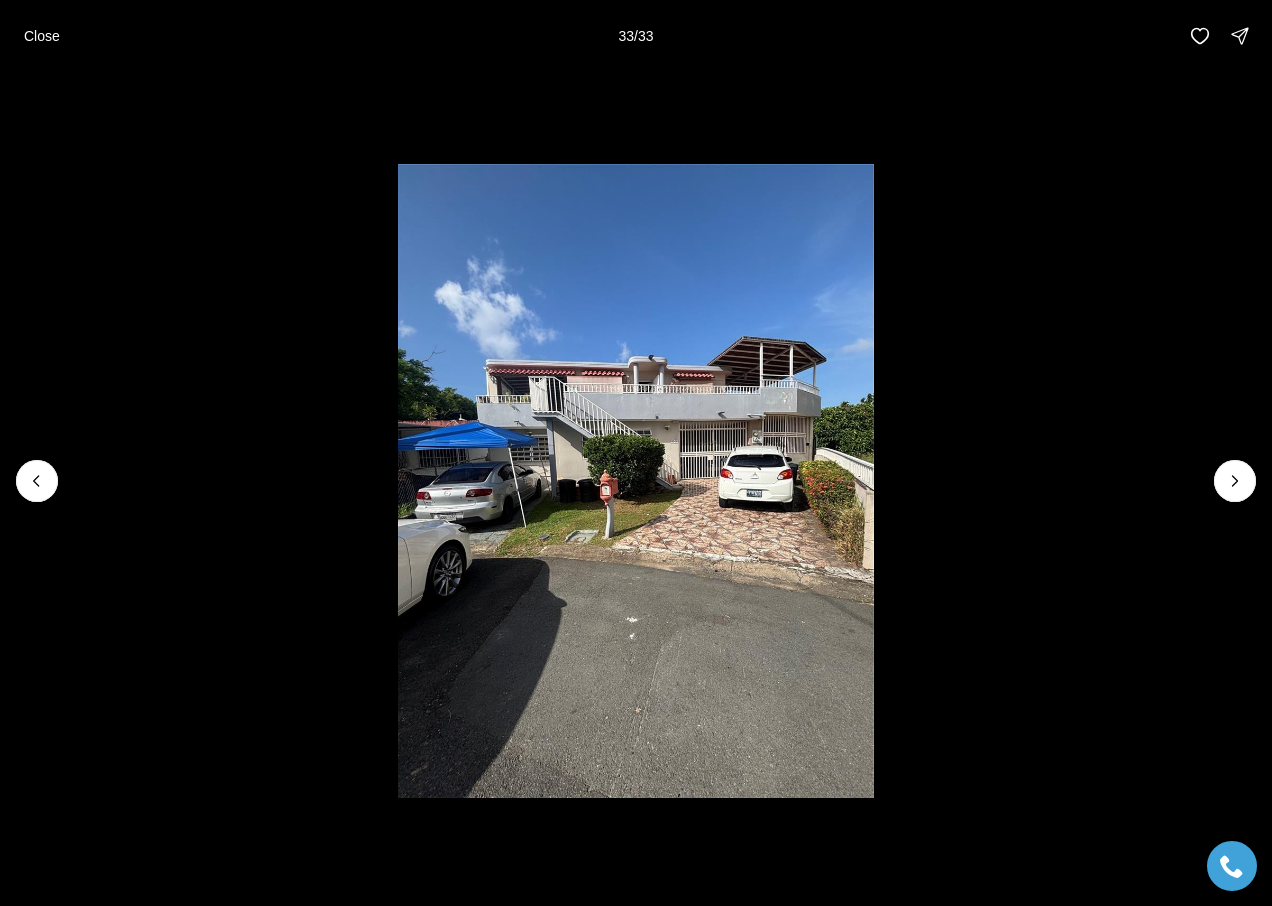 click at bounding box center [636, 481] 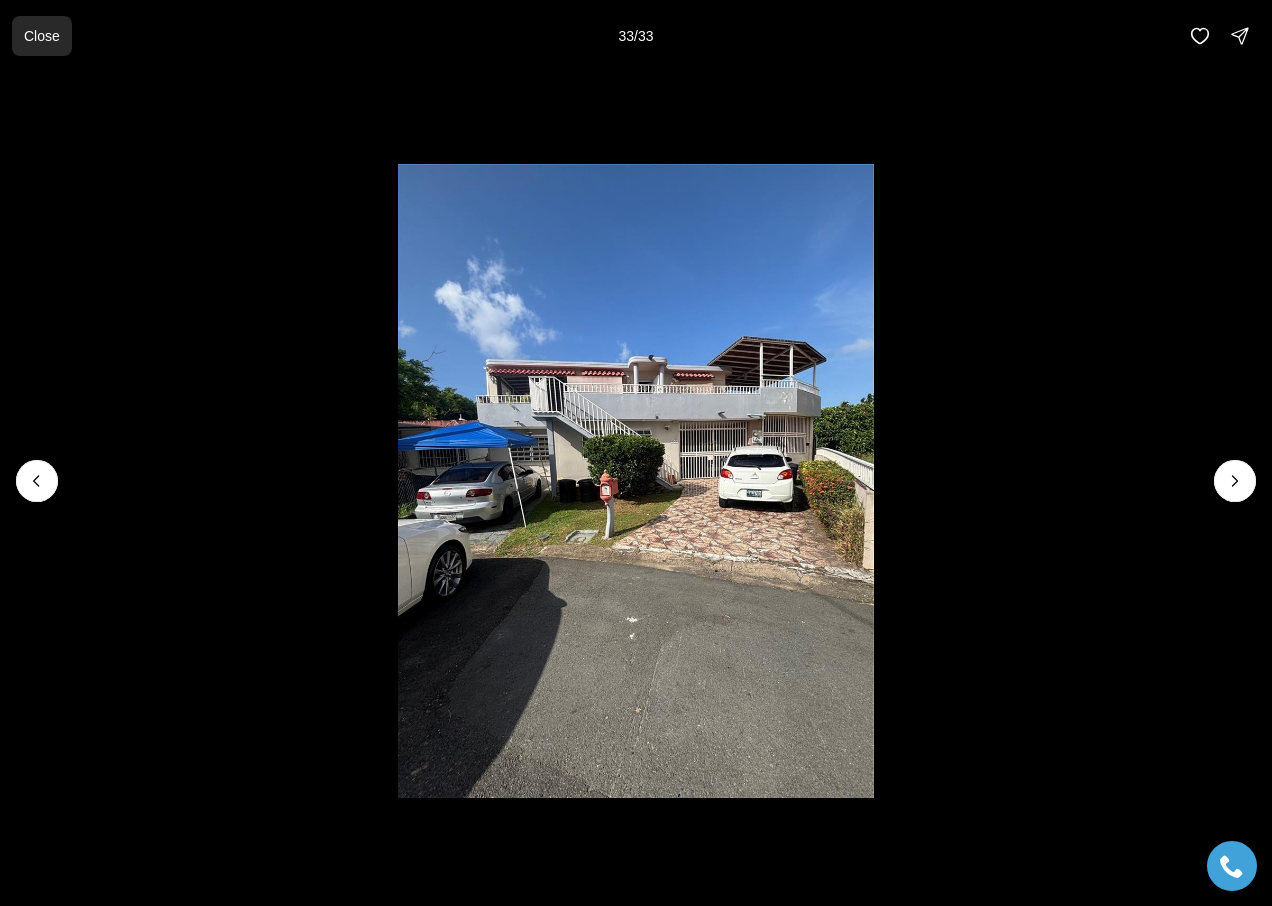 click on "Close" at bounding box center (42, 36) 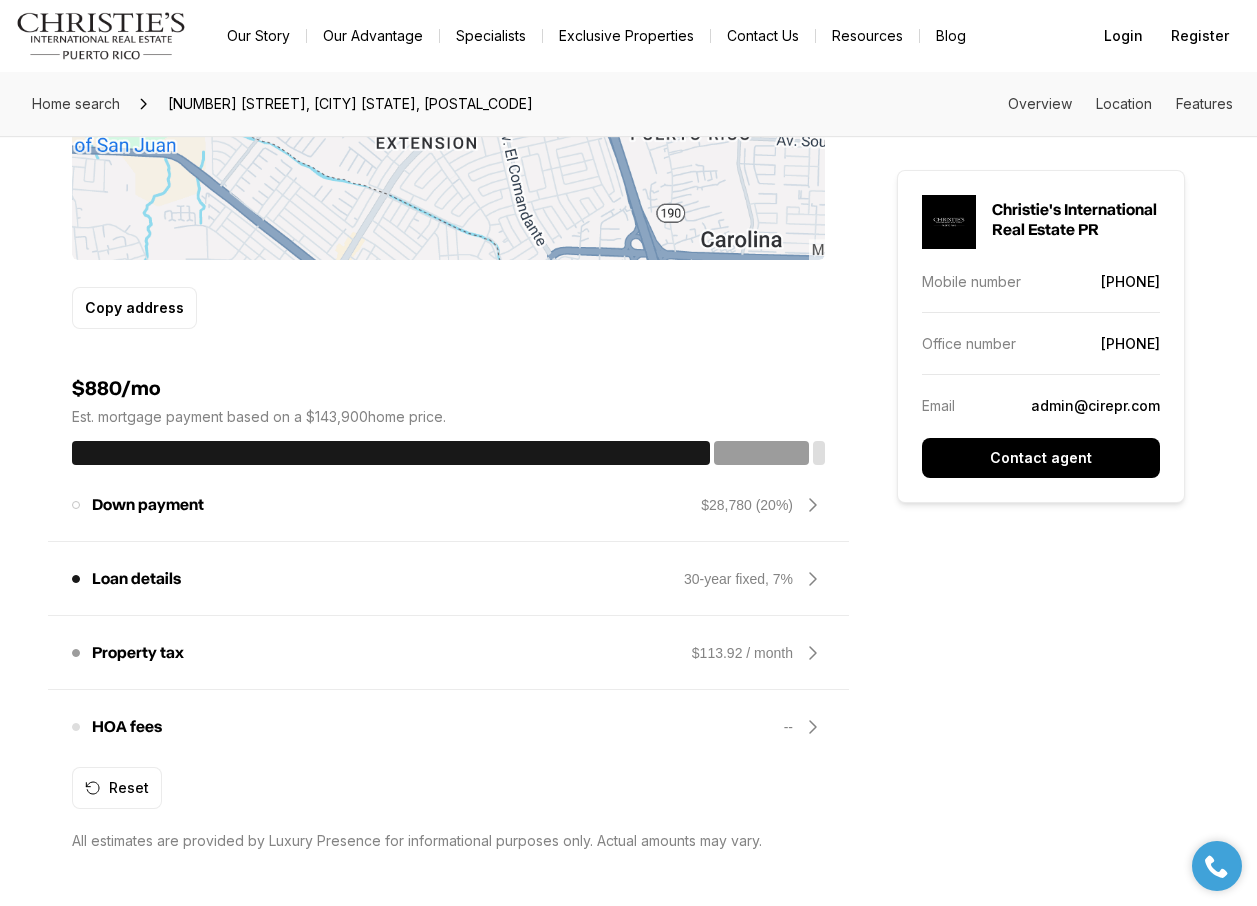 scroll, scrollTop: 1500, scrollLeft: 0, axis: vertical 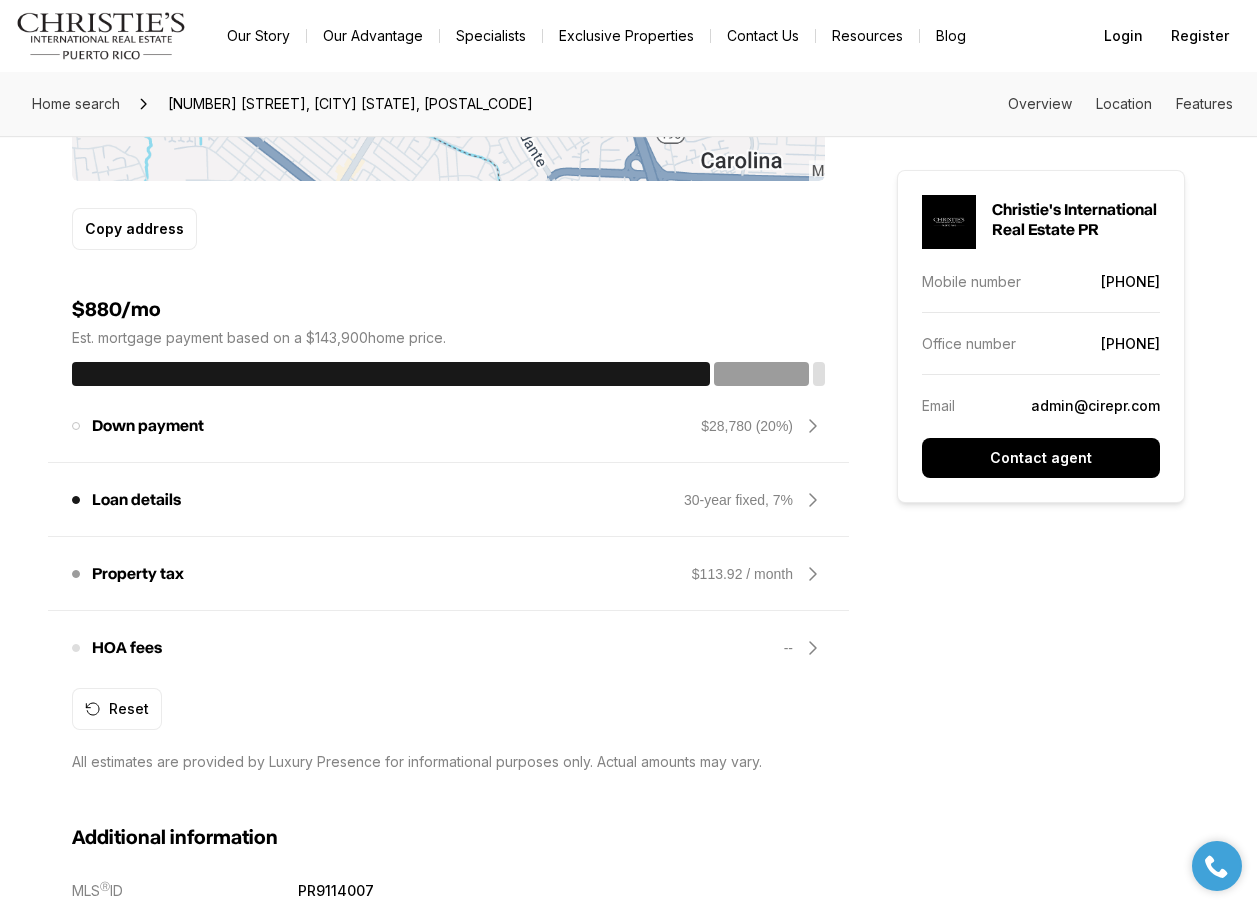 click 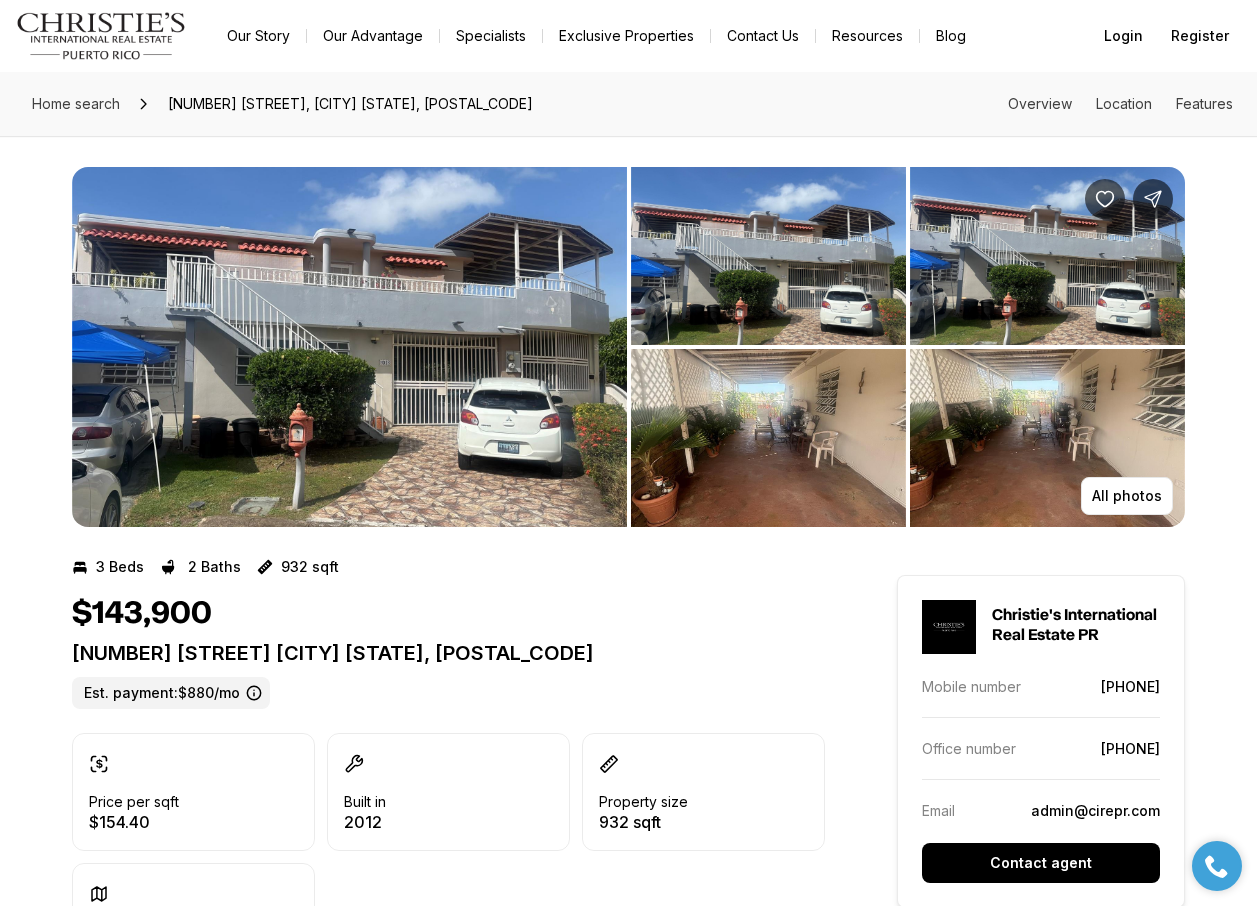 scroll, scrollTop: 0, scrollLeft: 0, axis: both 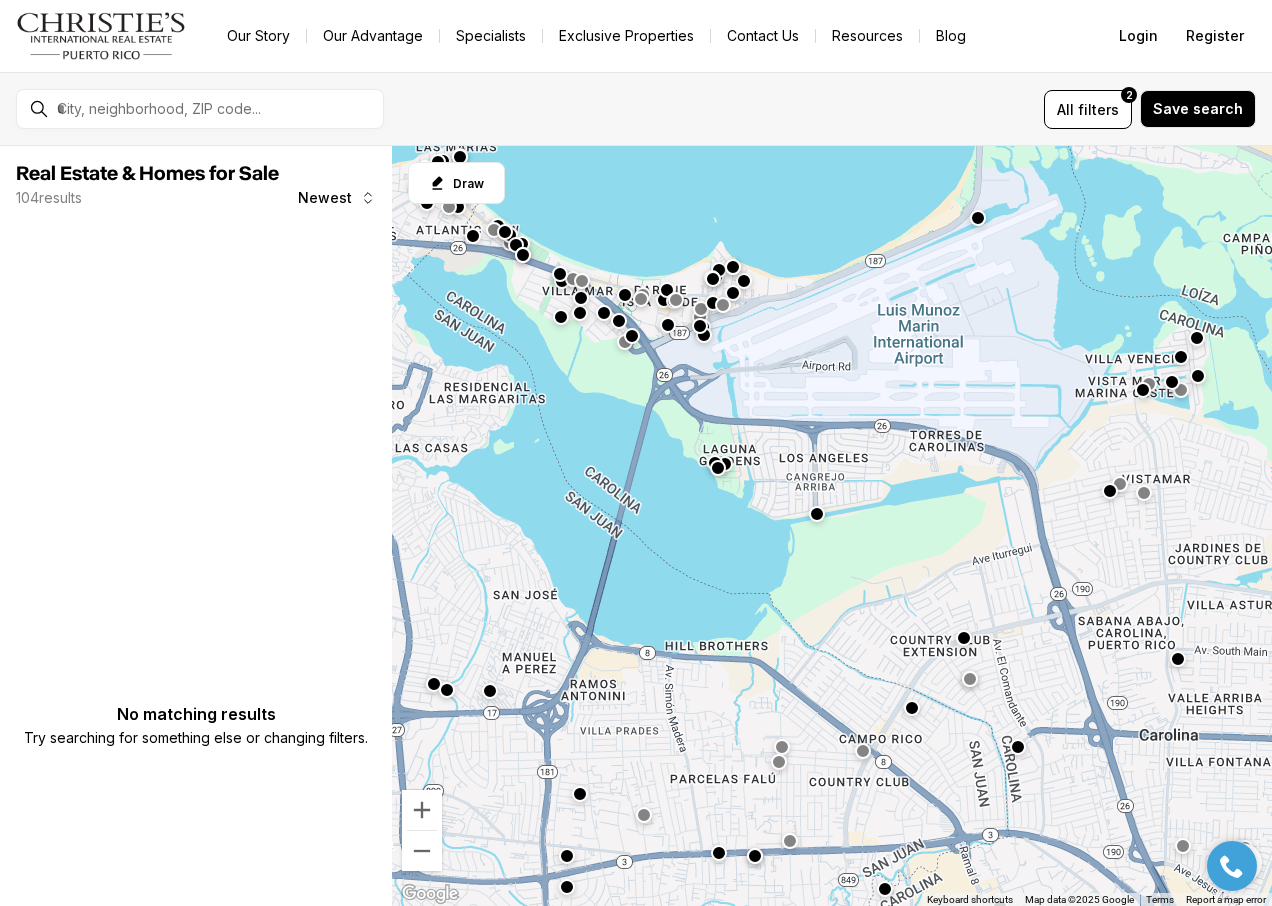 click at bounding box center [718, 468] 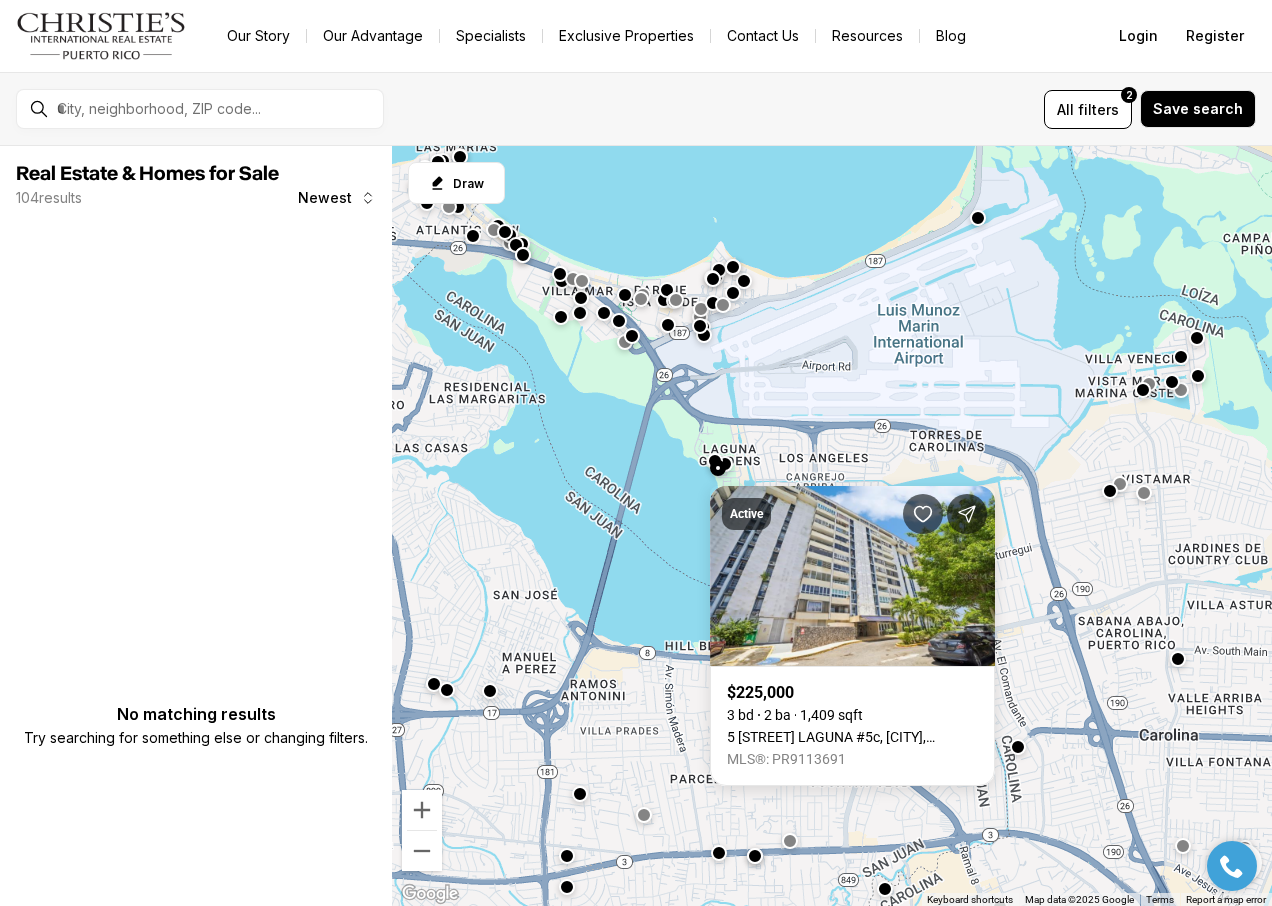 click at bounding box center (715, 460) 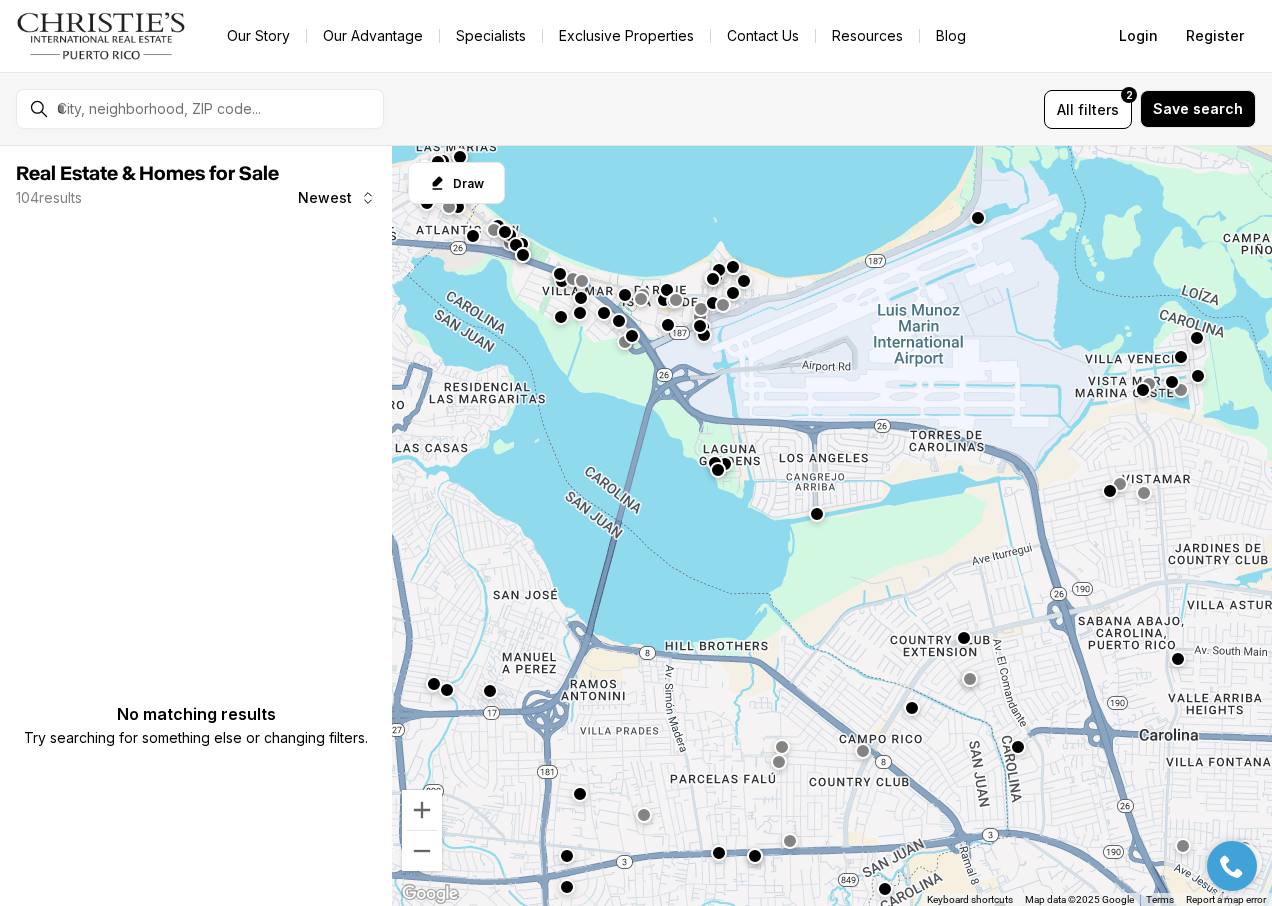 click at bounding box center [725, 464] 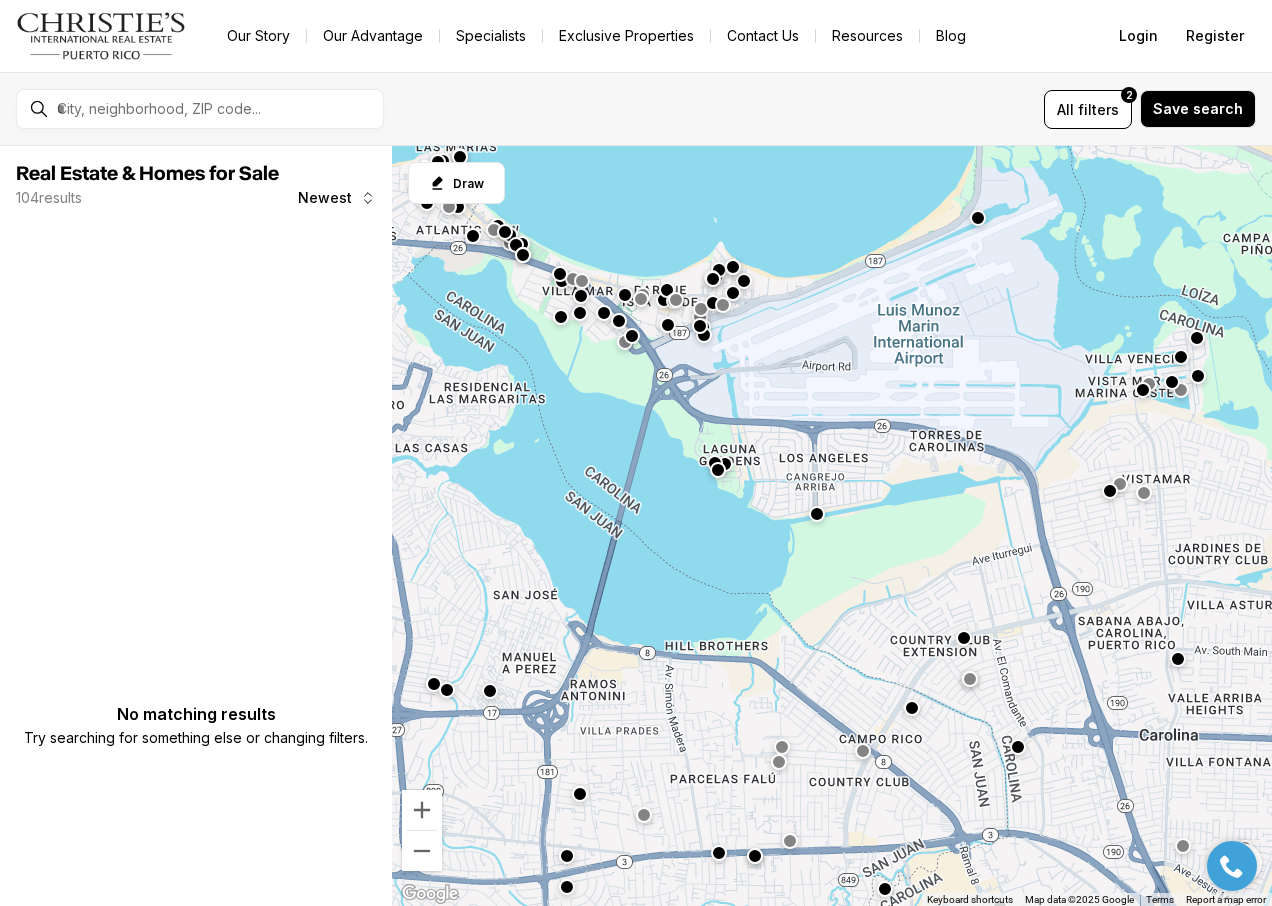 click at bounding box center (581, 296) 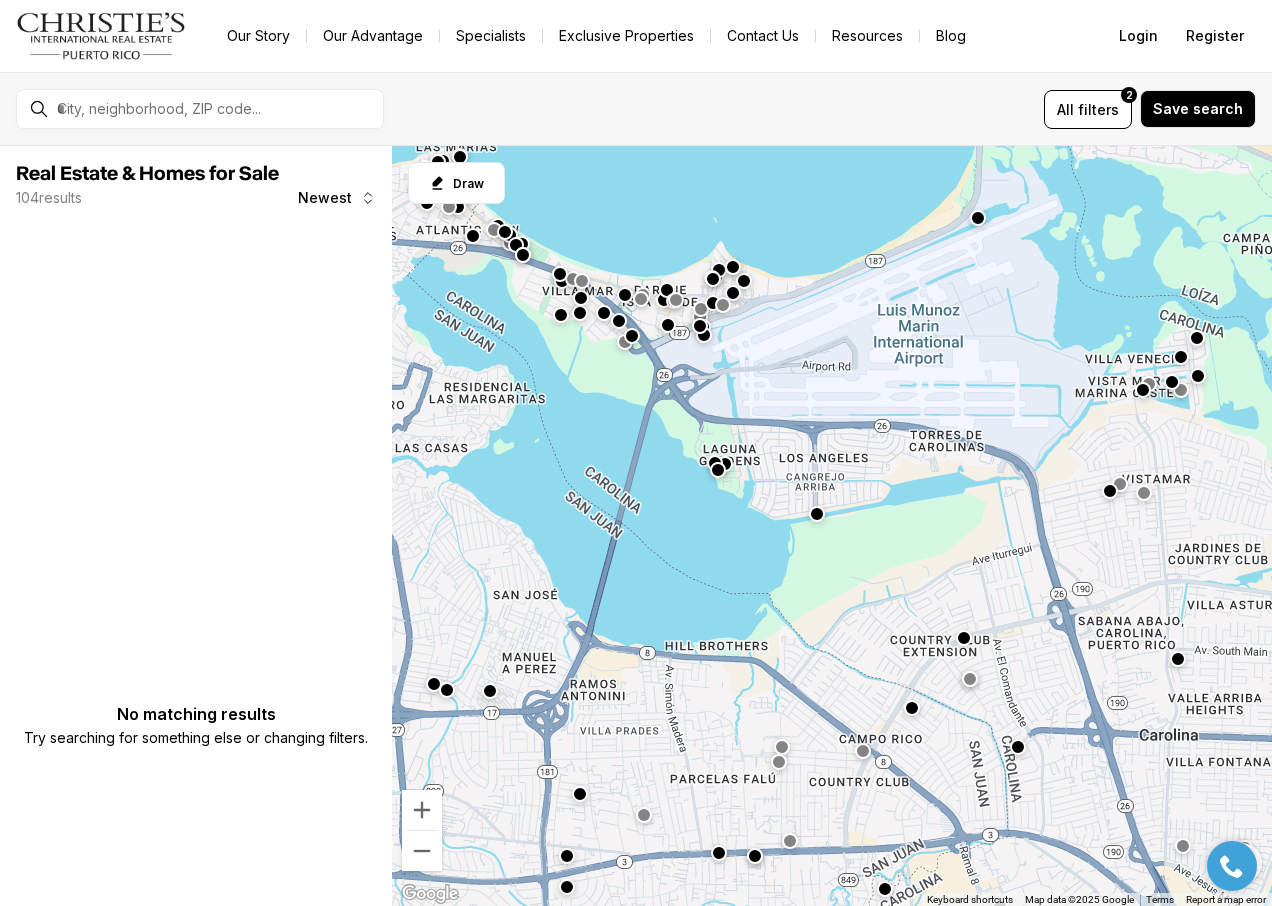 click at bounding box center [561, 315] 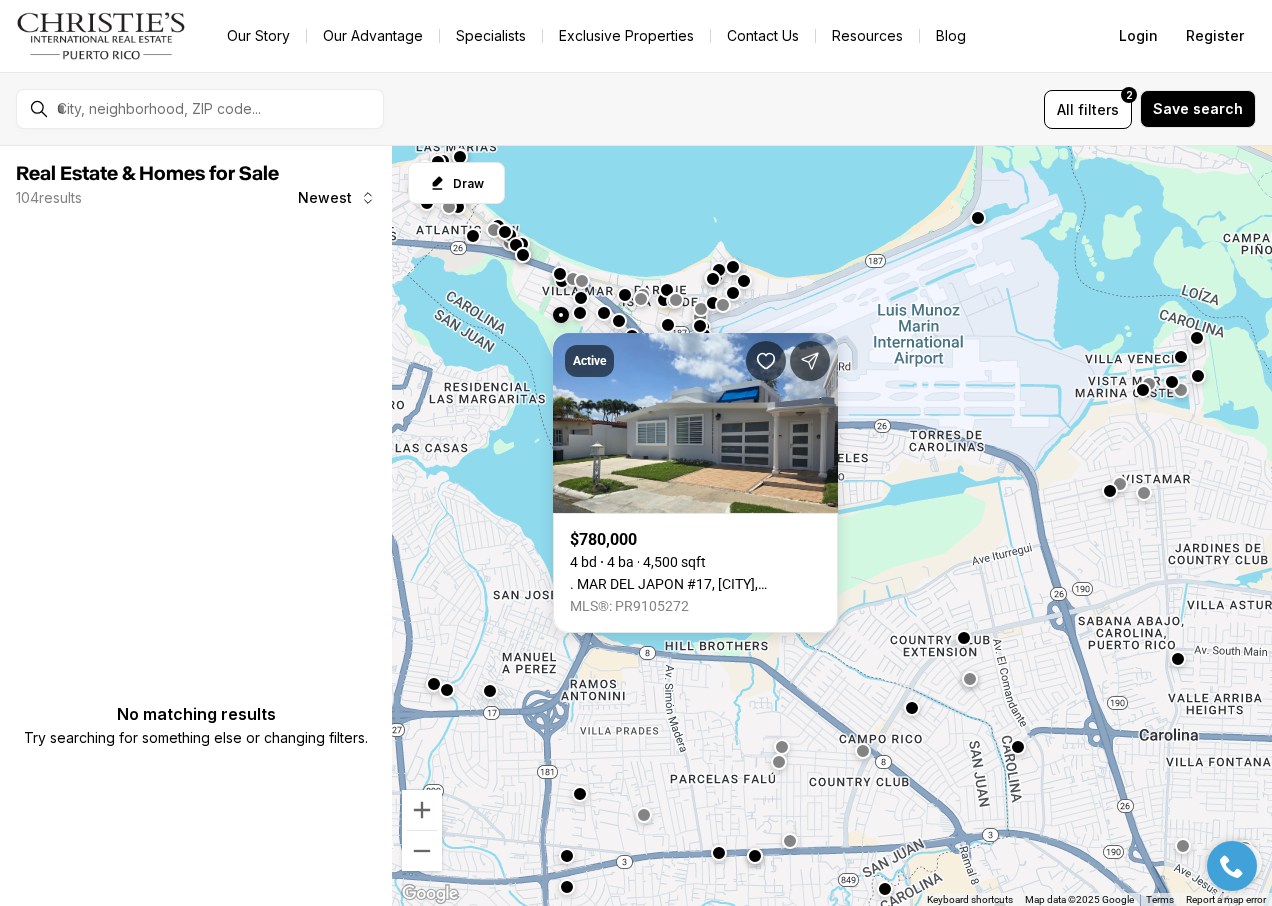 click at bounding box center (832, 526) 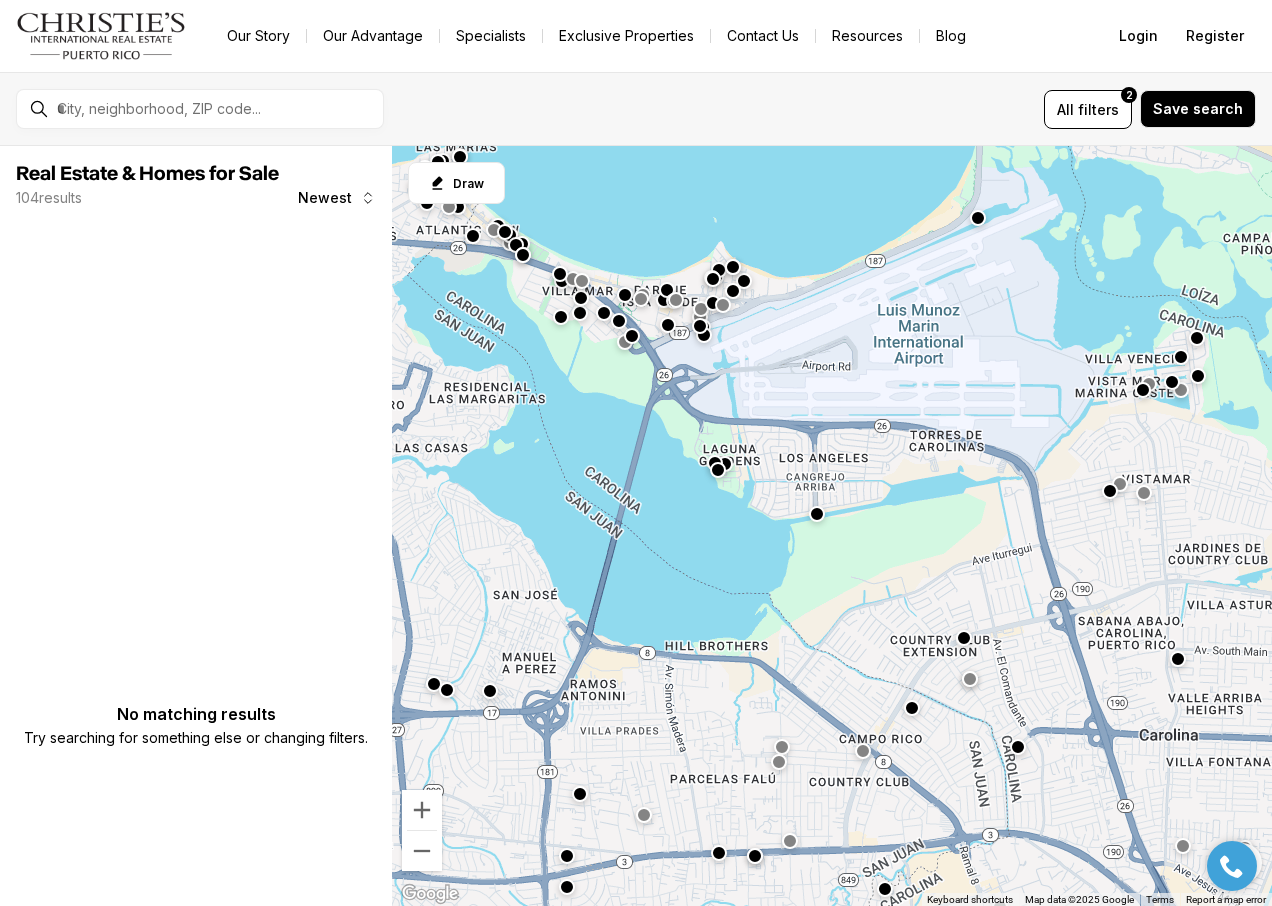 click at bounding box center [733, 291] 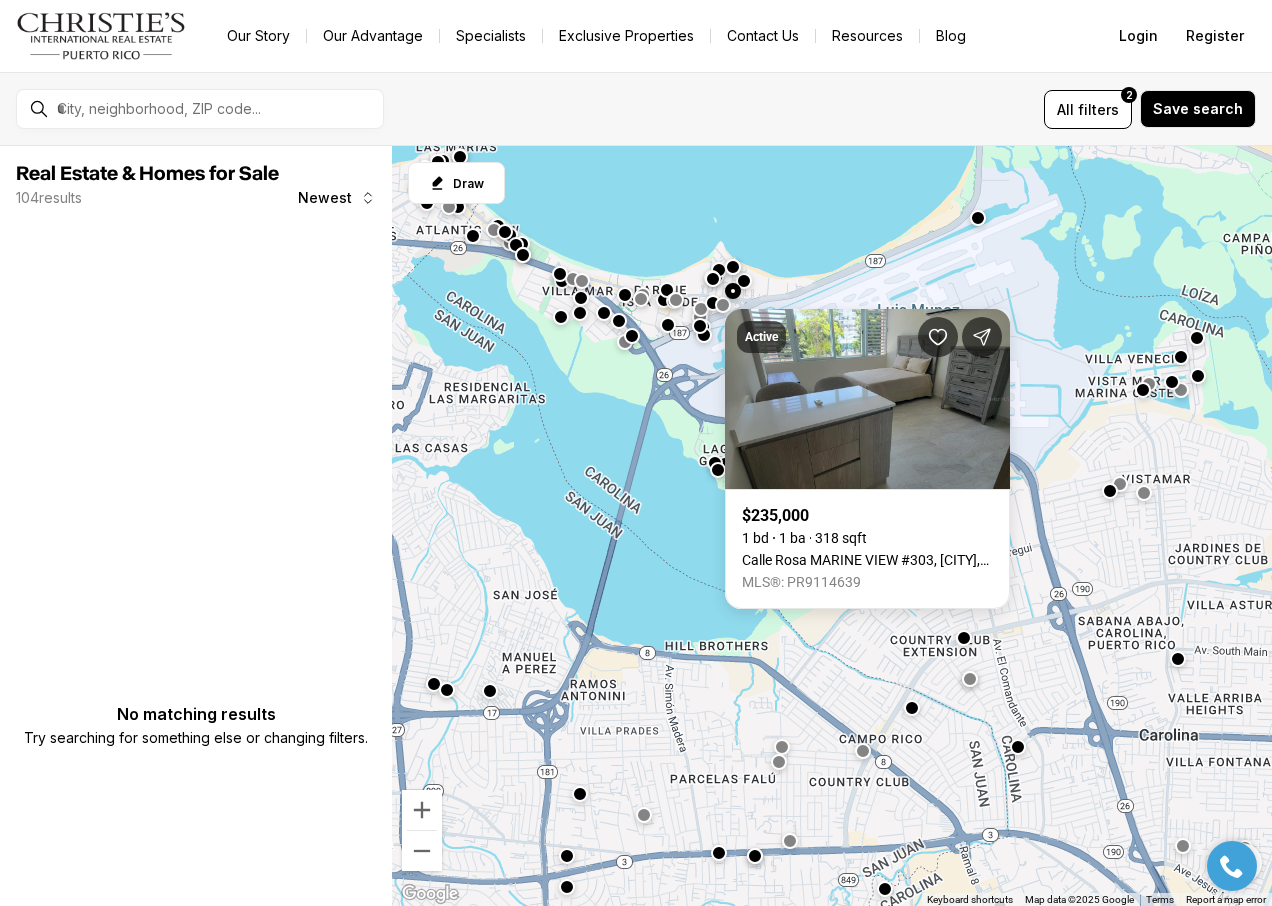 click at bounding box center (733, 293) 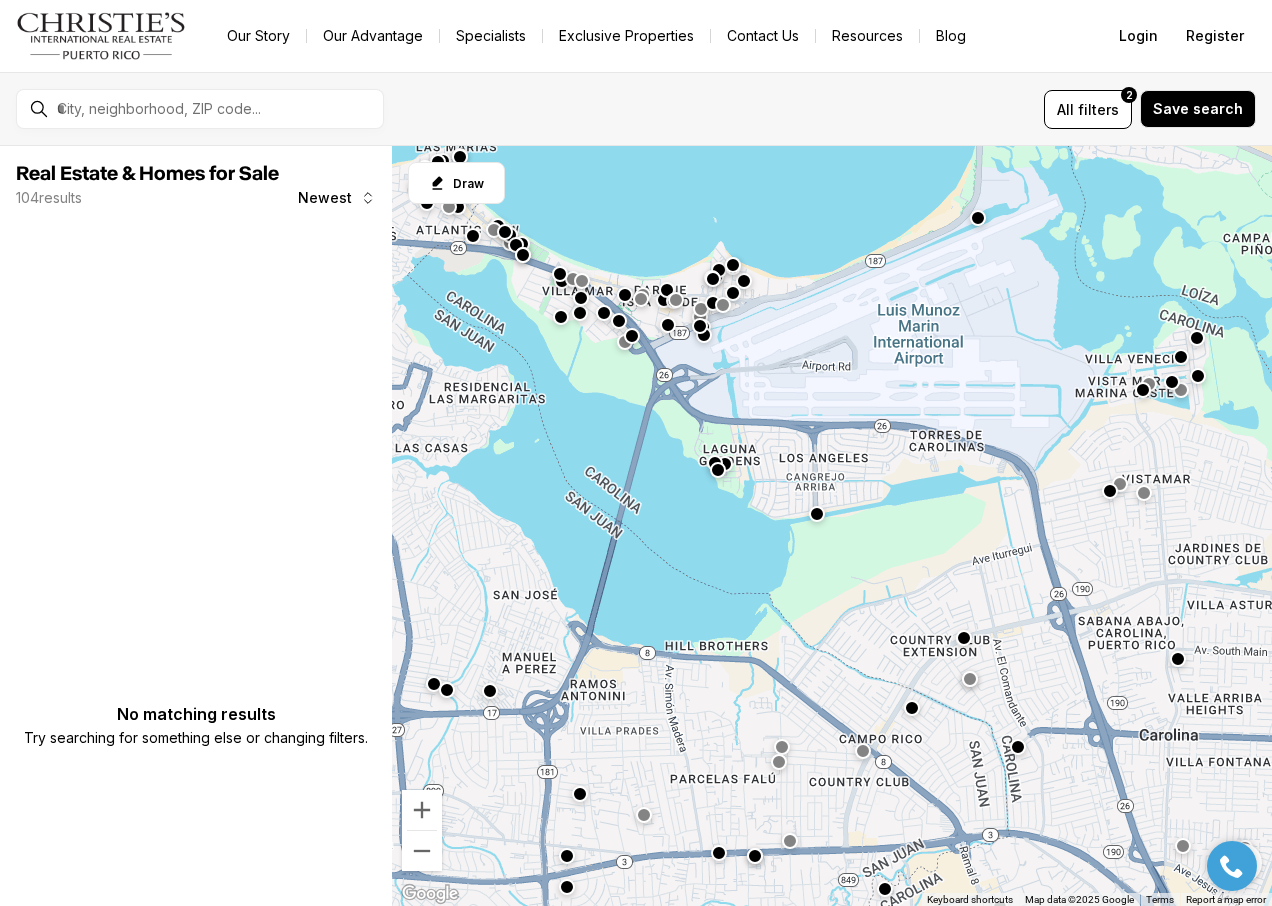click at bounding box center (733, 264) 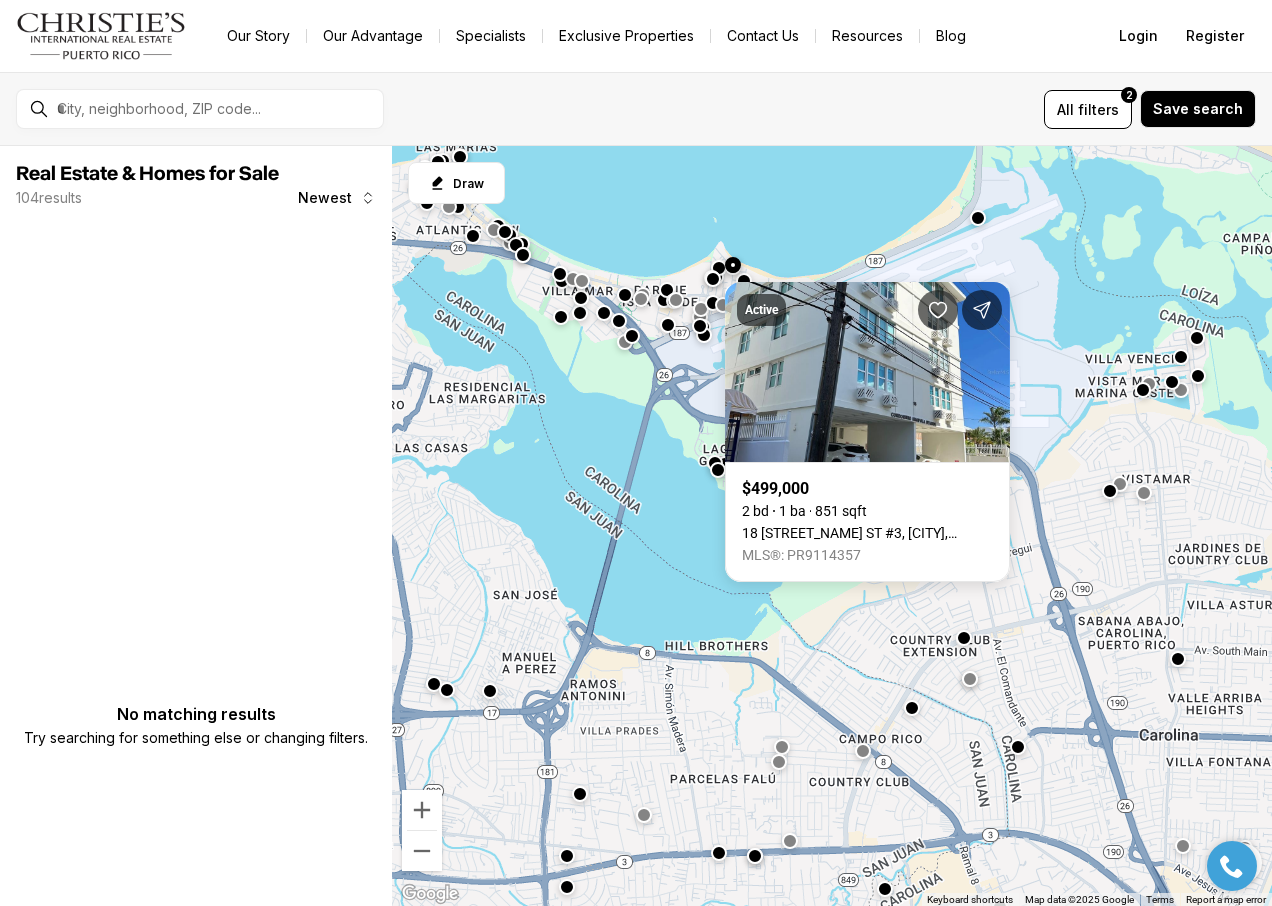click at bounding box center [719, 267] 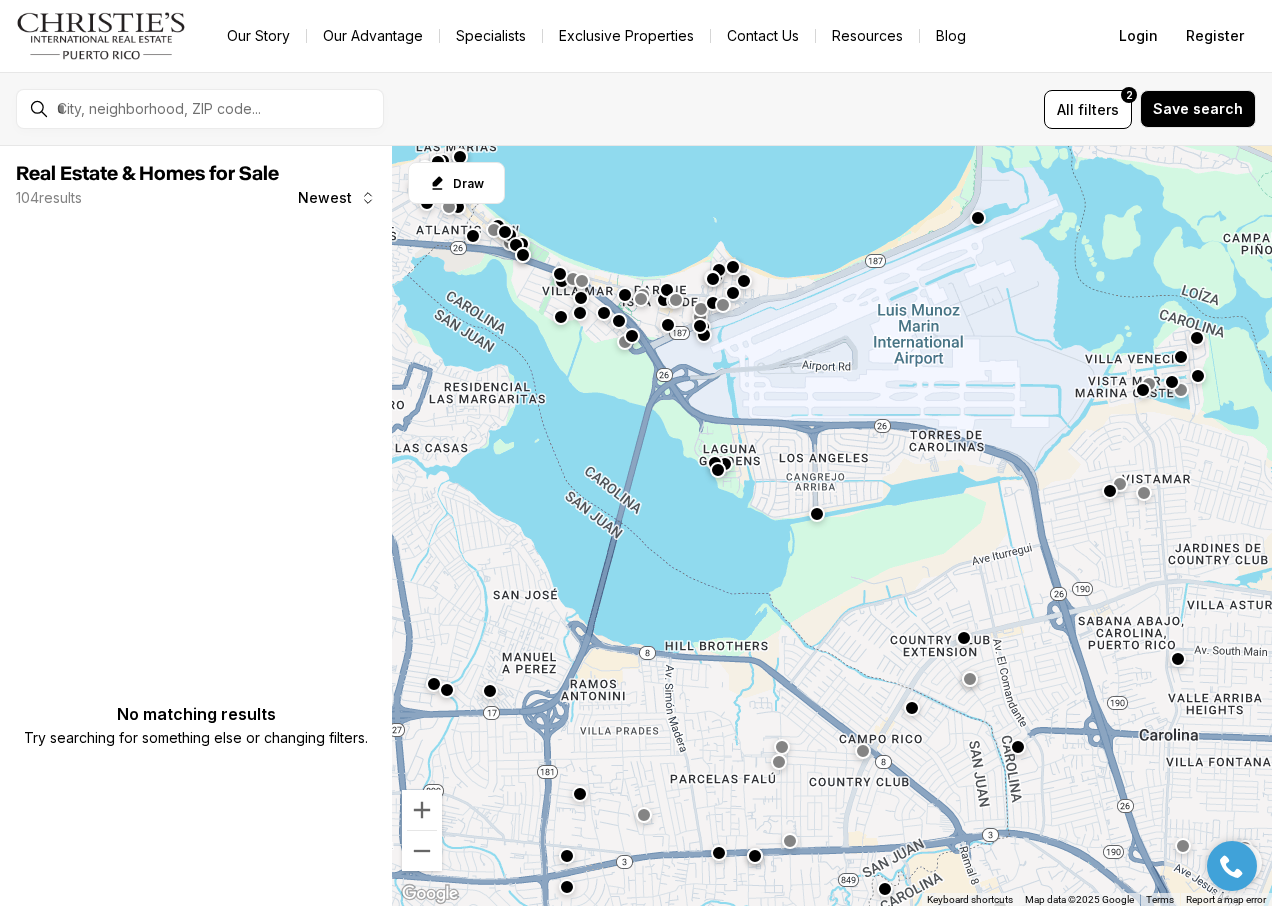 click at bounding box center [700, 326] 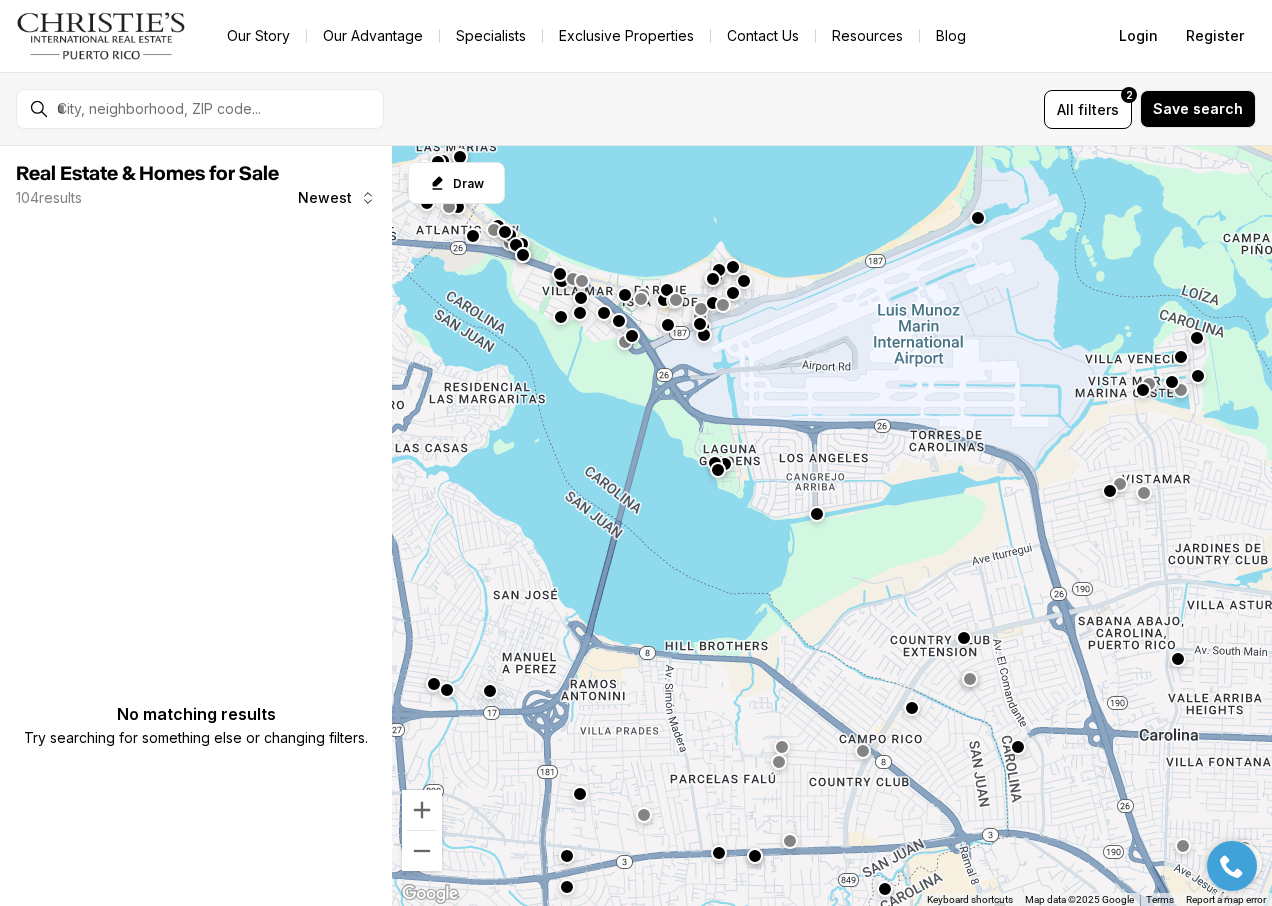 click at bounding box center [700, 324] 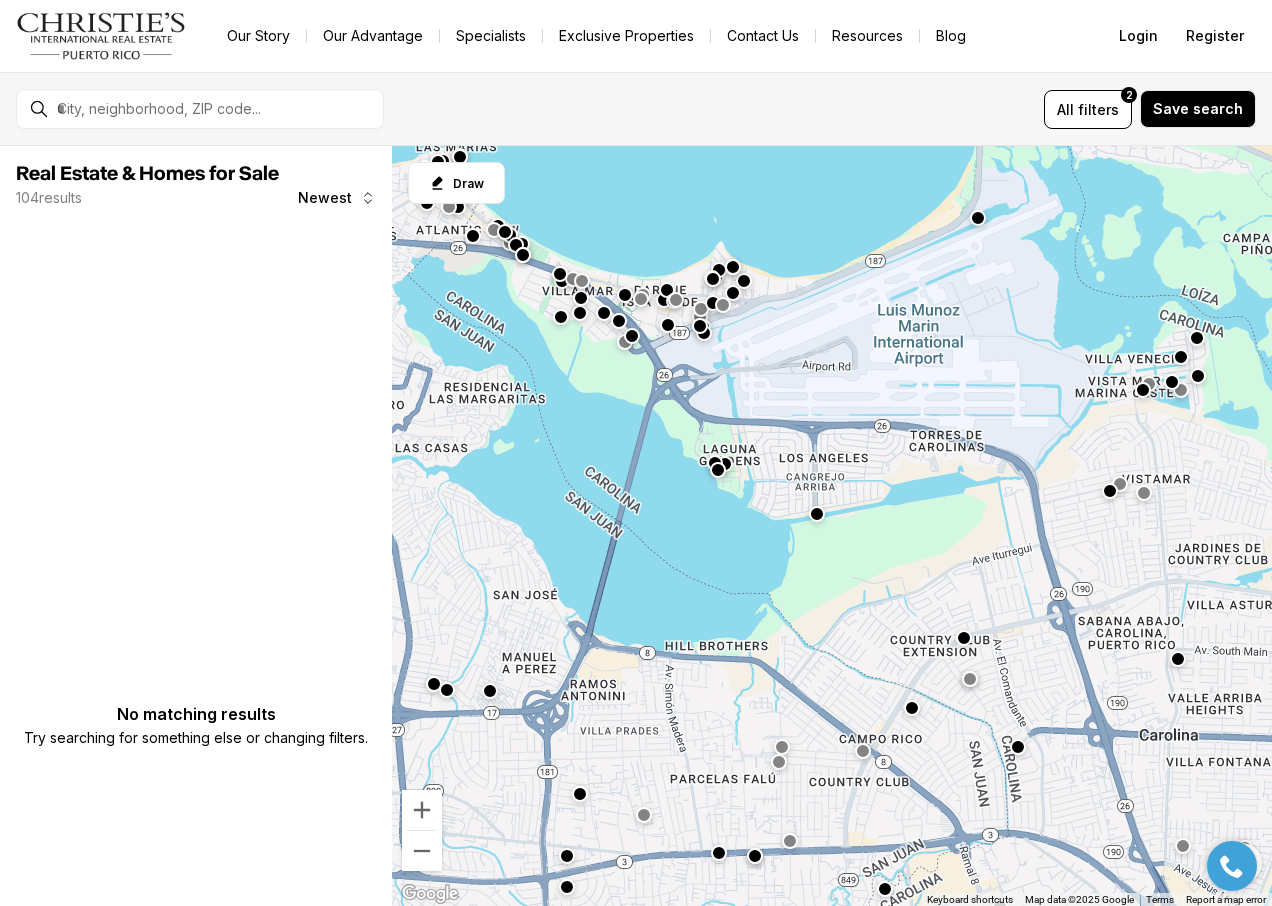 click at bounding box center [704, 332] 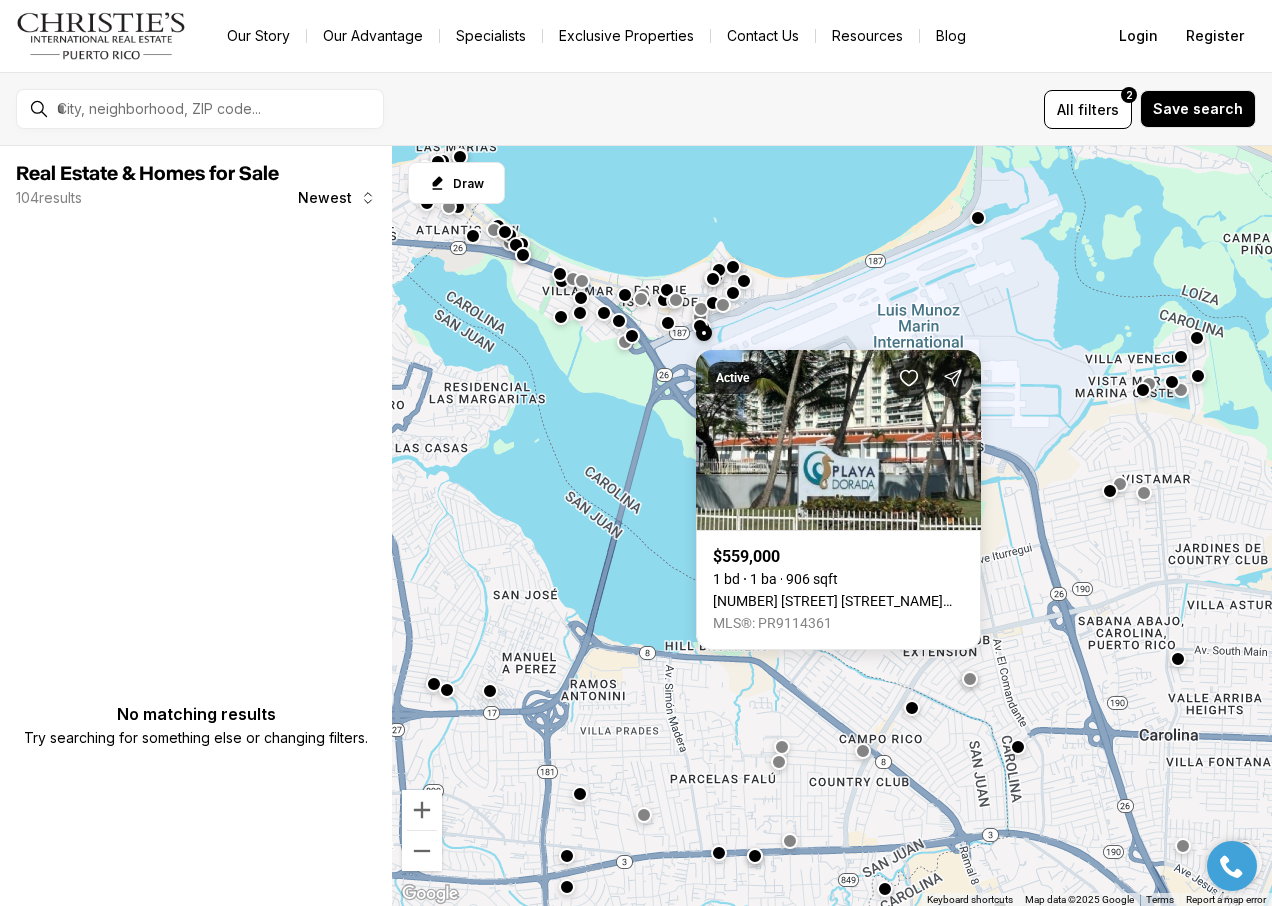 click at bounding box center (668, 322) 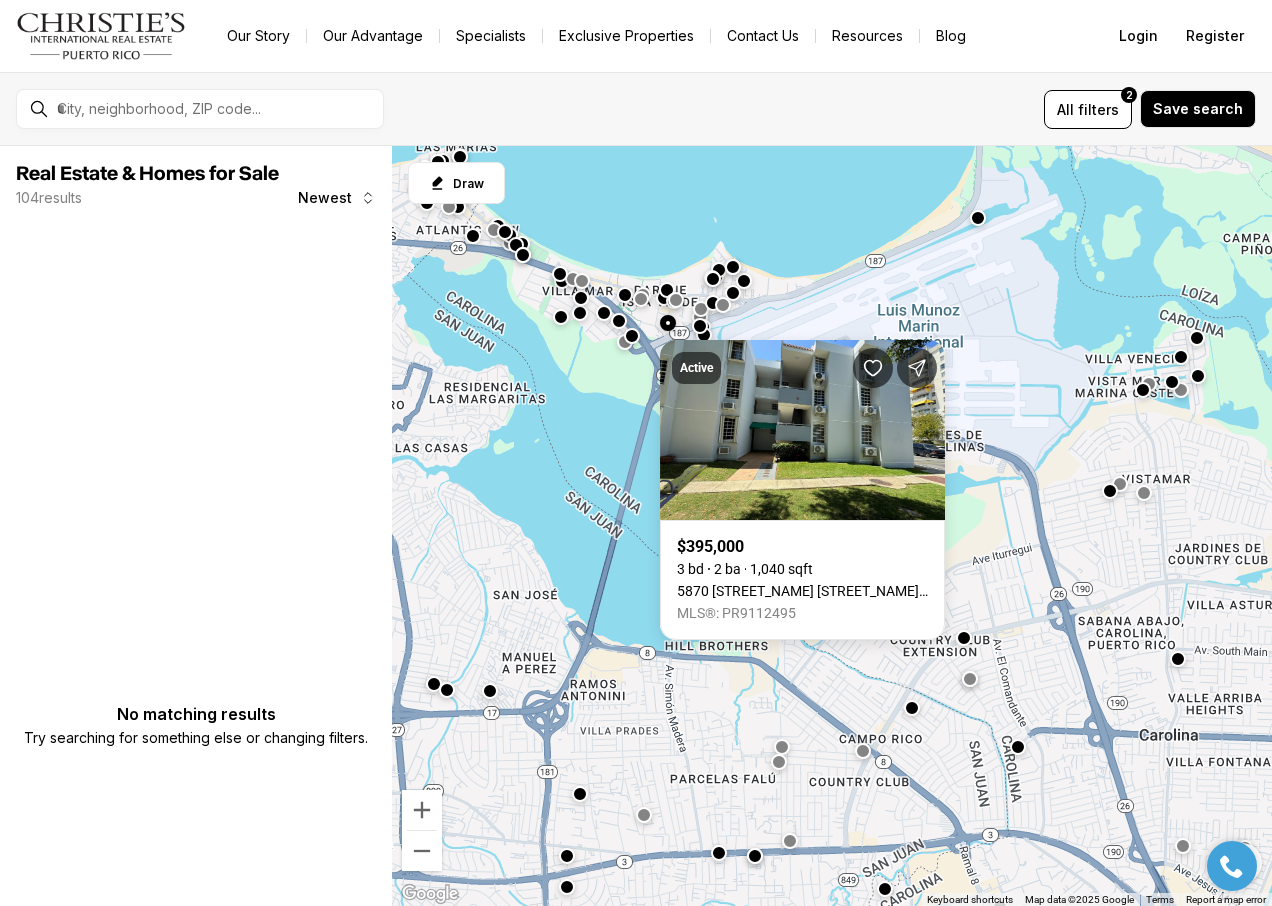 click at bounding box center (664, 297) 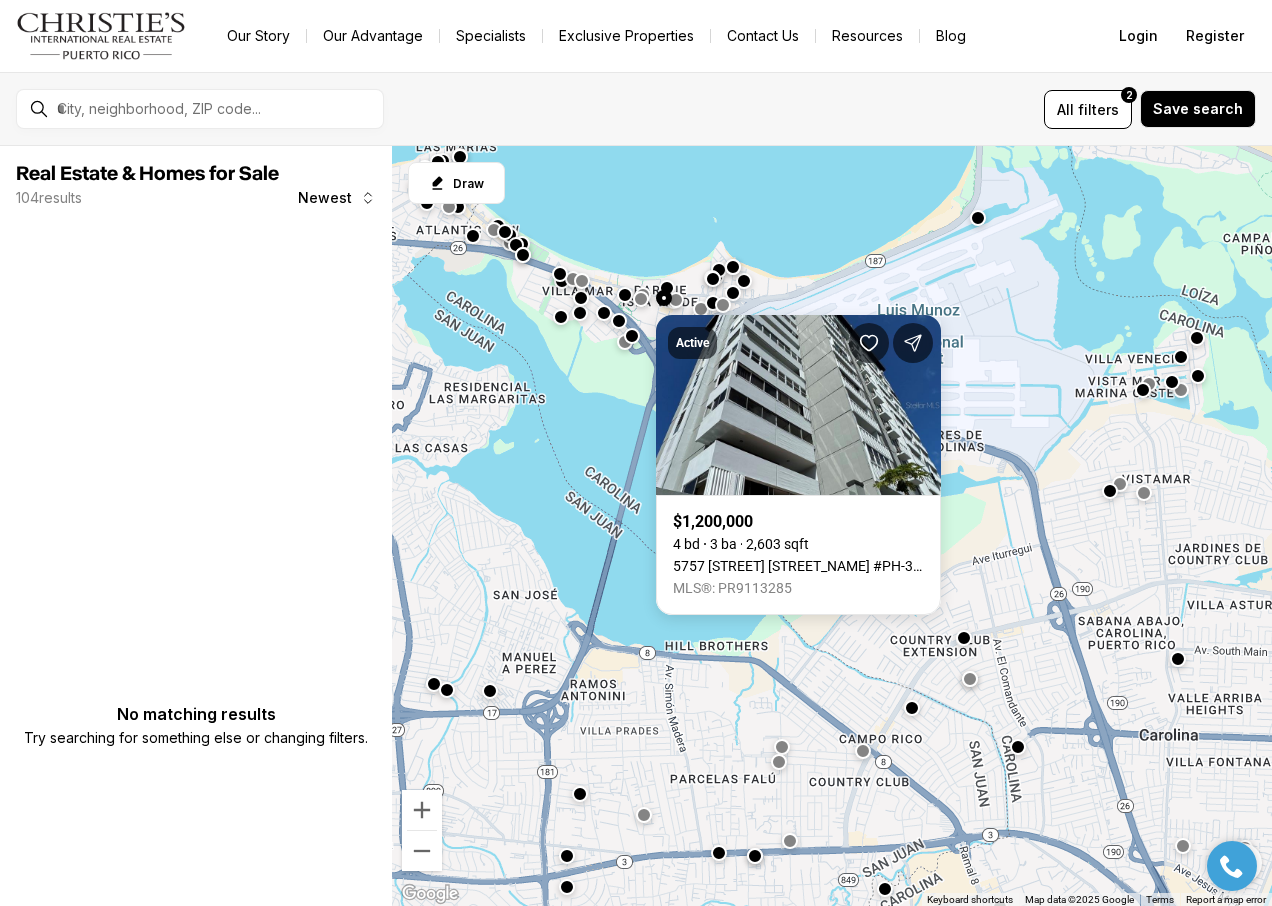 click at bounding box center [667, 288] 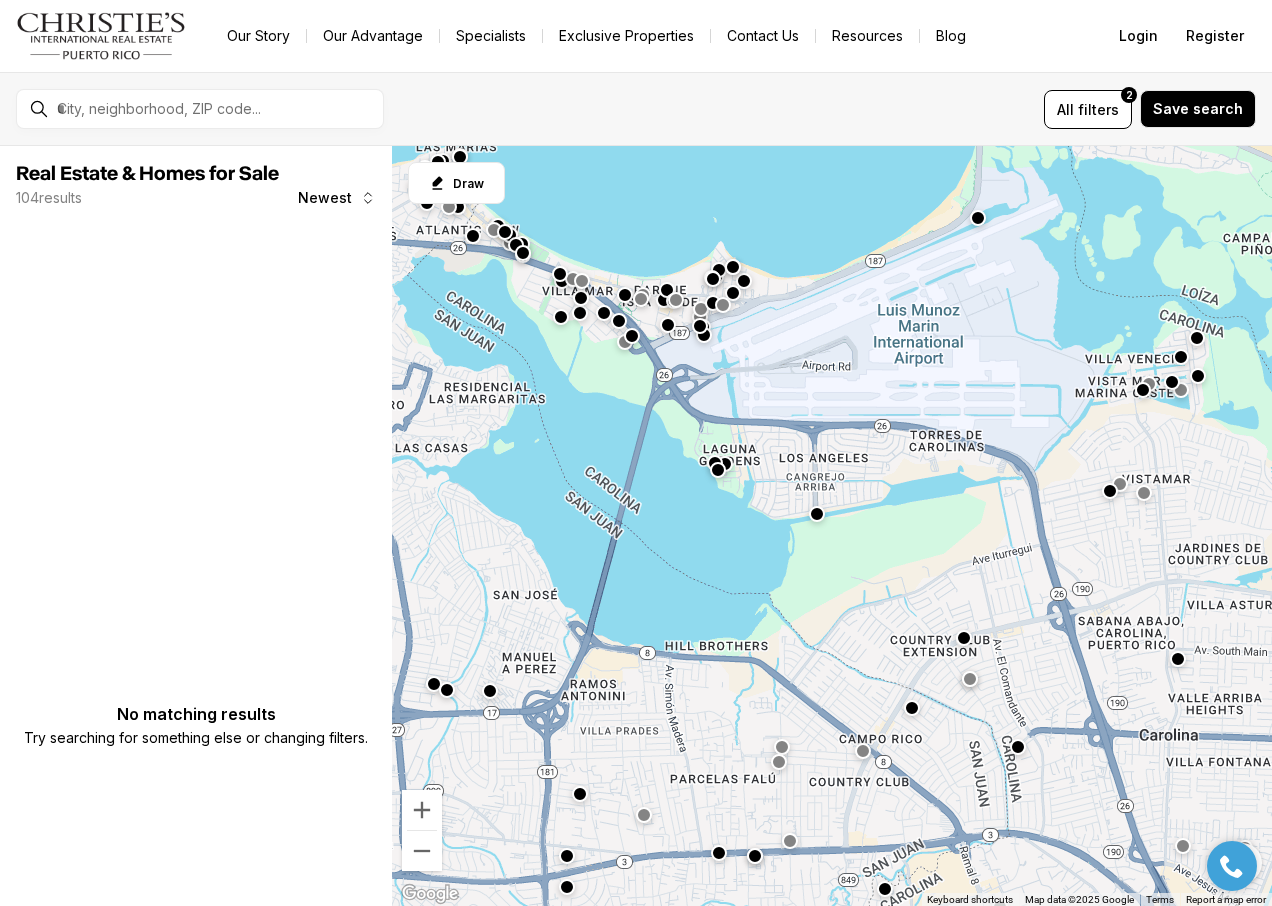 click at bounding box center [523, 255] 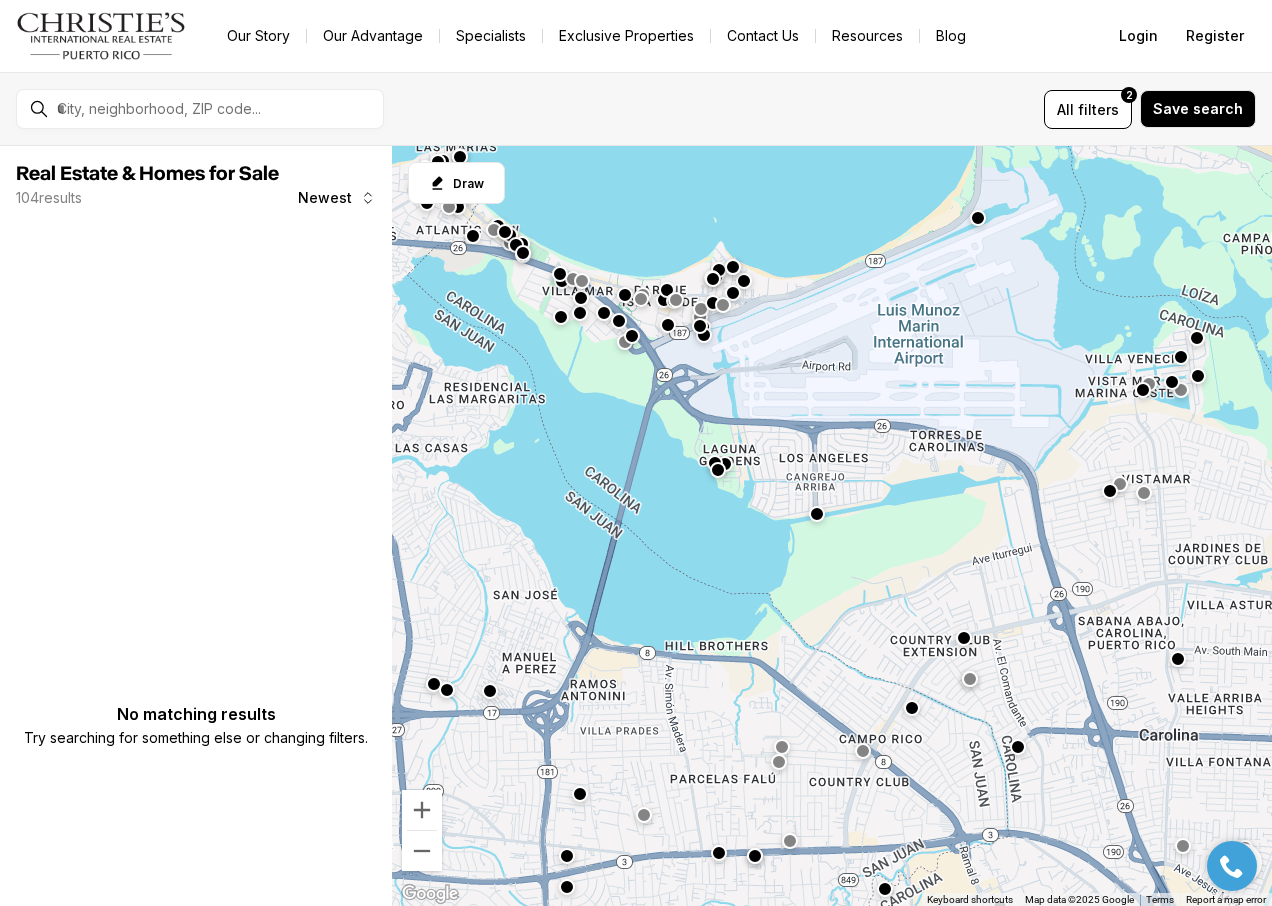 click at bounding box center (523, 253) 